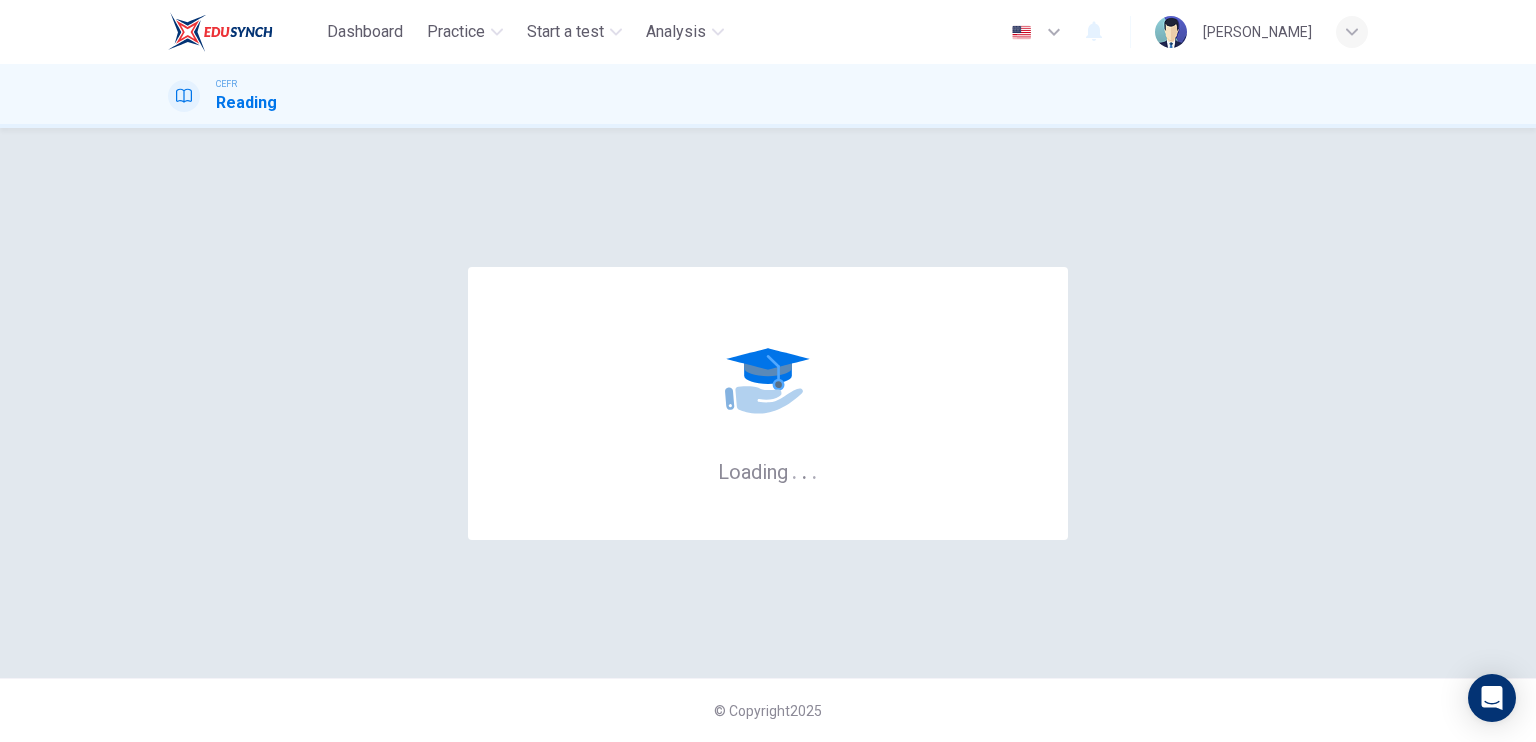 scroll, scrollTop: 0, scrollLeft: 0, axis: both 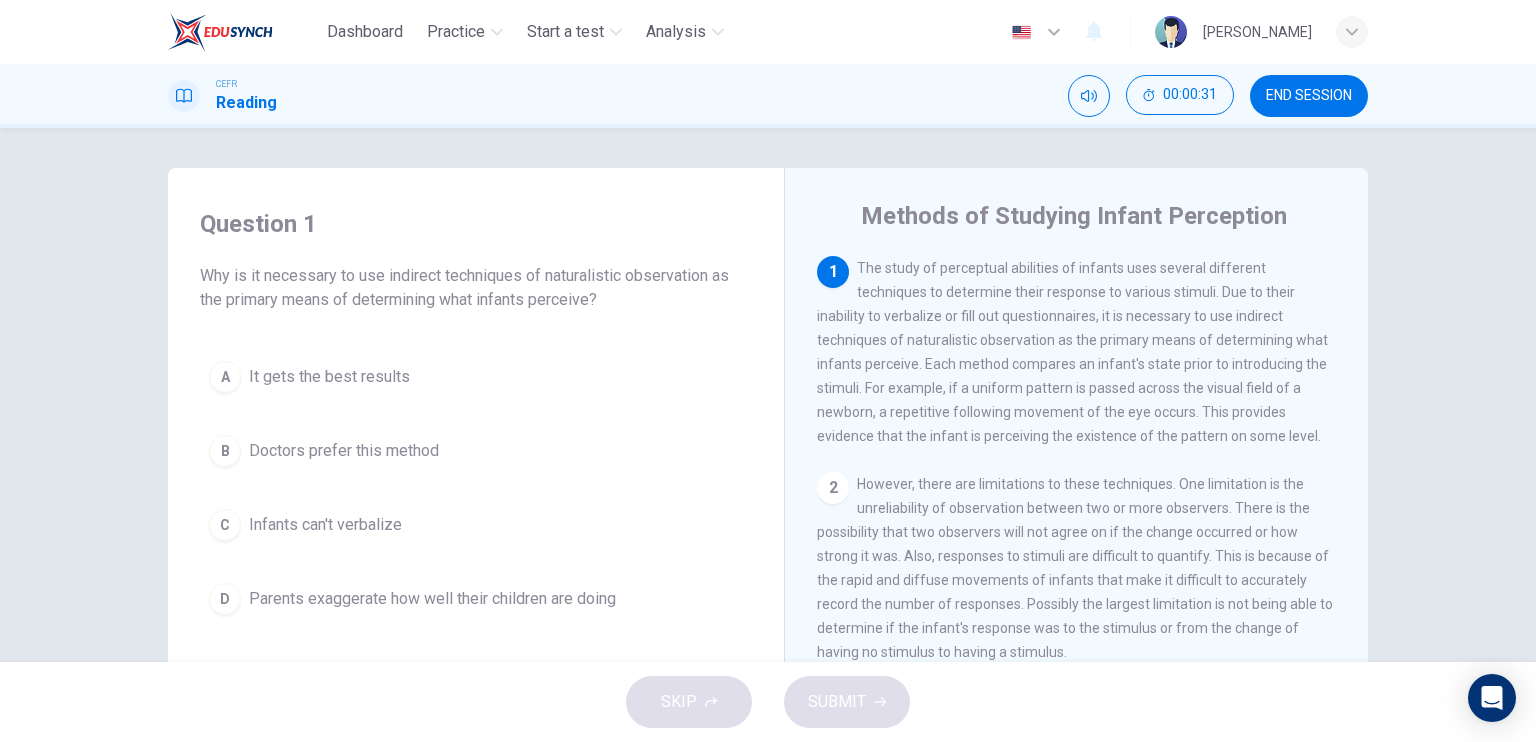 click on "Infants can't verbalize" at bounding box center [325, 525] 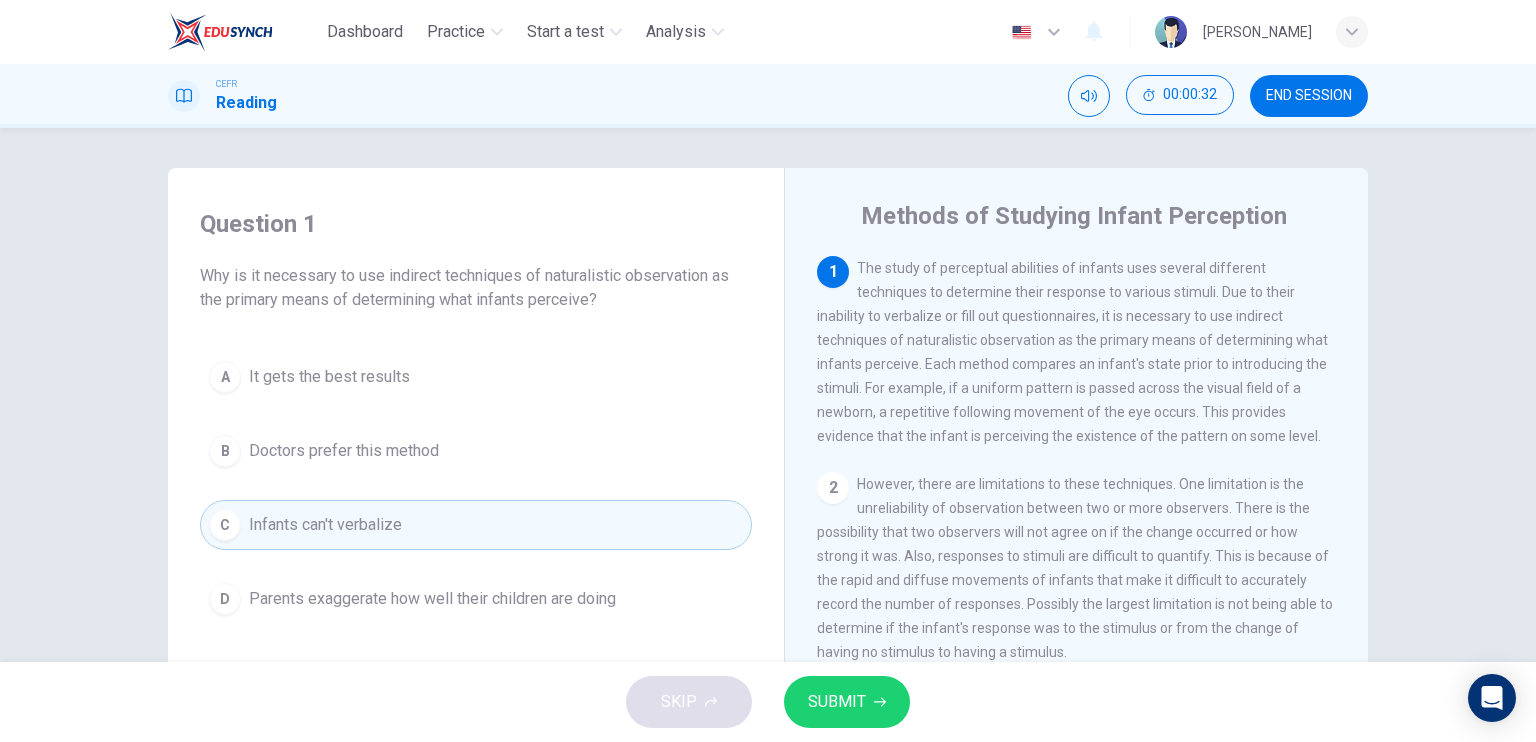 click on "SKIP SUBMIT" at bounding box center (768, 702) 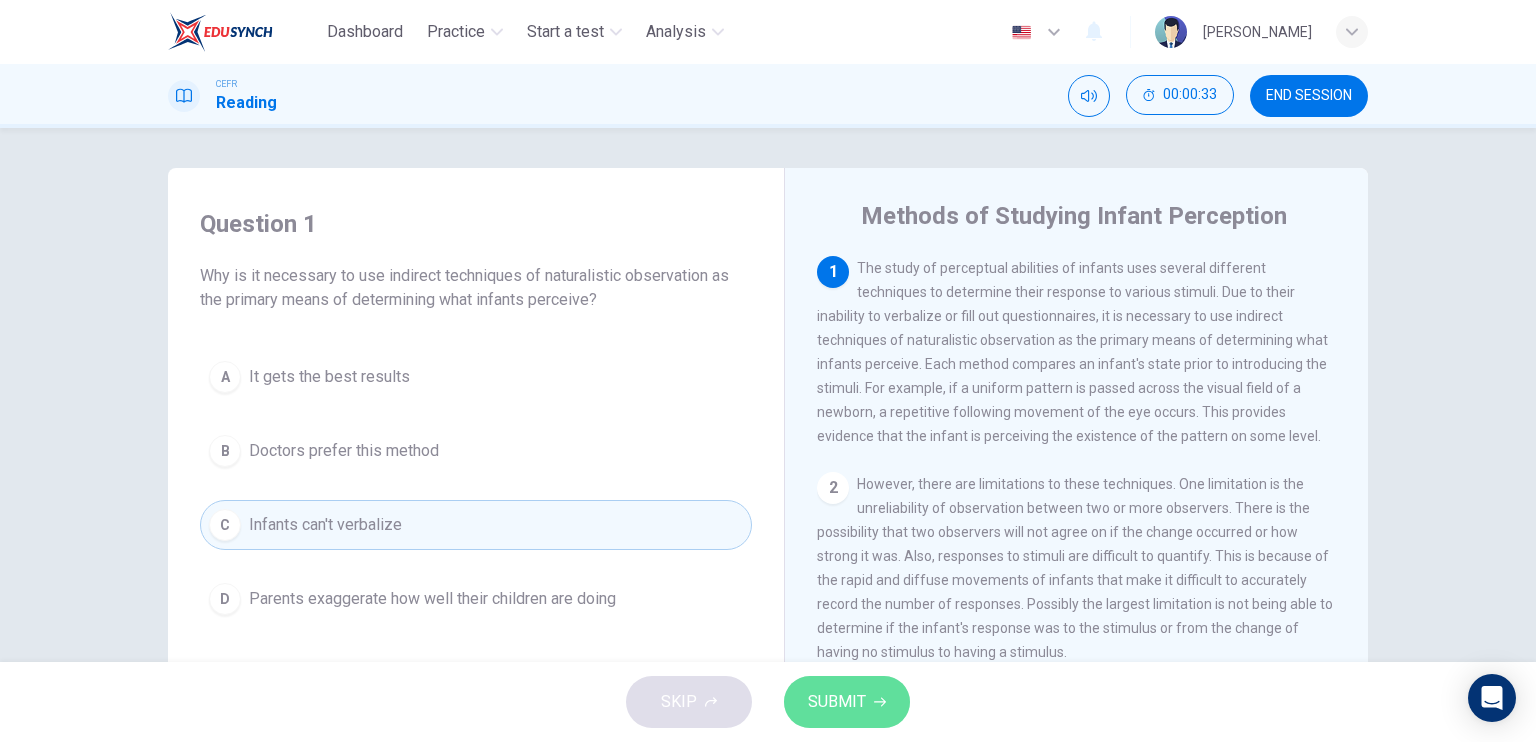 click on "SUBMIT" at bounding box center (837, 702) 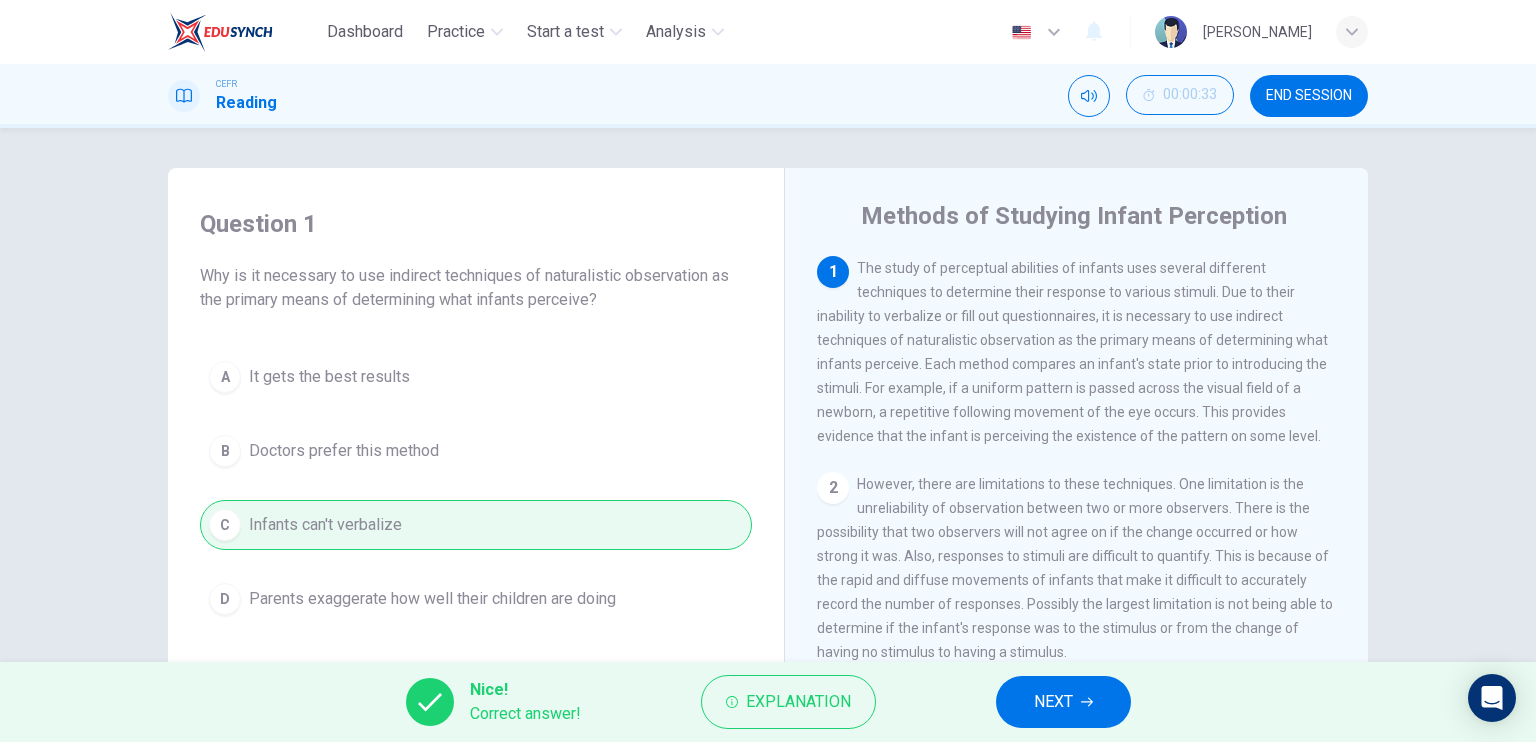 click on "NEXT" at bounding box center [1063, 702] 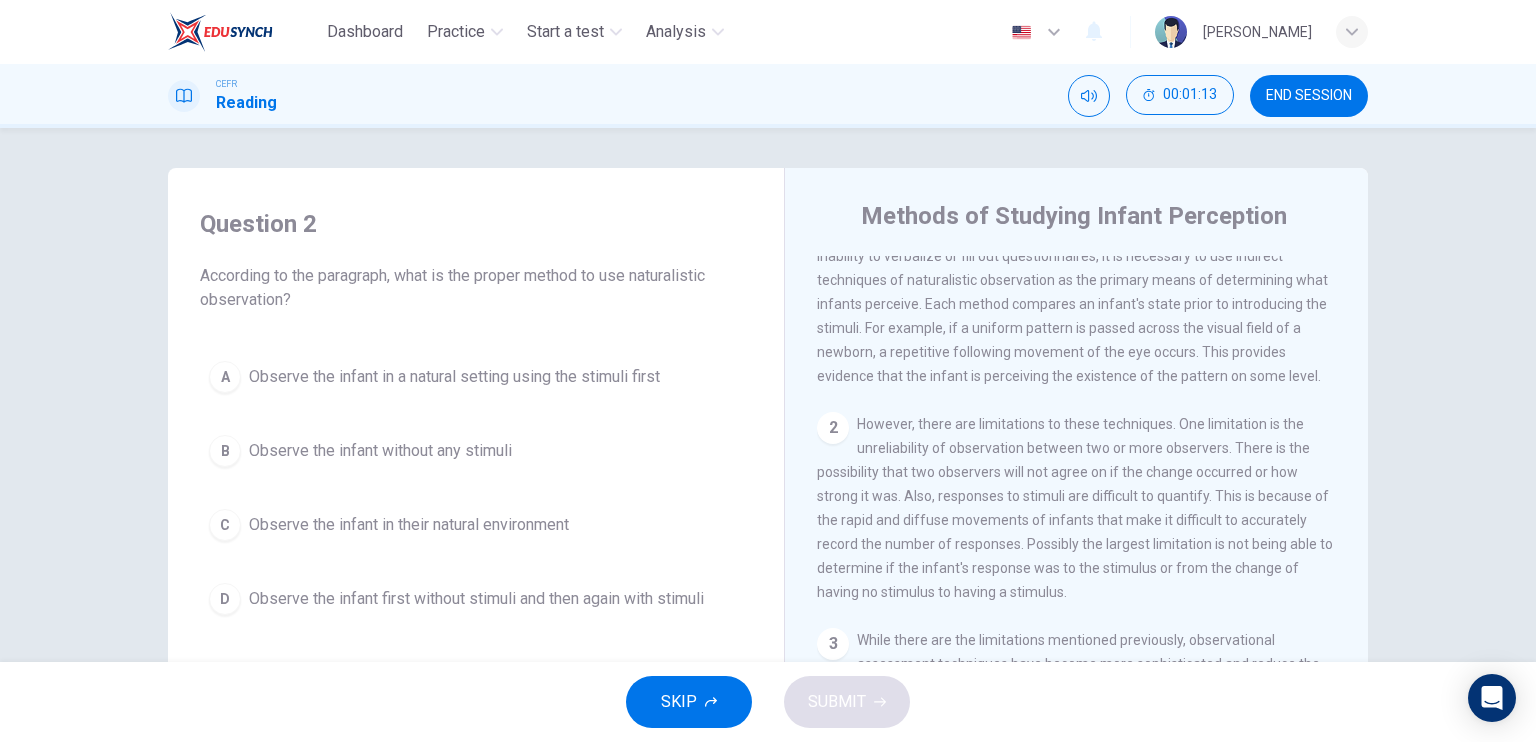 scroll, scrollTop: 0, scrollLeft: 0, axis: both 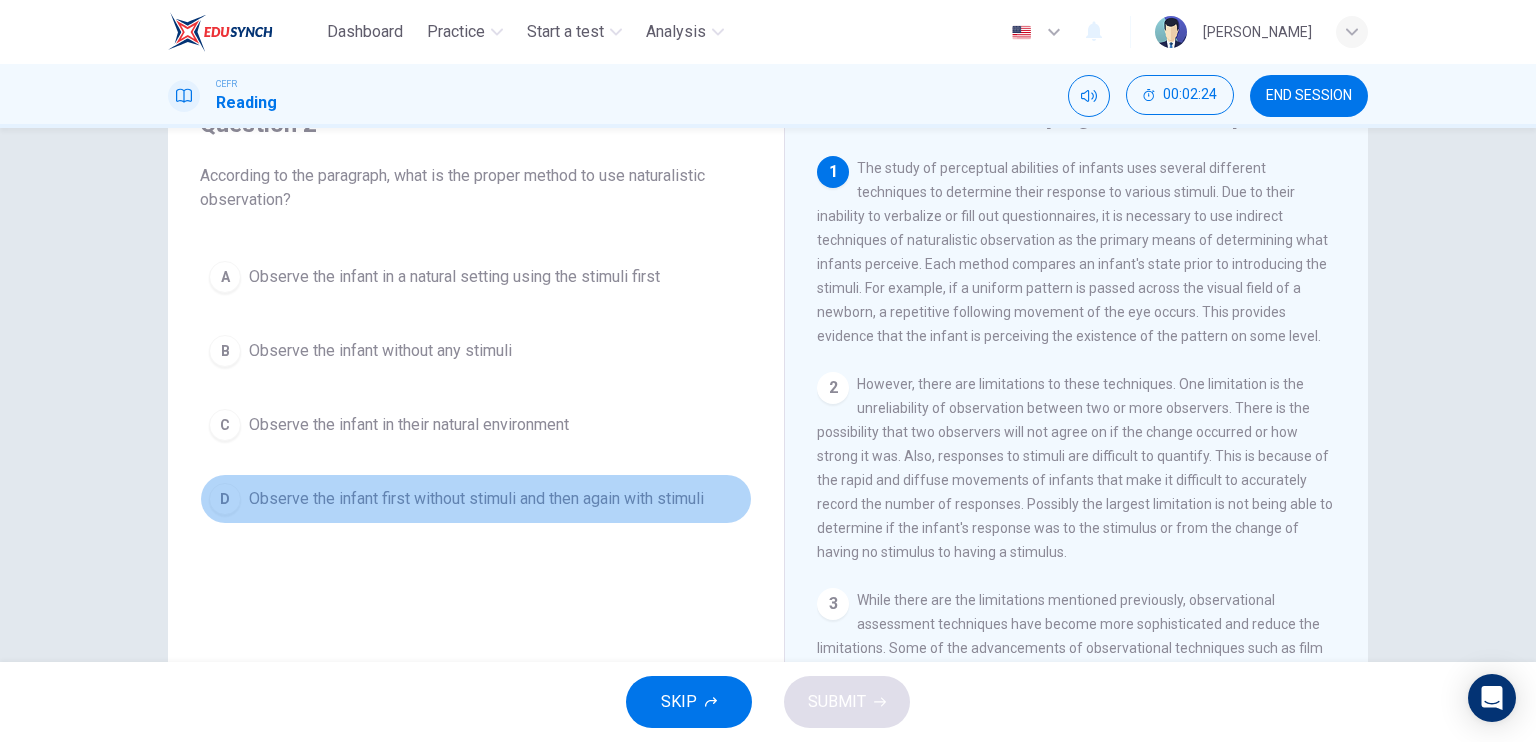 click on "Observe the infant first without stimuli and then again with stimuli" at bounding box center (476, 499) 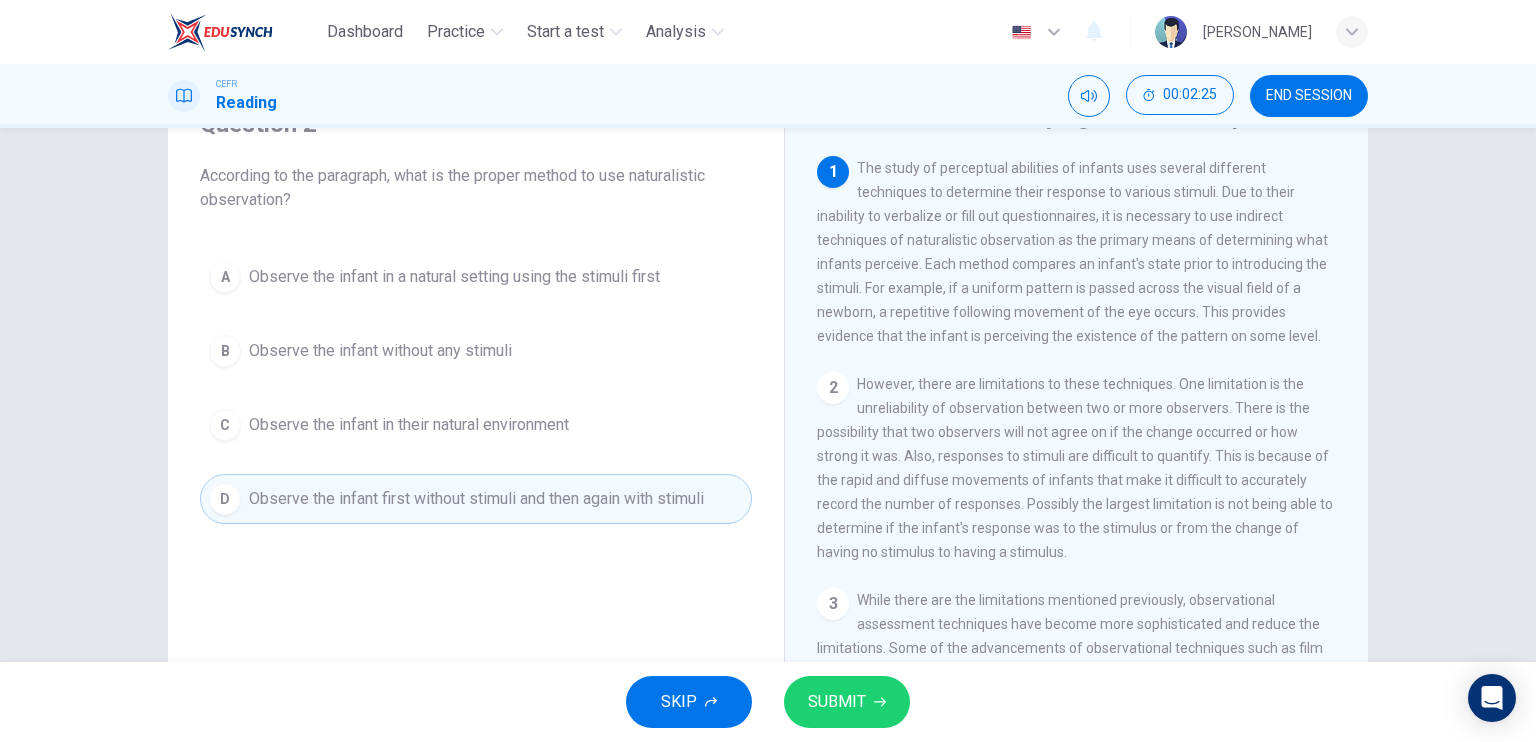click on "SUBMIT" at bounding box center [847, 702] 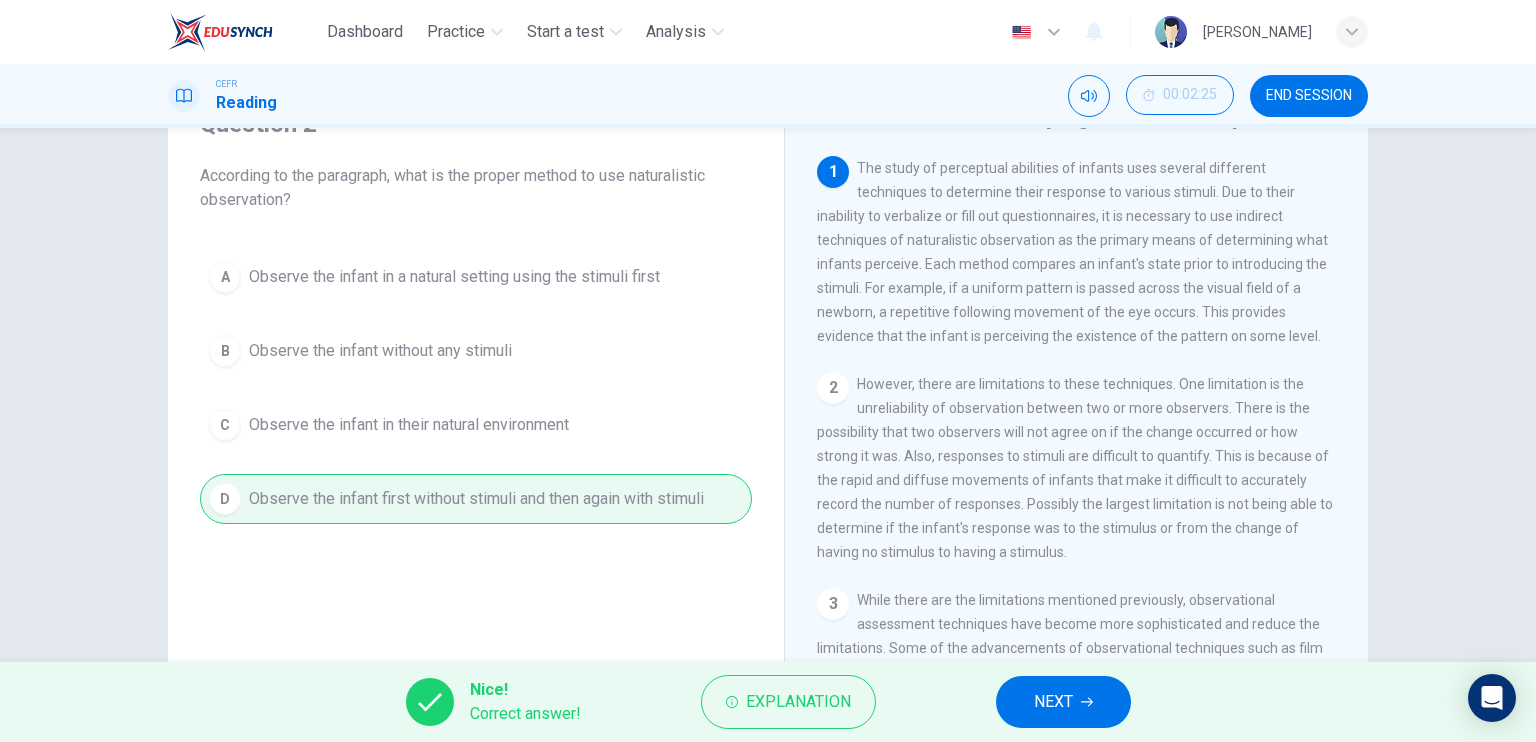 click on "NEXT" at bounding box center (1053, 702) 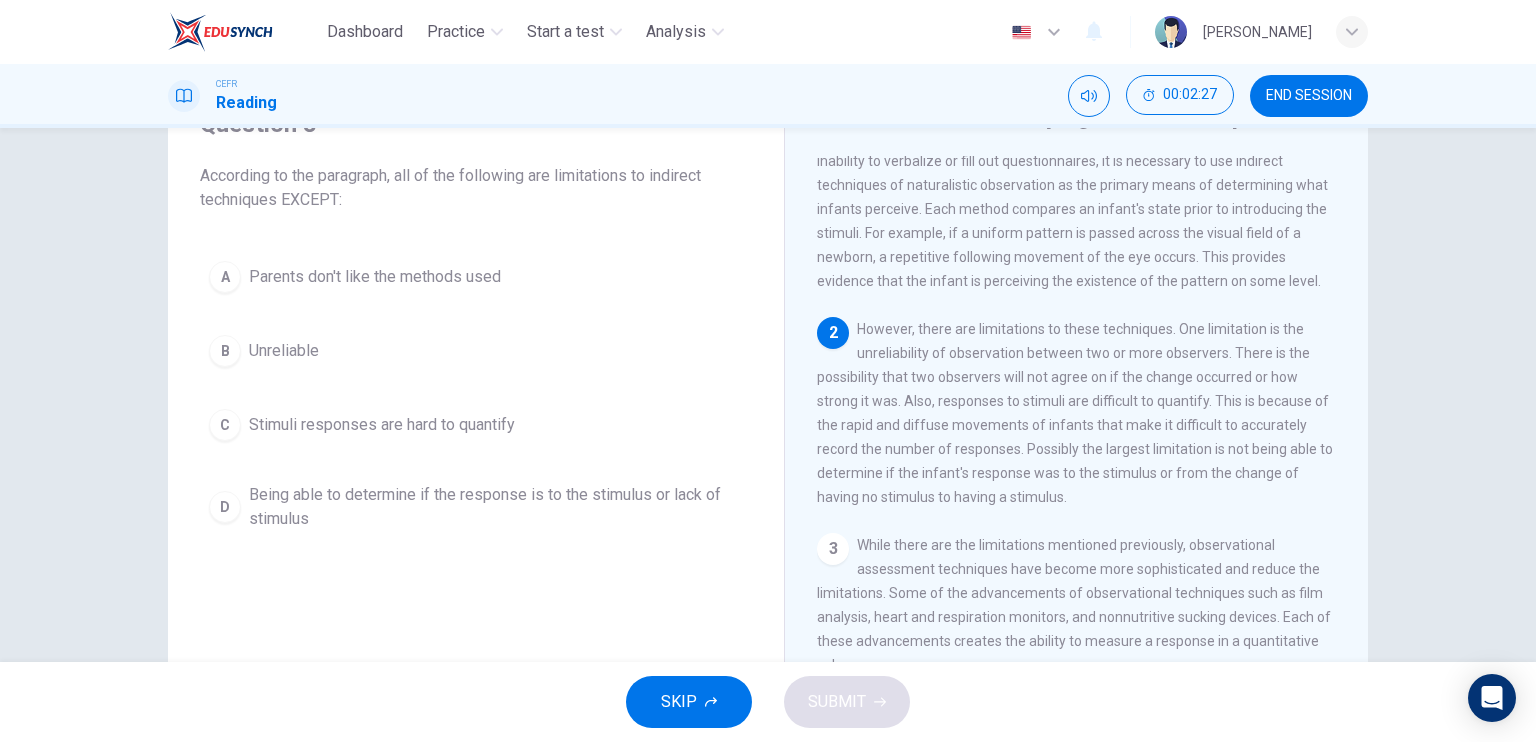 scroll, scrollTop: 100, scrollLeft: 0, axis: vertical 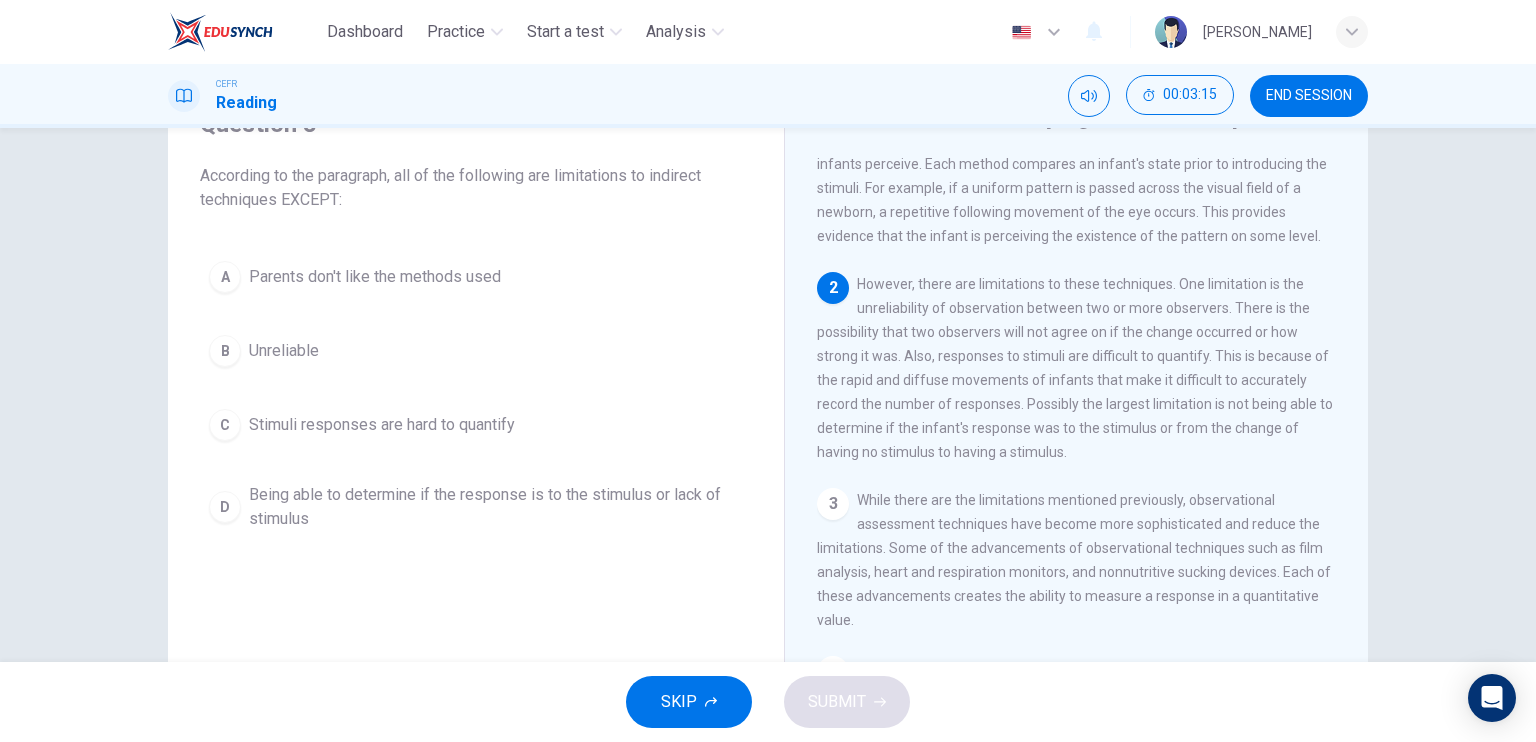 click on "Parents don't like the methods used" at bounding box center (375, 277) 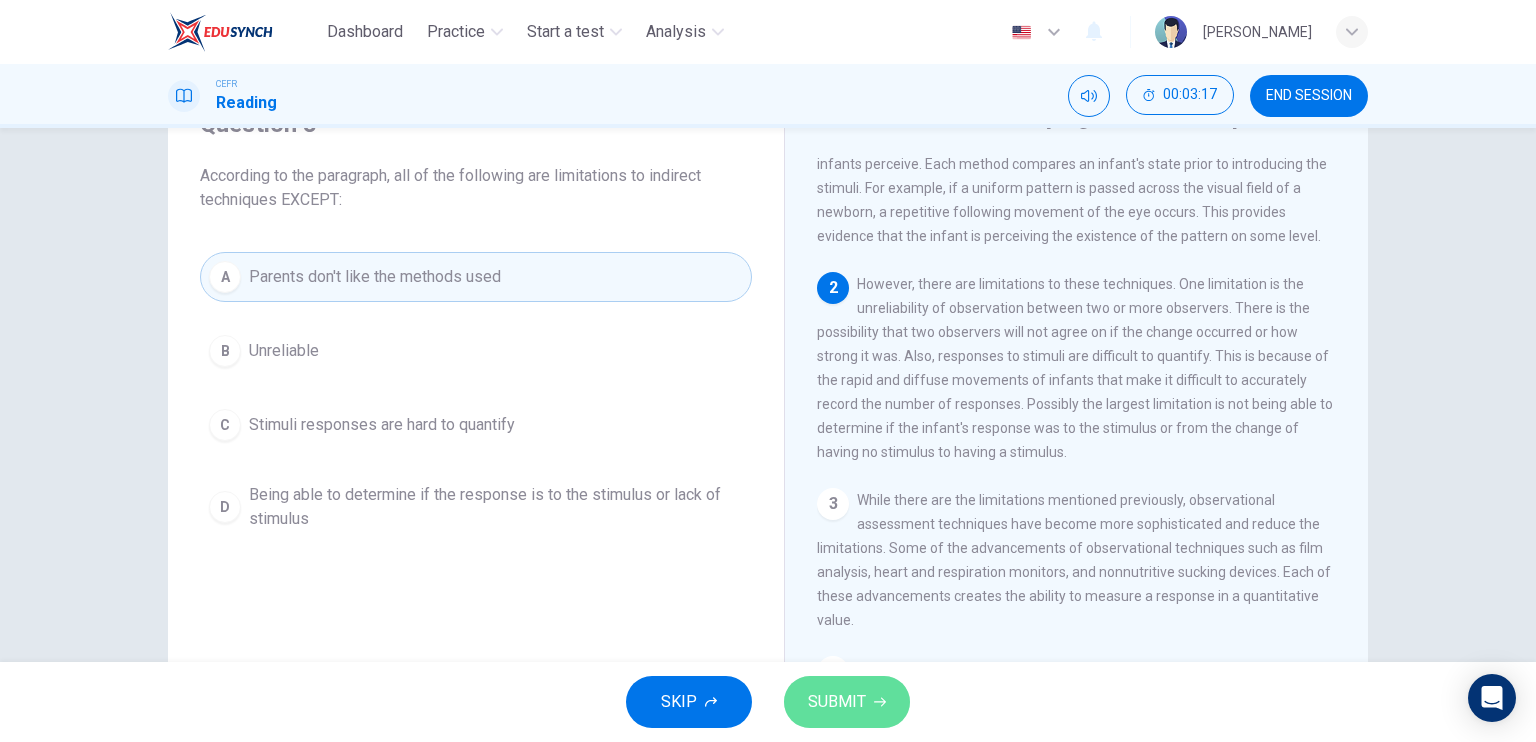 click on "SUBMIT" at bounding box center (837, 702) 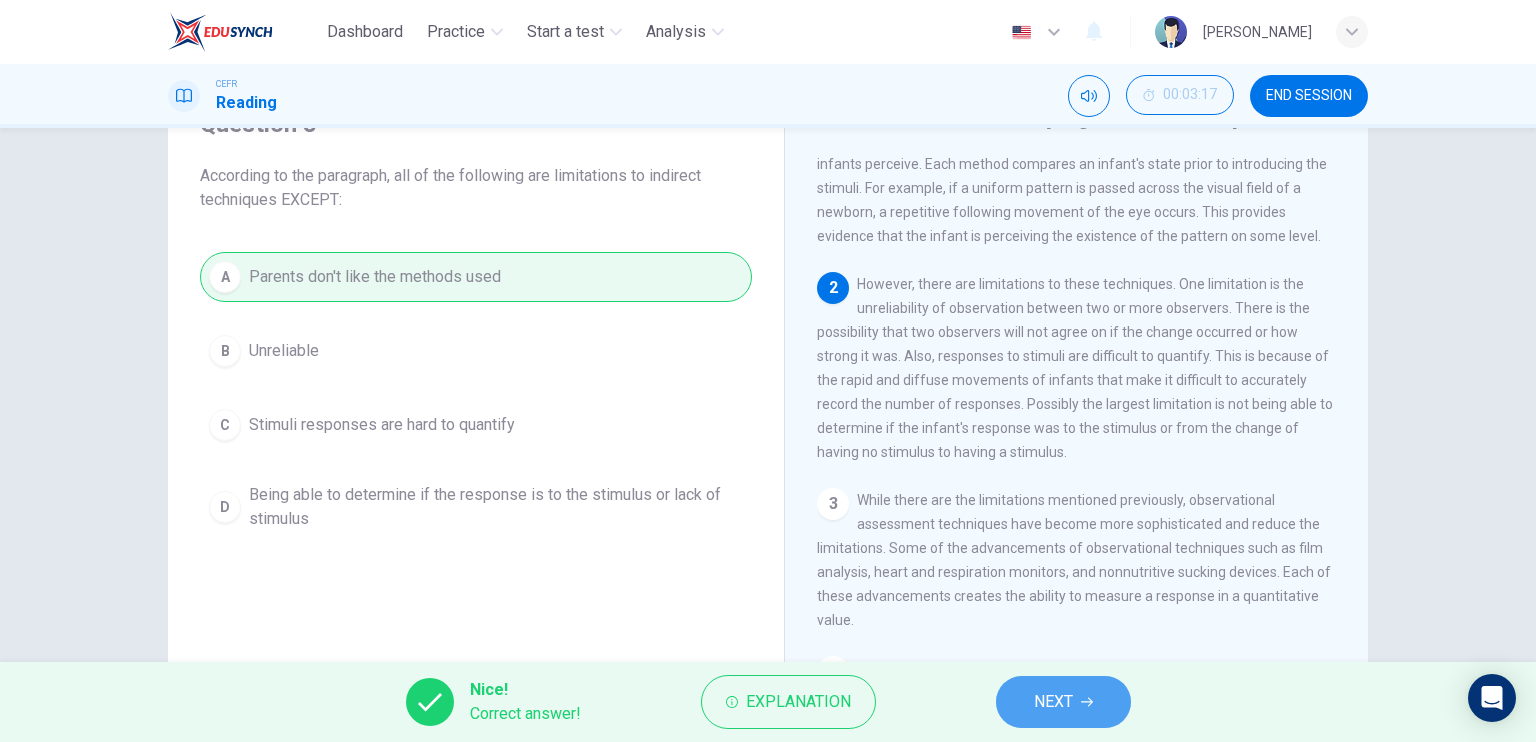 click on "NEXT" at bounding box center (1053, 702) 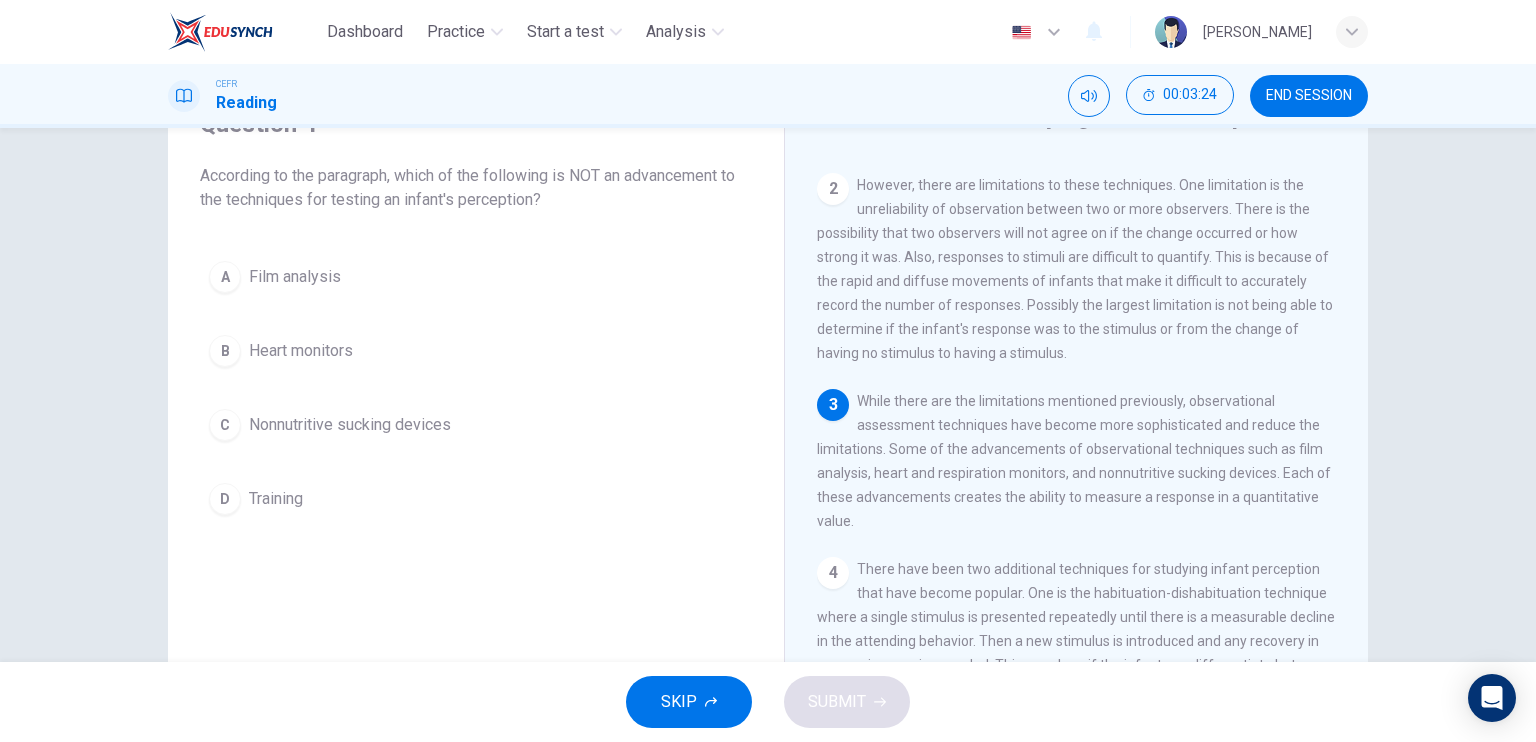 scroll, scrollTop: 200, scrollLeft: 0, axis: vertical 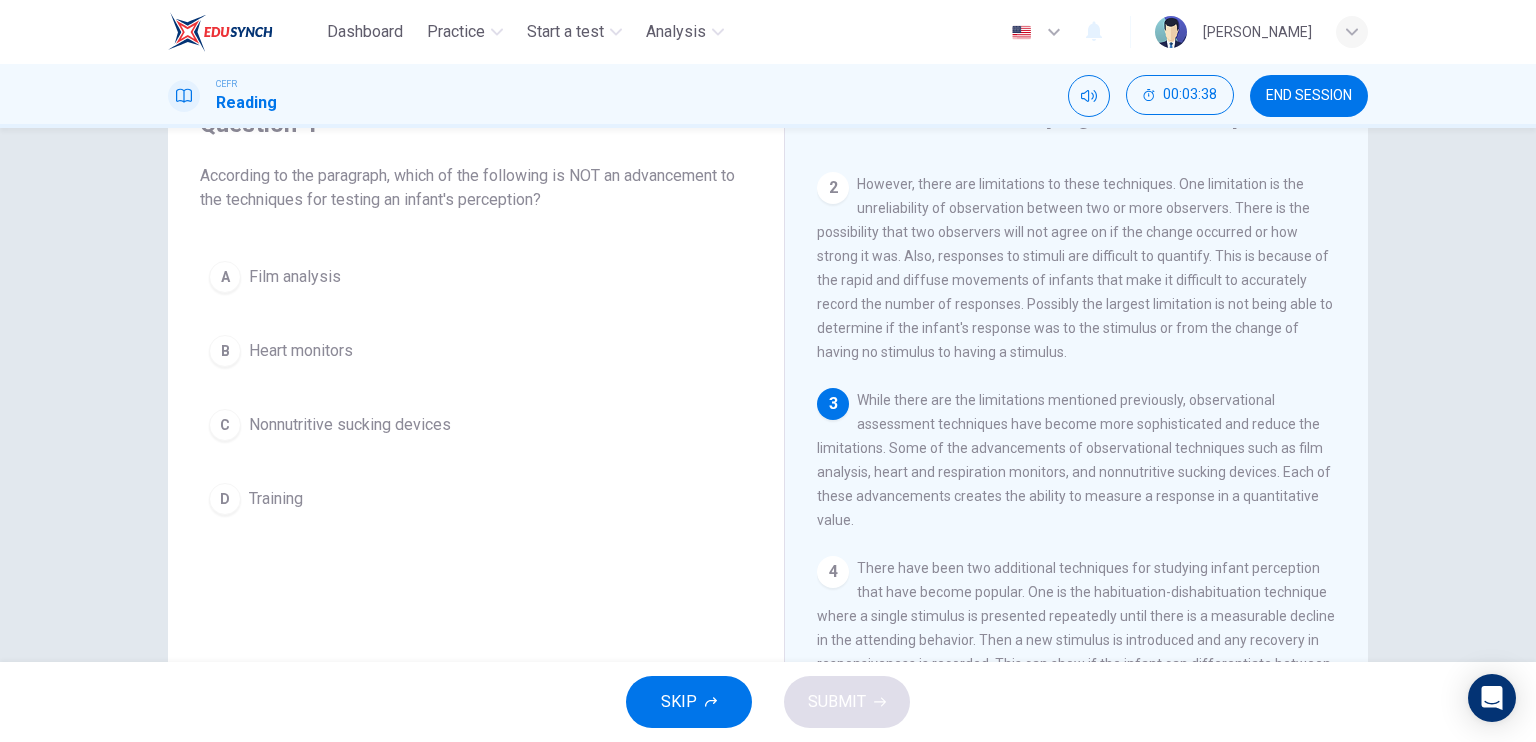 click on "D Training" at bounding box center (476, 499) 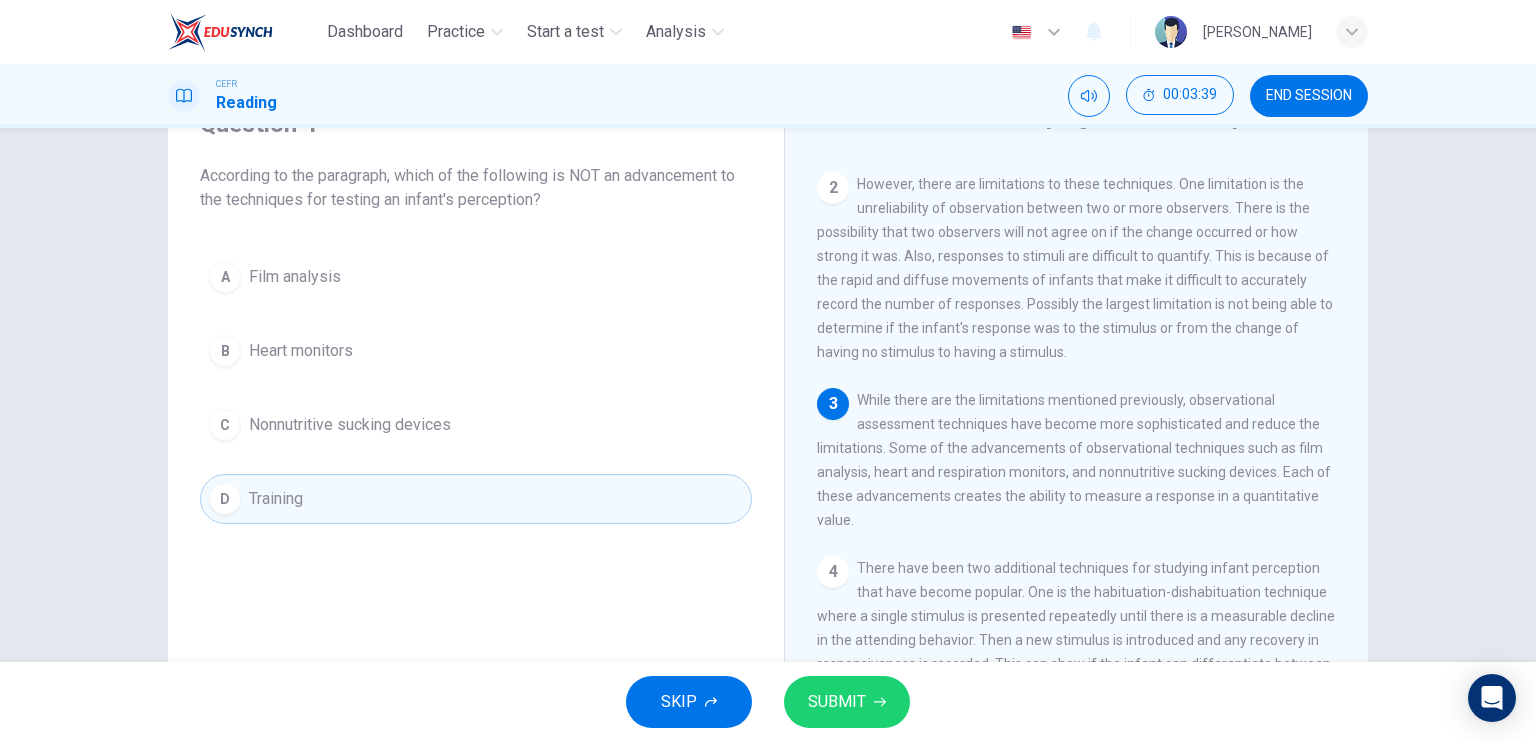 click on "SUBMIT" at bounding box center [847, 702] 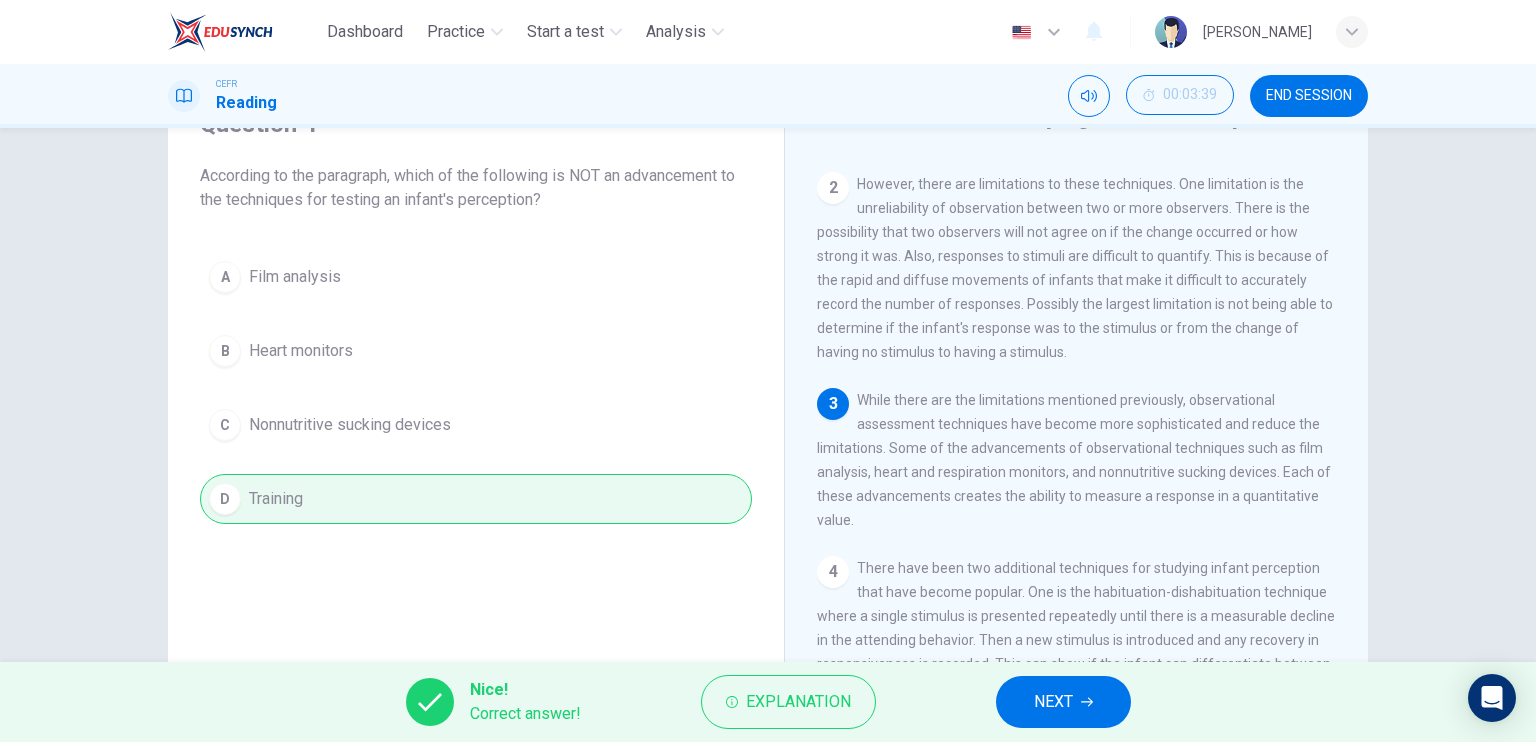 click on "NEXT" at bounding box center (1063, 702) 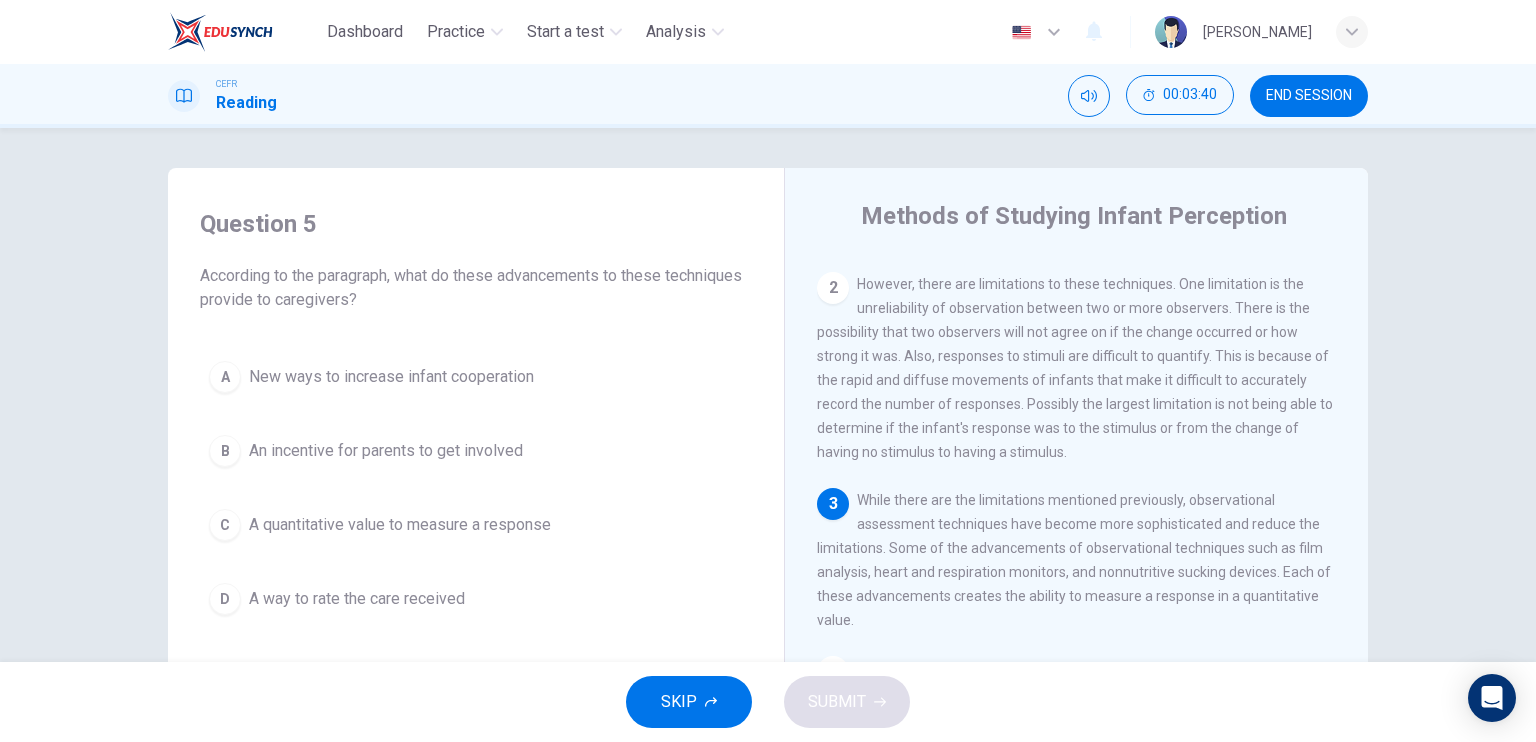 scroll, scrollTop: 100, scrollLeft: 0, axis: vertical 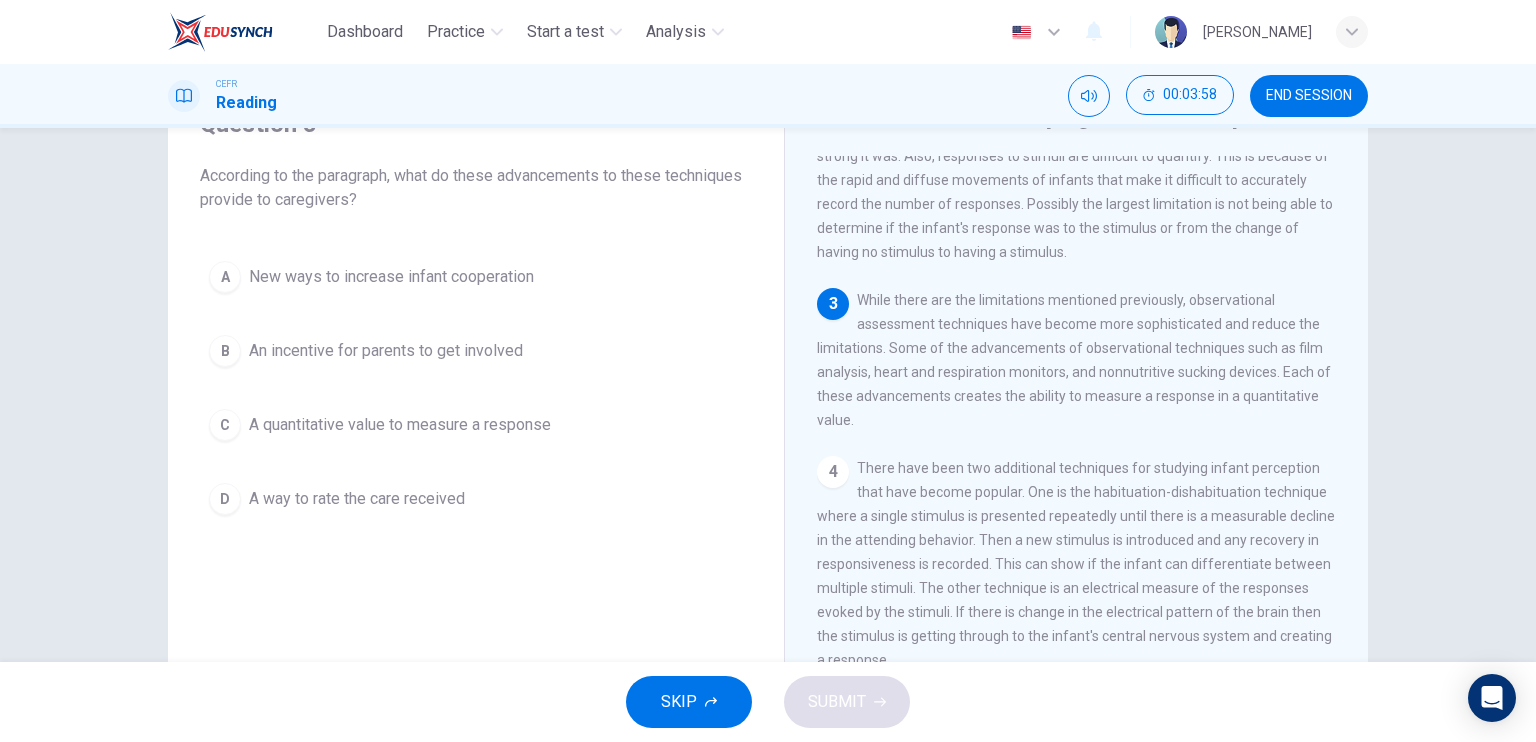 click on "A quantitative value to measure a response" at bounding box center [400, 425] 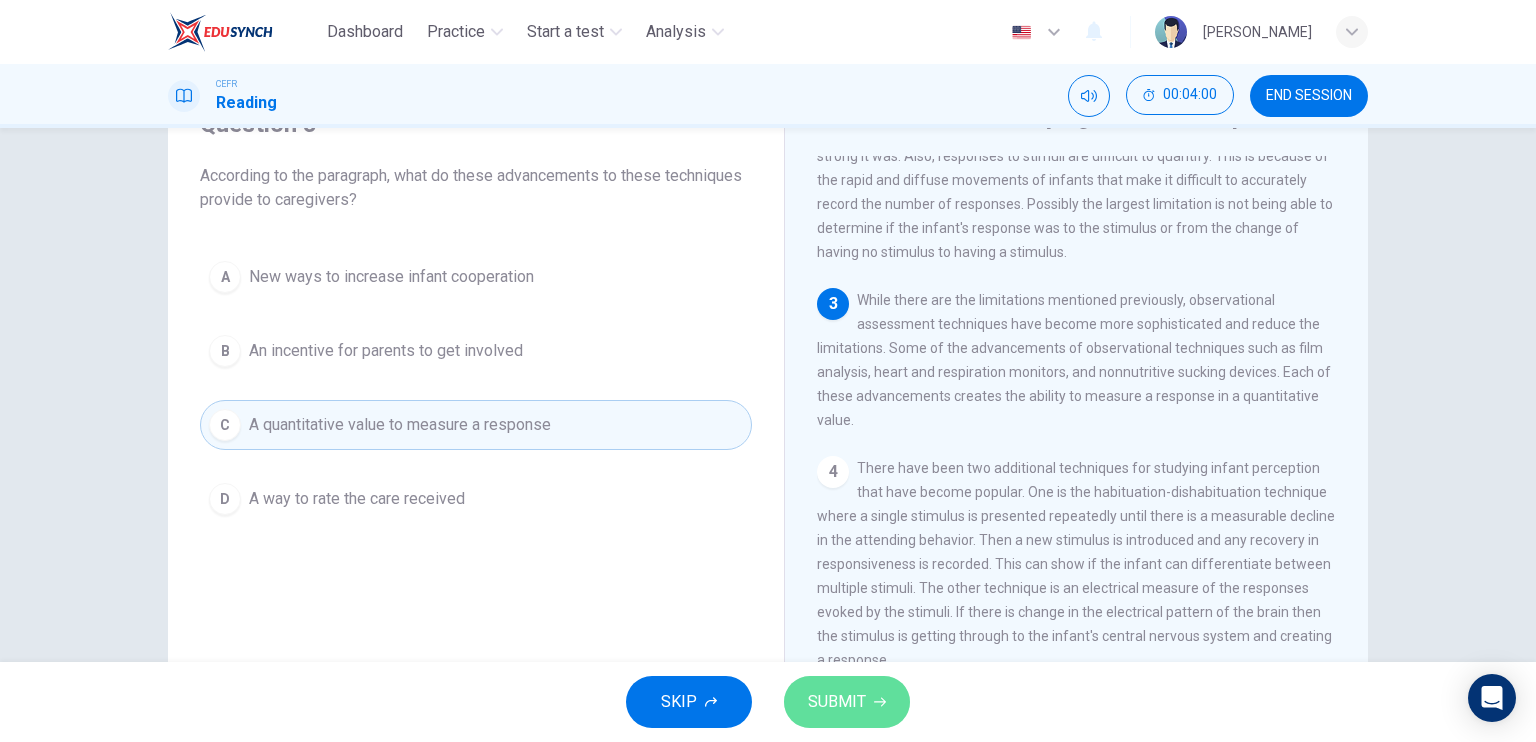 click on "SUBMIT" at bounding box center (847, 702) 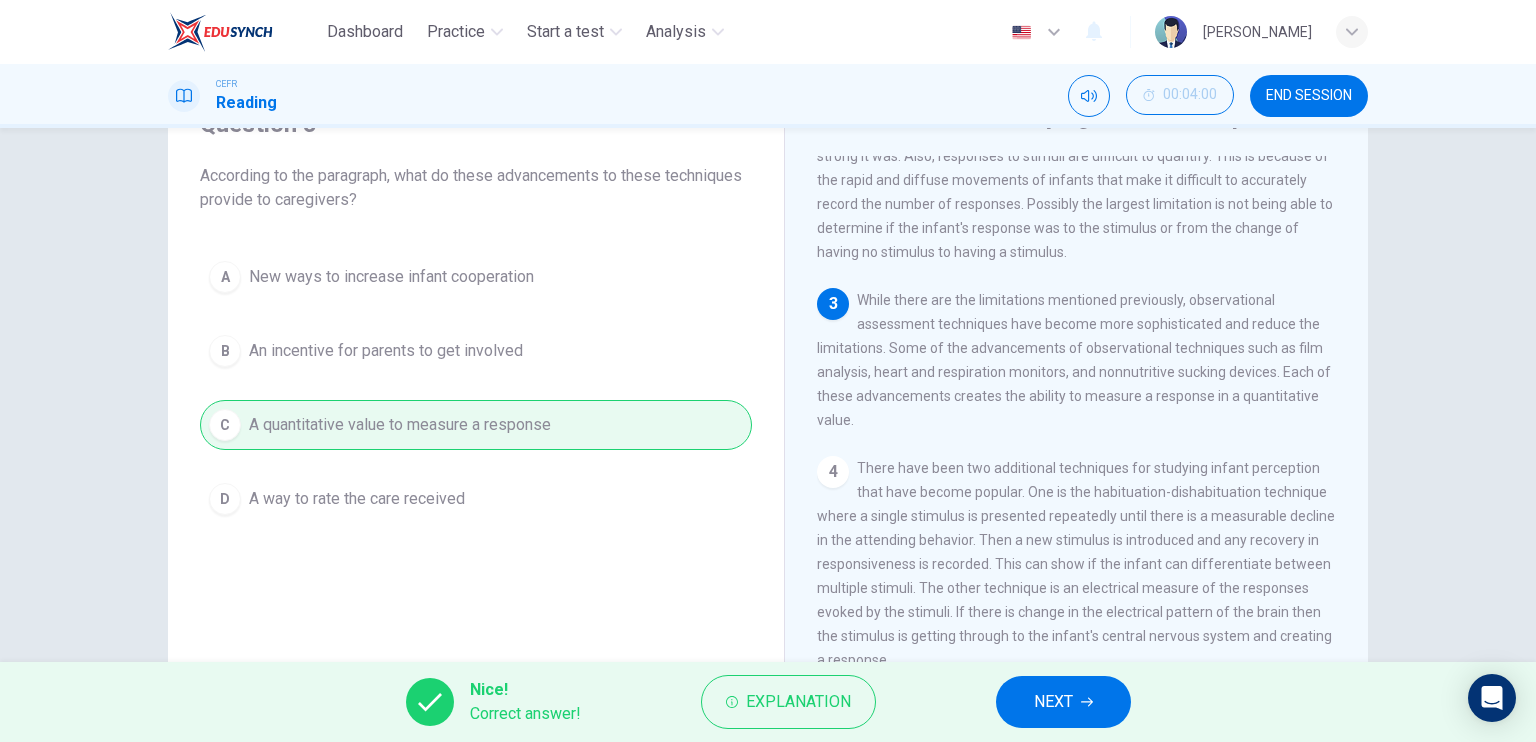 click on "NEXT" at bounding box center (1063, 702) 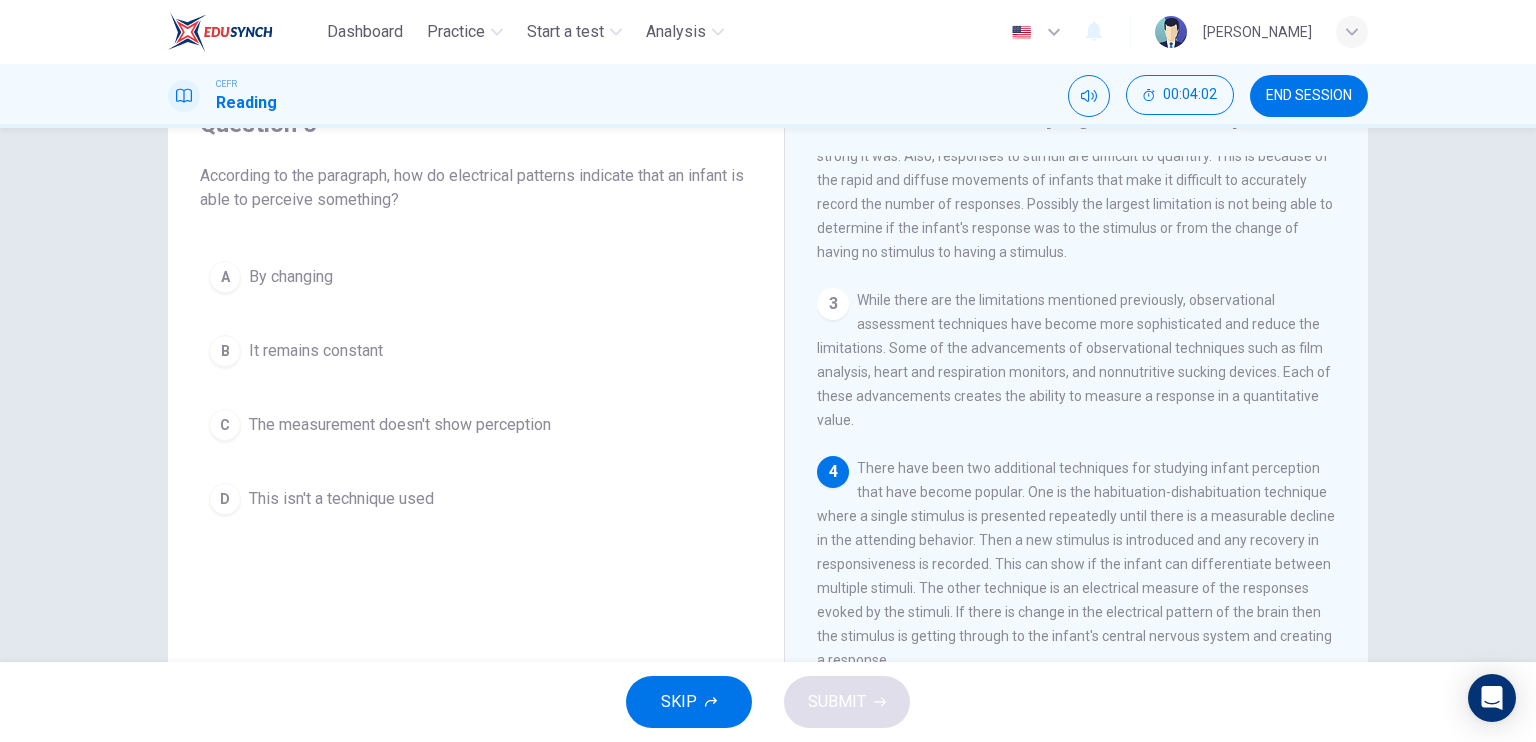 scroll, scrollTop: 430, scrollLeft: 0, axis: vertical 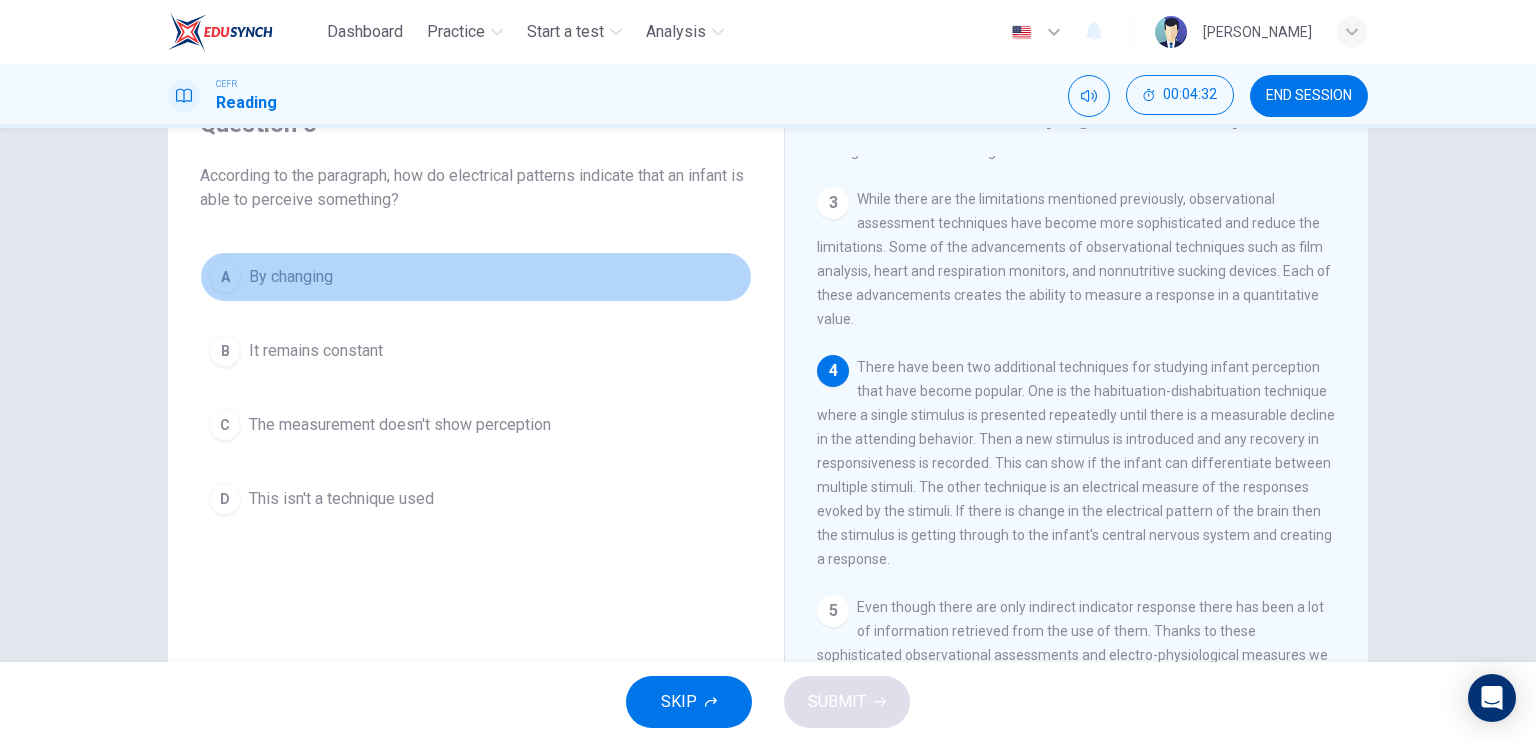 click on "A By changing" at bounding box center (476, 277) 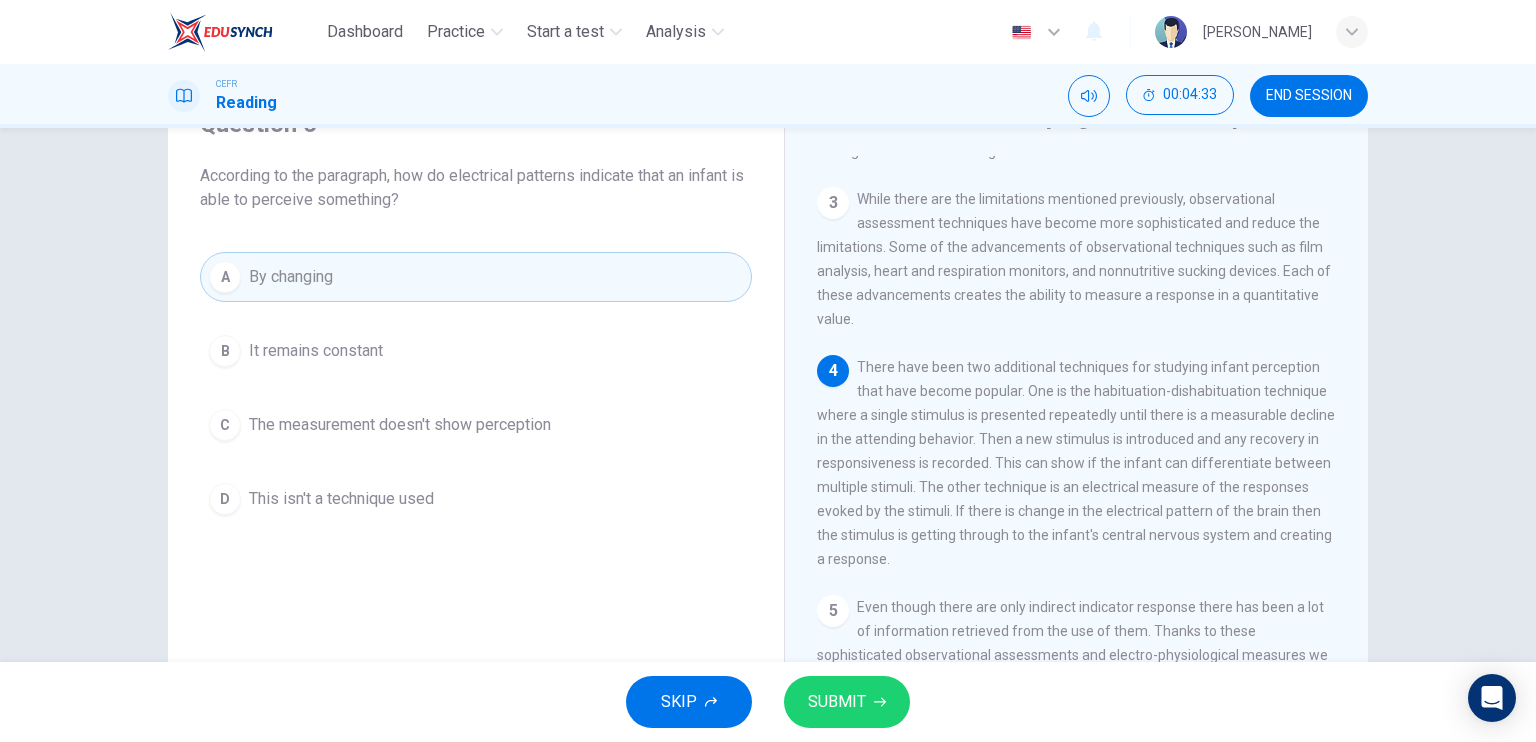 click on "SUBMIT" at bounding box center [847, 702] 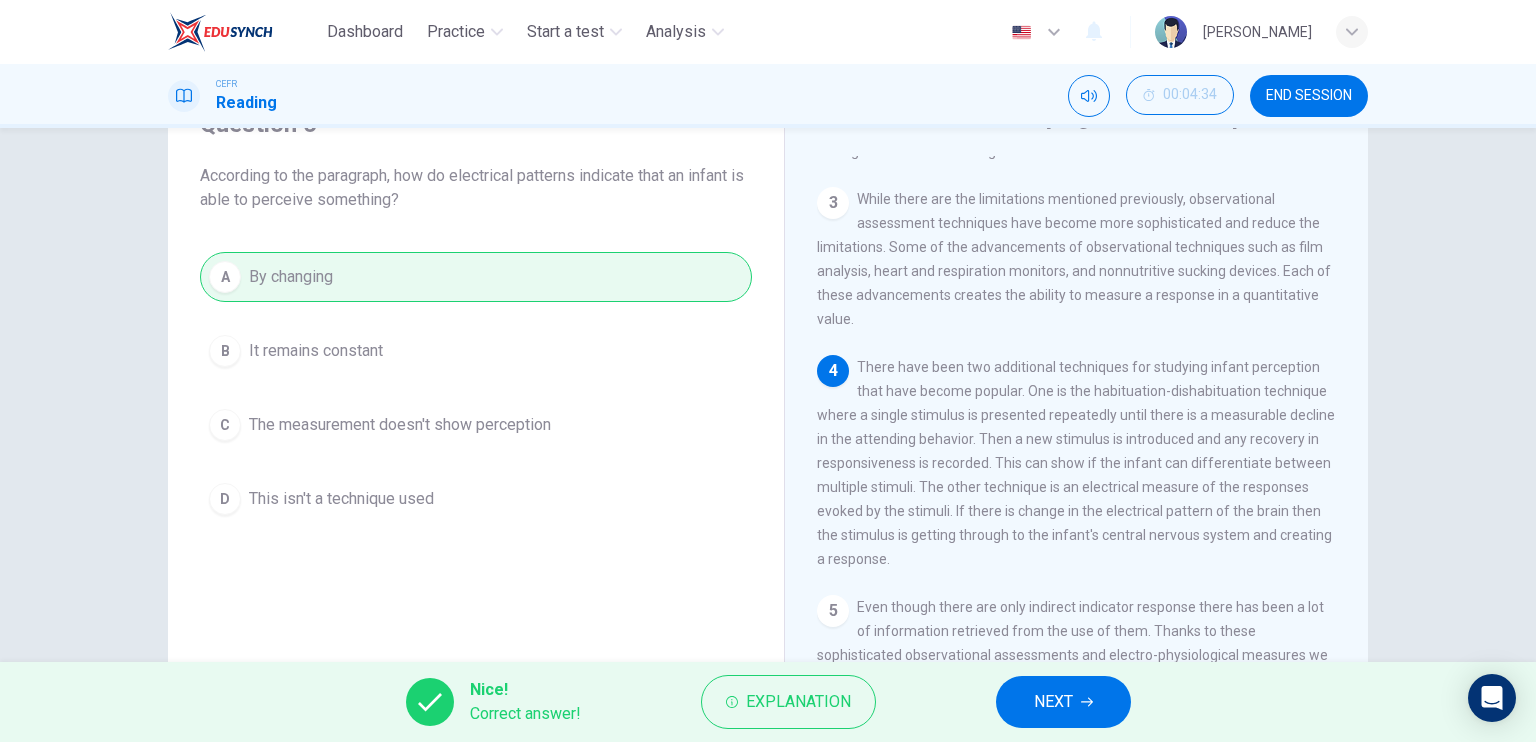 click on "NEXT" at bounding box center [1063, 702] 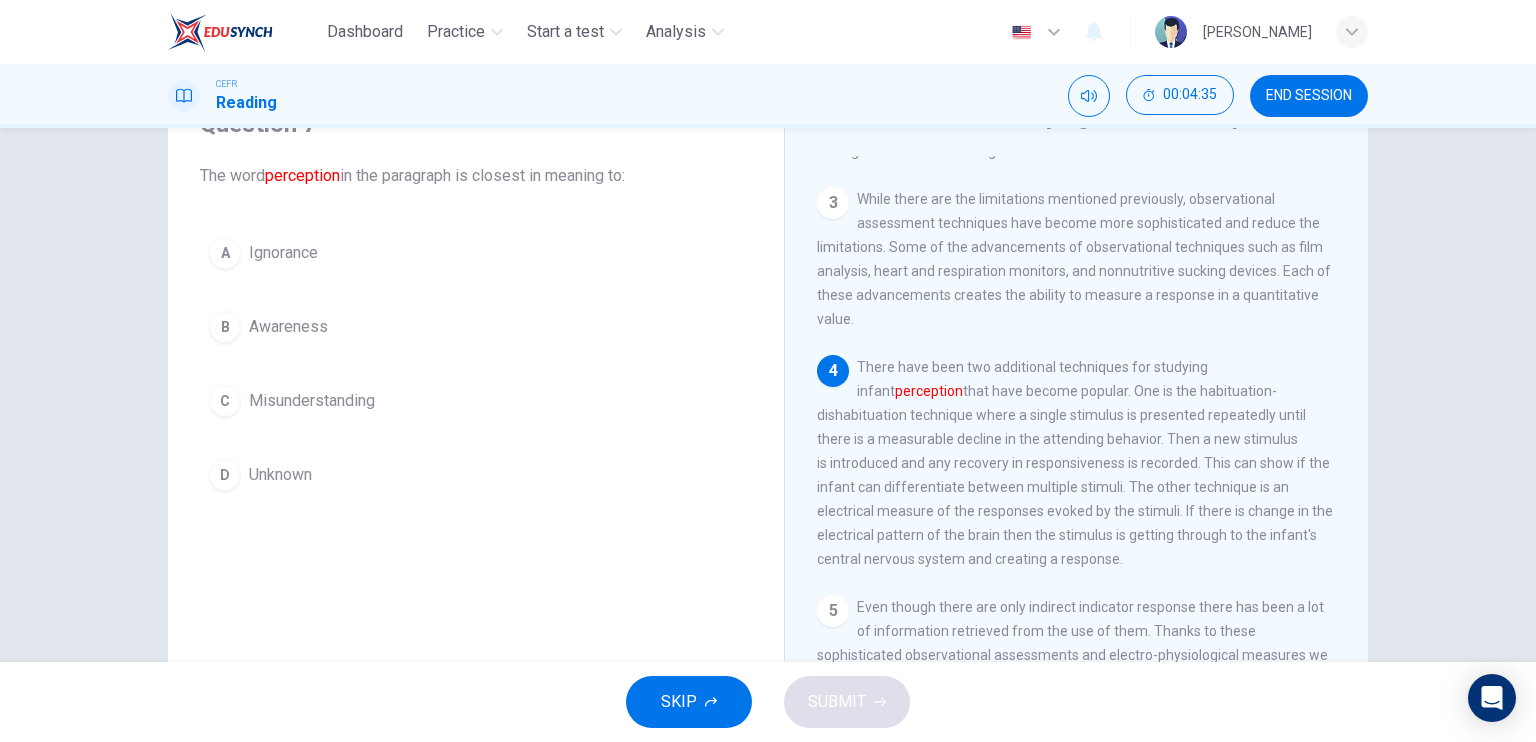 click on "B Awareness" at bounding box center (476, 327) 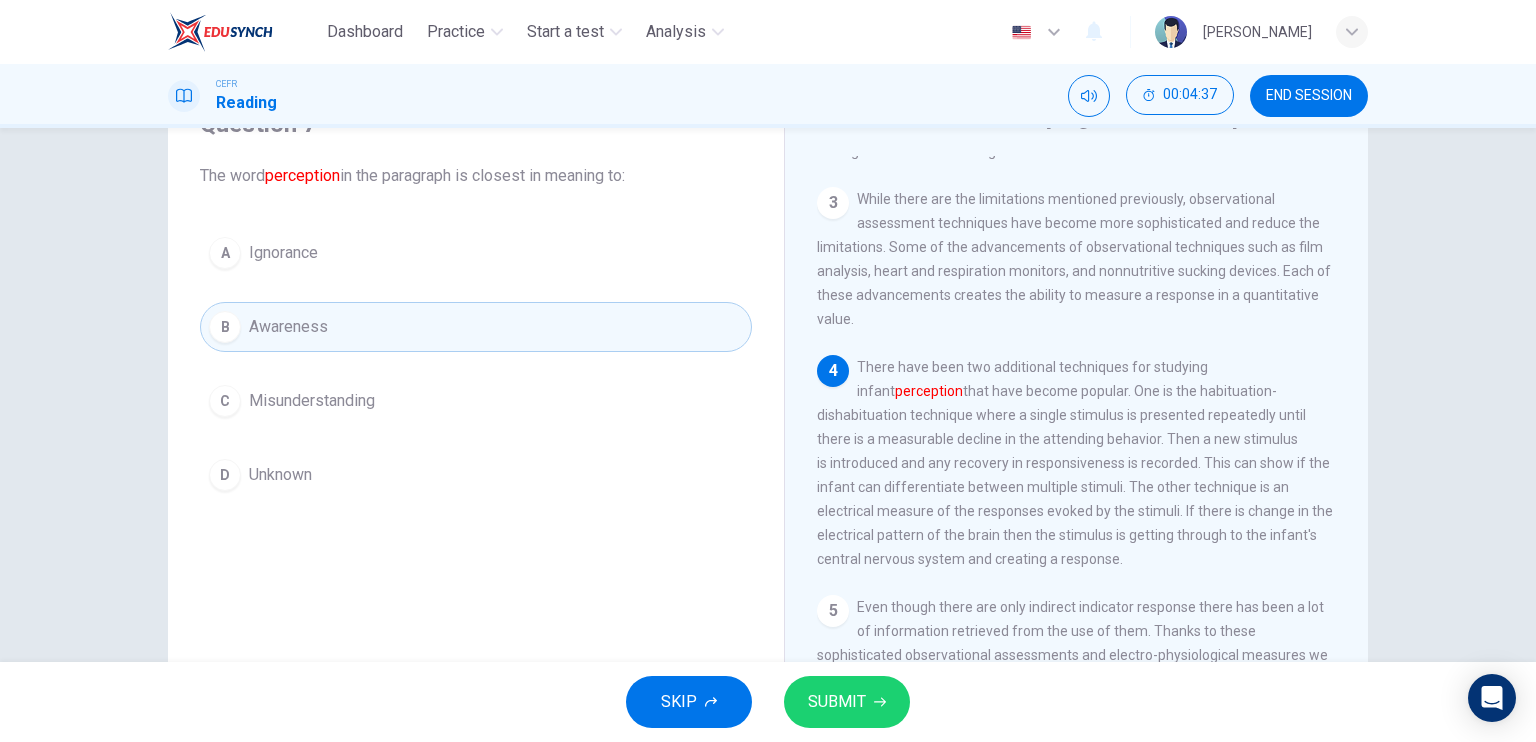 click on "SUBMIT" at bounding box center (837, 702) 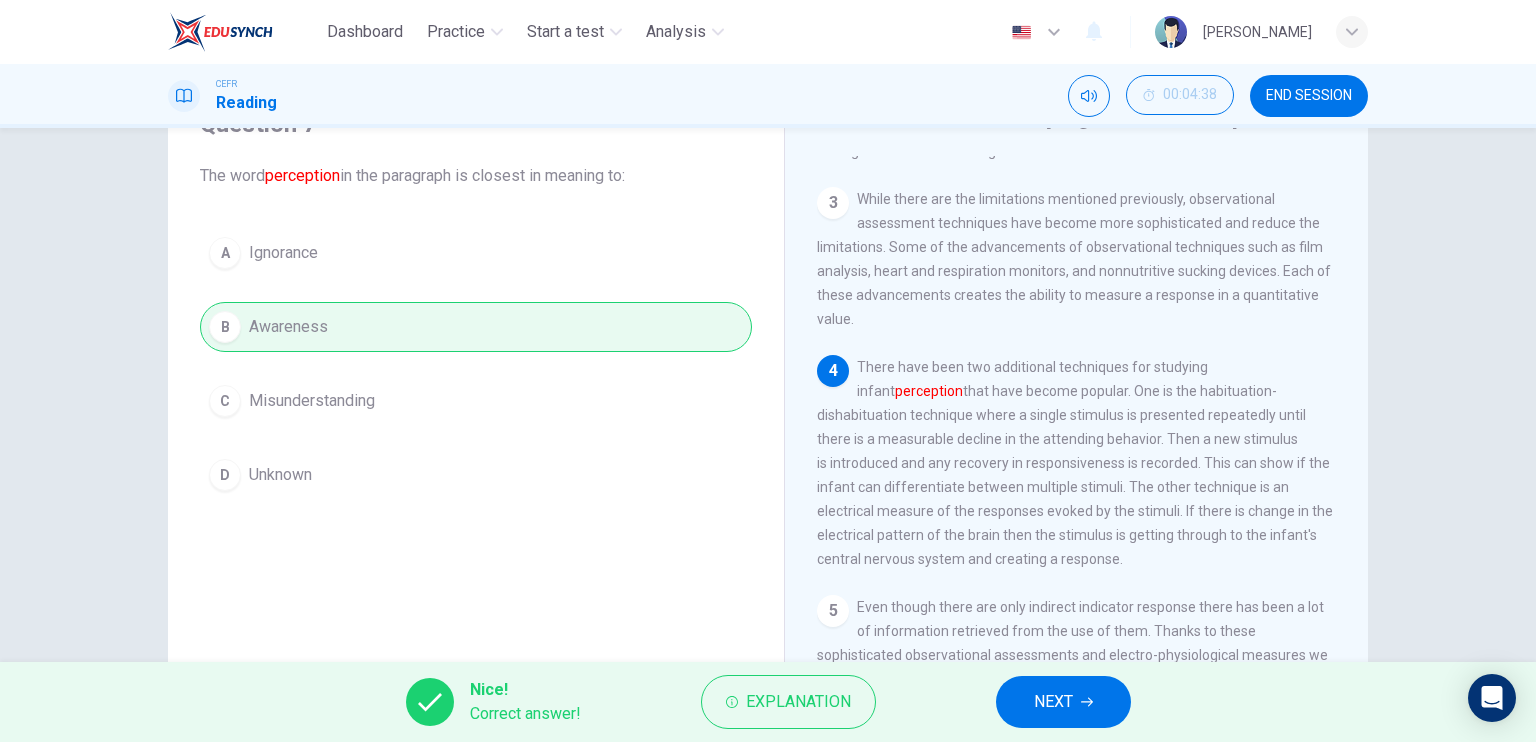 click on "NEXT" at bounding box center [1053, 702] 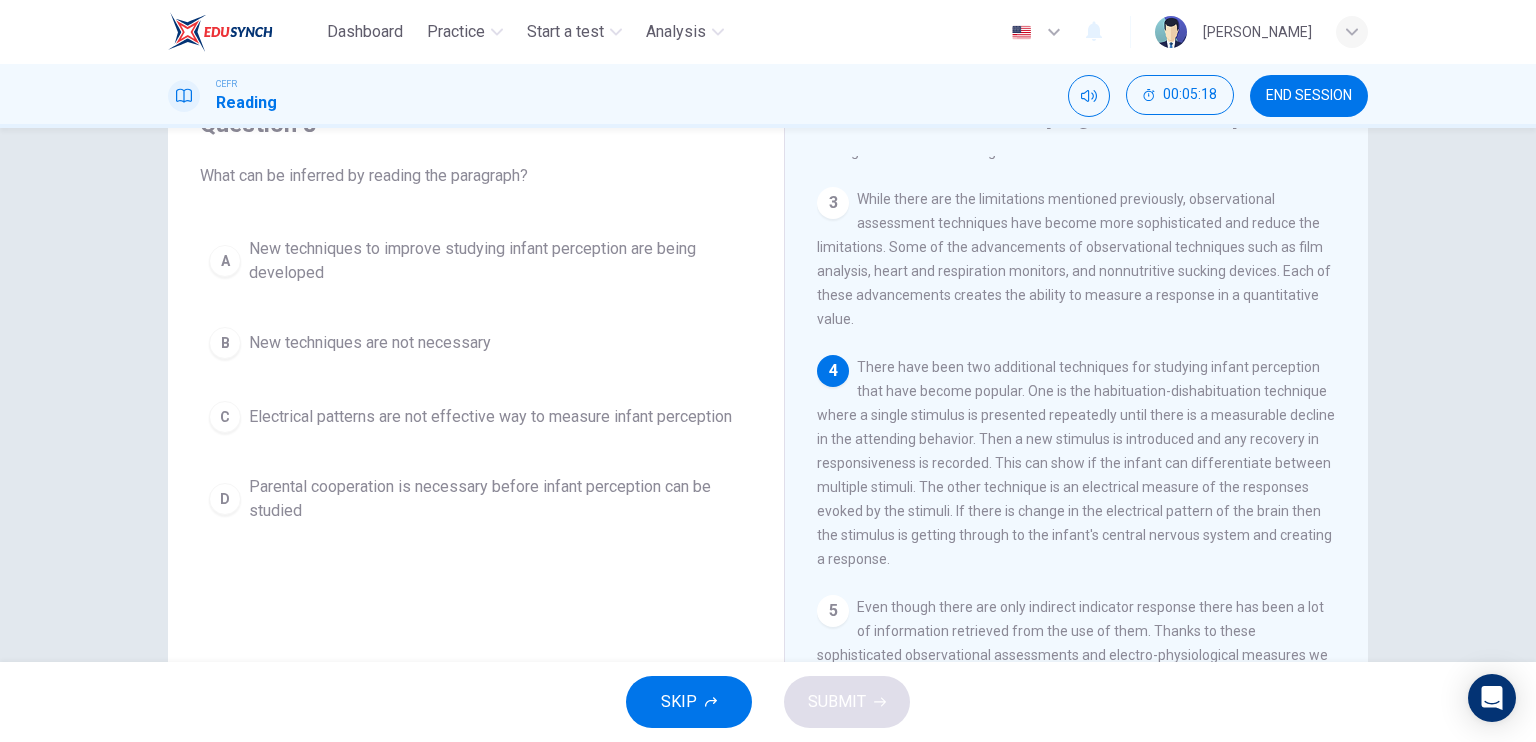 click on "New techniques to improve studying infant perception are being developed" at bounding box center (496, 261) 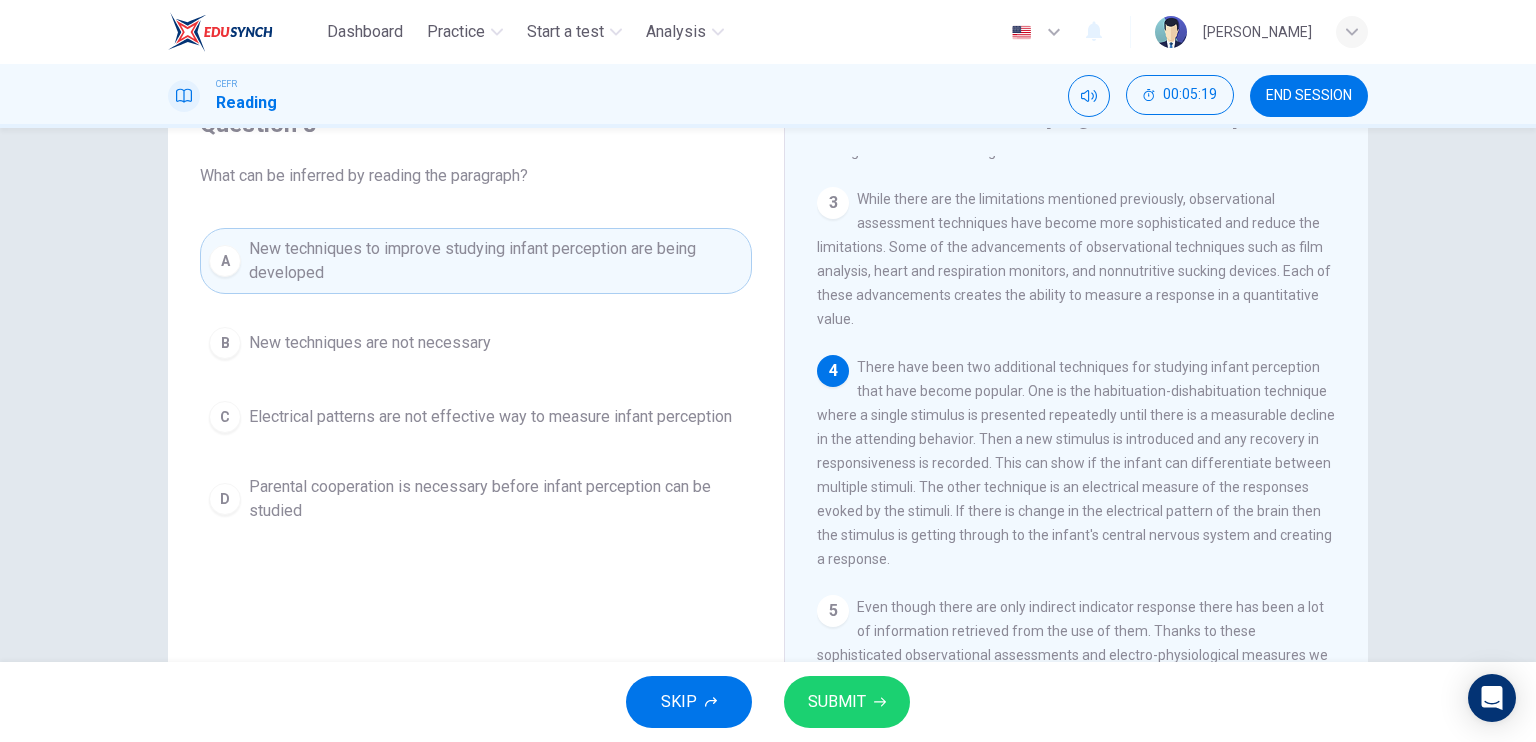 click on "SUBMIT" at bounding box center [837, 702] 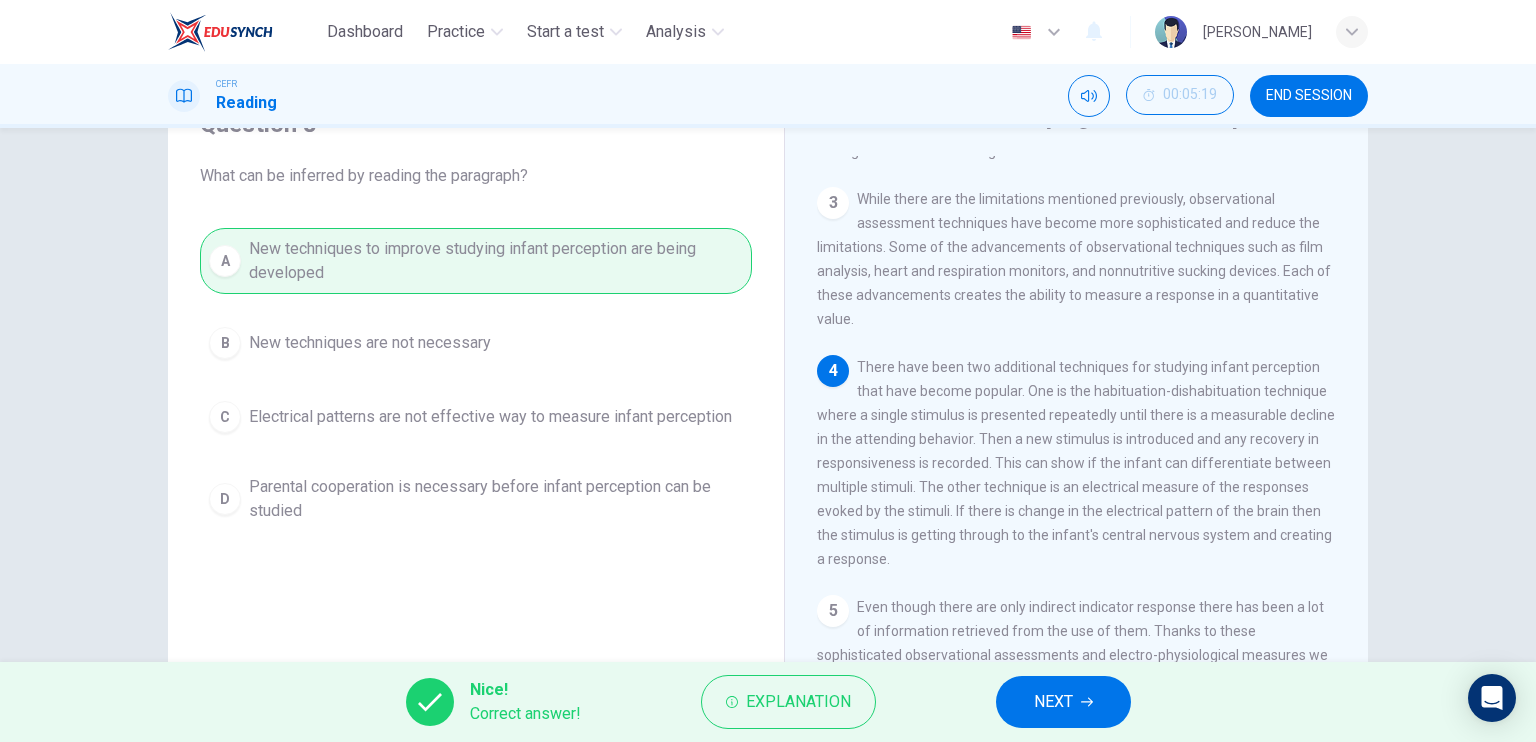 click on "Nice! Correct answer! Explanation NEXT" at bounding box center (768, 702) 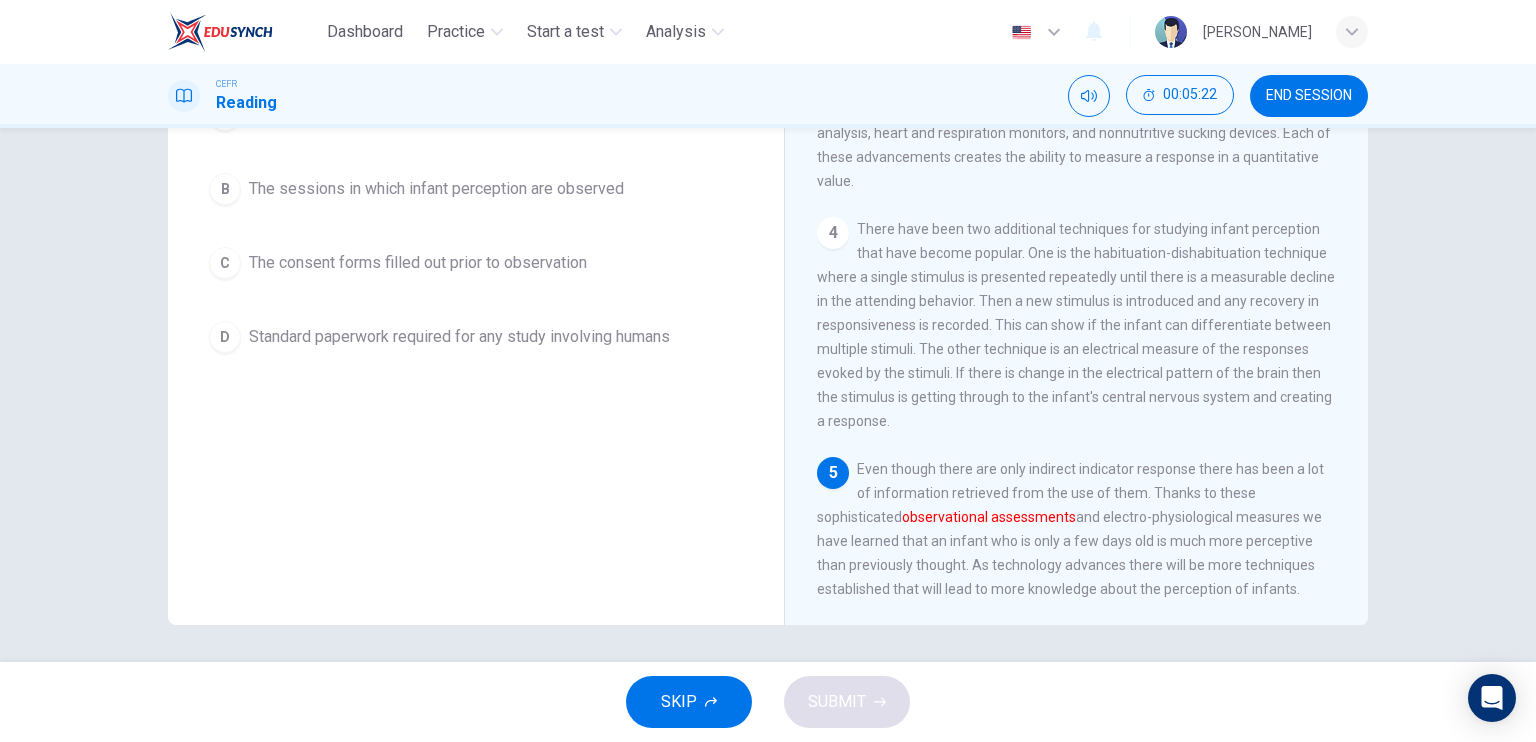 scroll, scrollTop: 240, scrollLeft: 0, axis: vertical 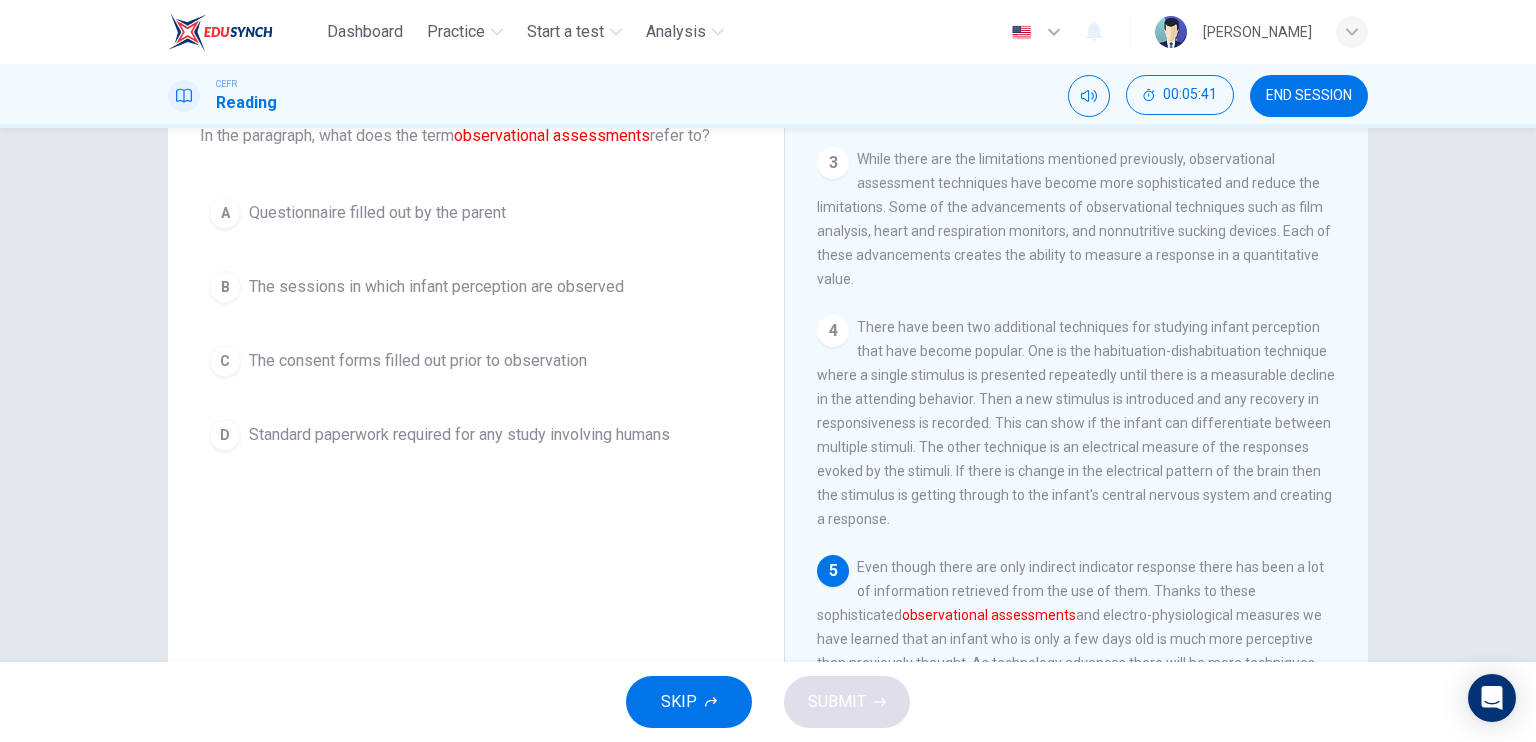 click on "B The sessions in which infant perception are observed" at bounding box center [476, 287] 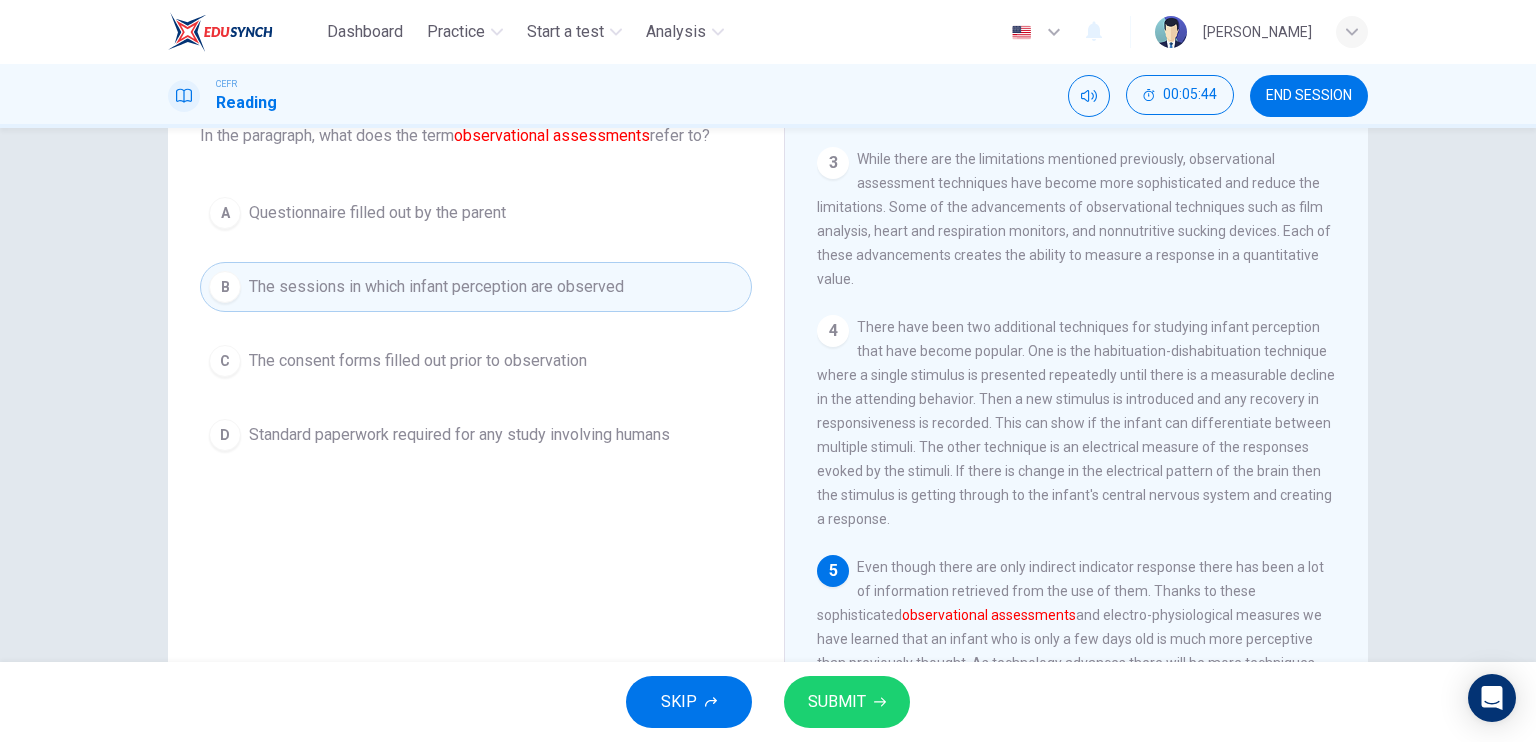 click on "SUBMIT" at bounding box center [847, 702] 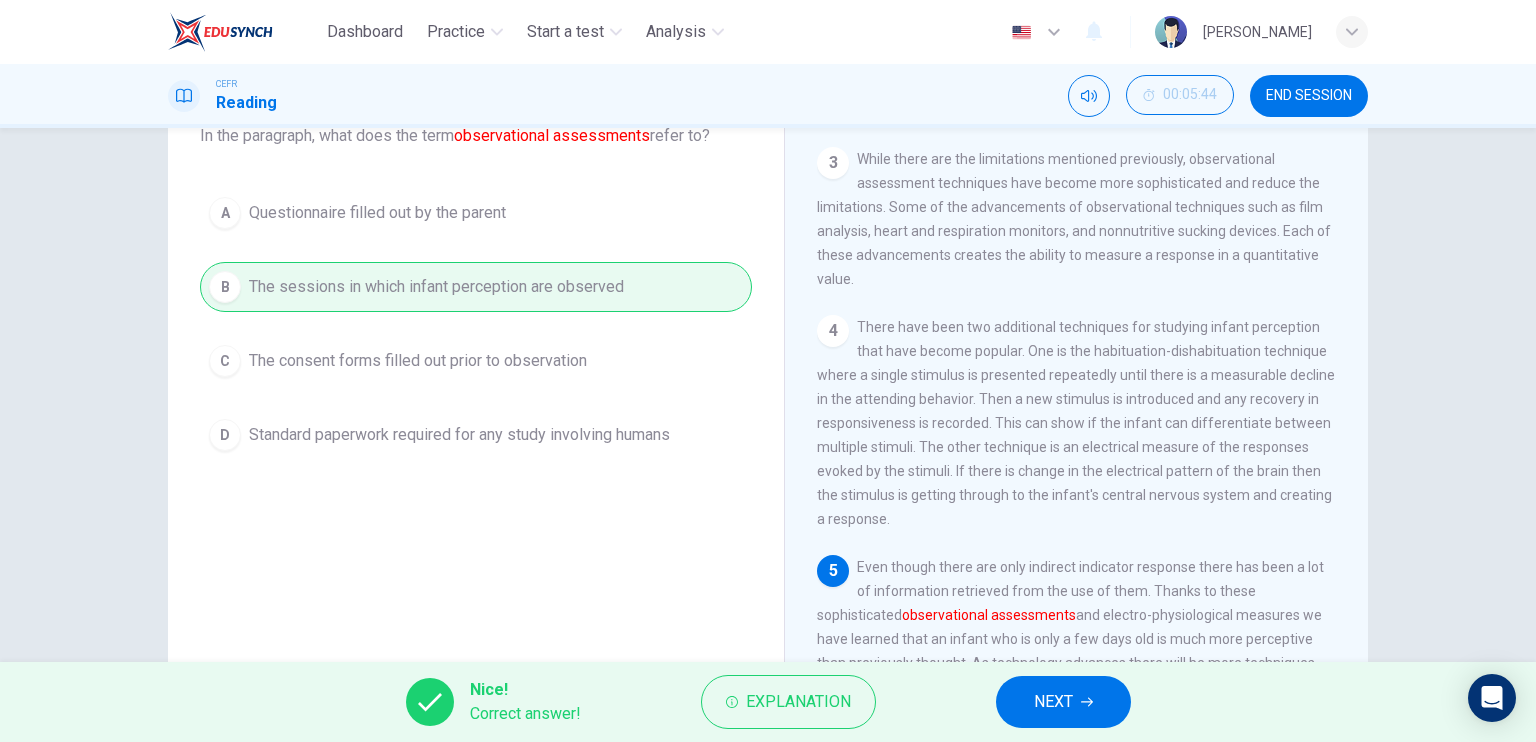 click on "NEXT" at bounding box center [1053, 702] 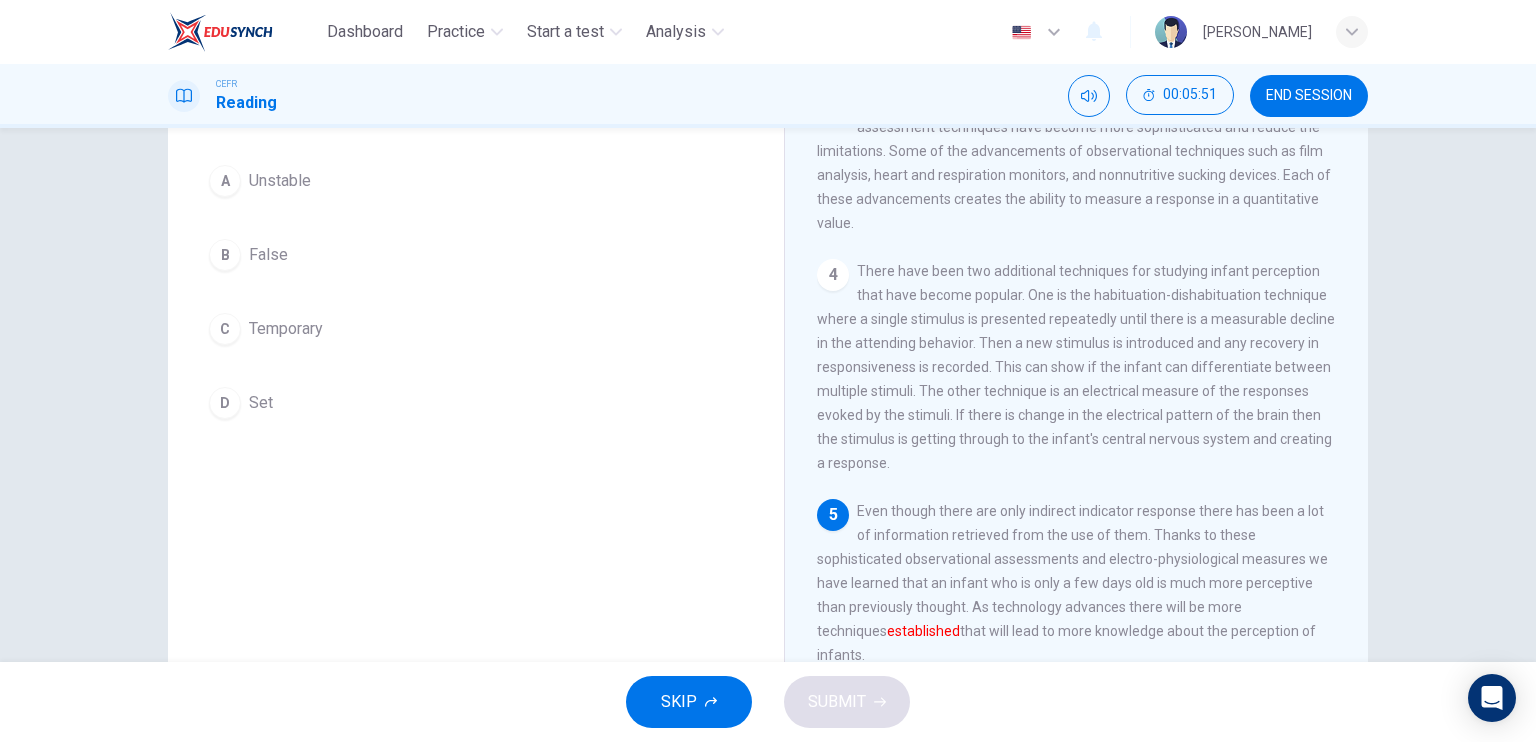 scroll, scrollTop: 140, scrollLeft: 0, axis: vertical 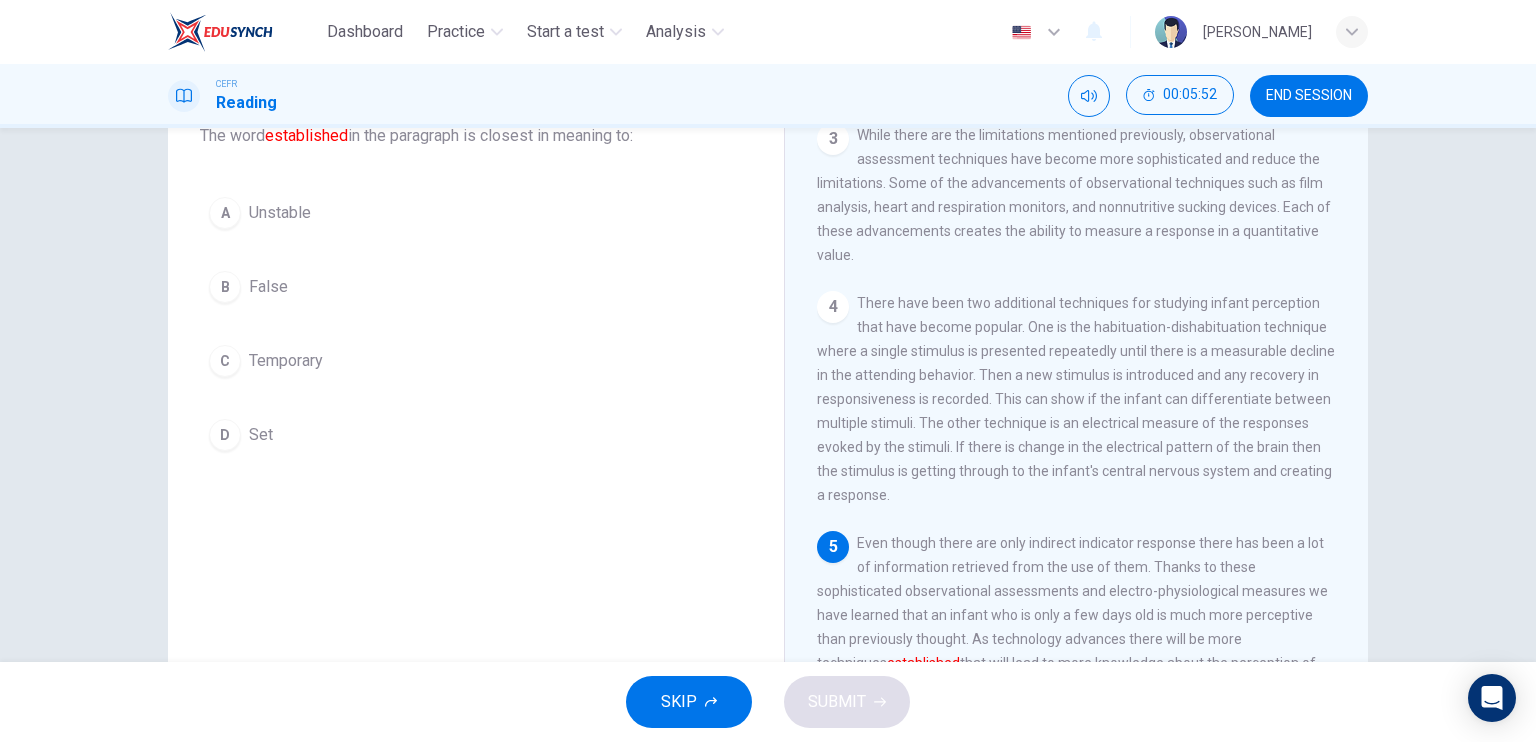 click on "D Set" at bounding box center [476, 435] 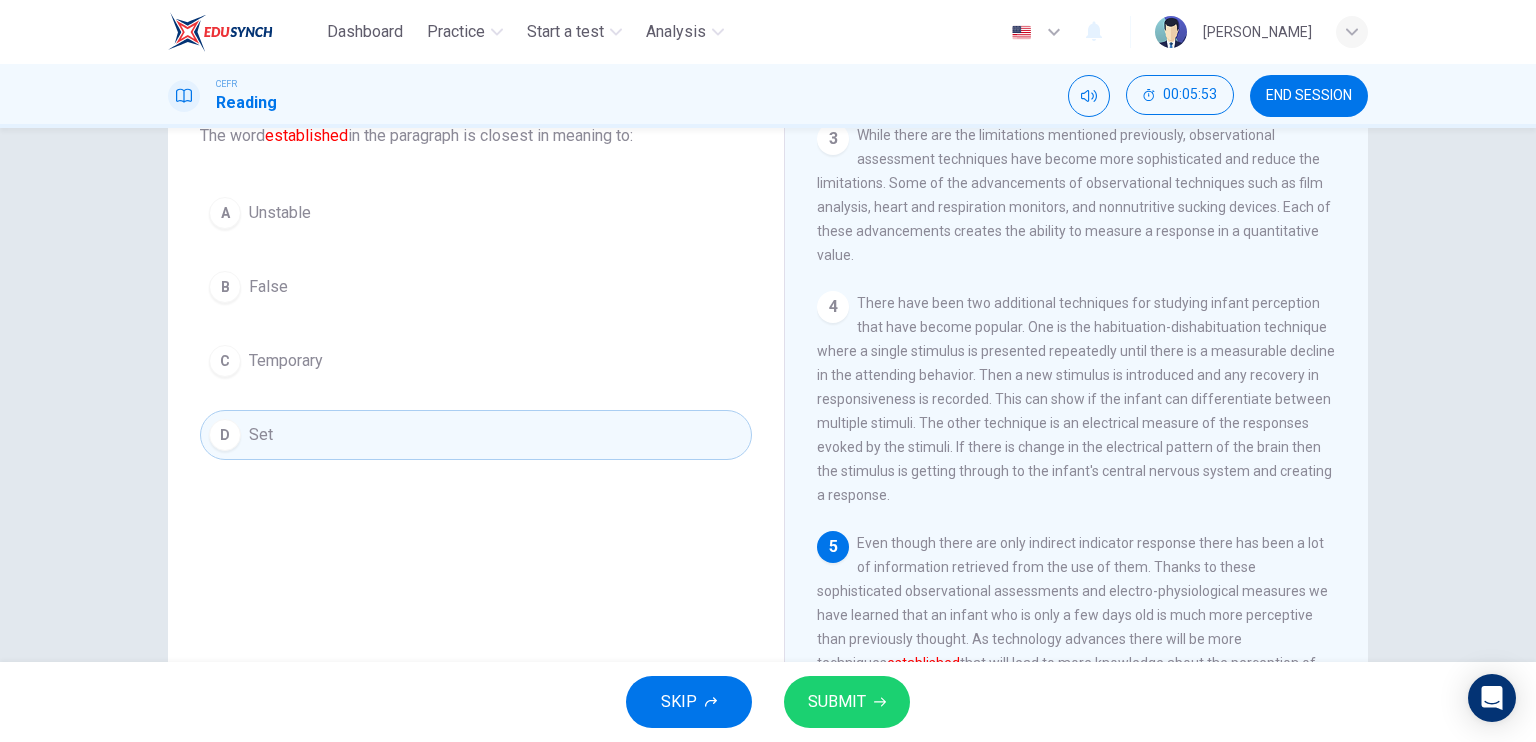 click on "SUBMIT" at bounding box center (837, 702) 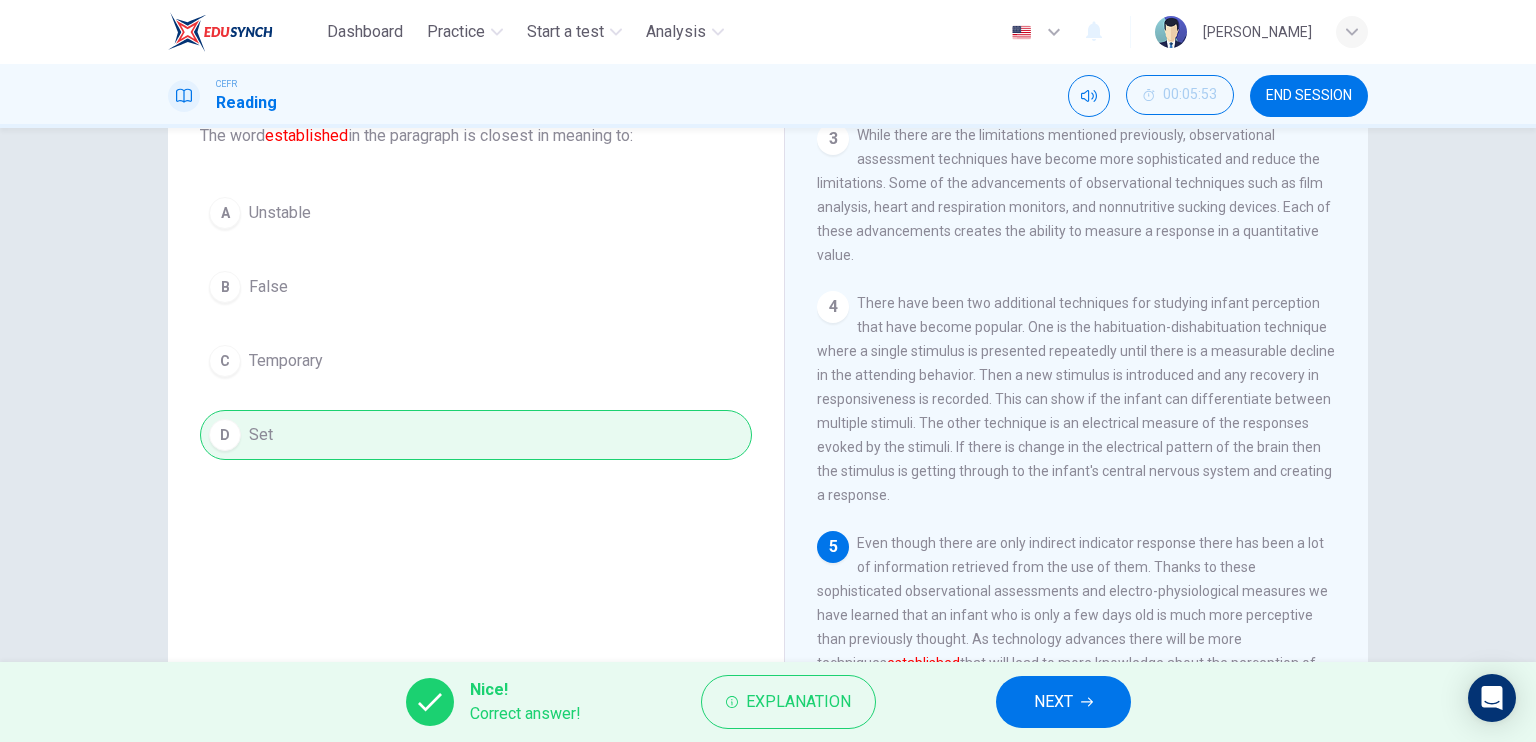 click on "NEXT" at bounding box center [1063, 702] 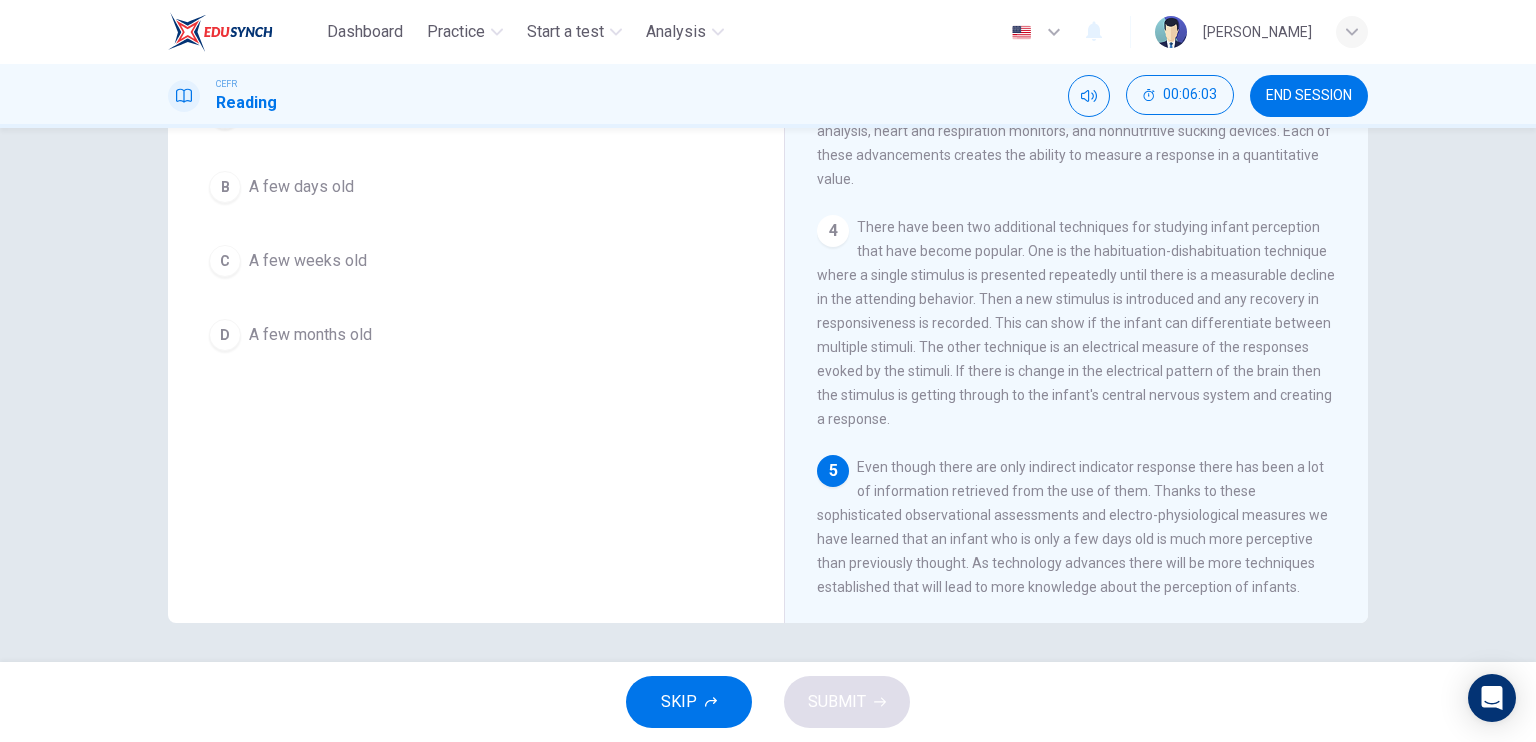 scroll, scrollTop: 140, scrollLeft: 0, axis: vertical 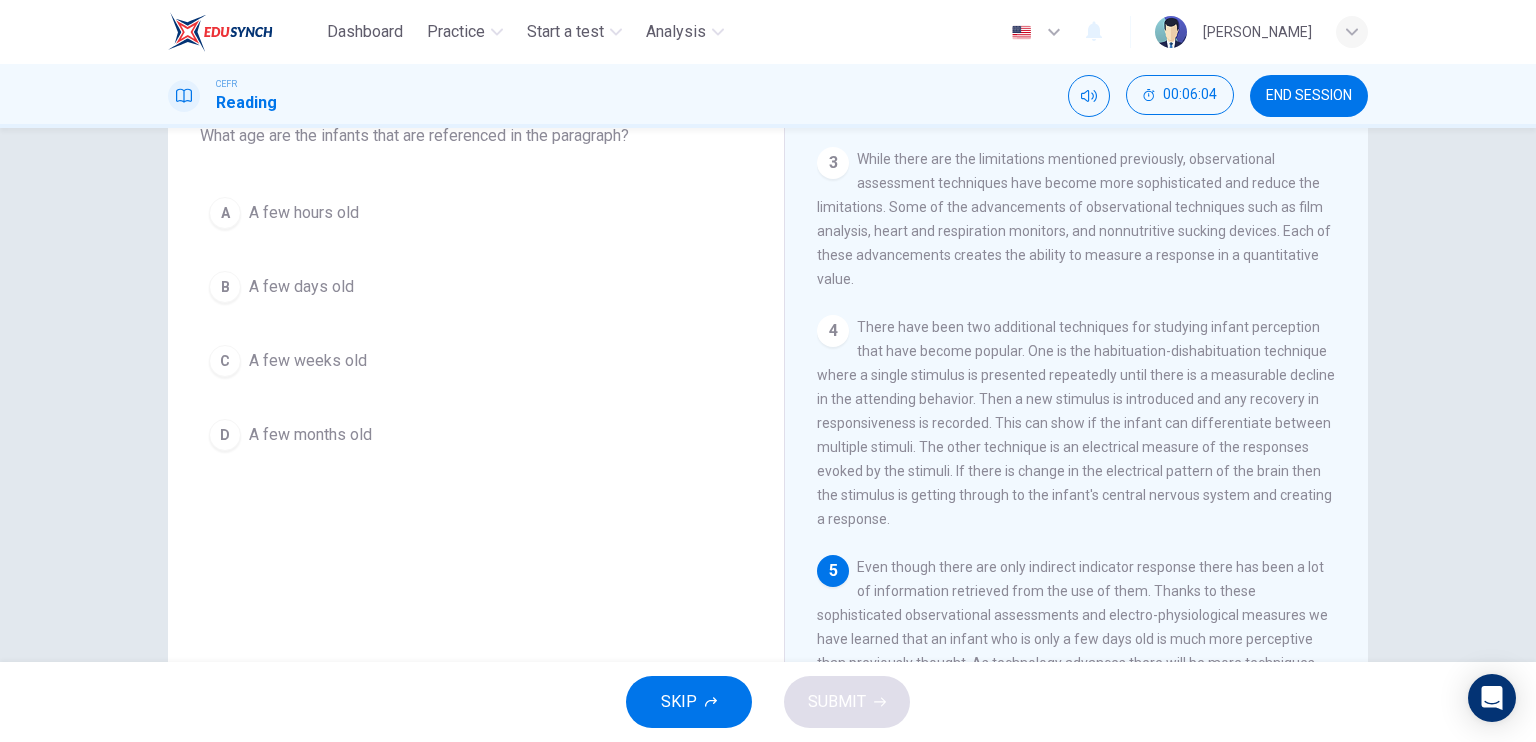 click on "B A few days old" at bounding box center (476, 287) 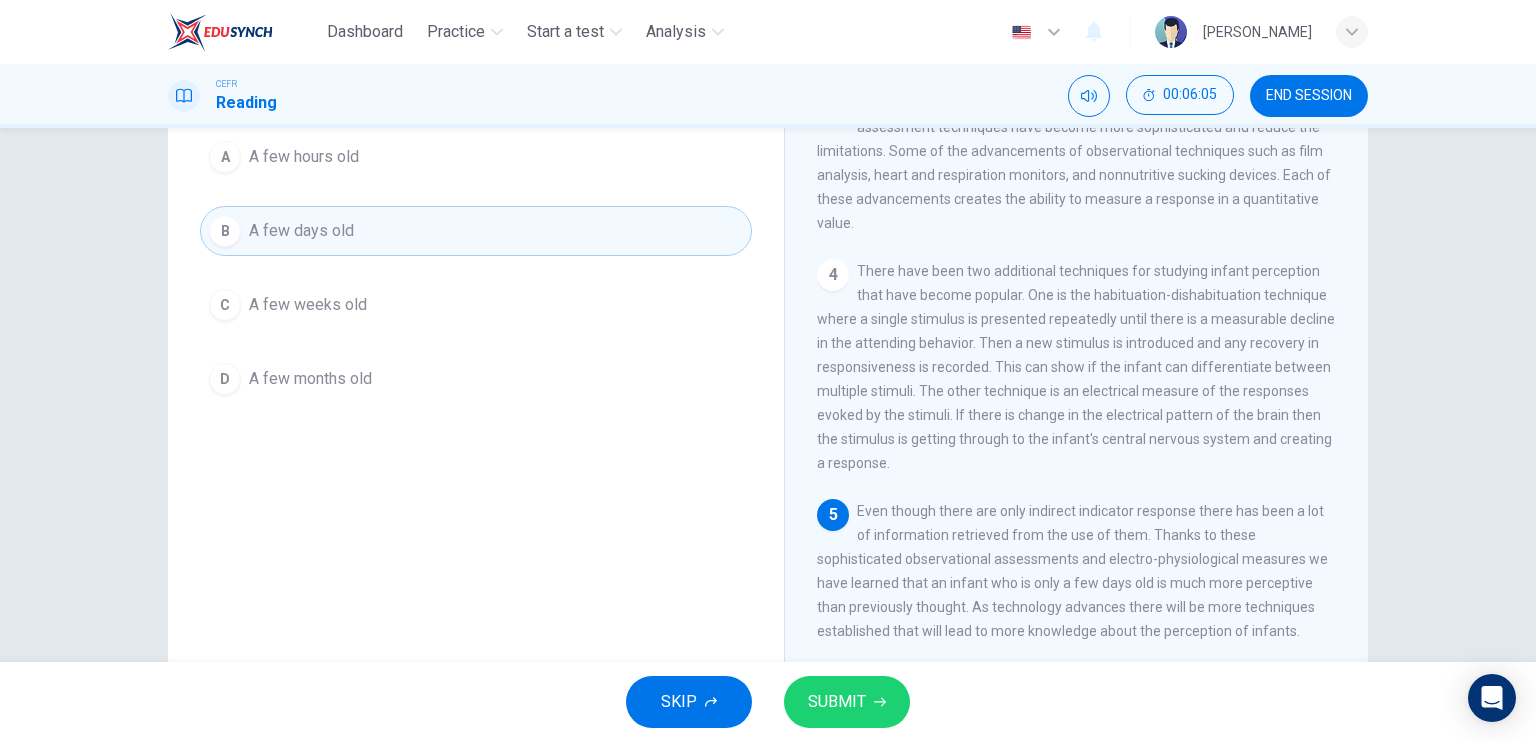 scroll, scrollTop: 240, scrollLeft: 0, axis: vertical 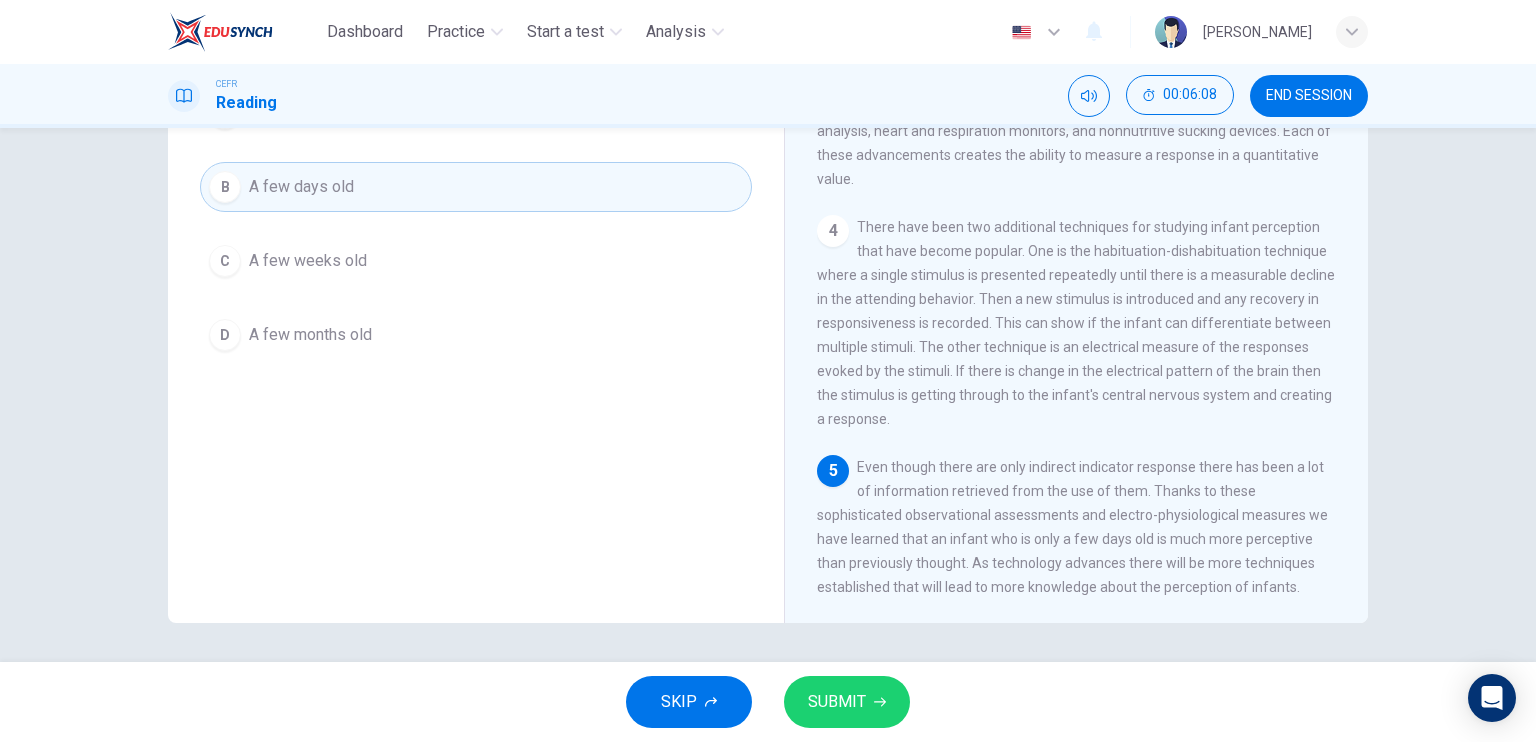 click on "SUBMIT" at bounding box center [847, 702] 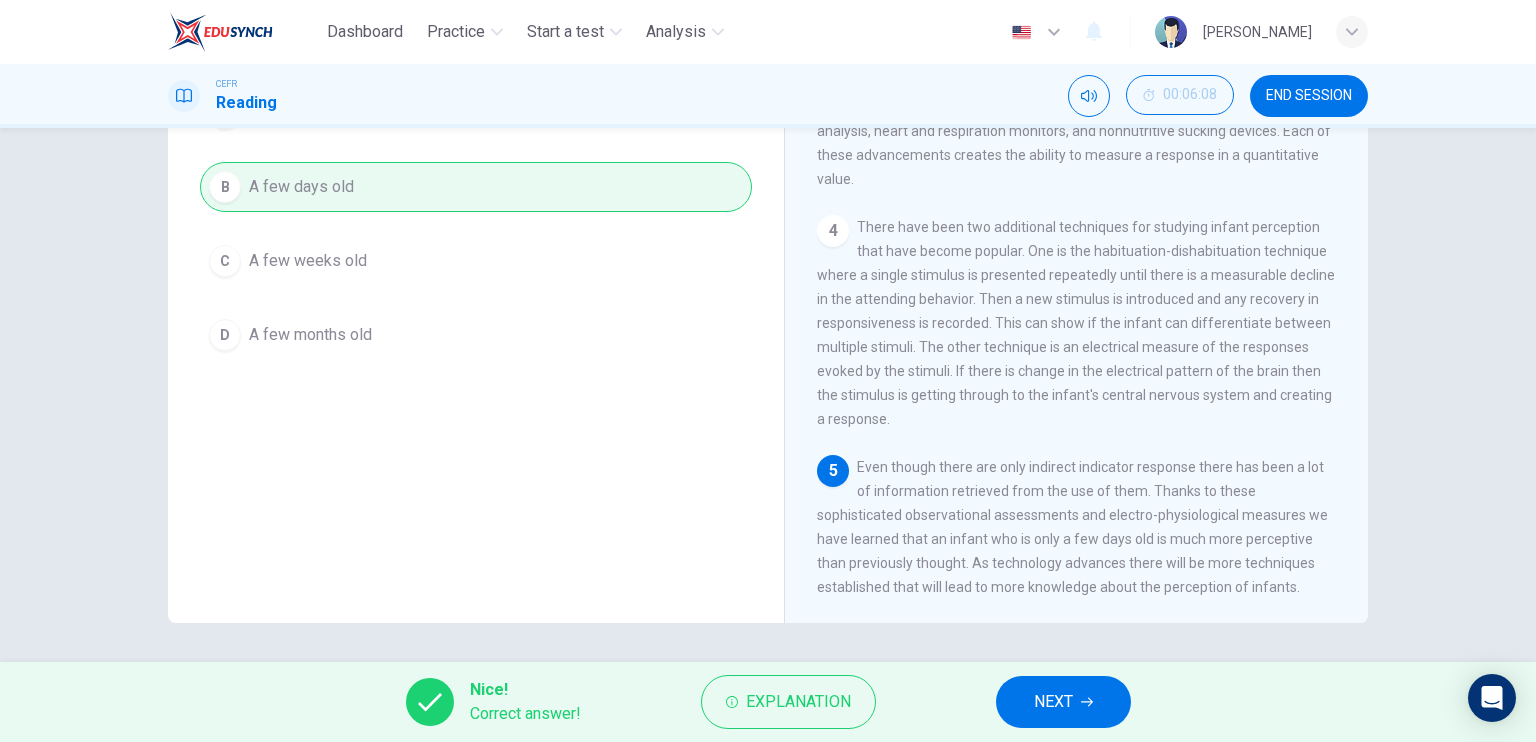 click on "NEXT" at bounding box center (1053, 702) 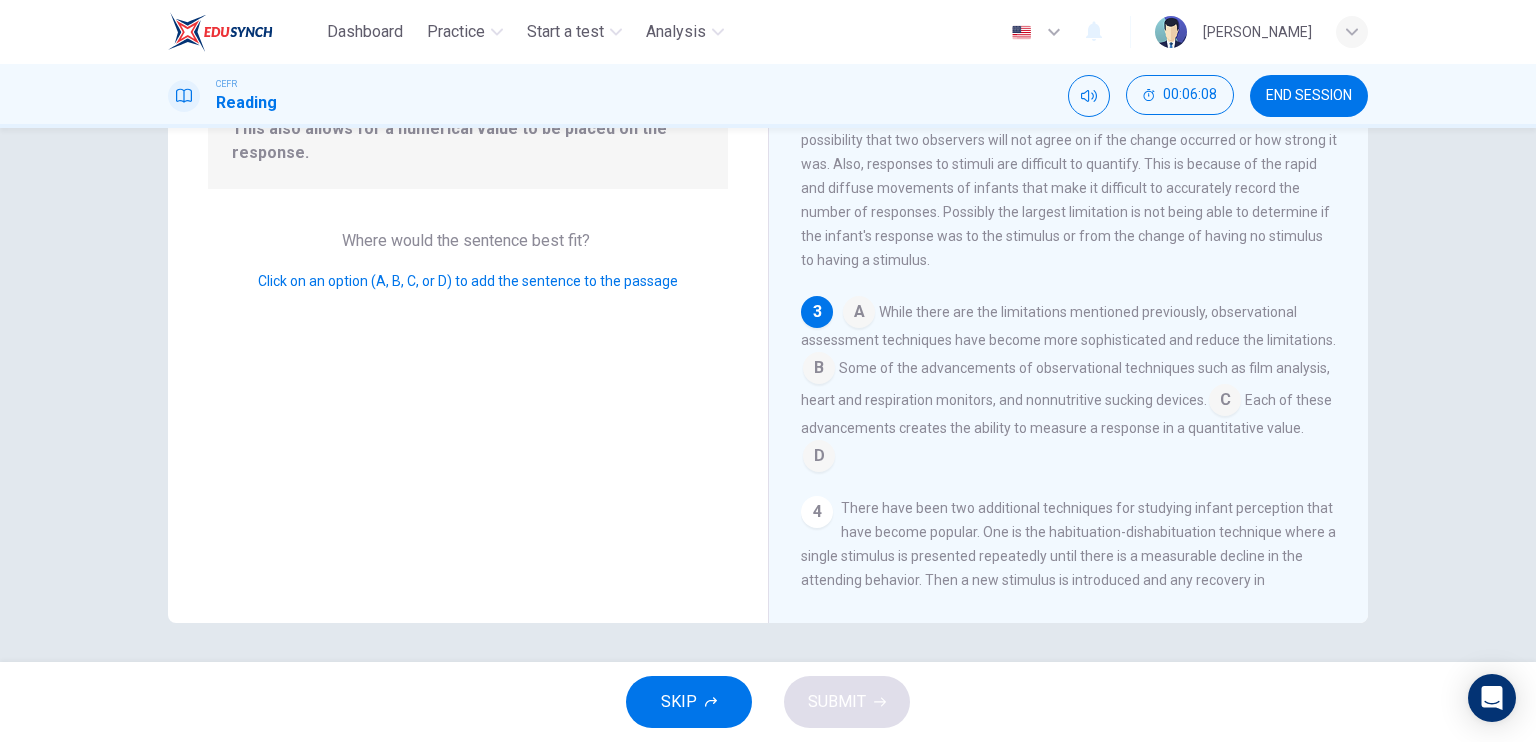 scroll, scrollTop: 245, scrollLeft: 0, axis: vertical 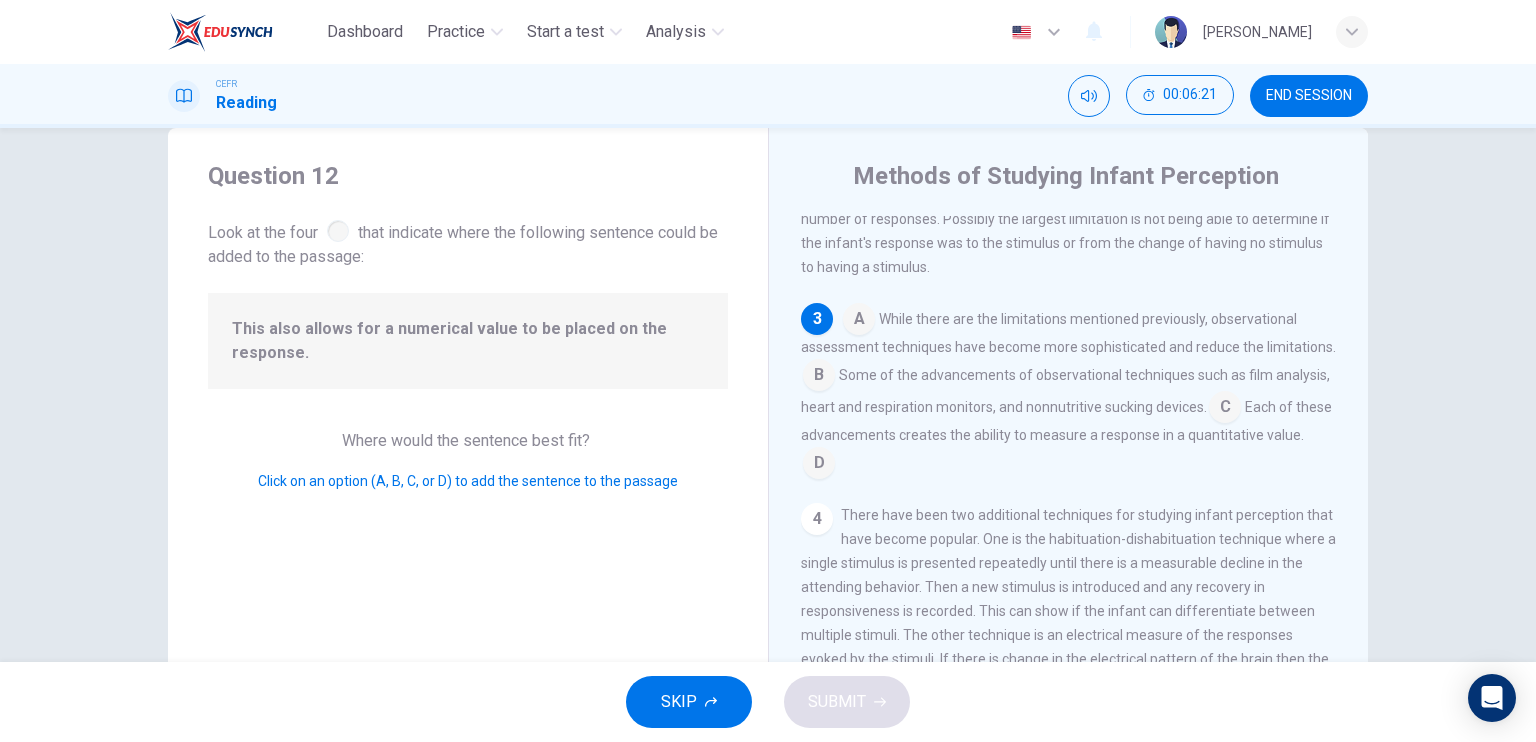 click at bounding box center [819, 377] 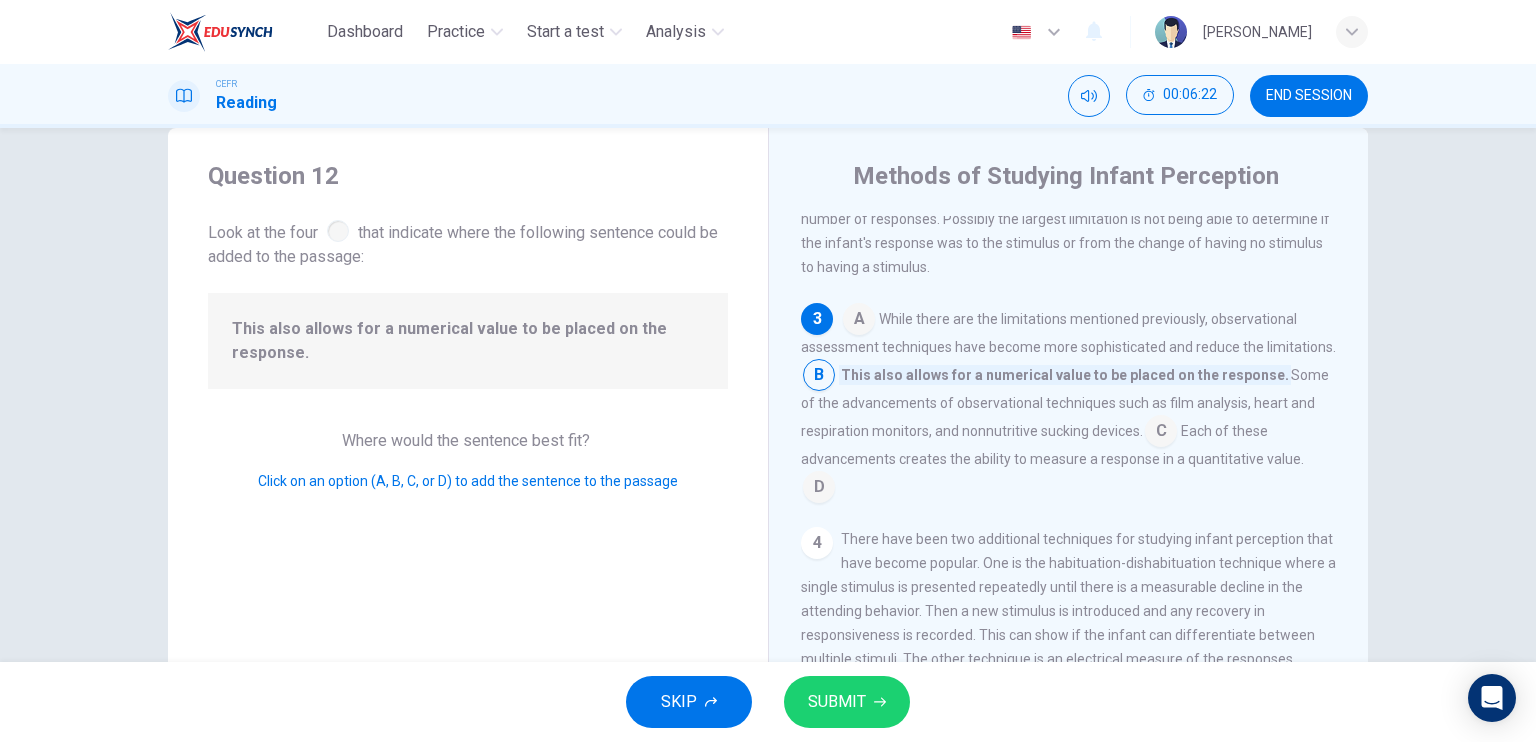 click at bounding box center [819, 377] 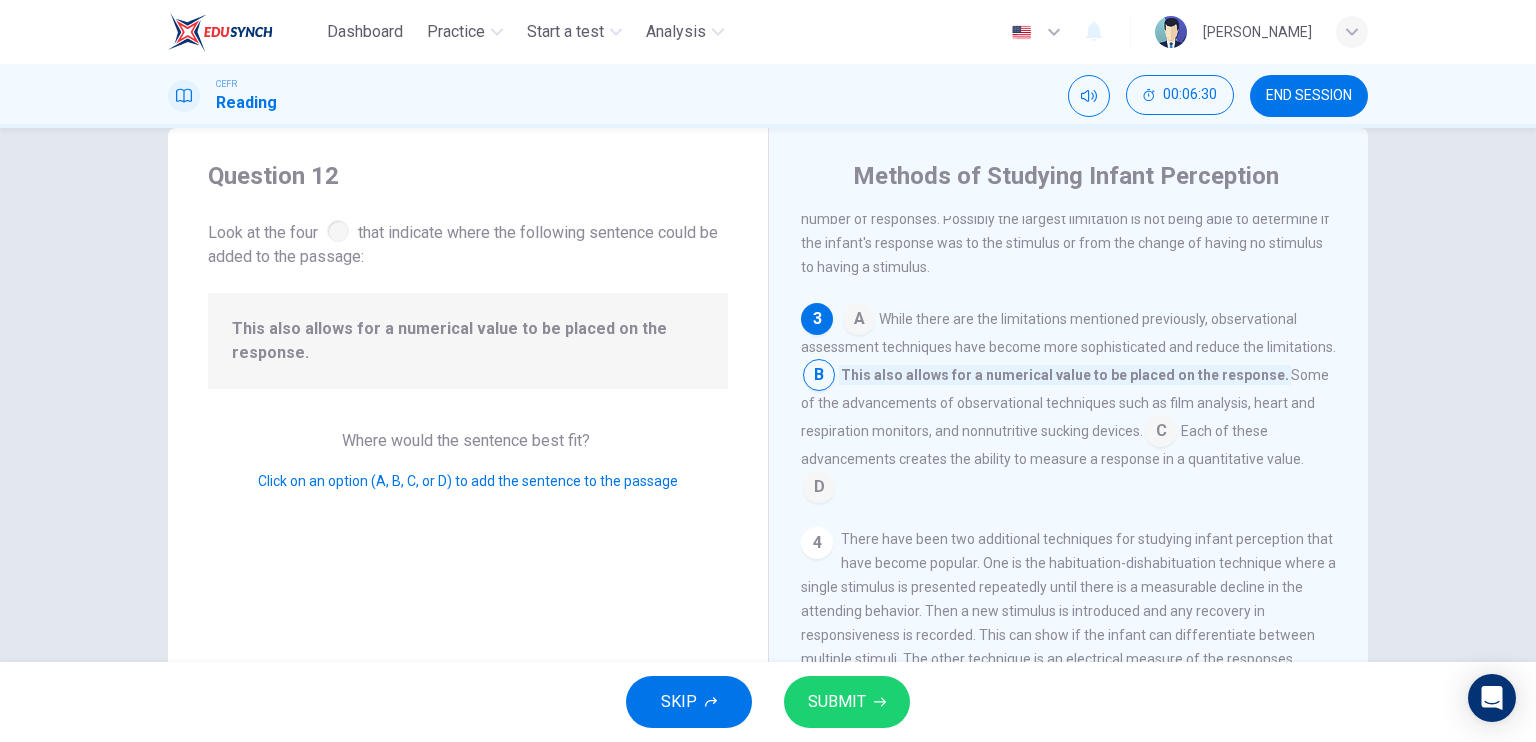 click at bounding box center [1161, 433] 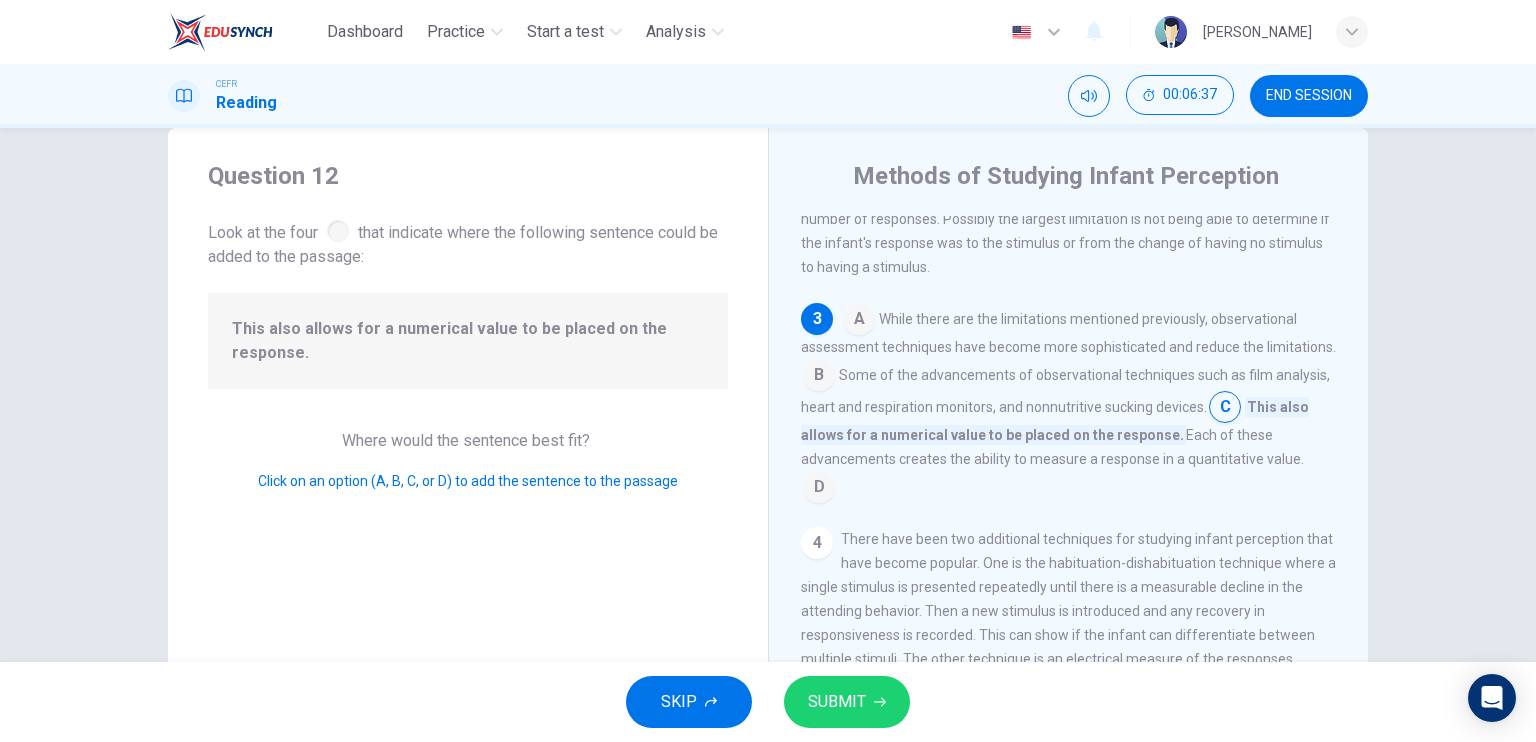 click at bounding box center (819, 489) 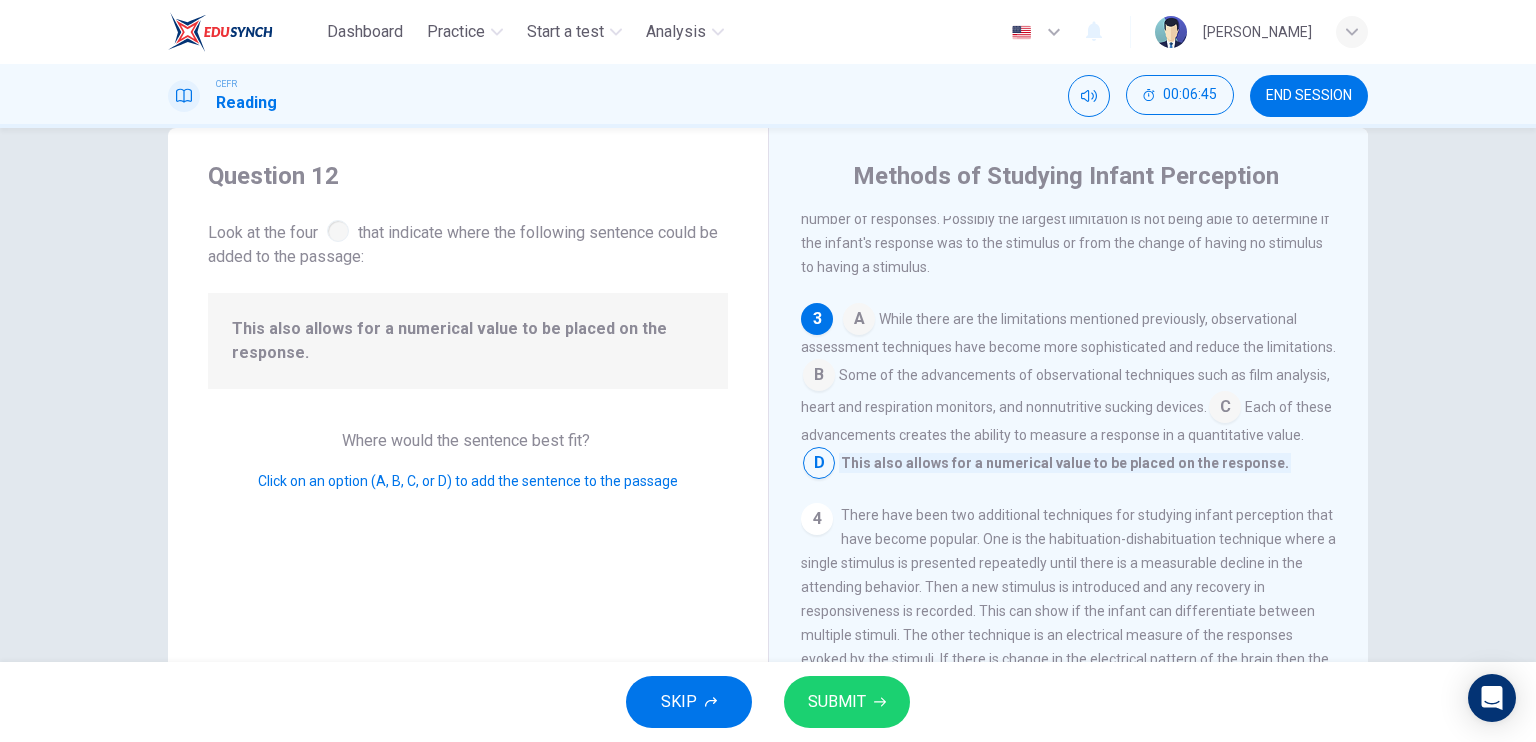 click on "SUBMIT" at bounding box center (847, 702) 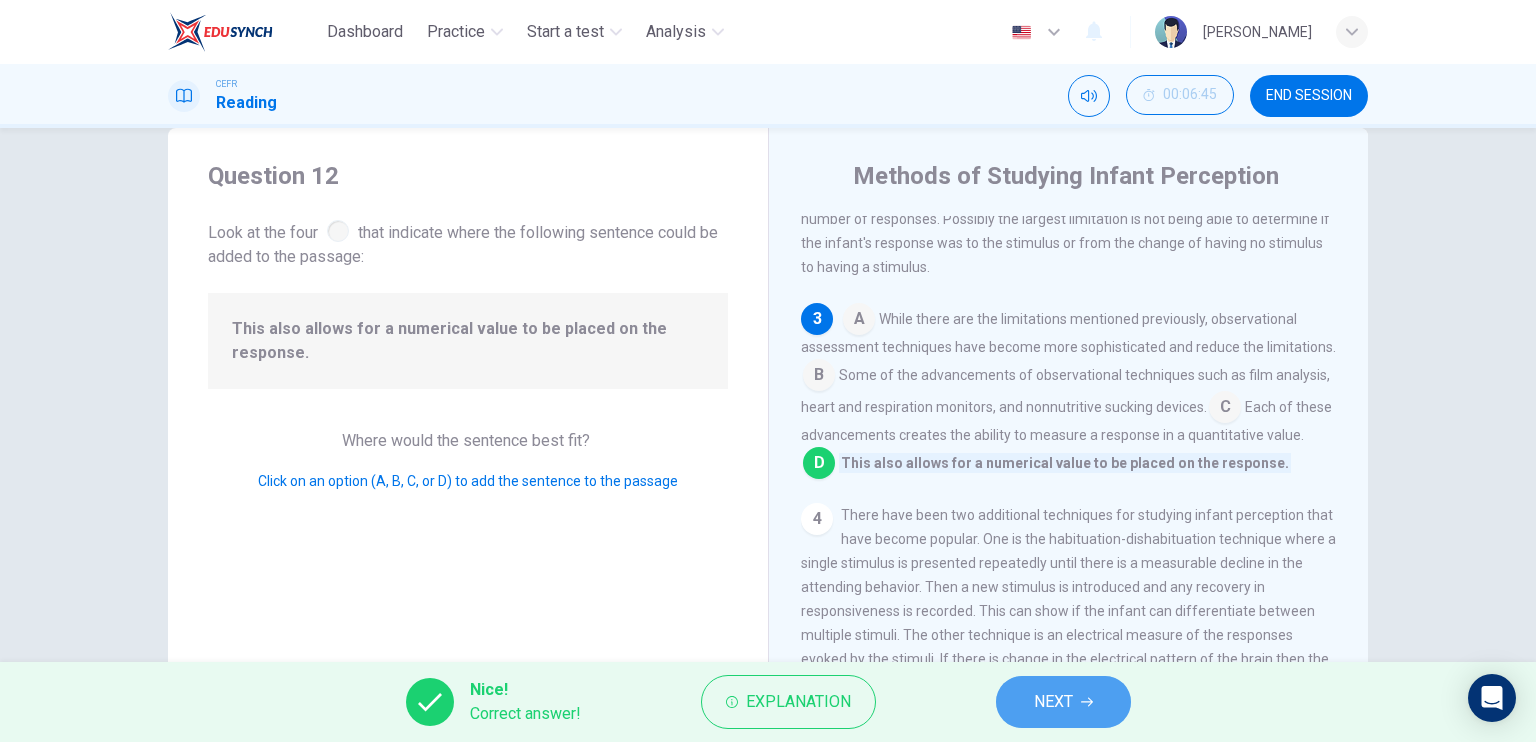 click on "NEXT" at bounding box center [1063, 702] 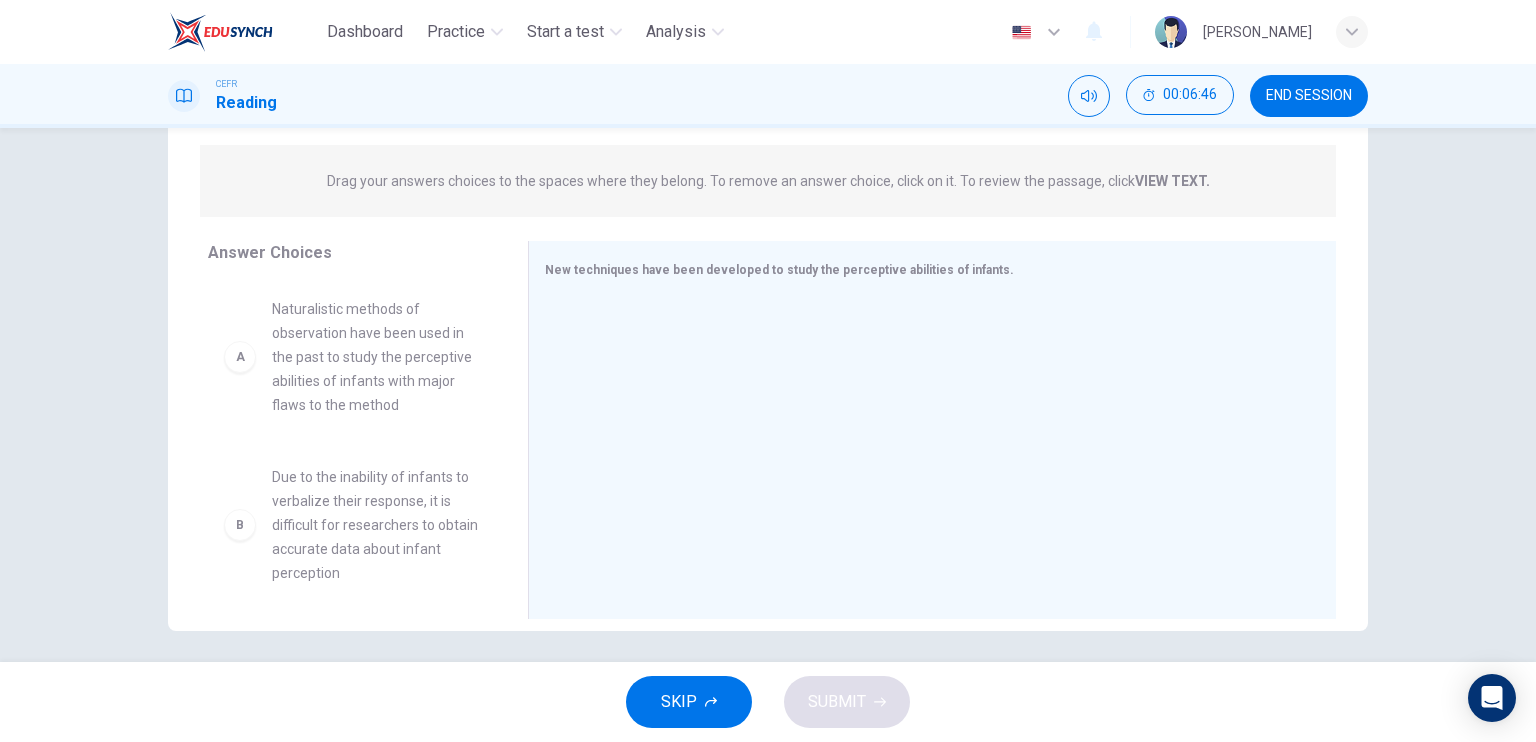 scroll, scrollTop: 240, scrollLeft: 0, axis: vertical 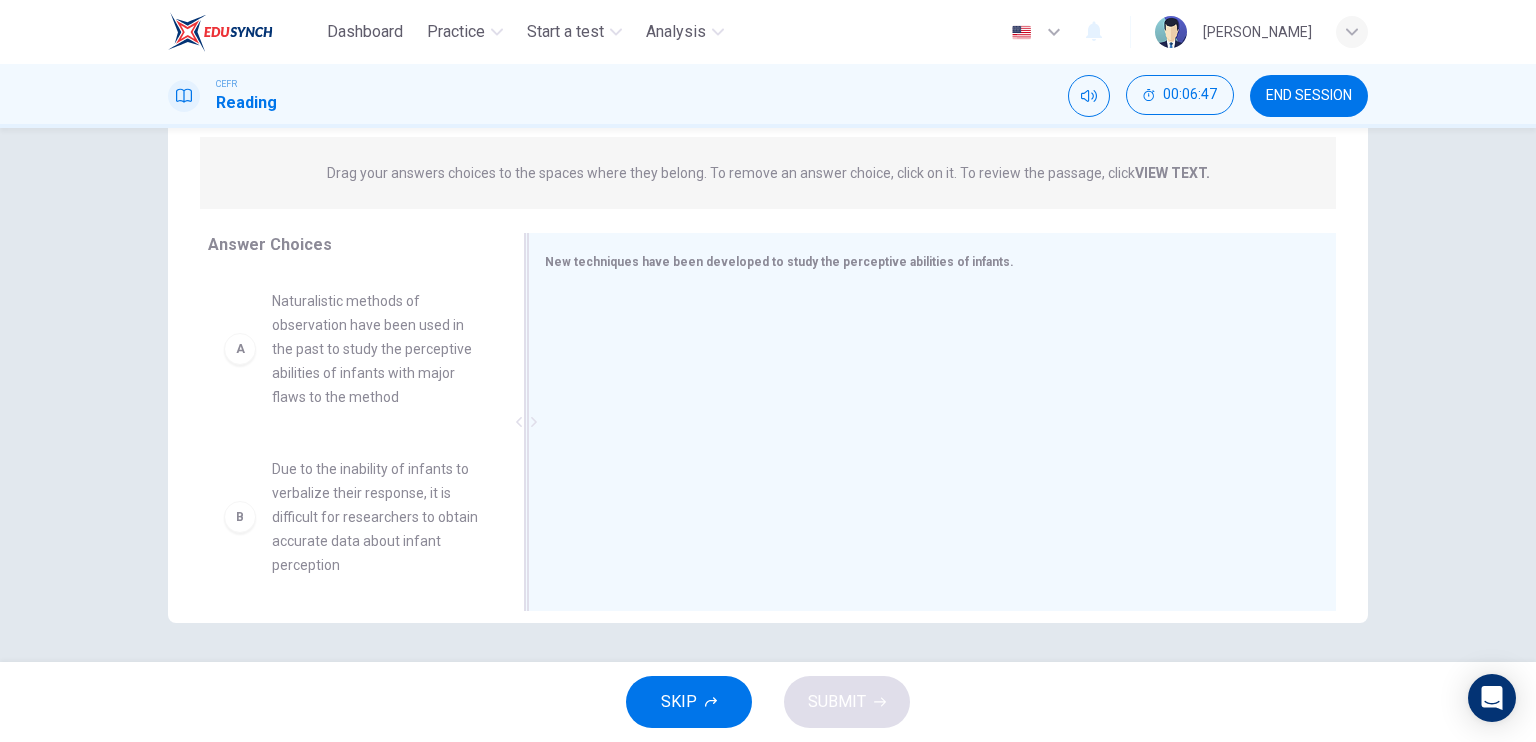 drag, startPoint x: 795, startPoint y: 278, endPoint x: 840, endPoint y: 269, distance: 45.891174 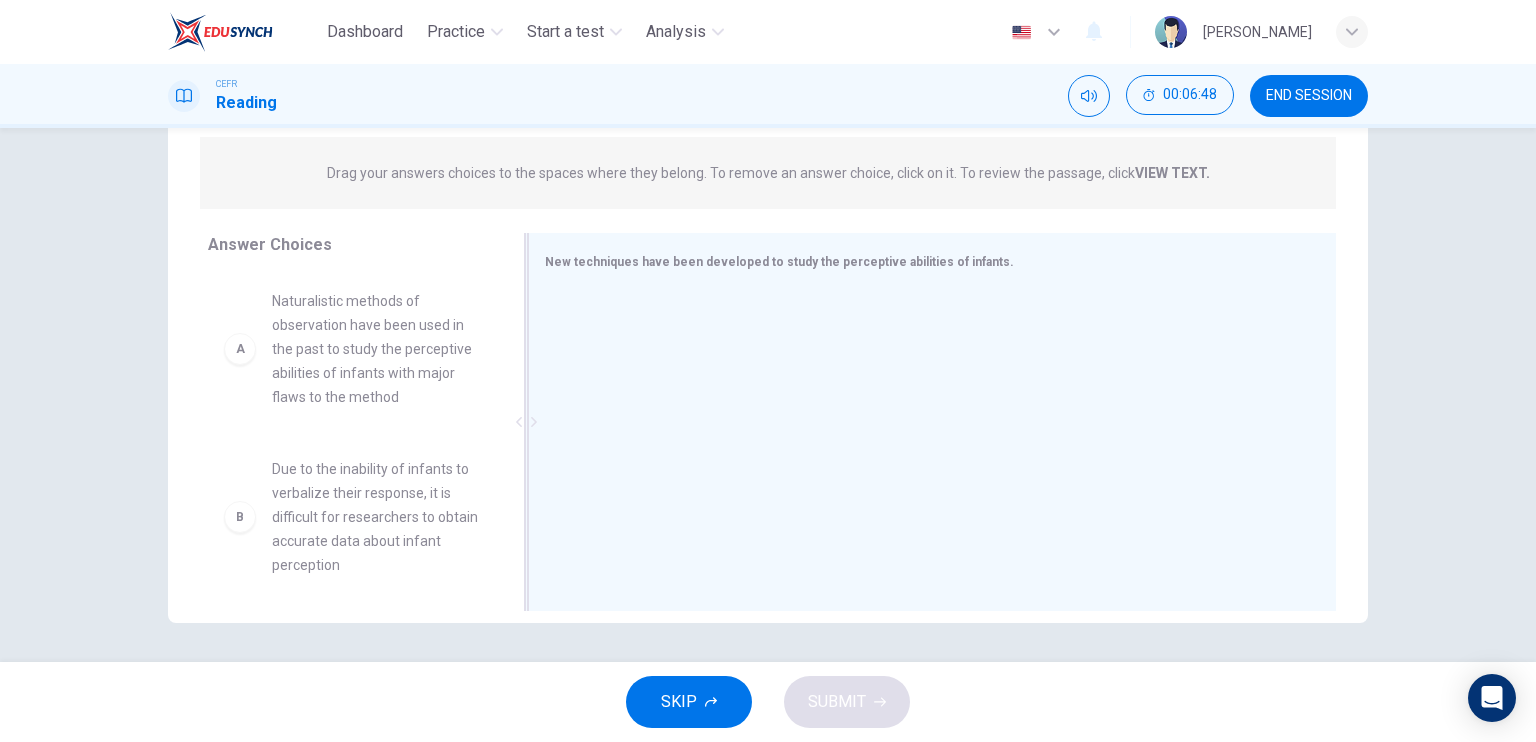 click on "New techniques have been developed to study the perceptive abilities of infants." at bounding box center [779, 262] 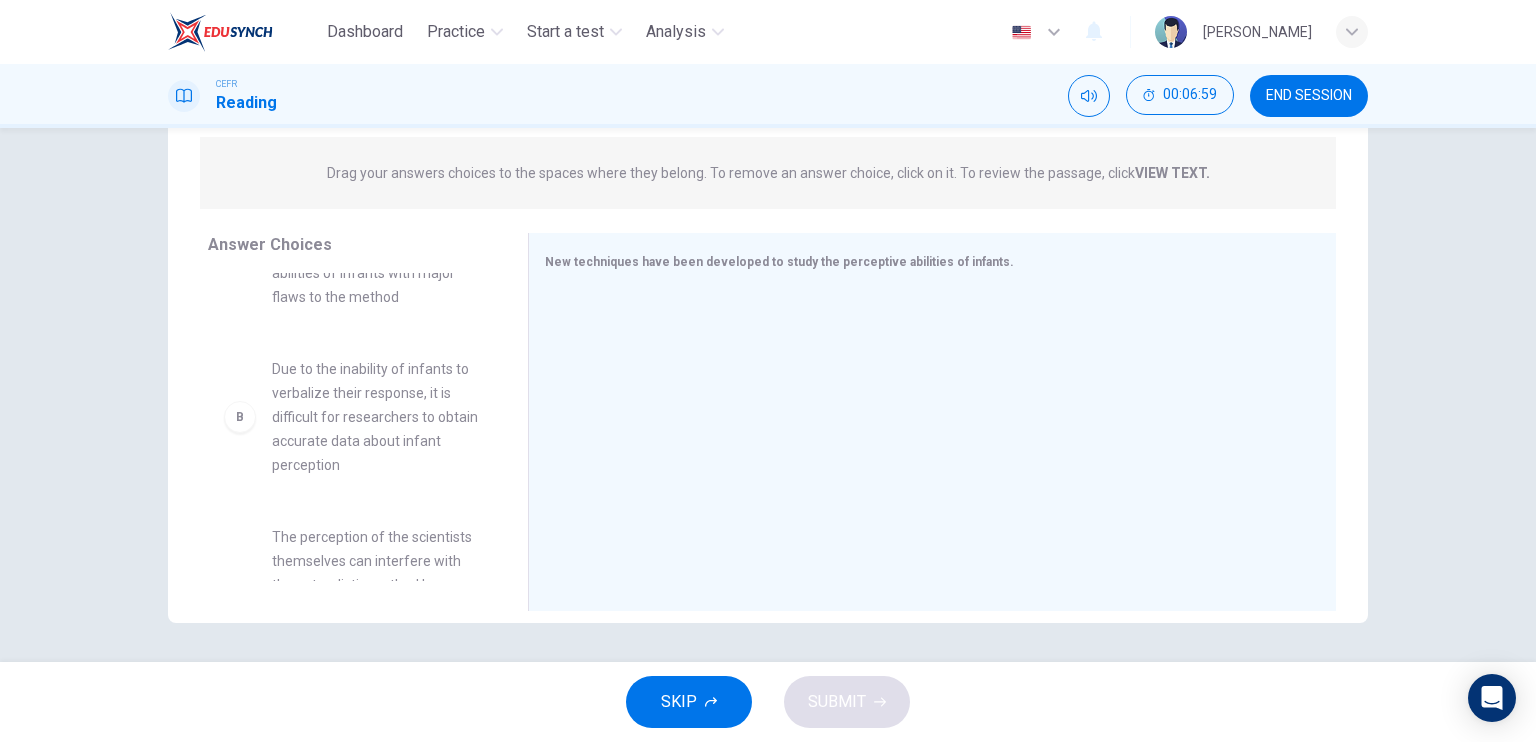 scroll, scrollTop: 0, scrollLeft: 0, axis: both 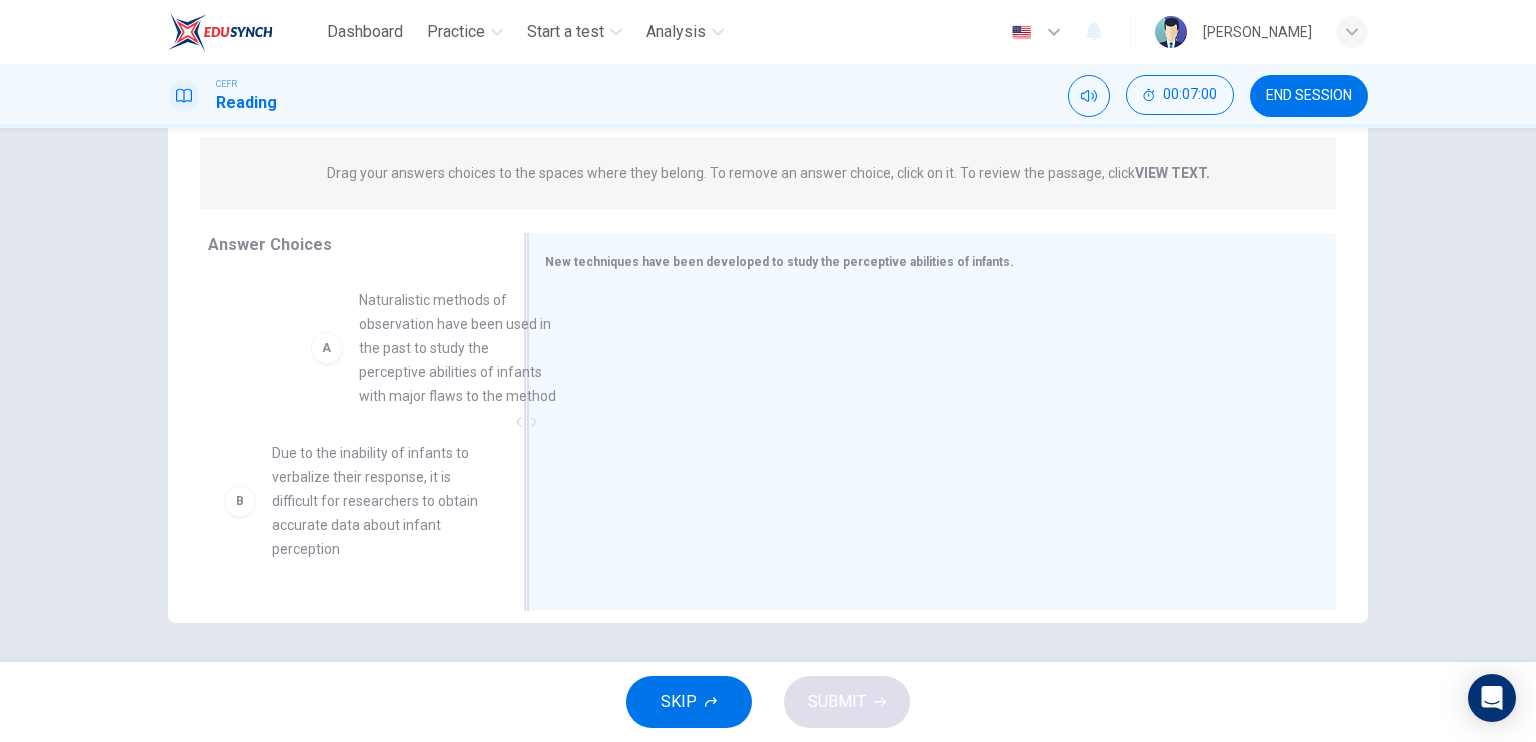 drag, startPoint x: 621, startPoint y: 377, endPoint x: 668, endPoint y: 377, distance: 47 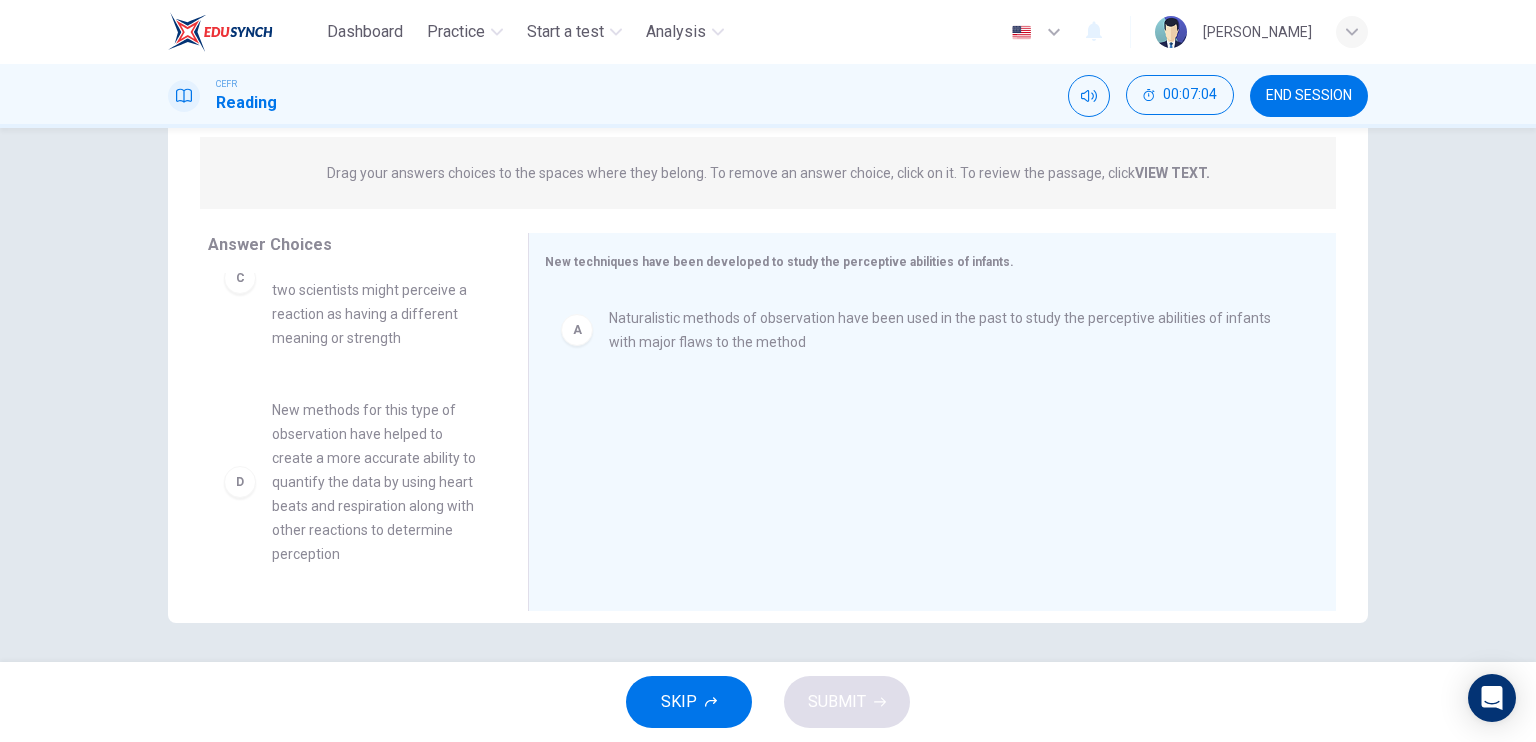scroll, scrollTop: 300, scrollLeft: 0, axis: vertical 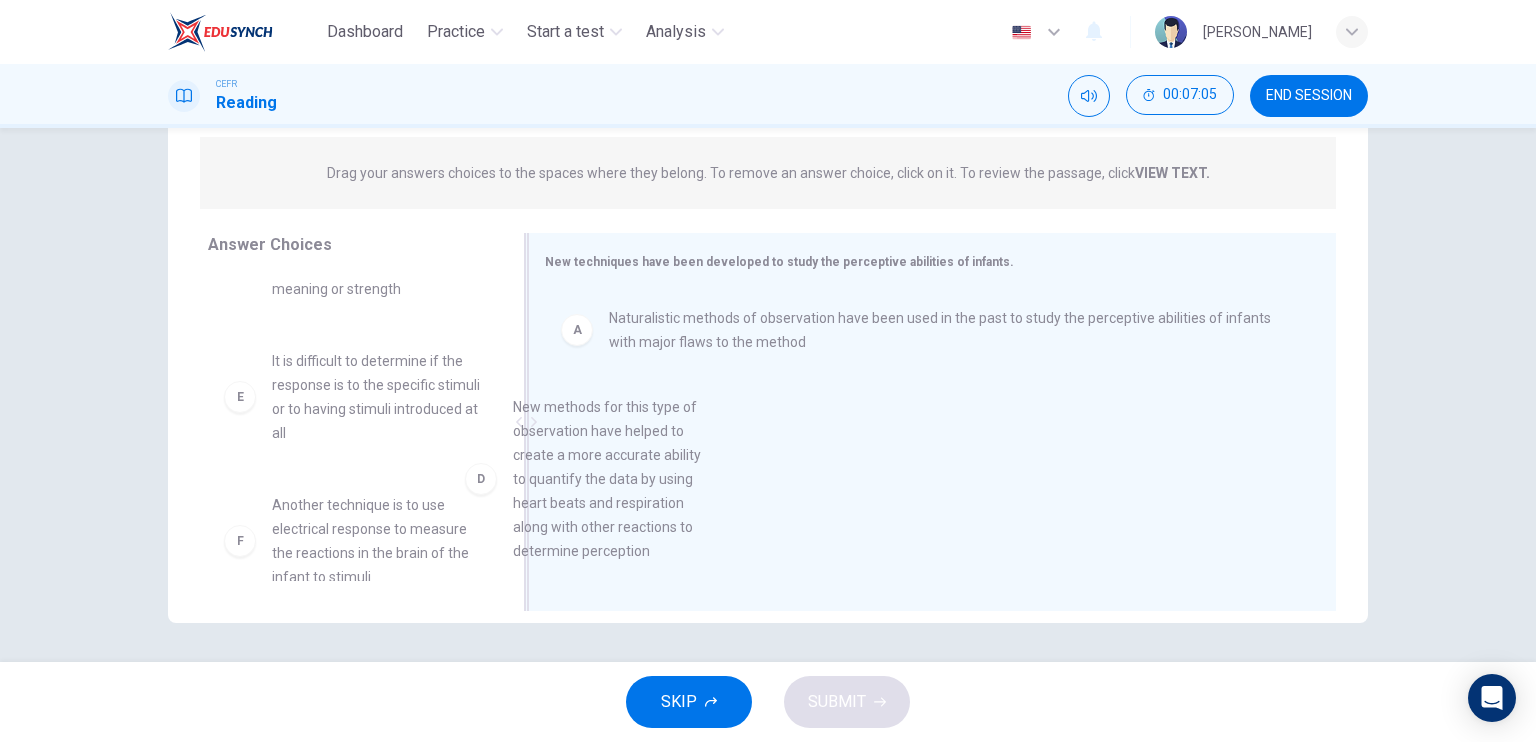 drag, startPoint x: 385, startPoint y: 440, endPoint x: 644, endPoint y: 488, distance: 263.41034 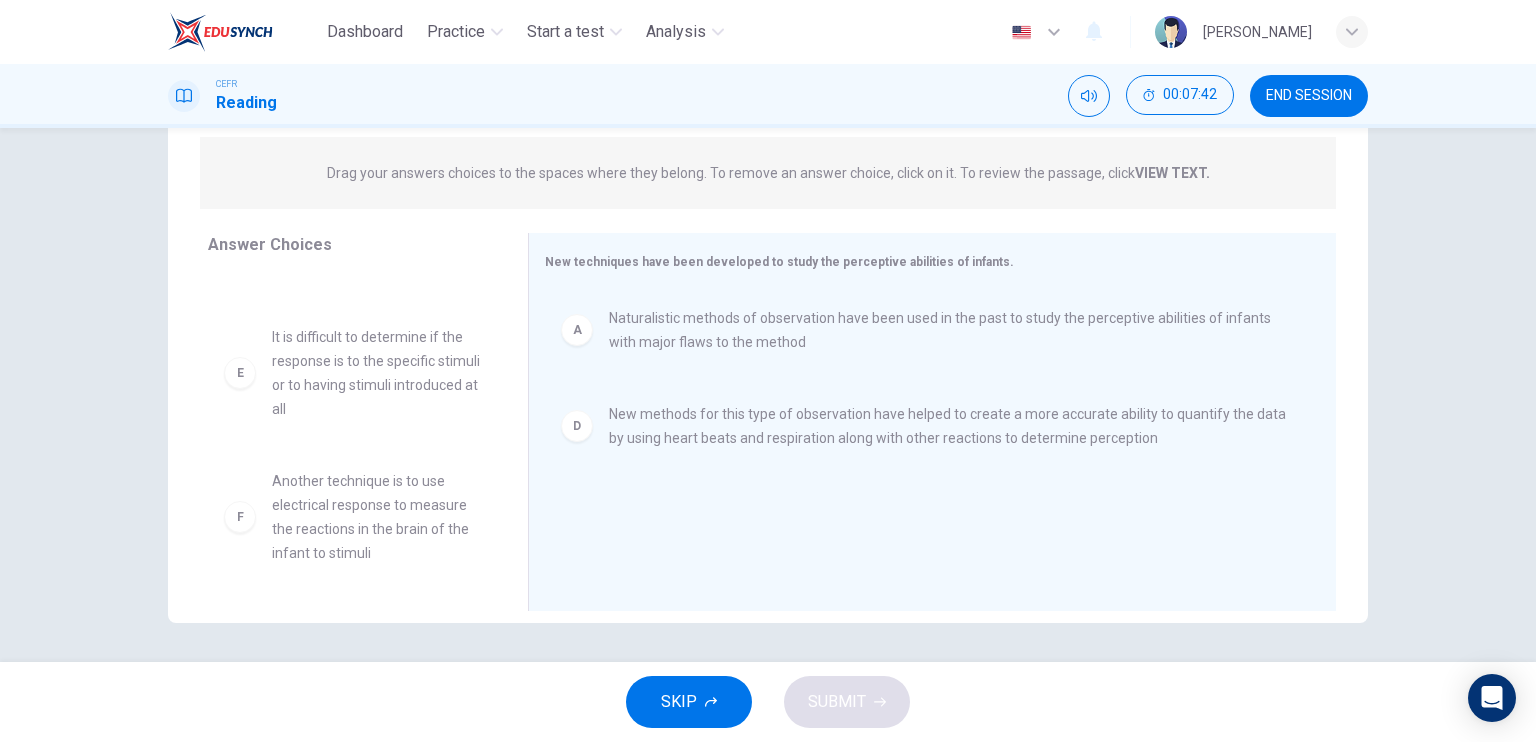 scroll, scrollTop: 224, scrollLeft: 0, axis: vertical 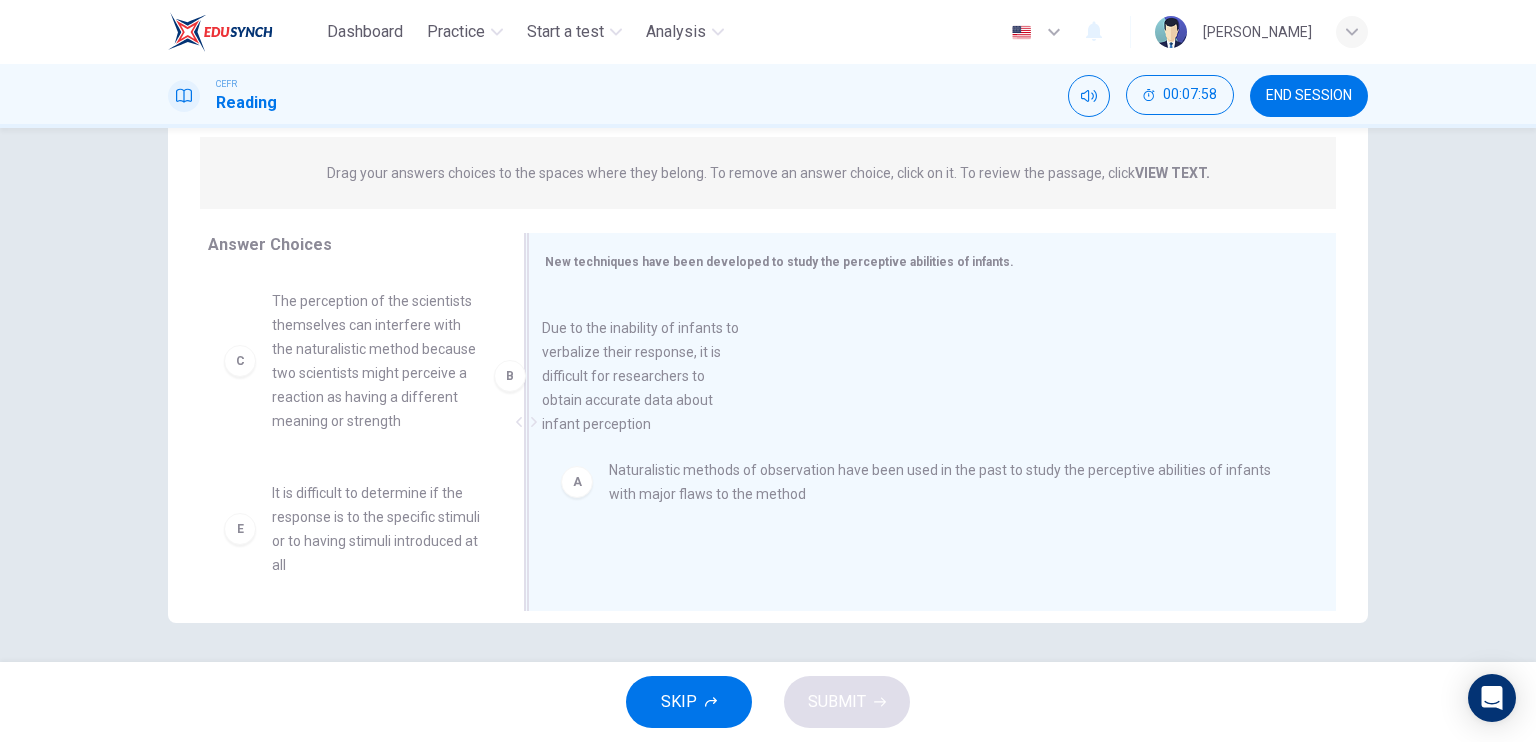 drag, startPoint x: 383, startPoint y: 371, endPoint x: 671, endPoint y: 398, distance: 289.26285 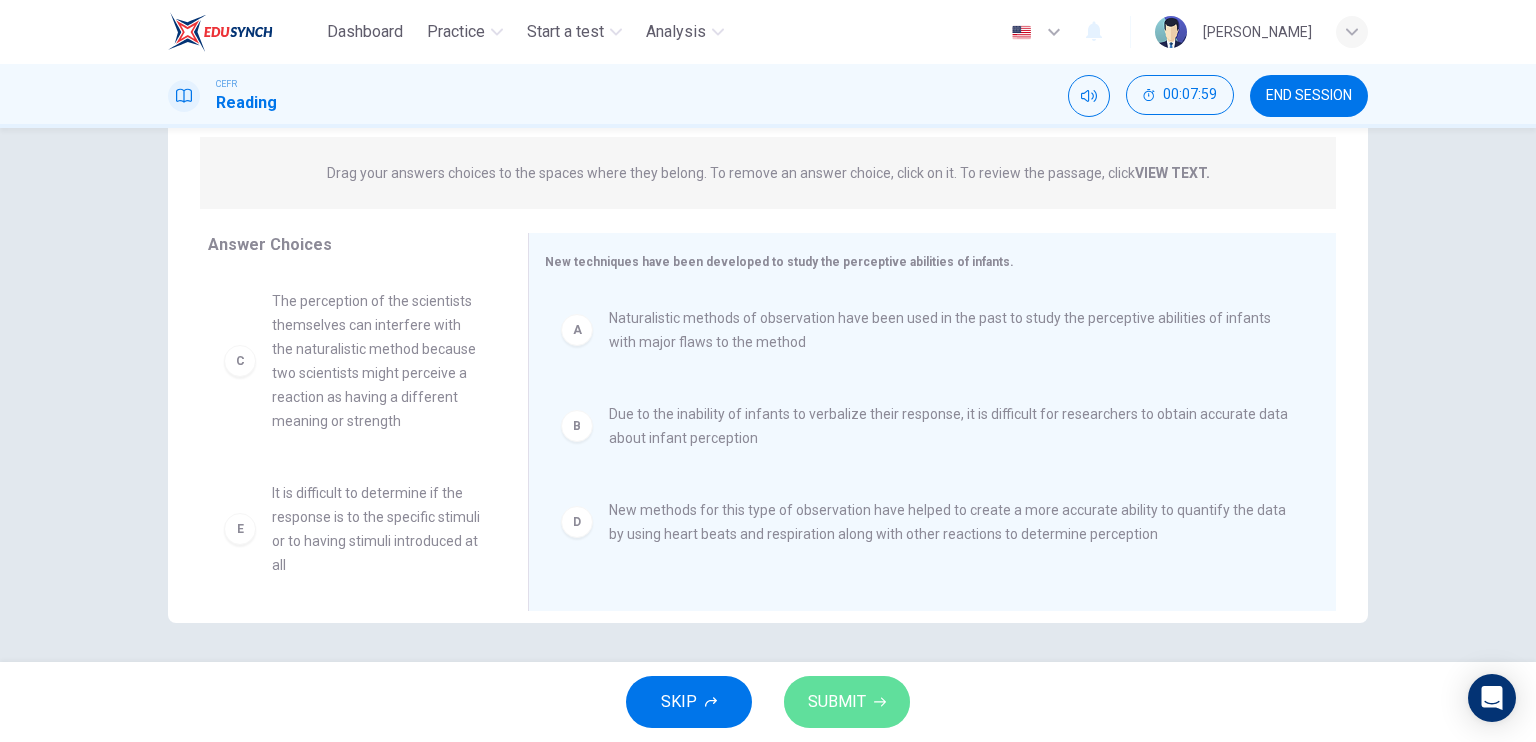 click on "SUBMIT" at bounding box center [847, 702] 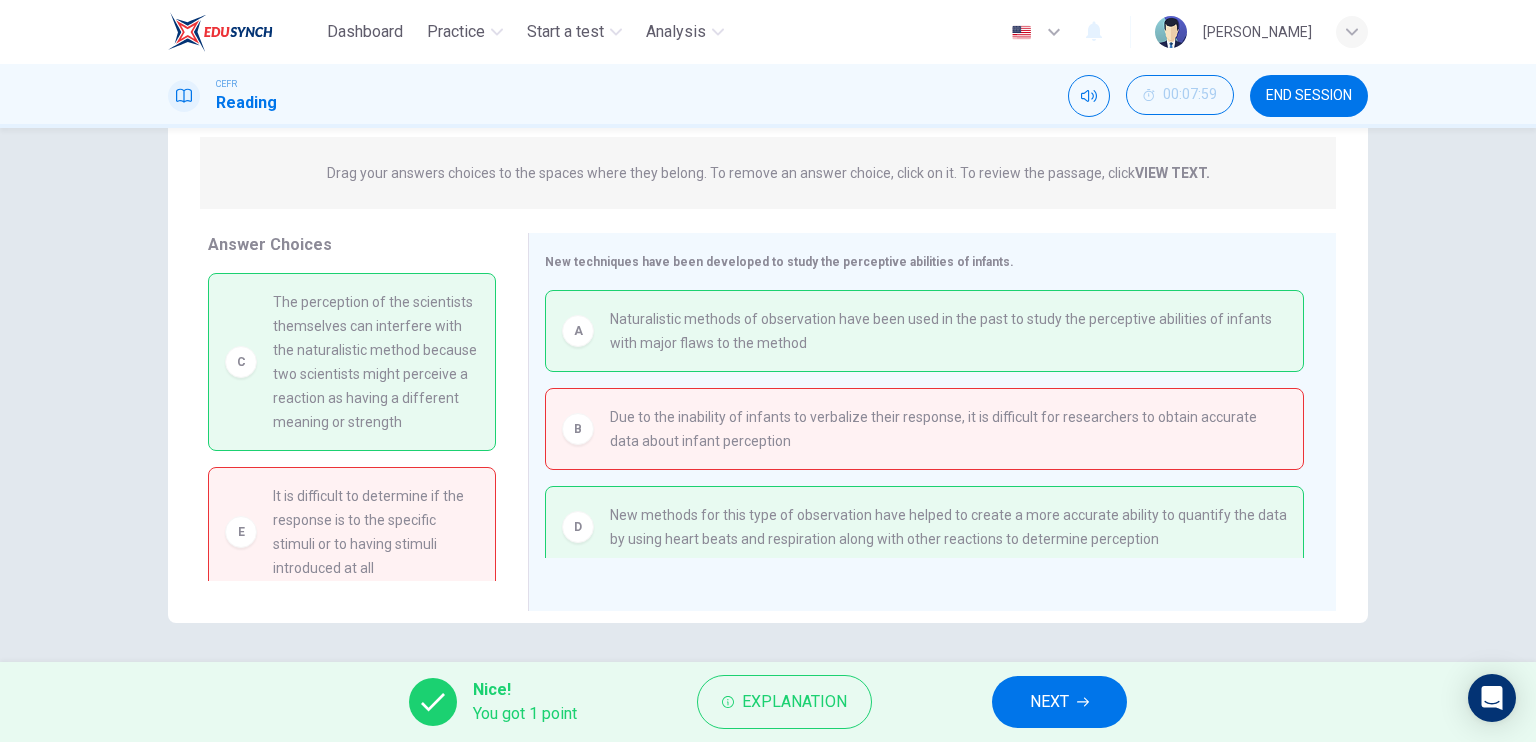 click on "NEXT" at bounding box center [1049, 702] 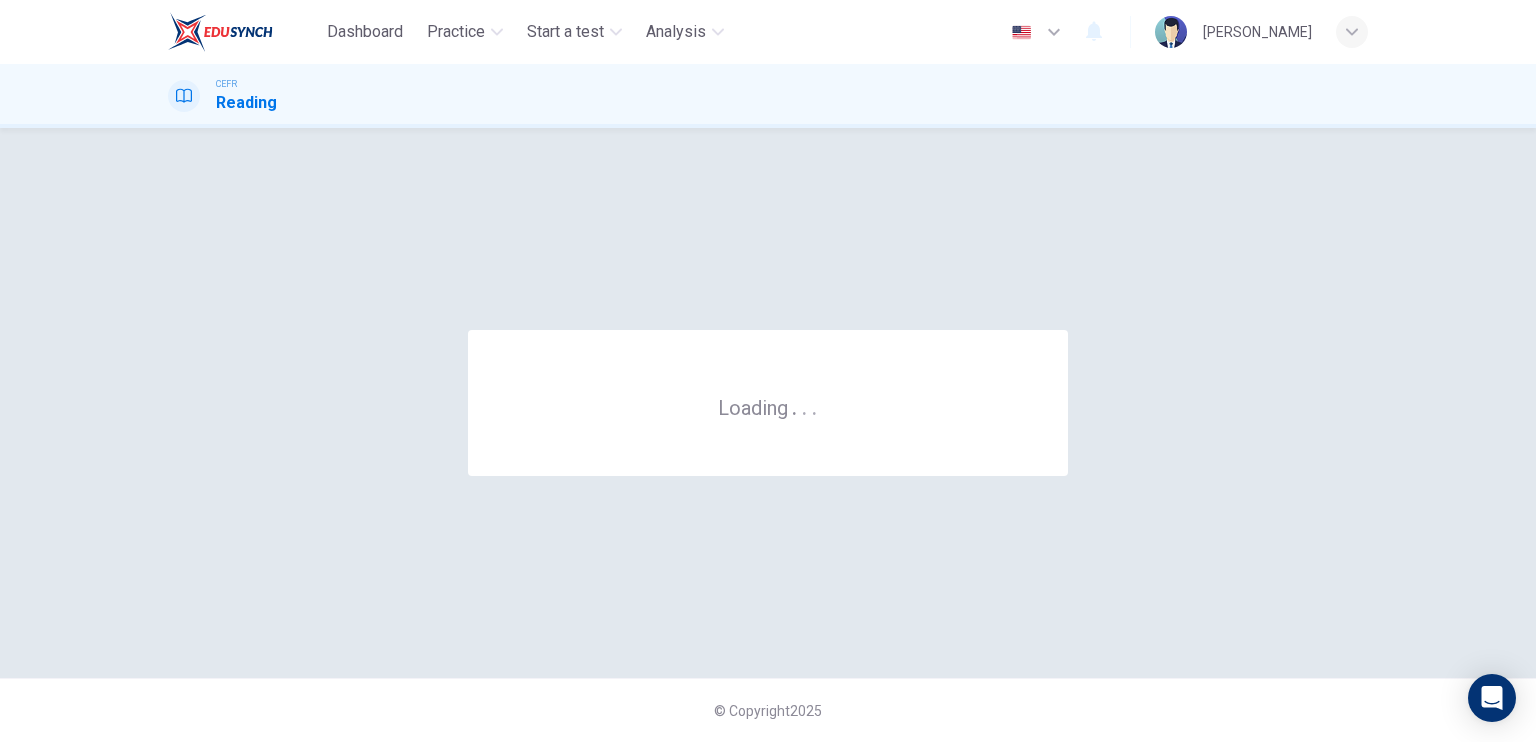 scroll, scrollTop: 0, scrollLeft: 0, axis: both 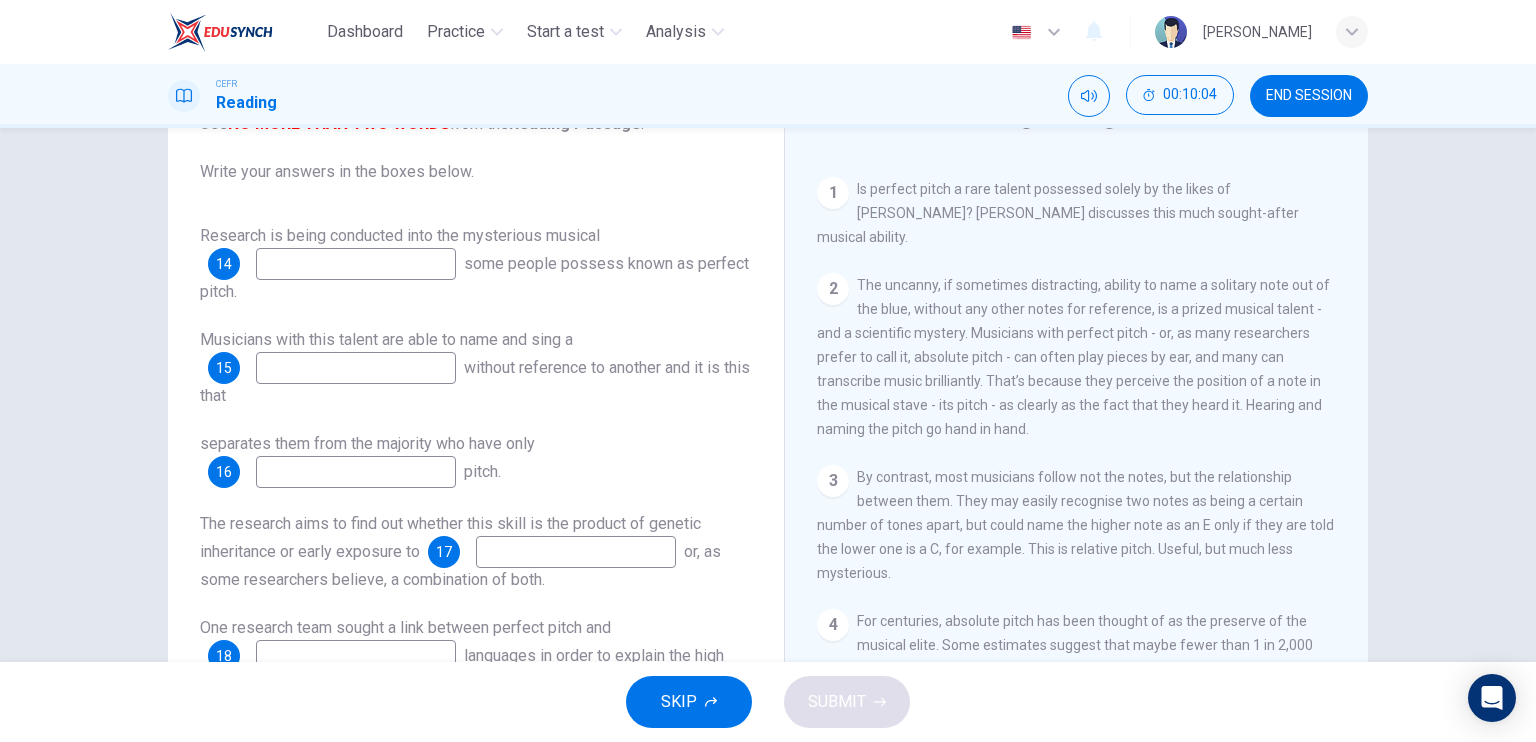 click at bounding box center (356, 368) 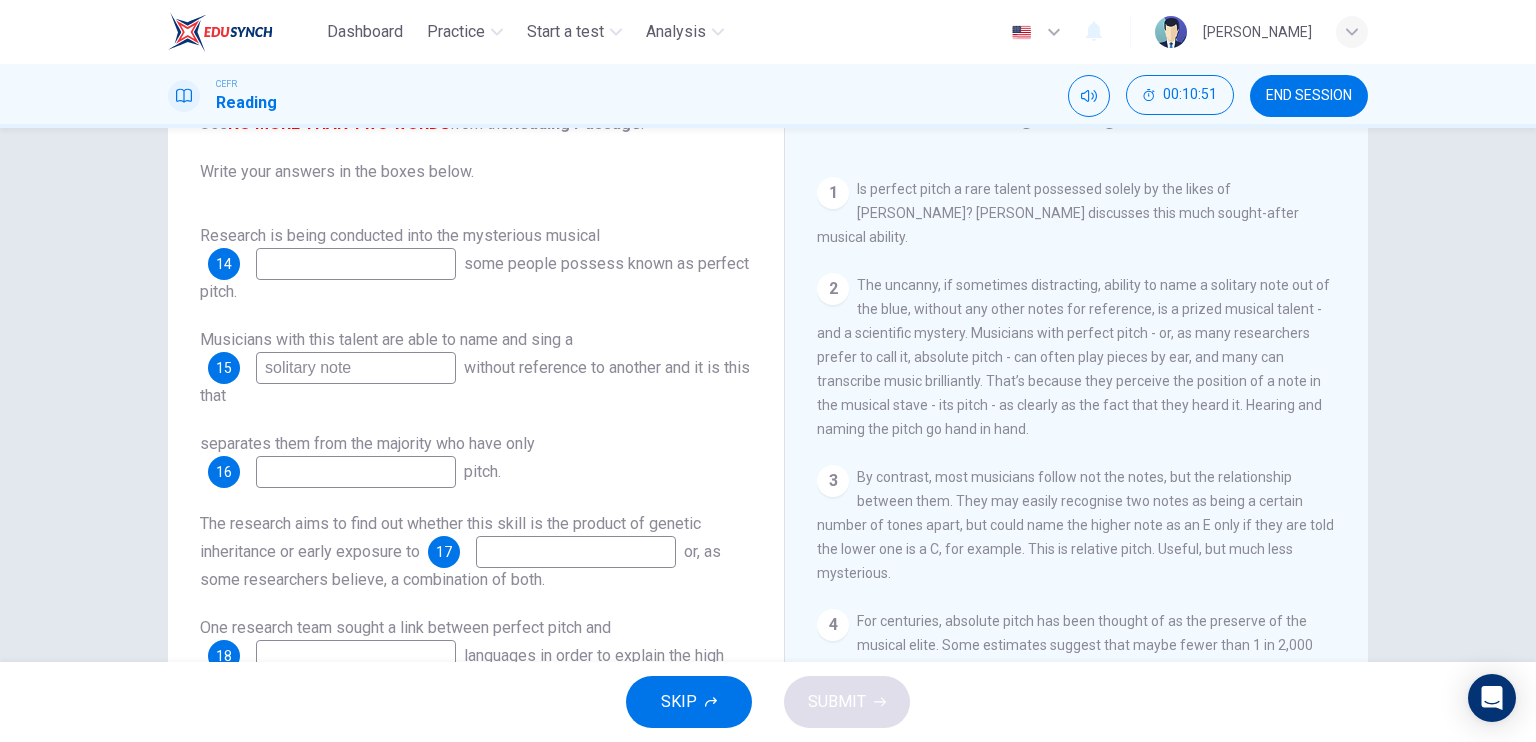 type on "solitary note" 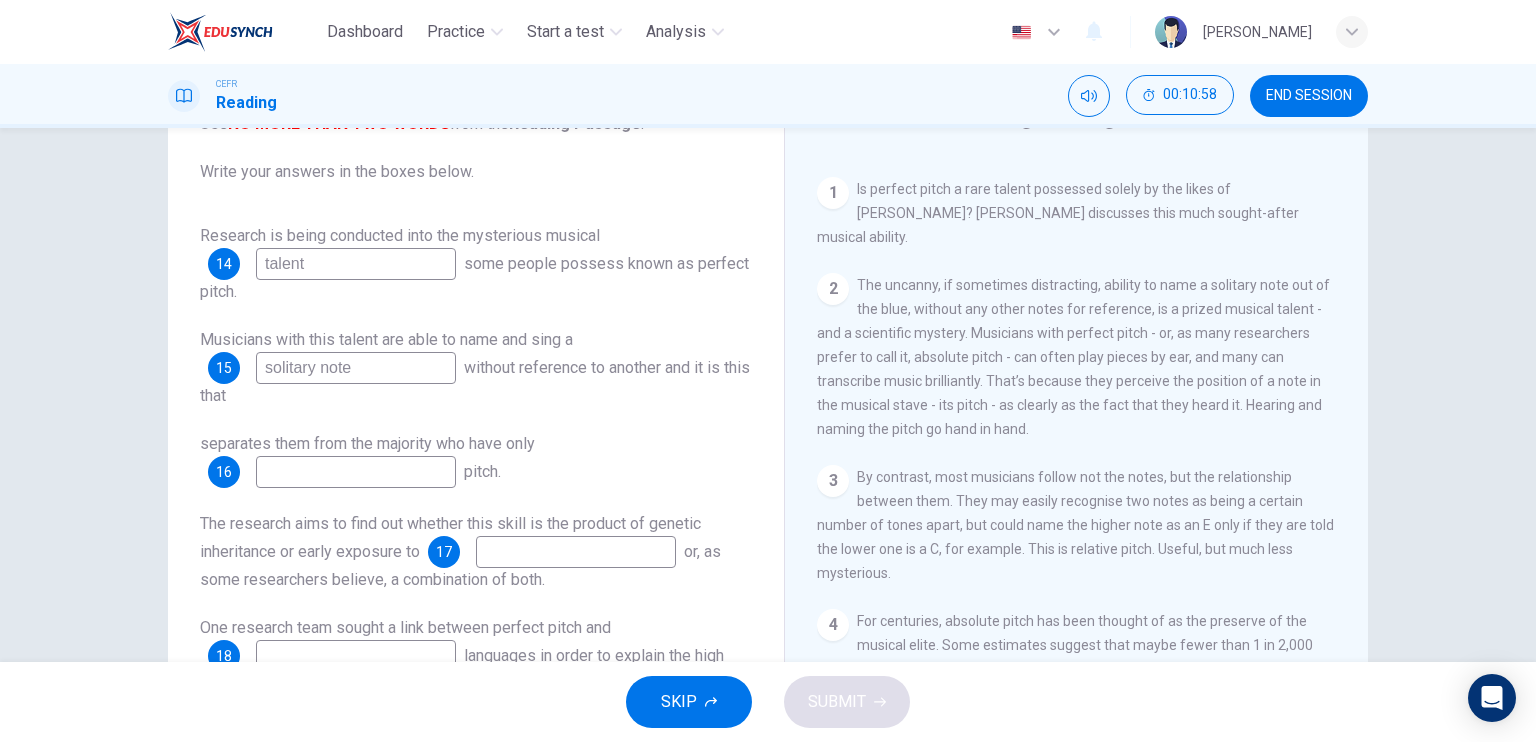 scroll, scrollTop: 200, scrollLeft: 0, axis: vertical 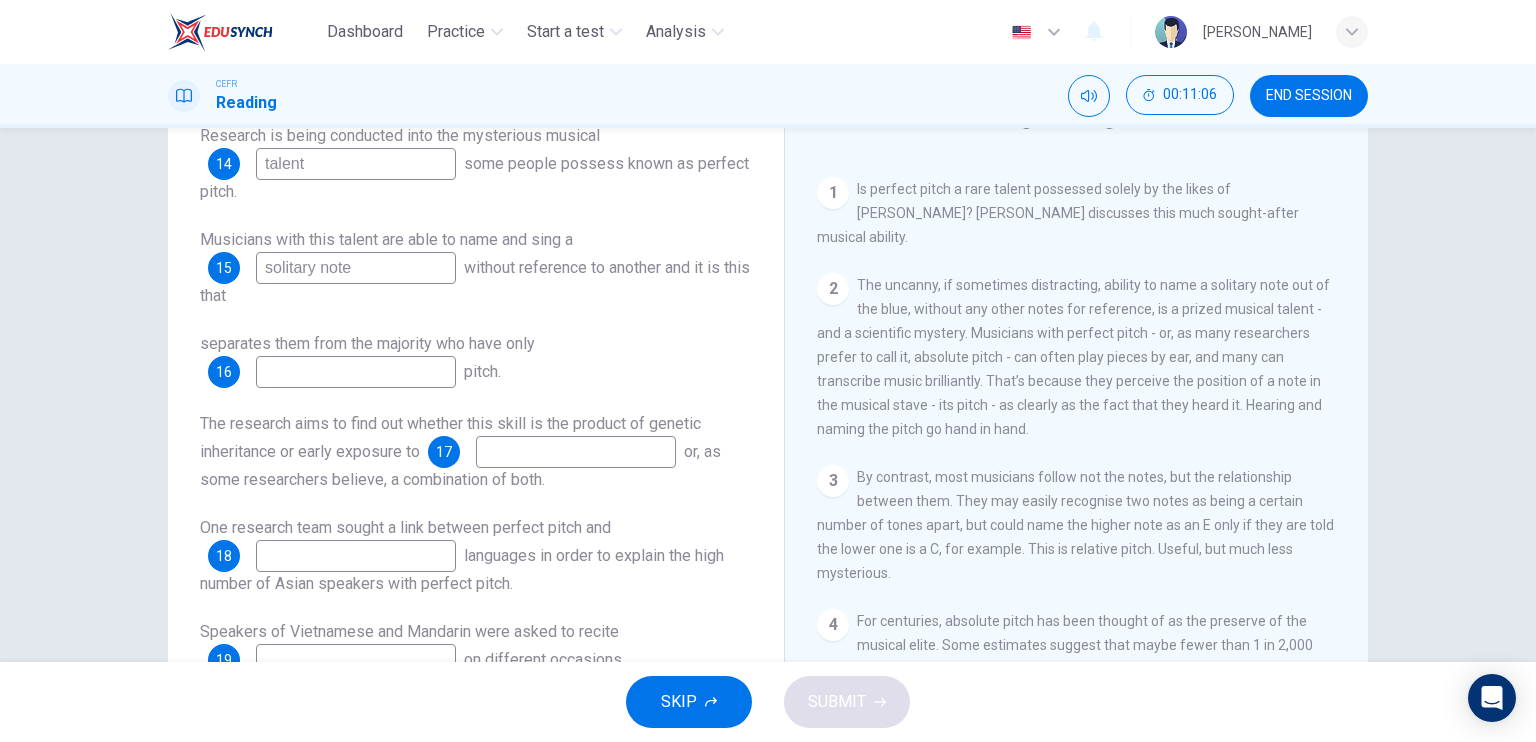type on "talent" 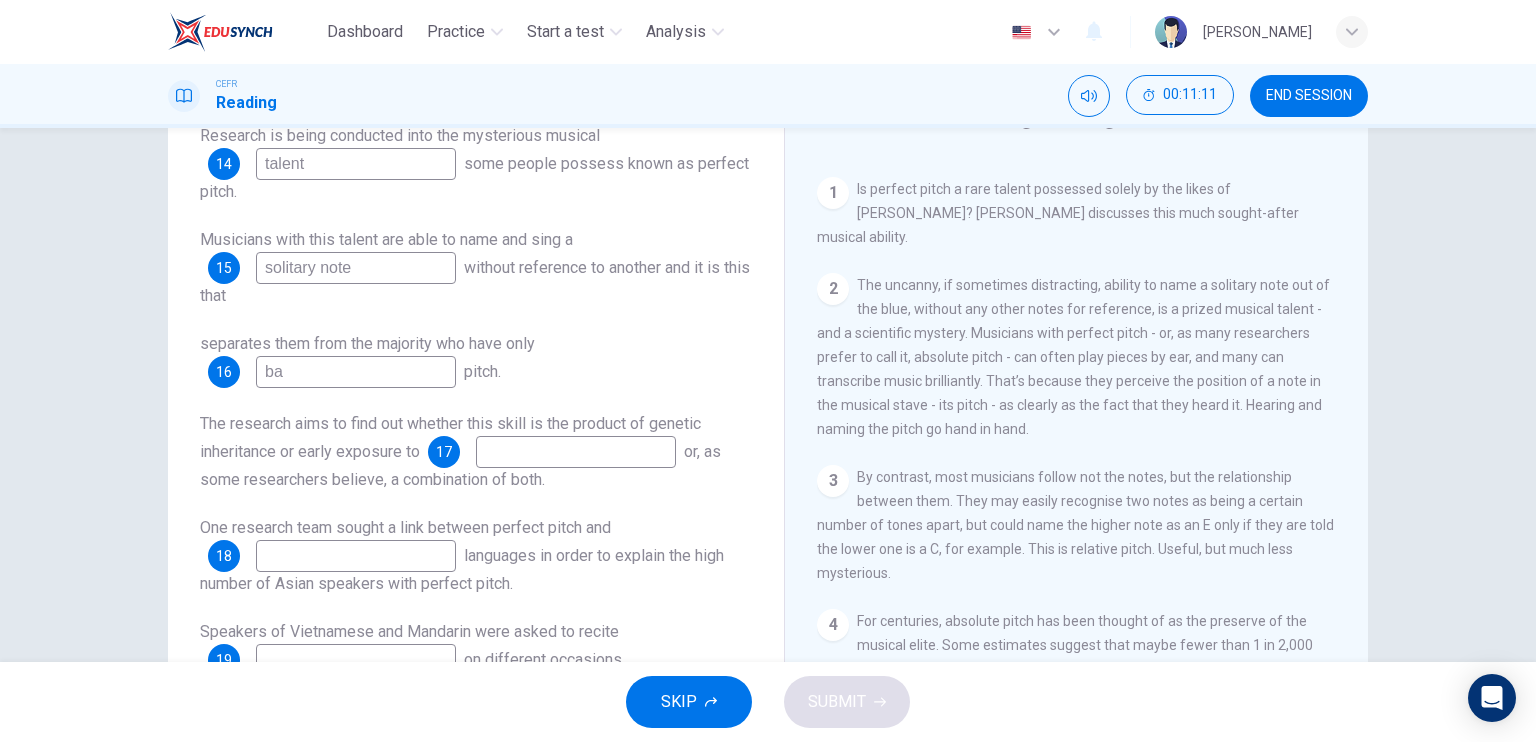type on "b" 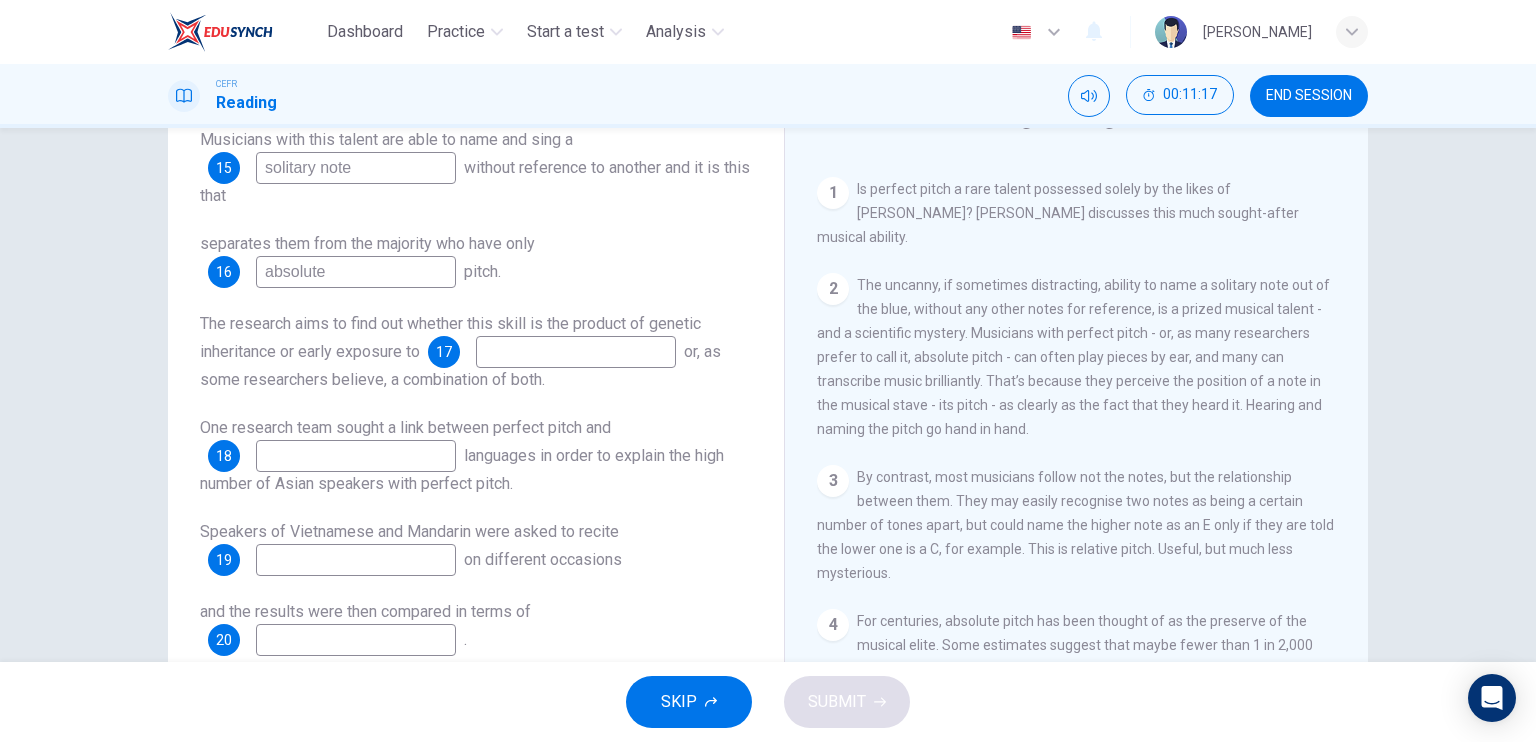 scroll, scrollTop: 336, scrollLeft: 0, axis: vertical 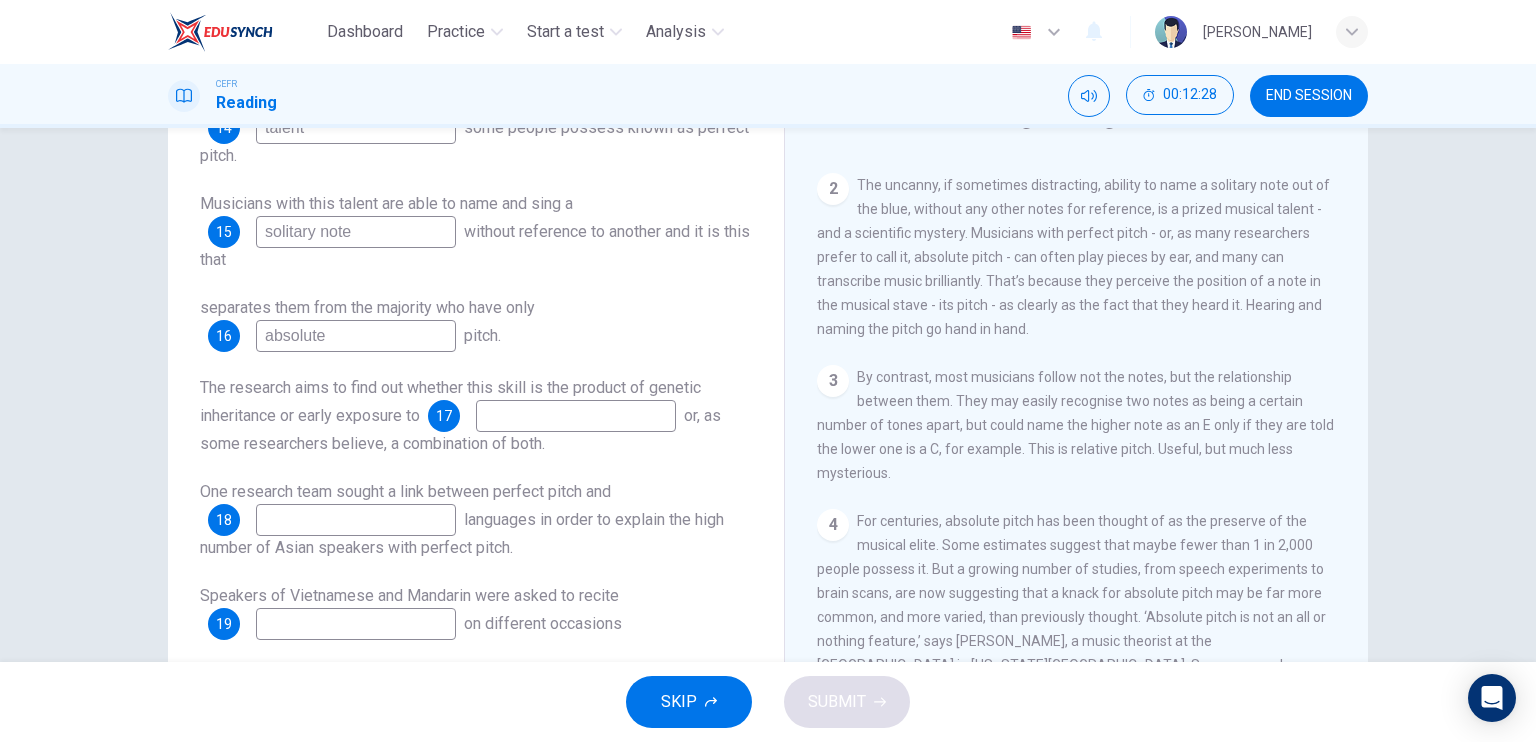 drag, startPoint x: 349, startPoint y: 344, endPoint x: 202, endPoint y: 334, distance: 147.33974 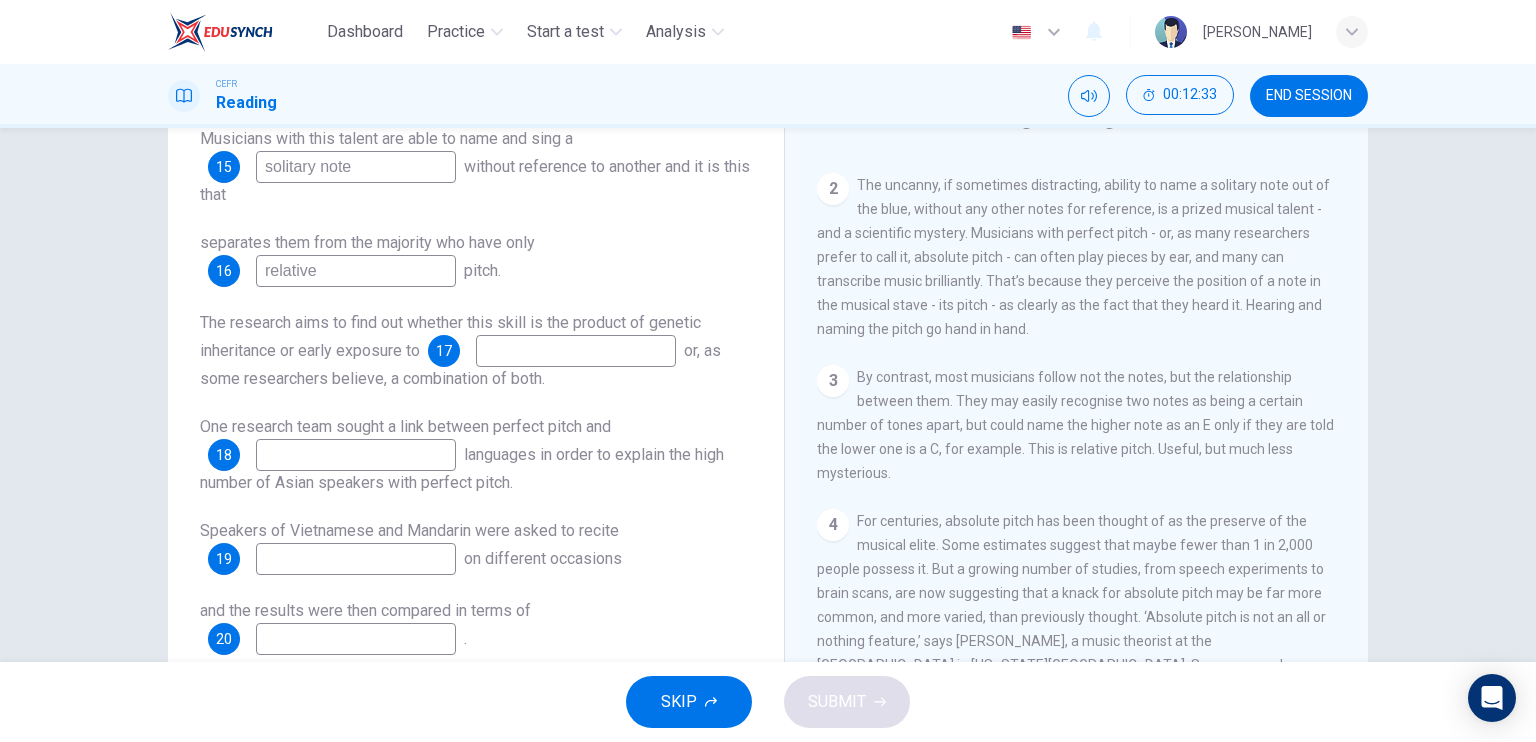 scroll, scrollTop: 336, scrollLeft: 0, axis: vertical 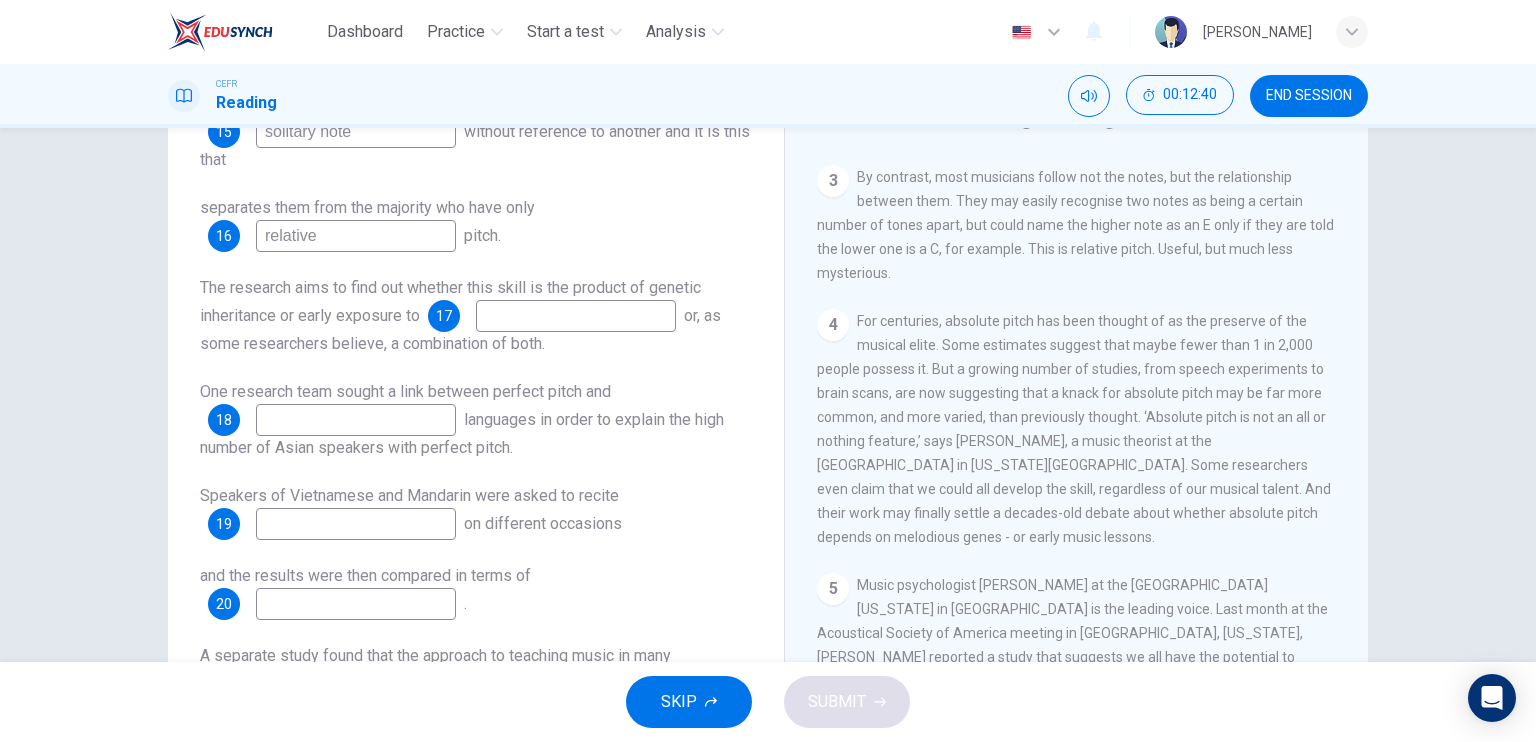 drag, startPoint x: 371, startPoint y: 221, endPoint x: 228, endPoint y: 225, distance: 143.05594 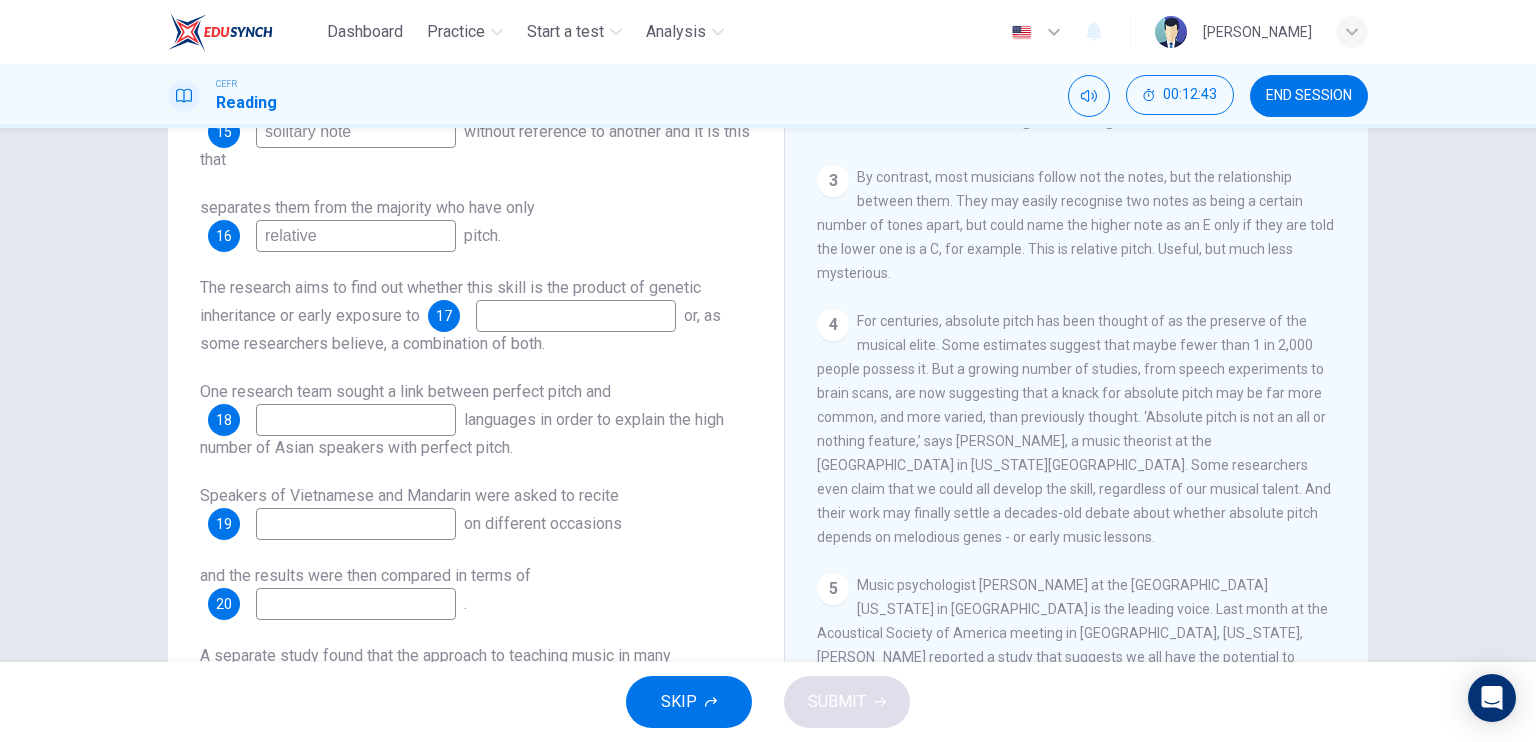 type on "relative" 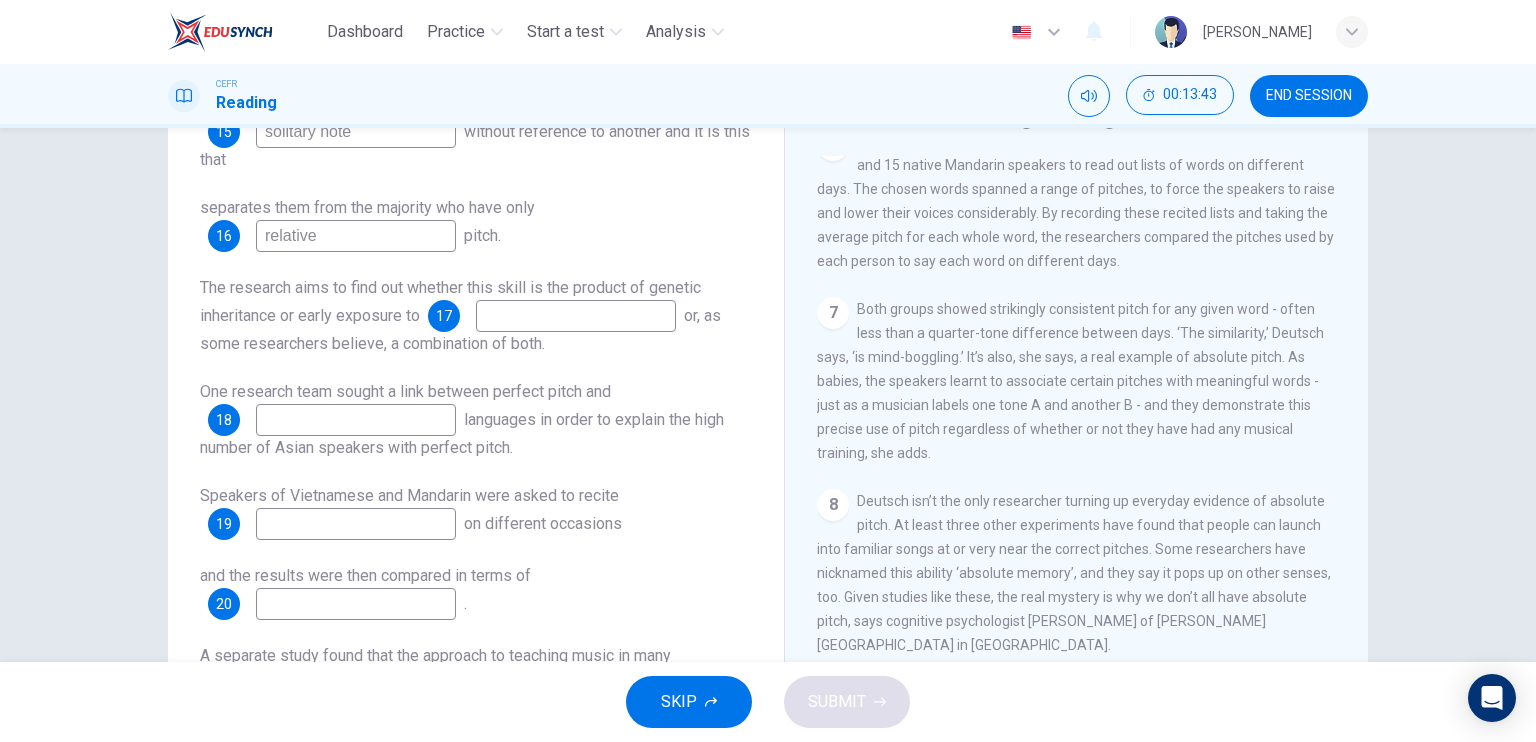 scroll, scrollTop: 1500, scrollLeft: 0, axis: vertical 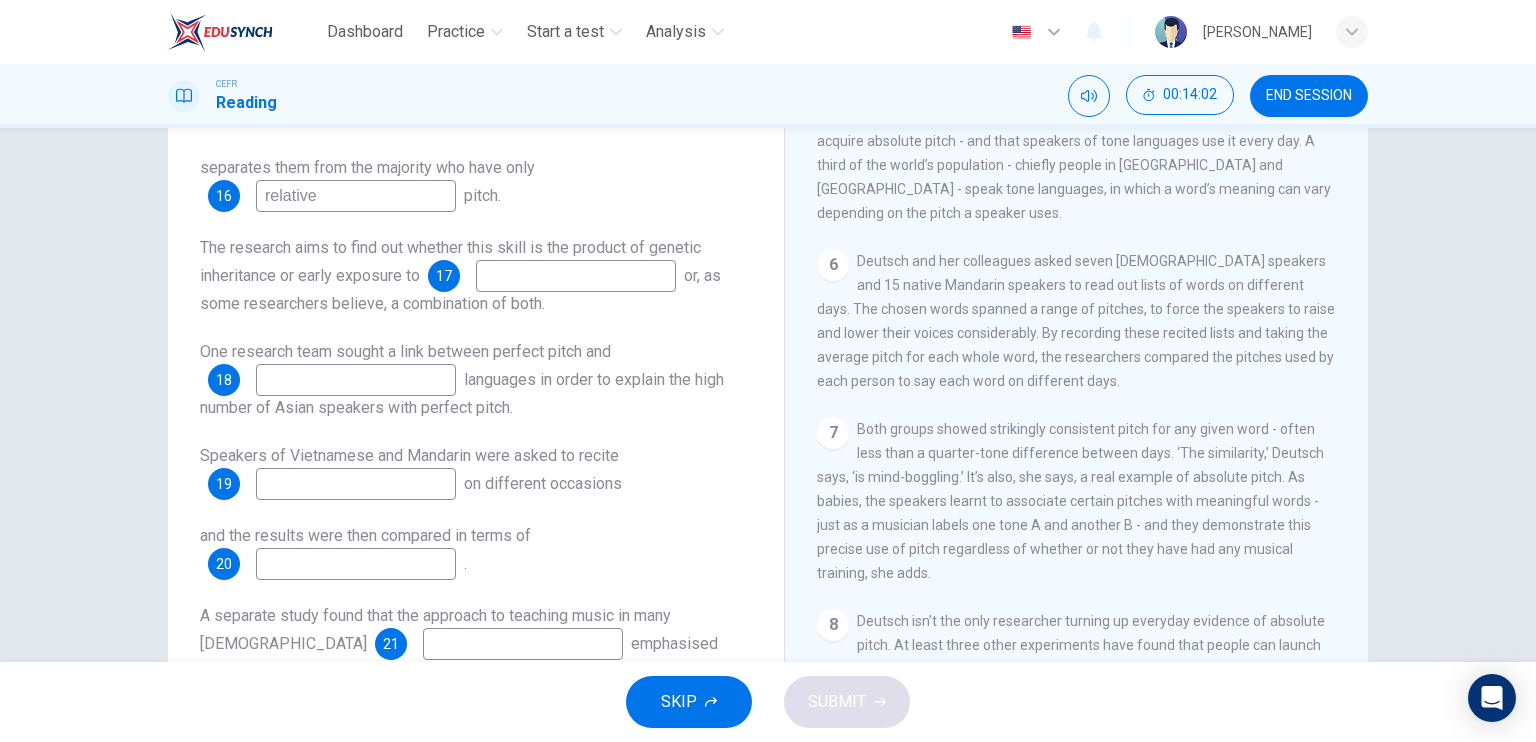 click at bounding box center [356, 484] 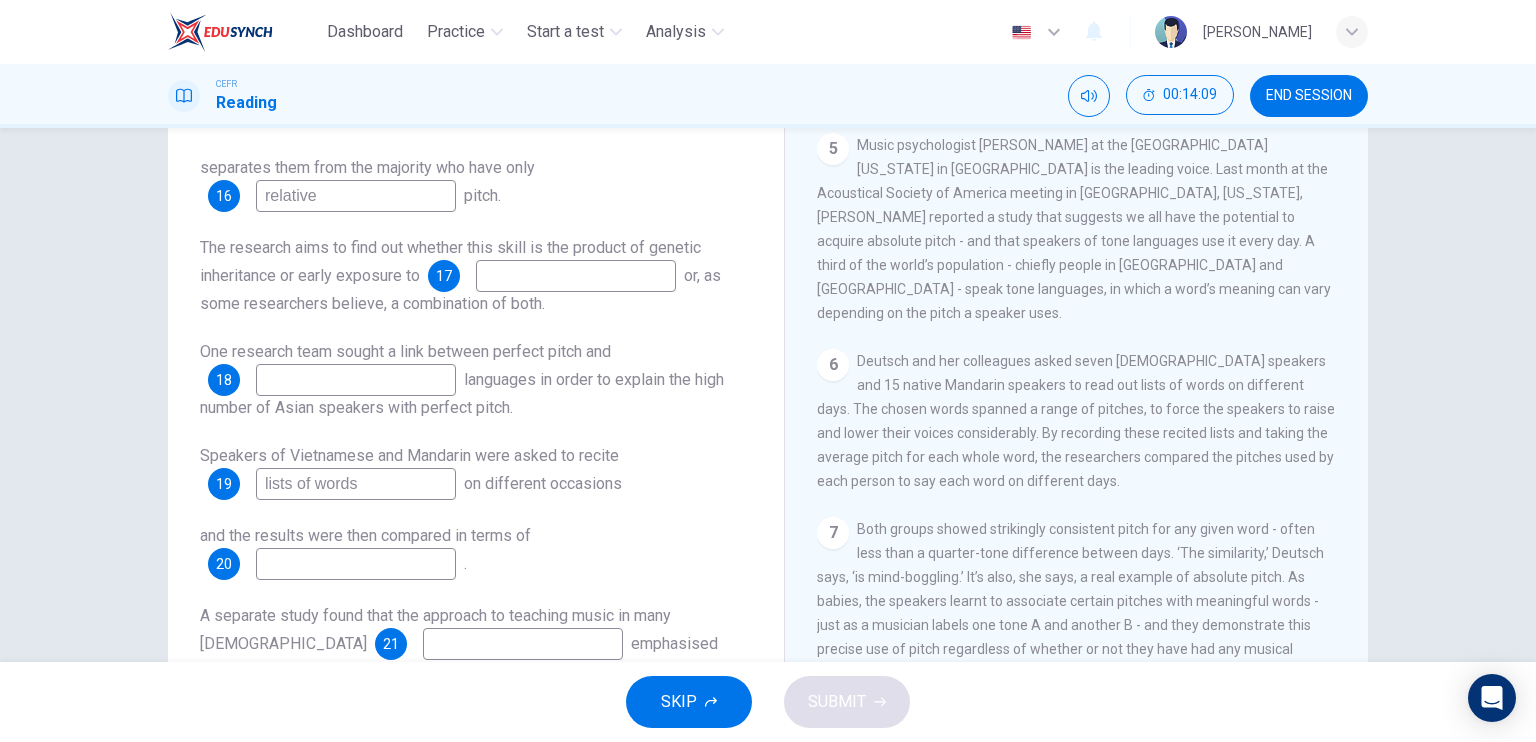 scroll, scrollTop: 1000, scrollLeft: 0, axis: vertical 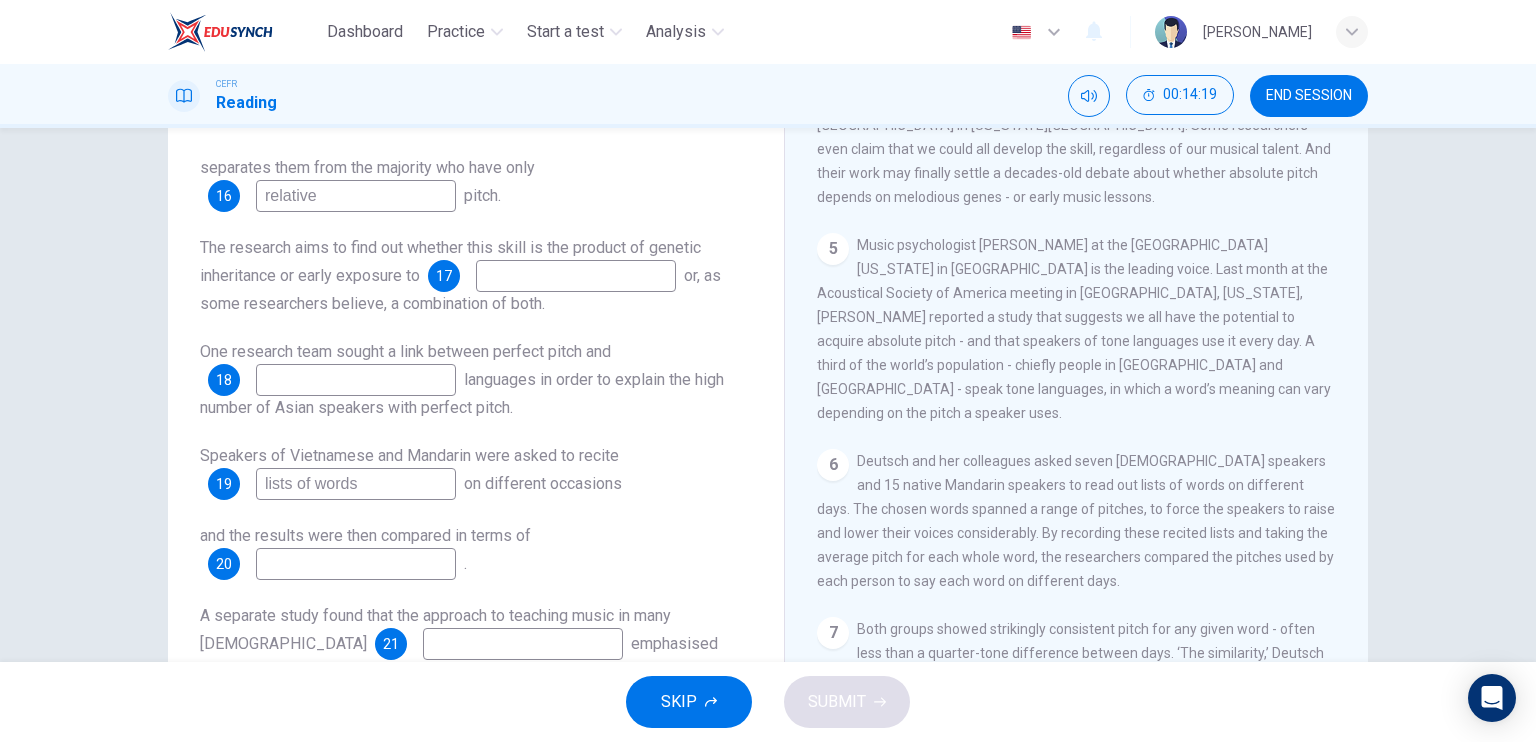type on "lists of words" 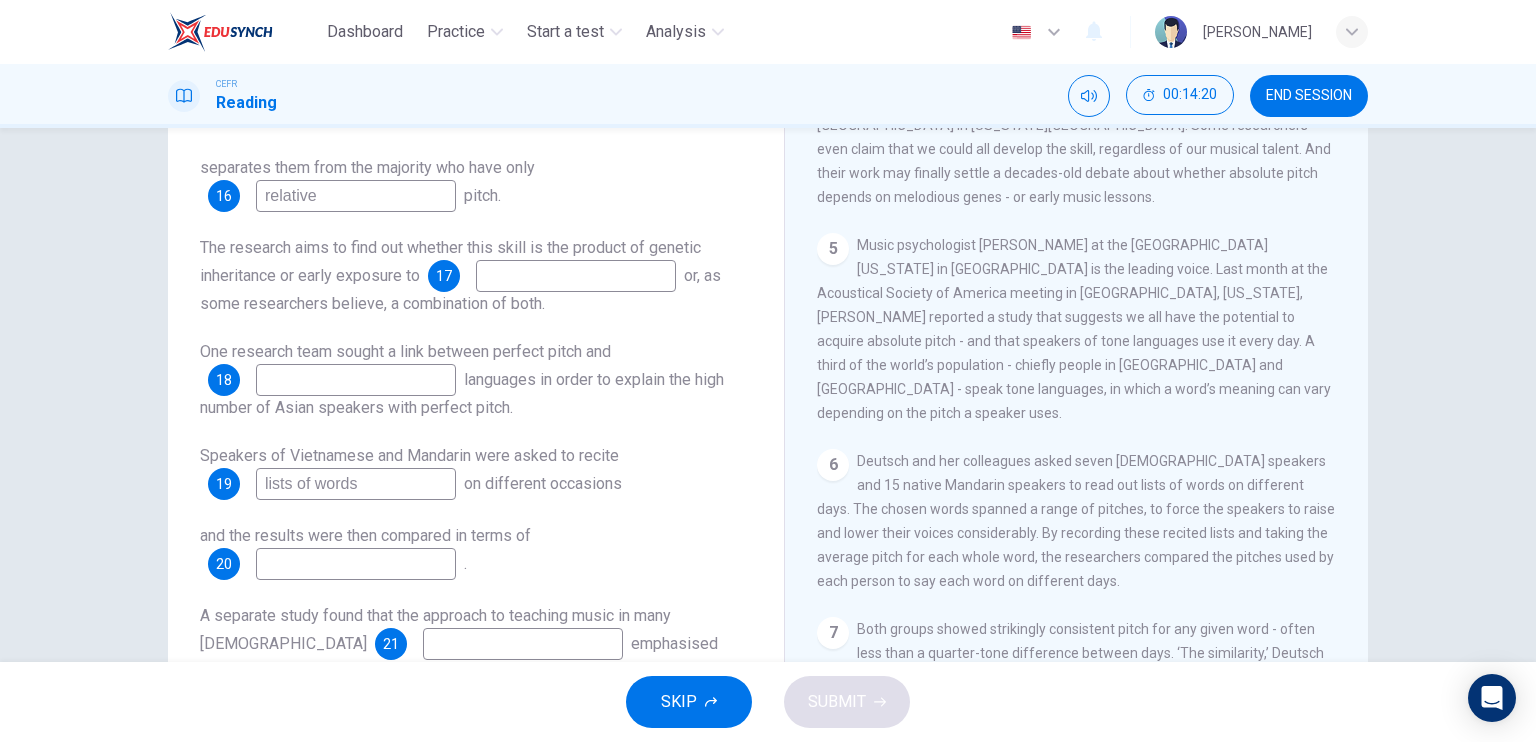 click at bounding box center (356, 380) 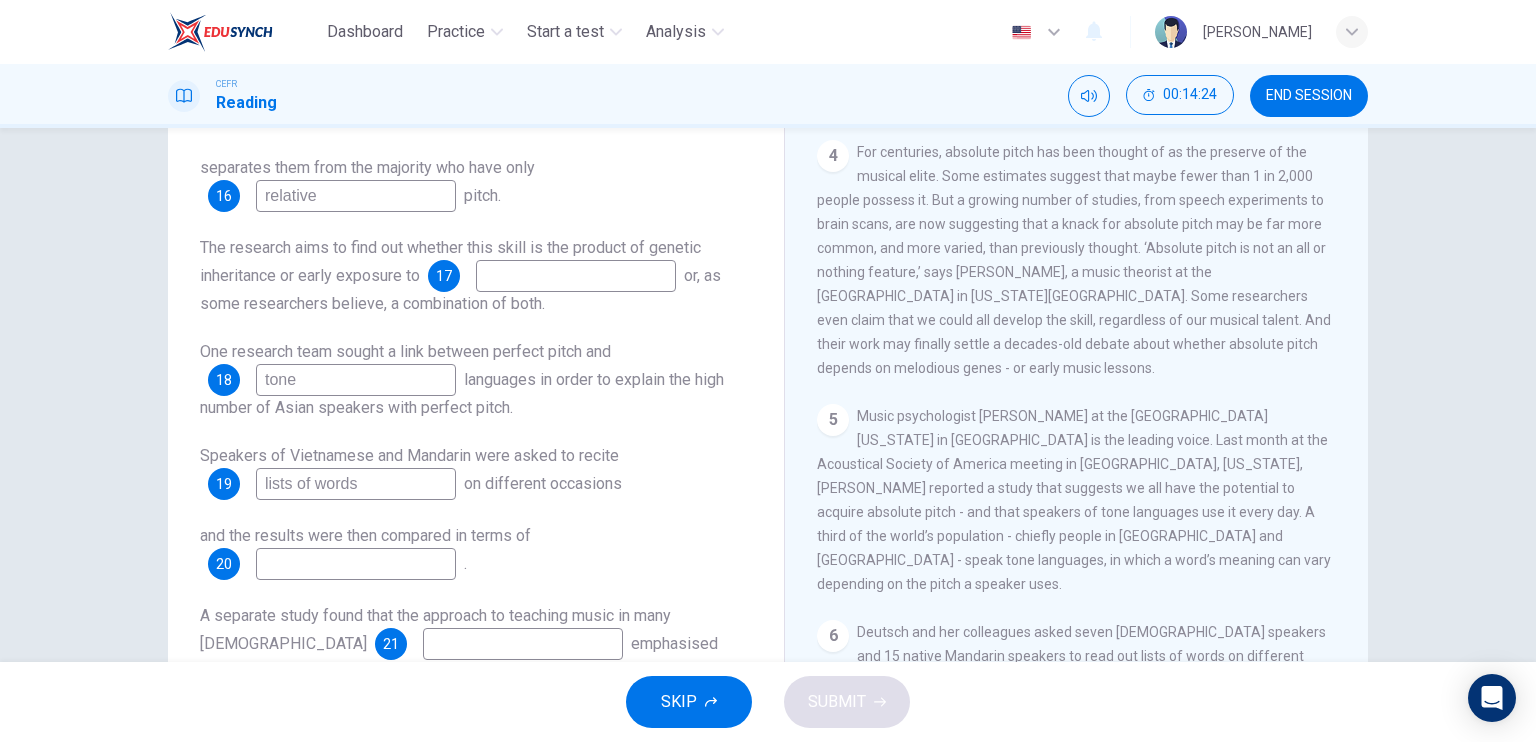 scroll, scrollTop: 800, scrollLeft: 0, axis: vertical 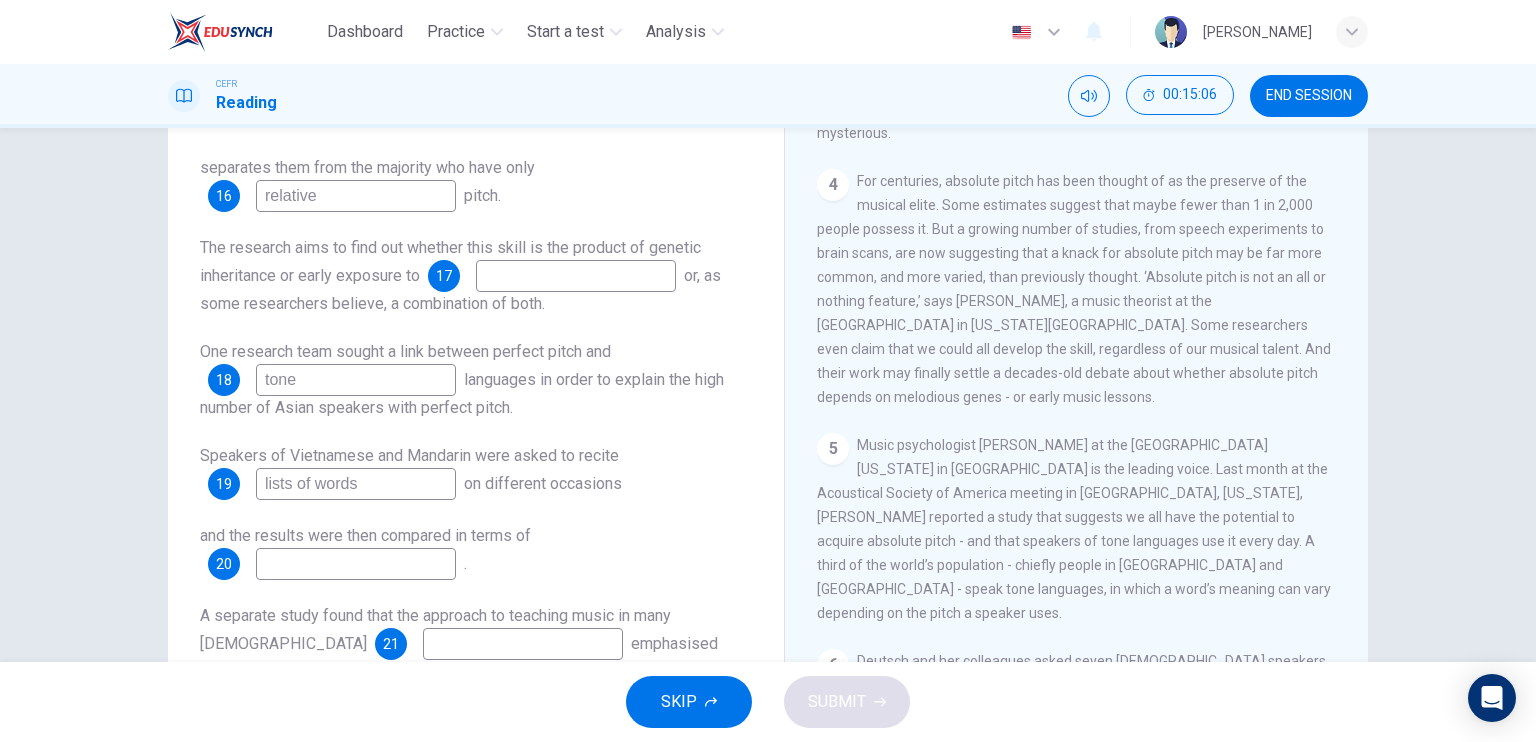 type on "tone" 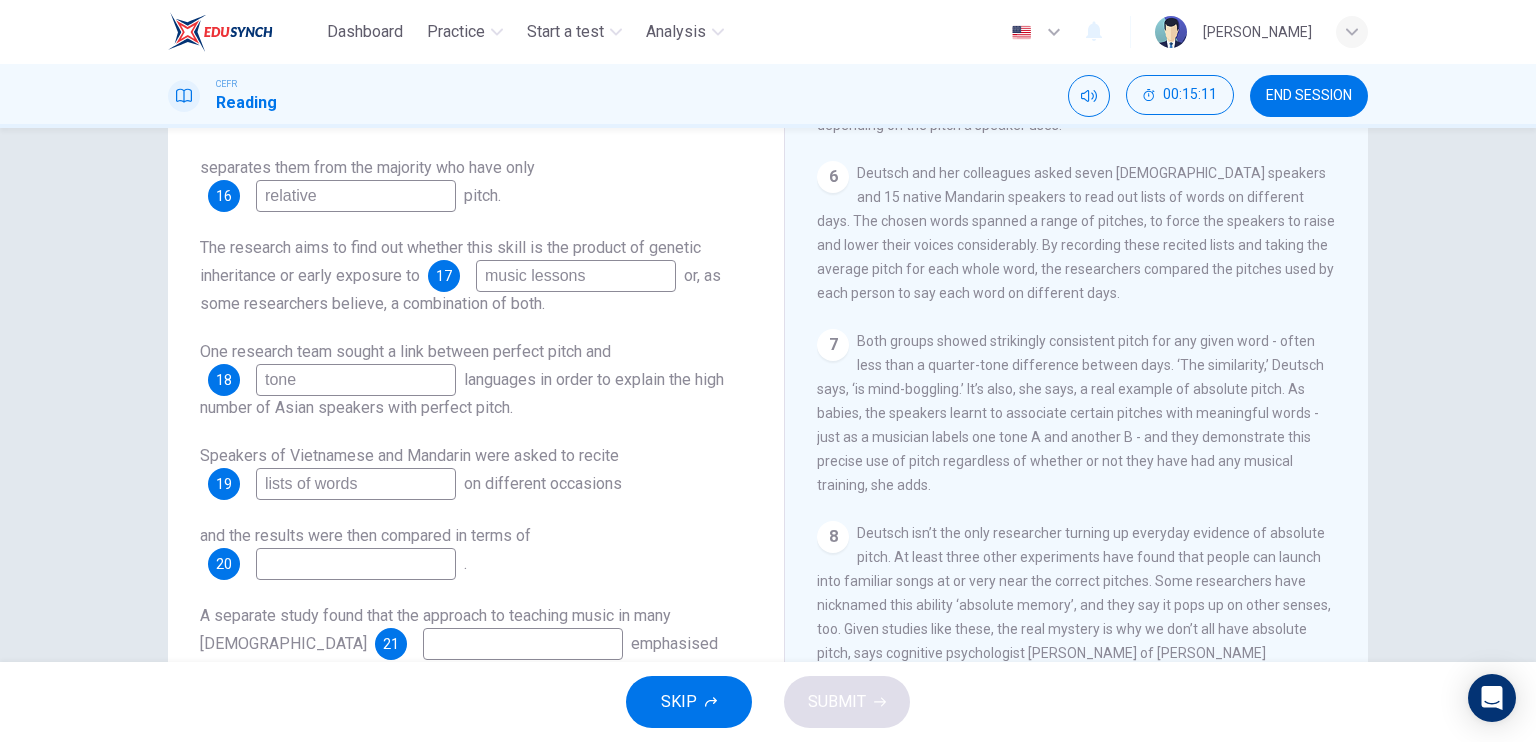 scroll, scrollTop: 1300, scrollLeft: 0, axis: vertical 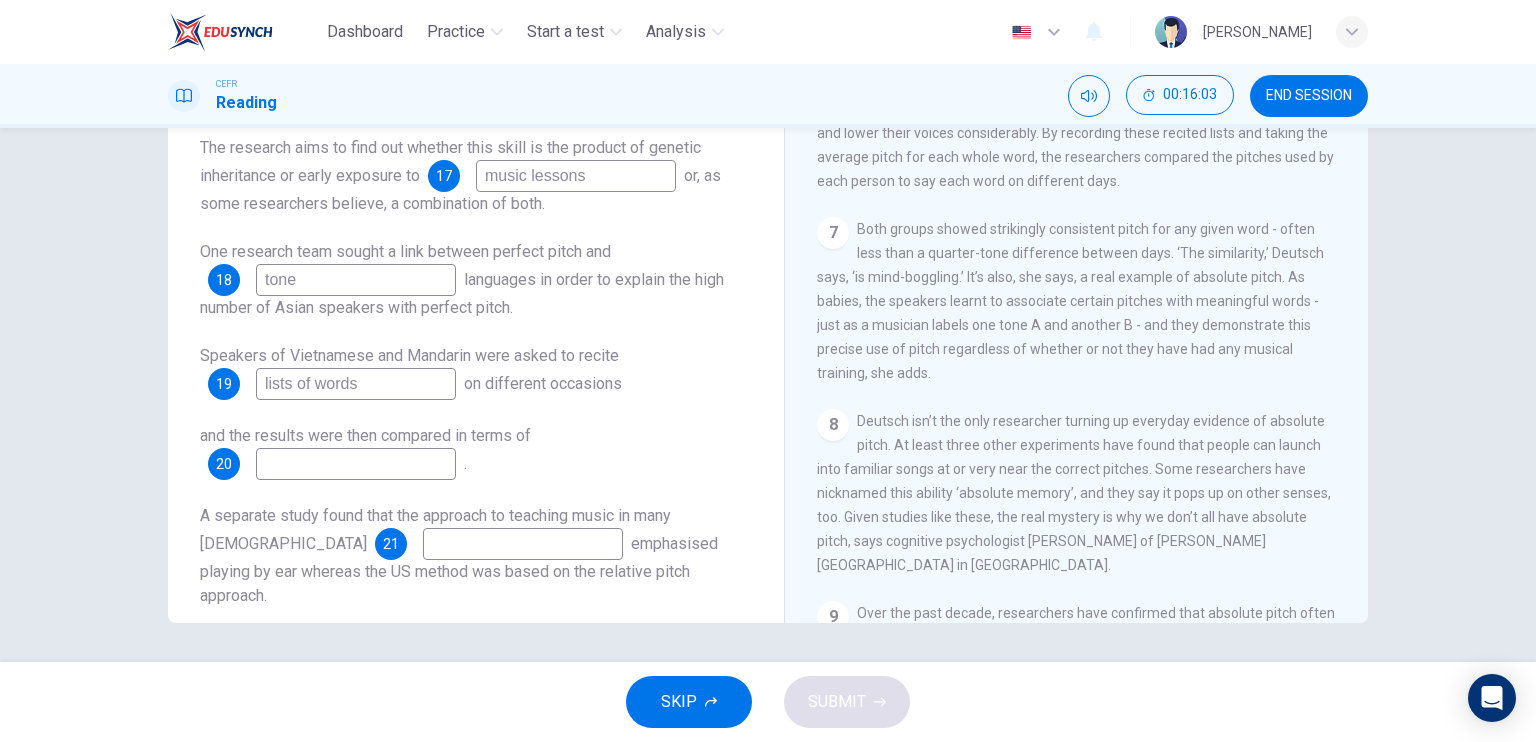 type on "music lessons" 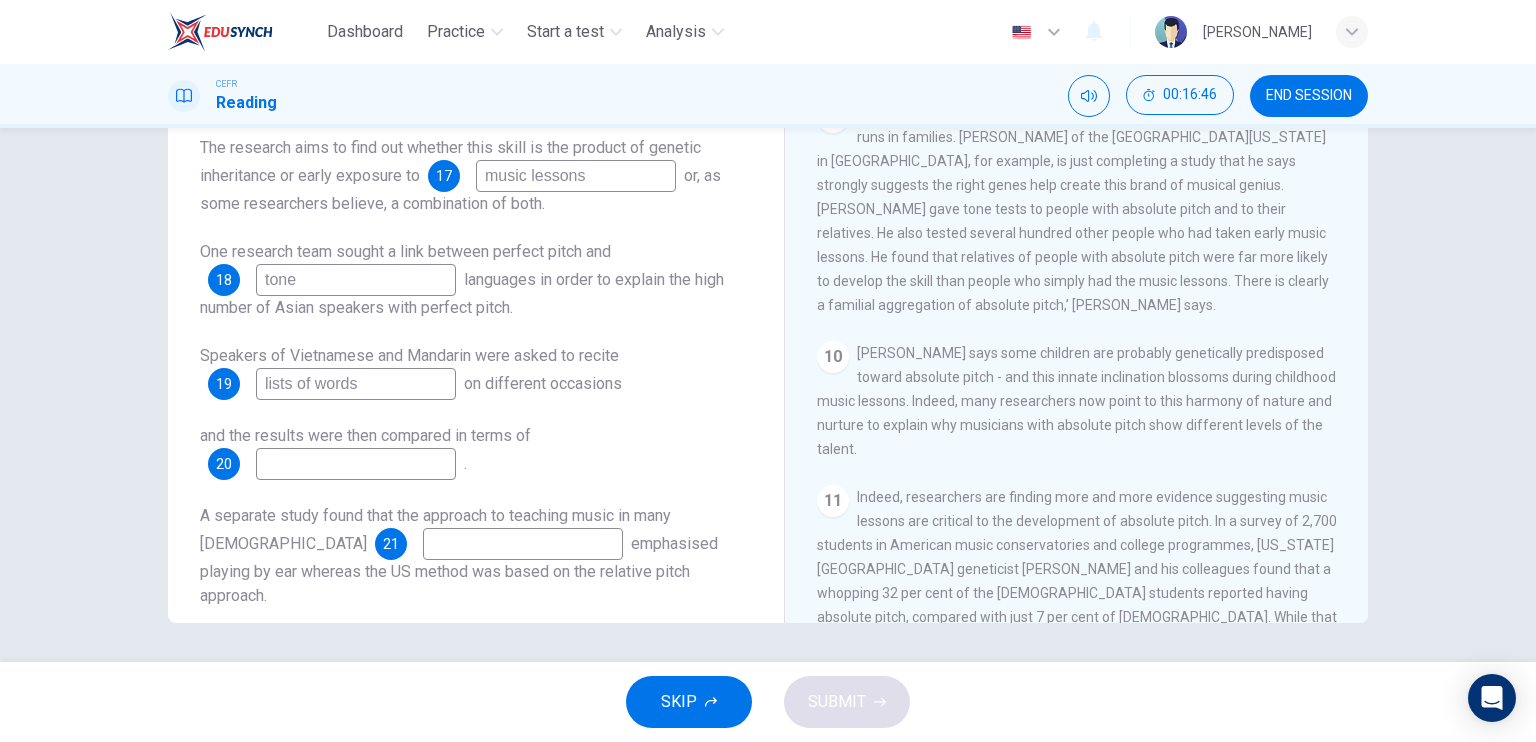 scroll, scrollTop: 2283, scrollLeft: 0, axis: vertical 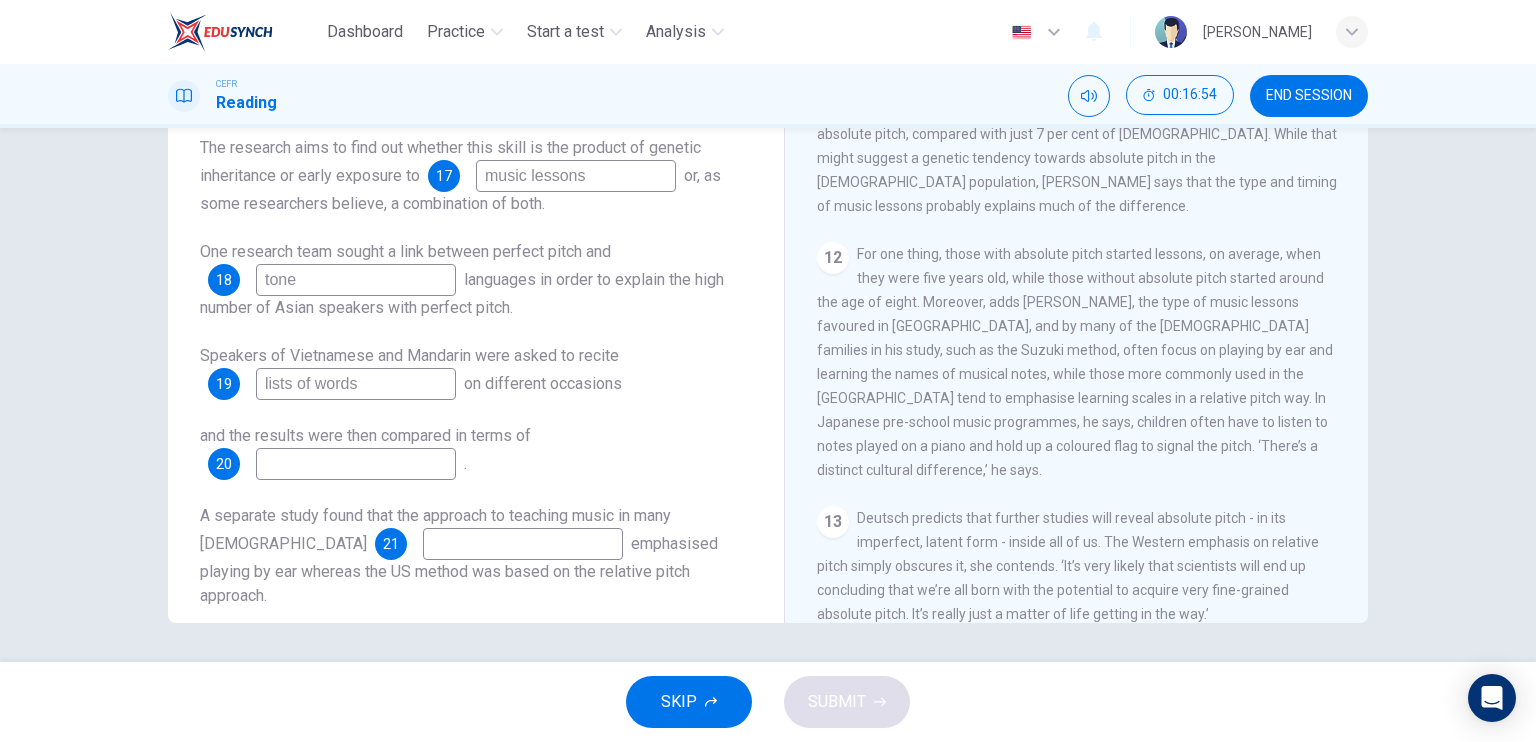 click on "emphasised playing by ear whereas the US method was based on the relative pitch approach." at bounding box center [459, 569] 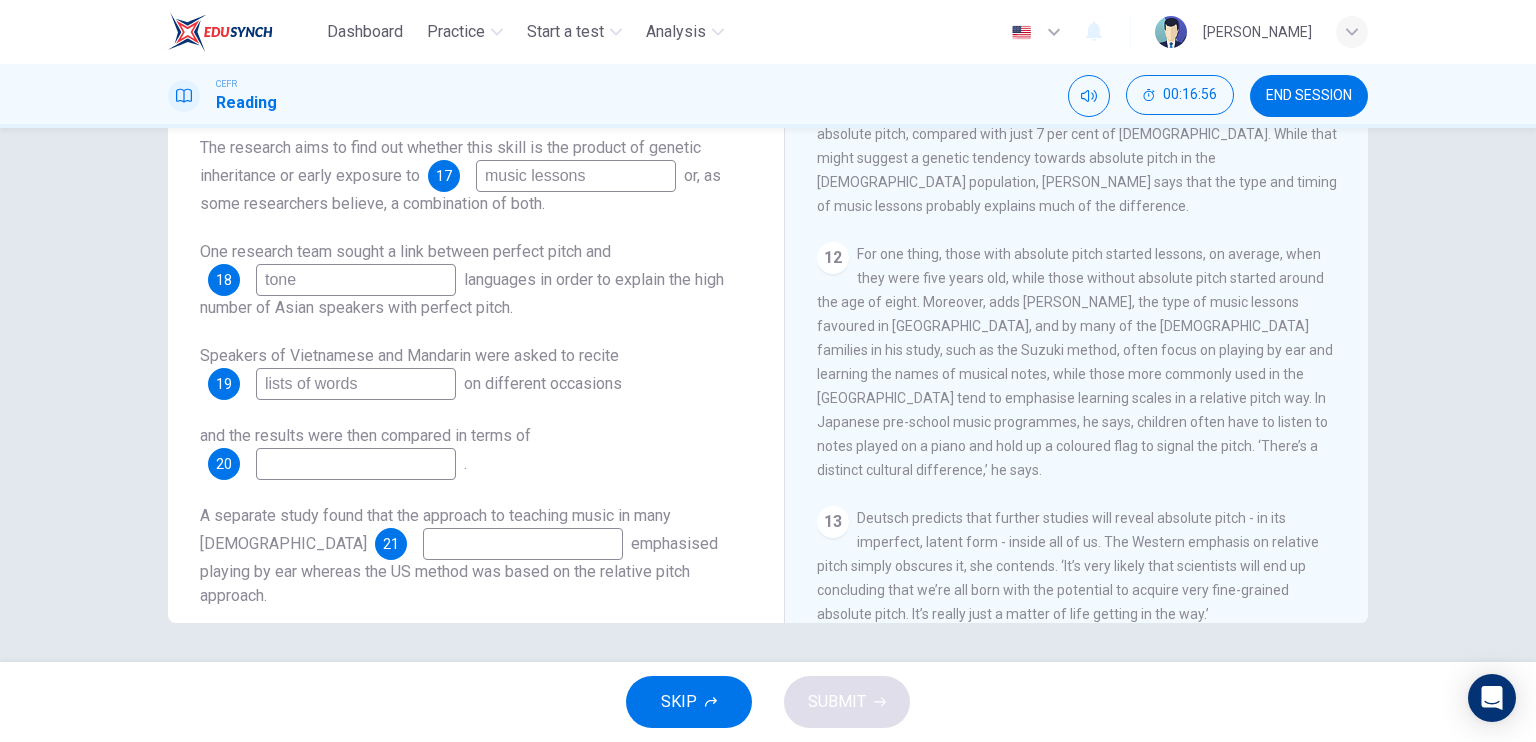 click at bounding box center (523, 544) 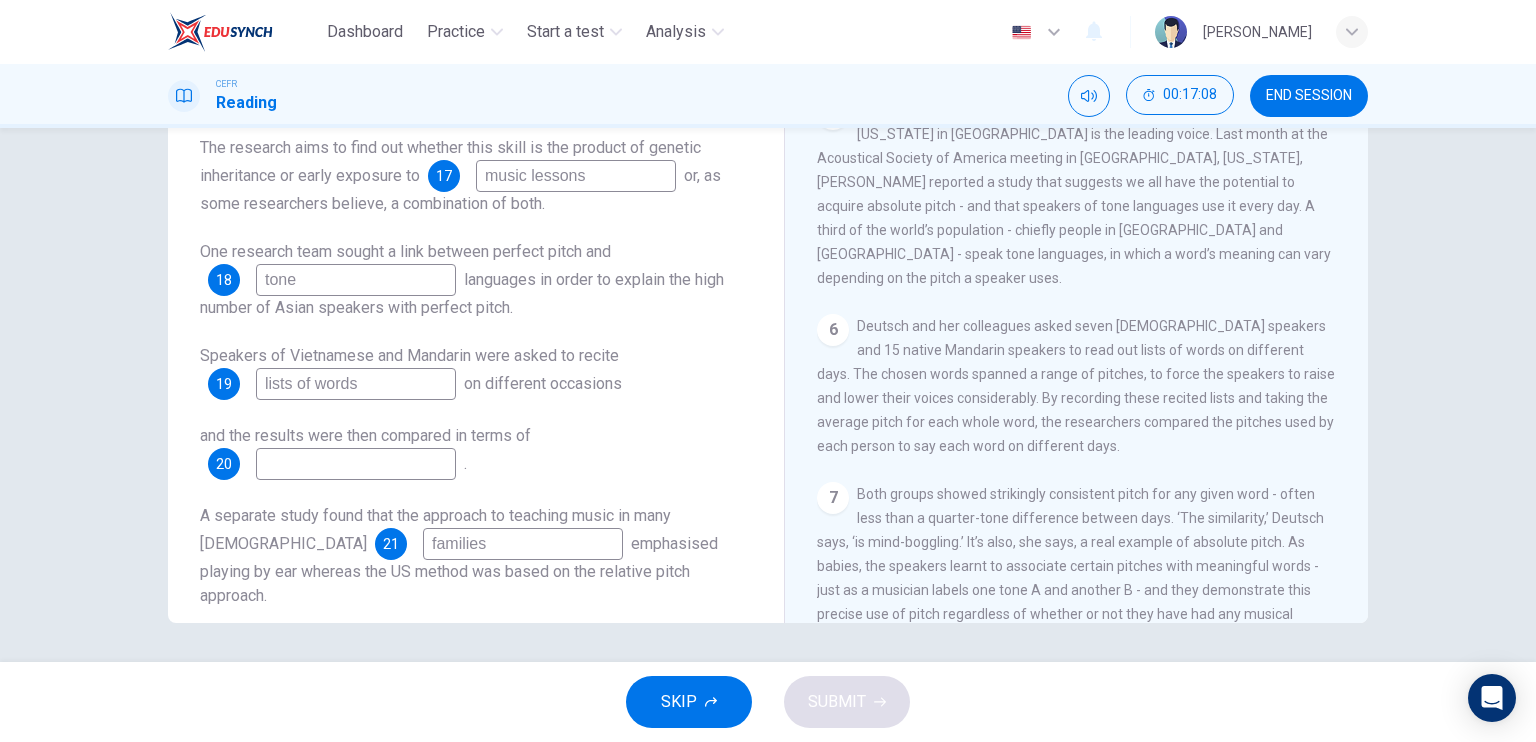 scroll, scrollTop: 1083, scrollLeft: 0, axis: vertical 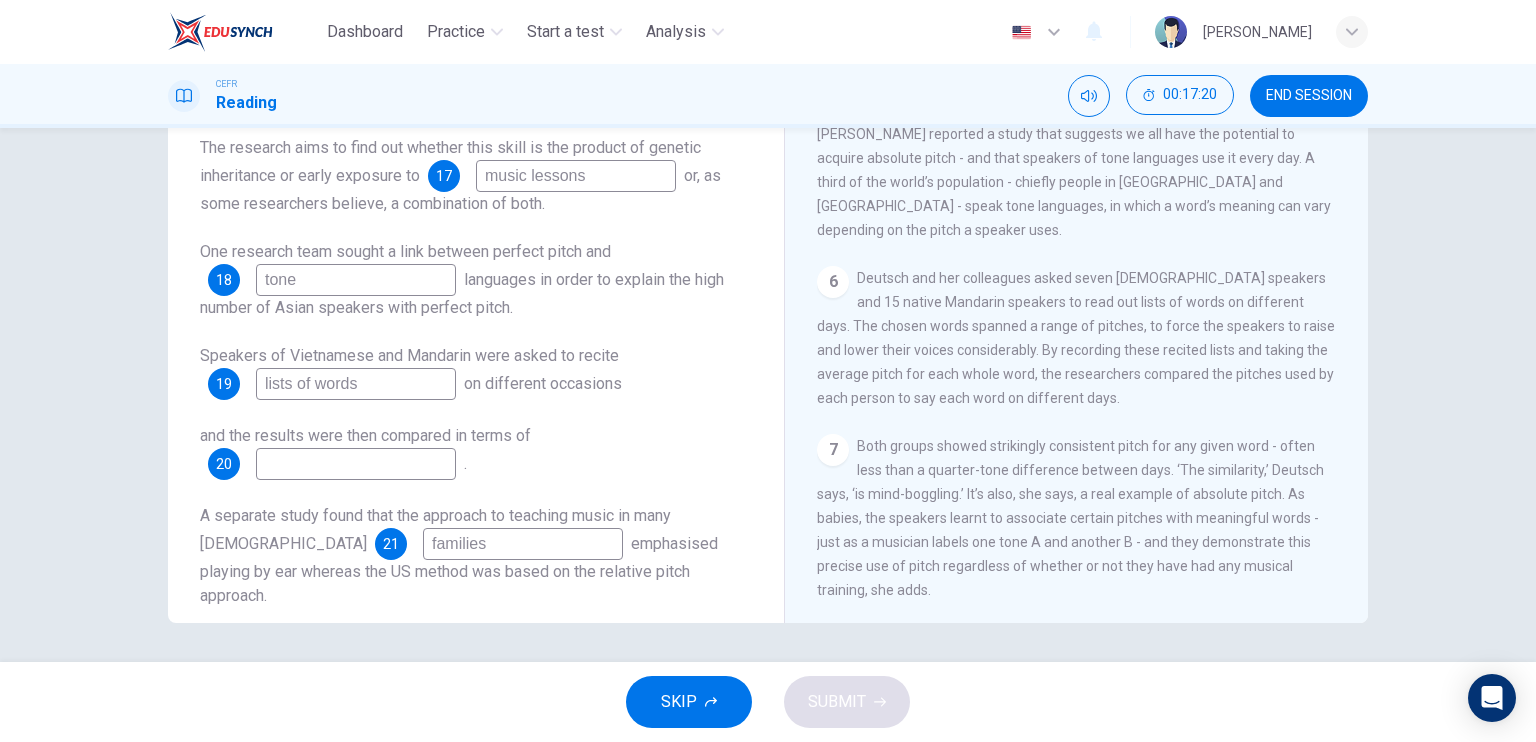 type on "families" 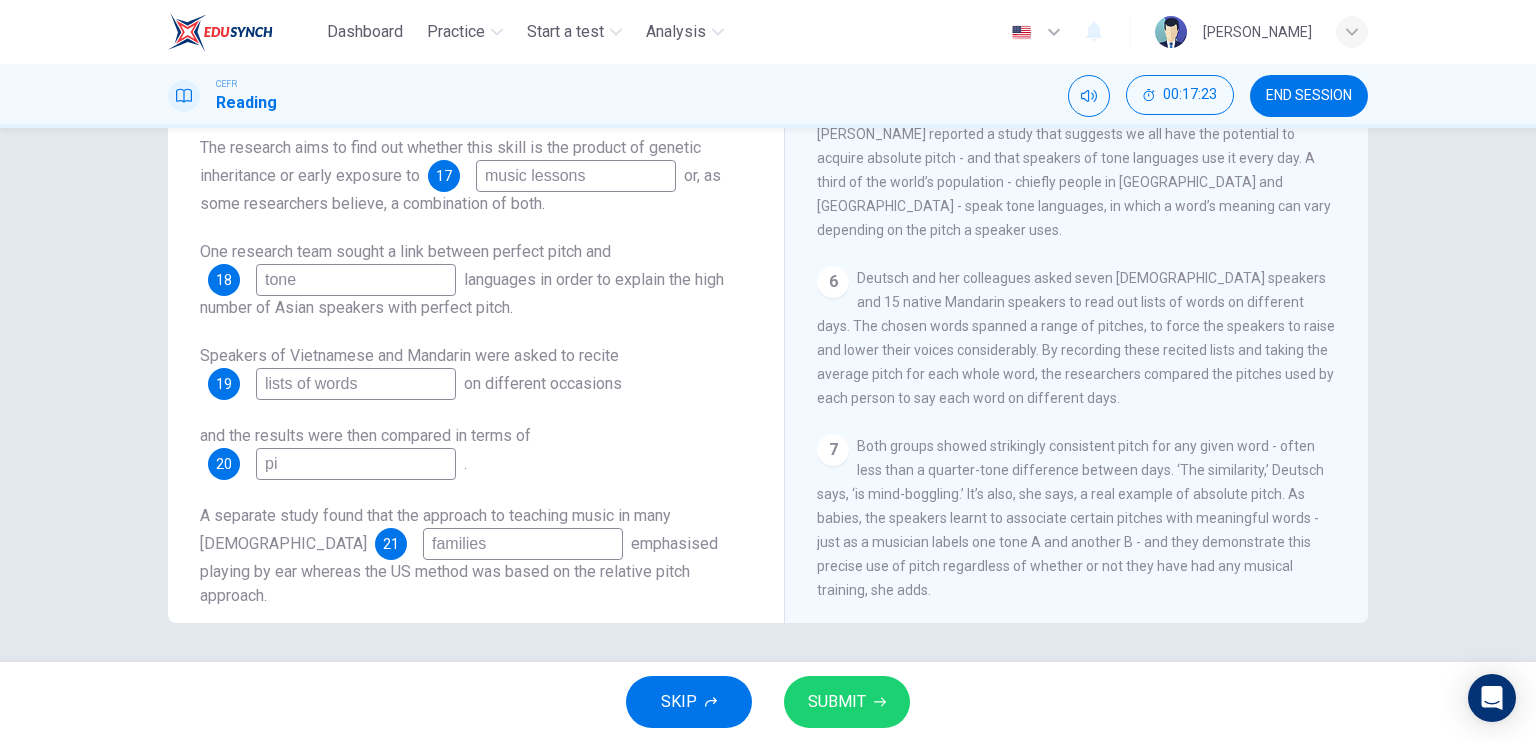 type on "p" 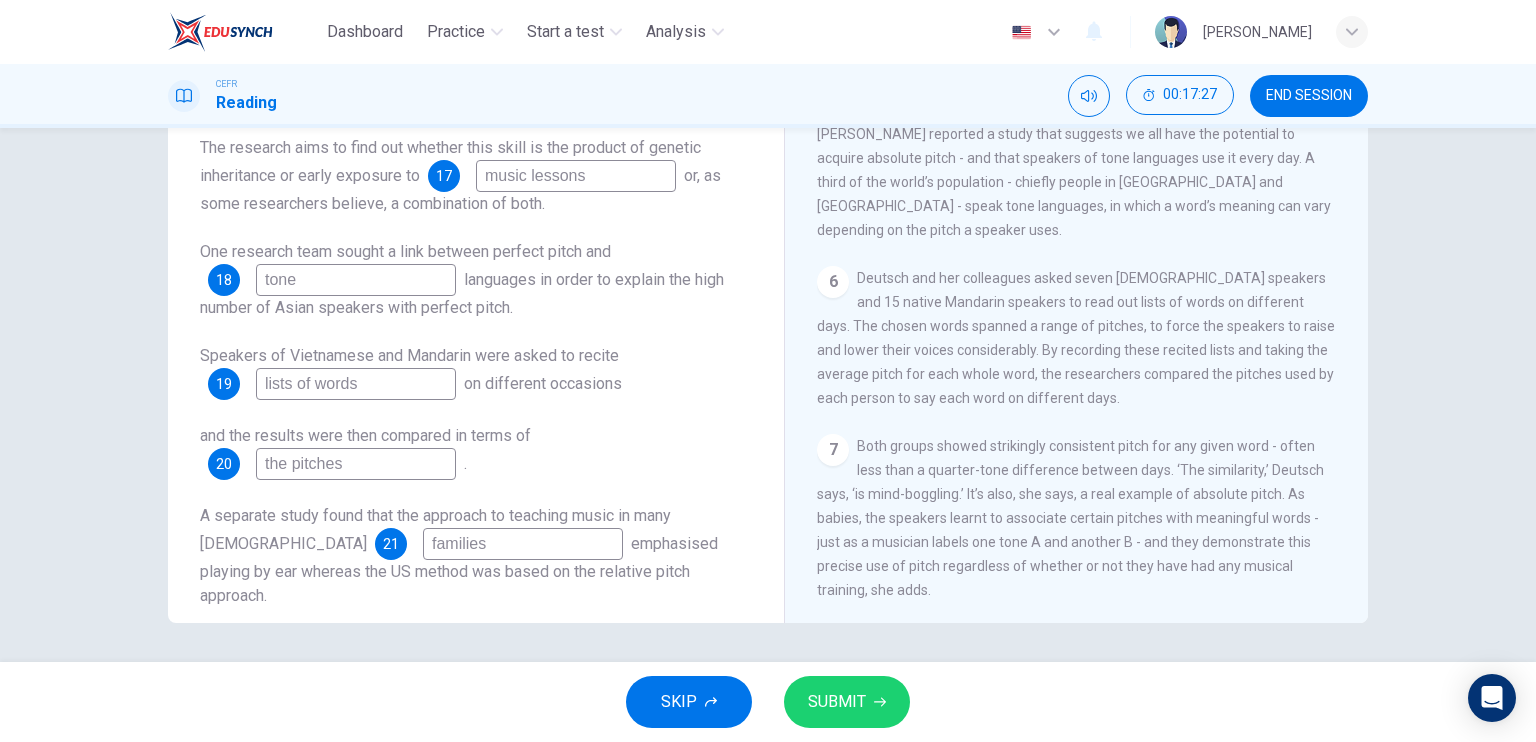 type on "the pitches" 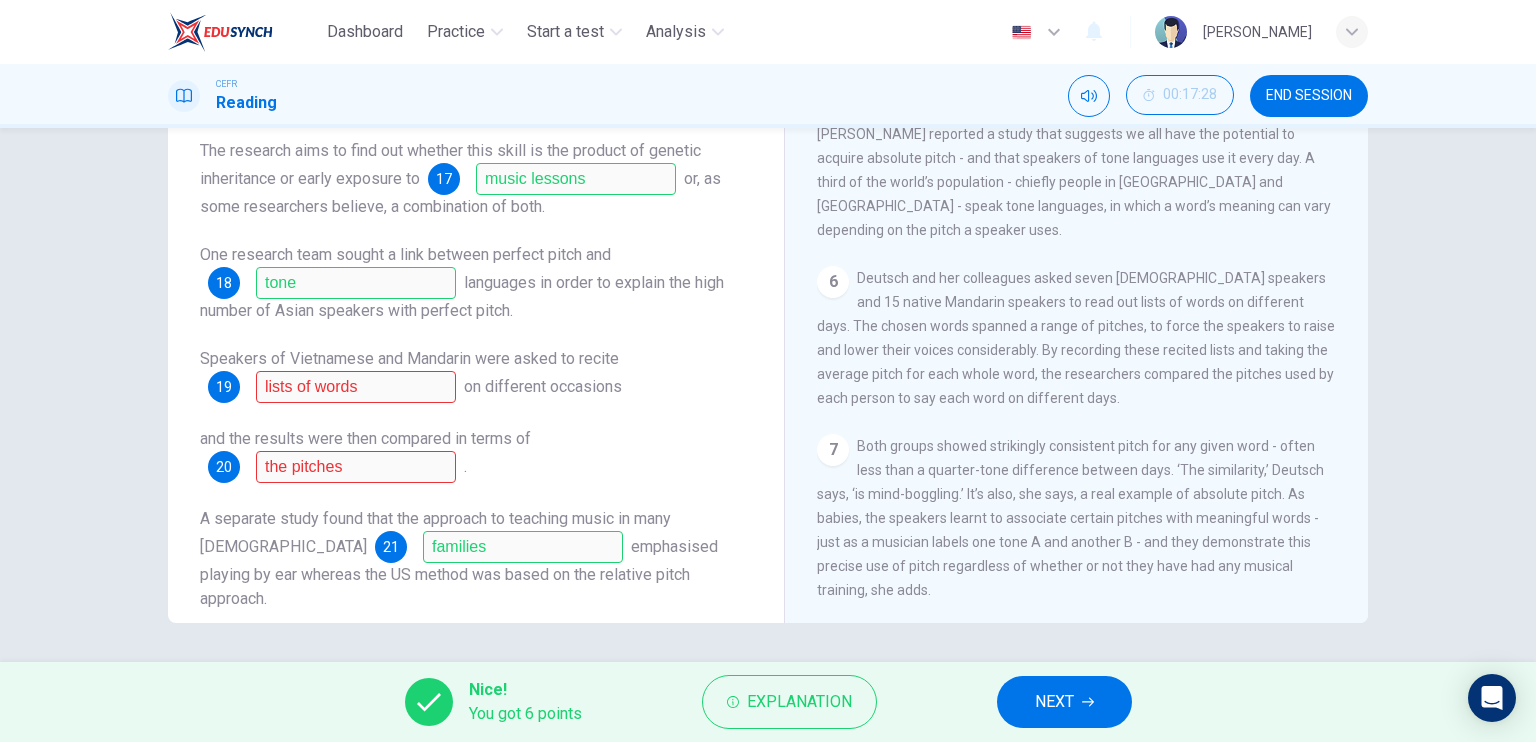 scroll, scrollTop: 336, scrollLeft: 0, axis: vertical 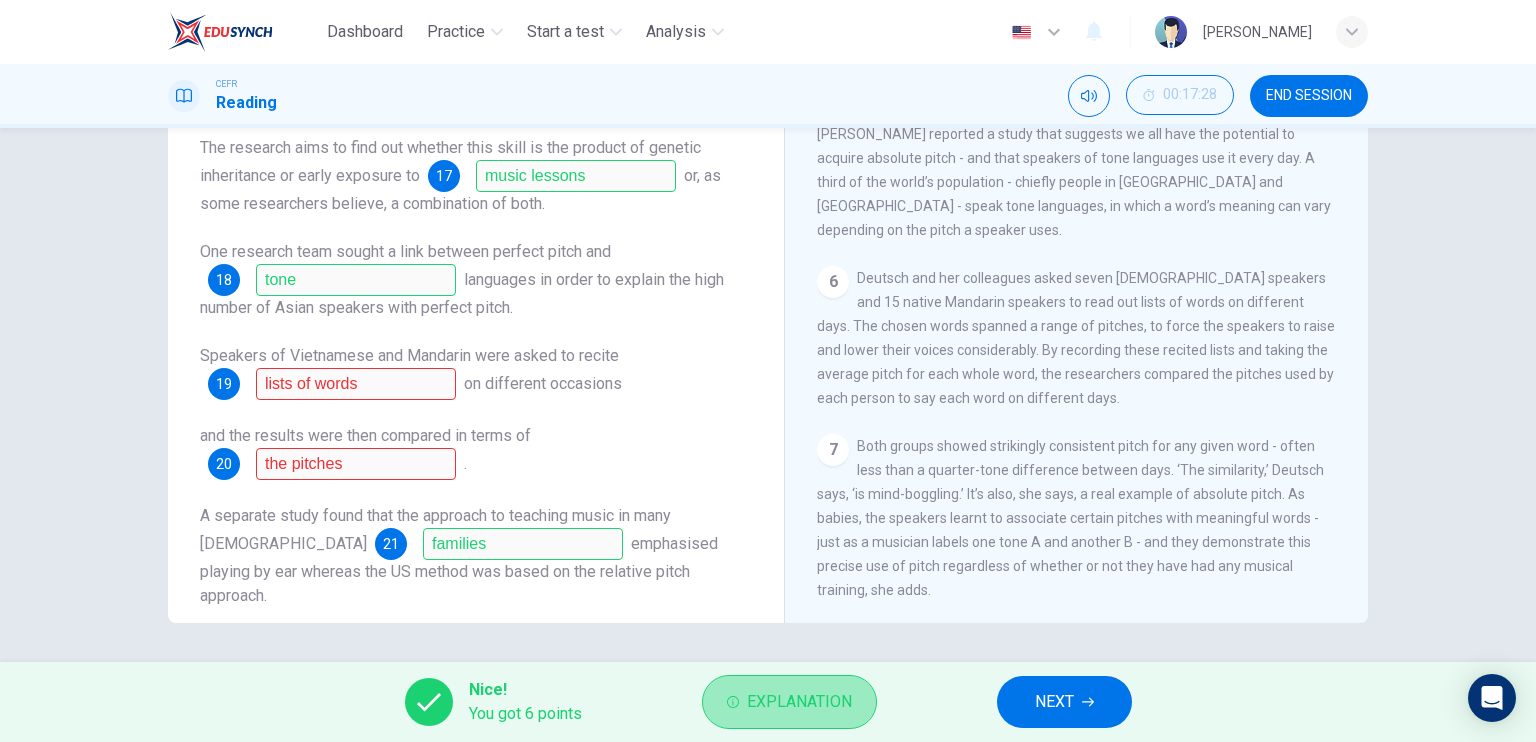 click on "Explanation" at bounding box center [799, 702] 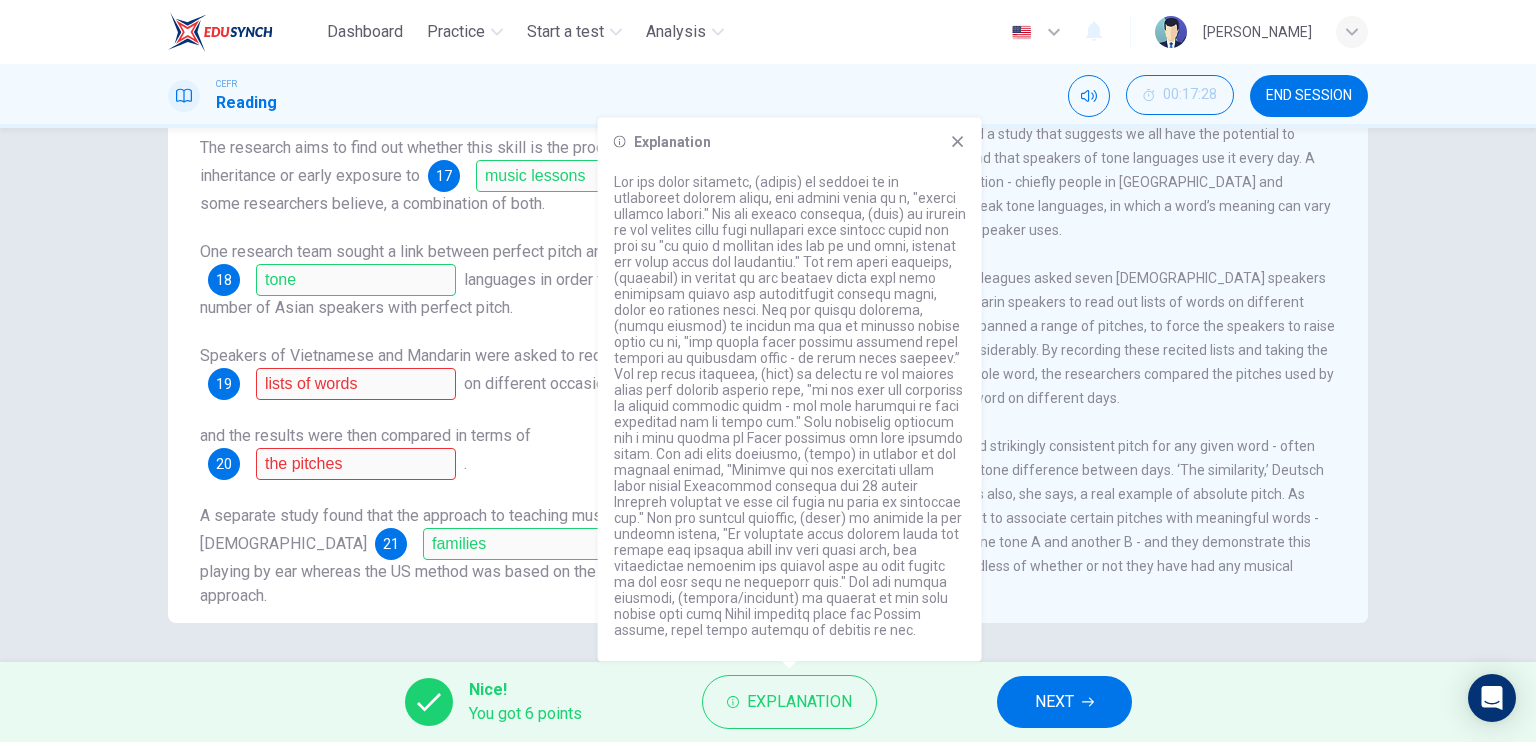 click on "NEXT" at bounding box center [1054, 702] 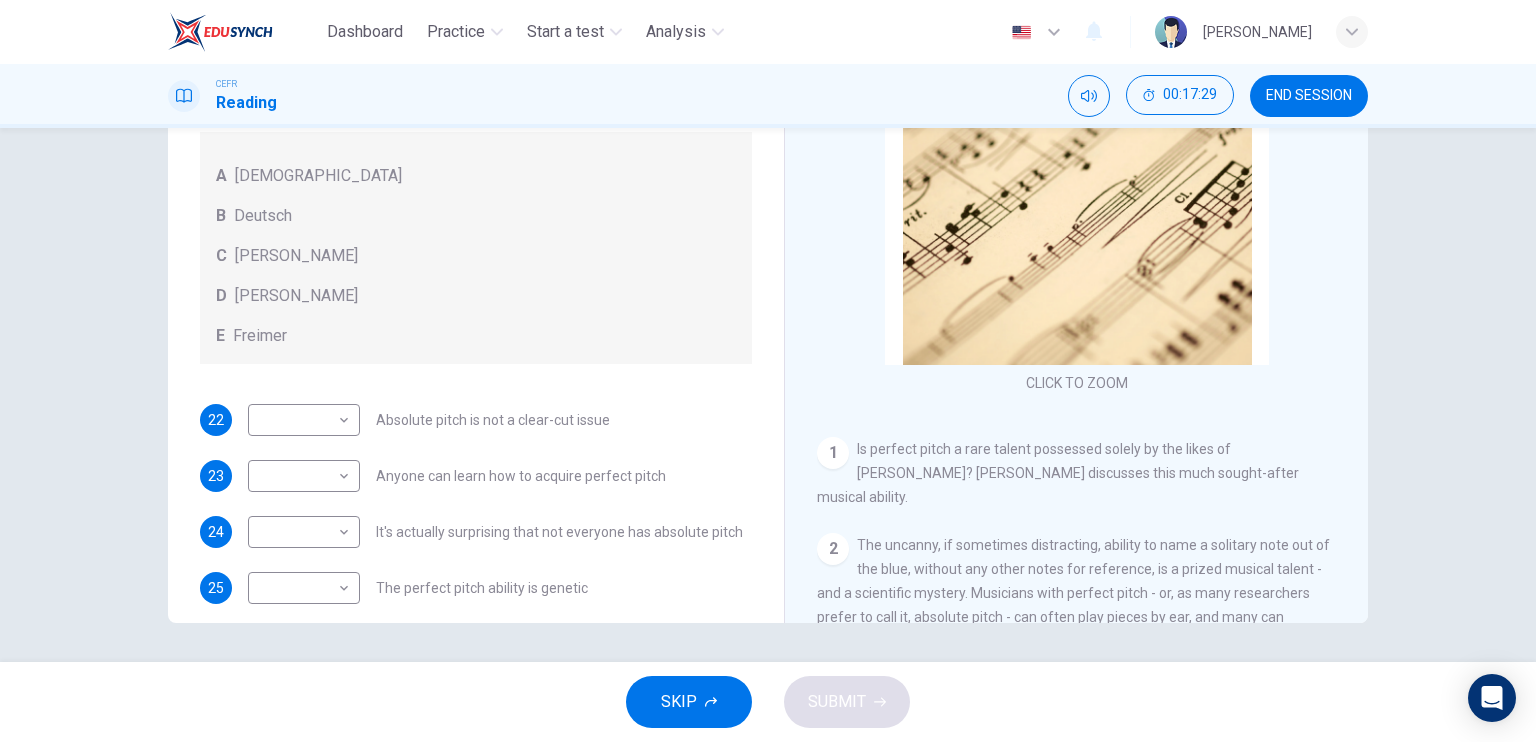 scroll, scrollTop: 176, scrollLeft: 0, axis: vertical 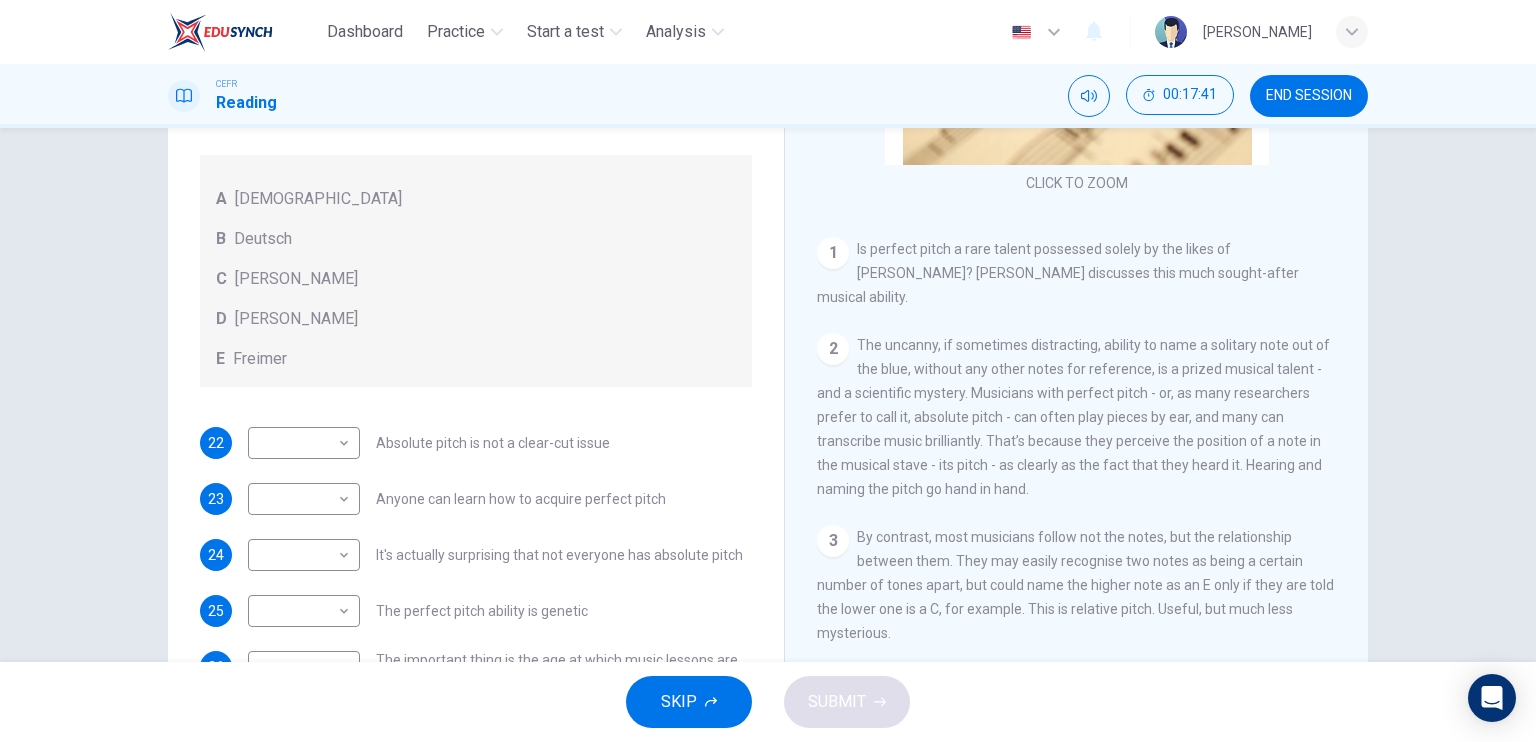 click on "END SESSION" at bounding box center [1309, 96] 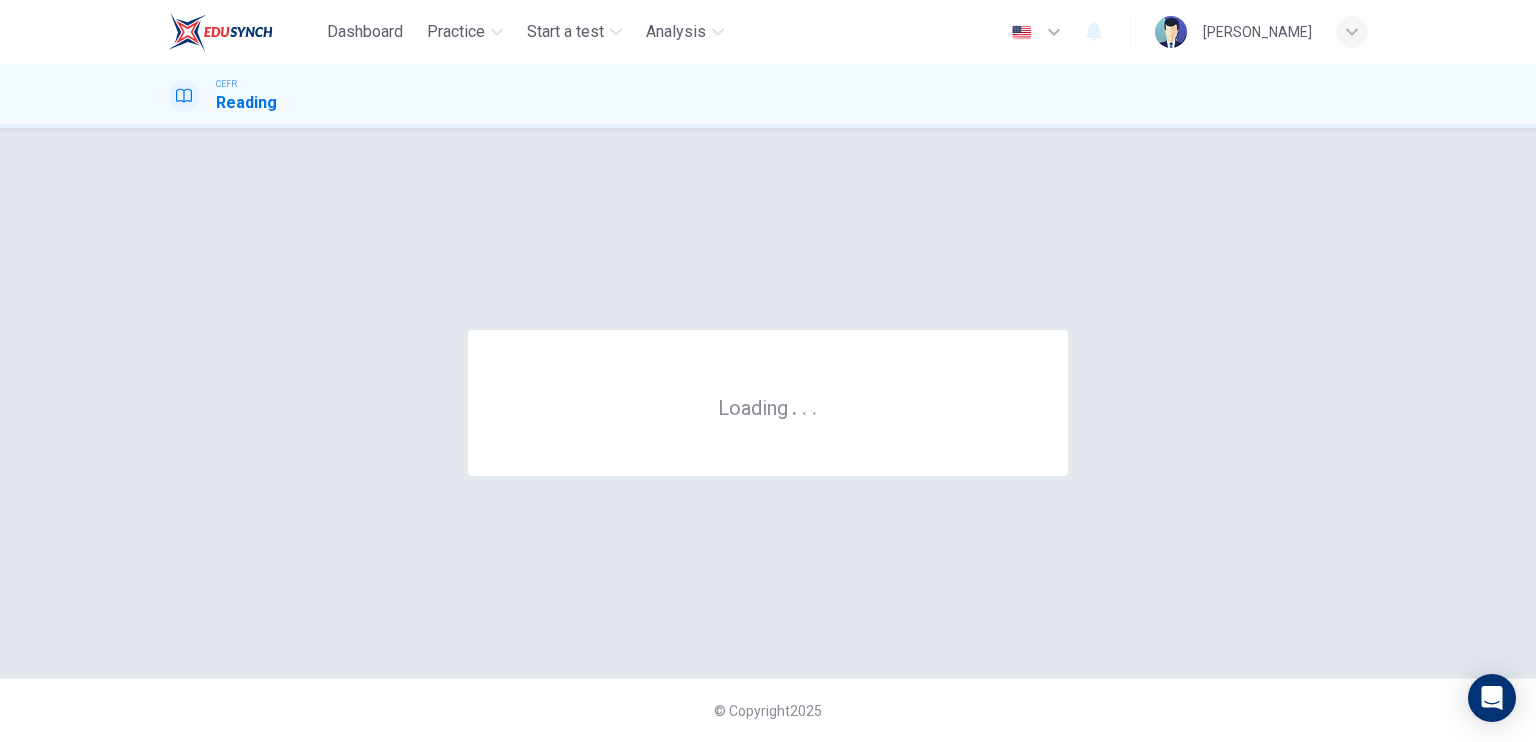 scroll, scrollTop: 0, scrollLeft: 0, axis: both 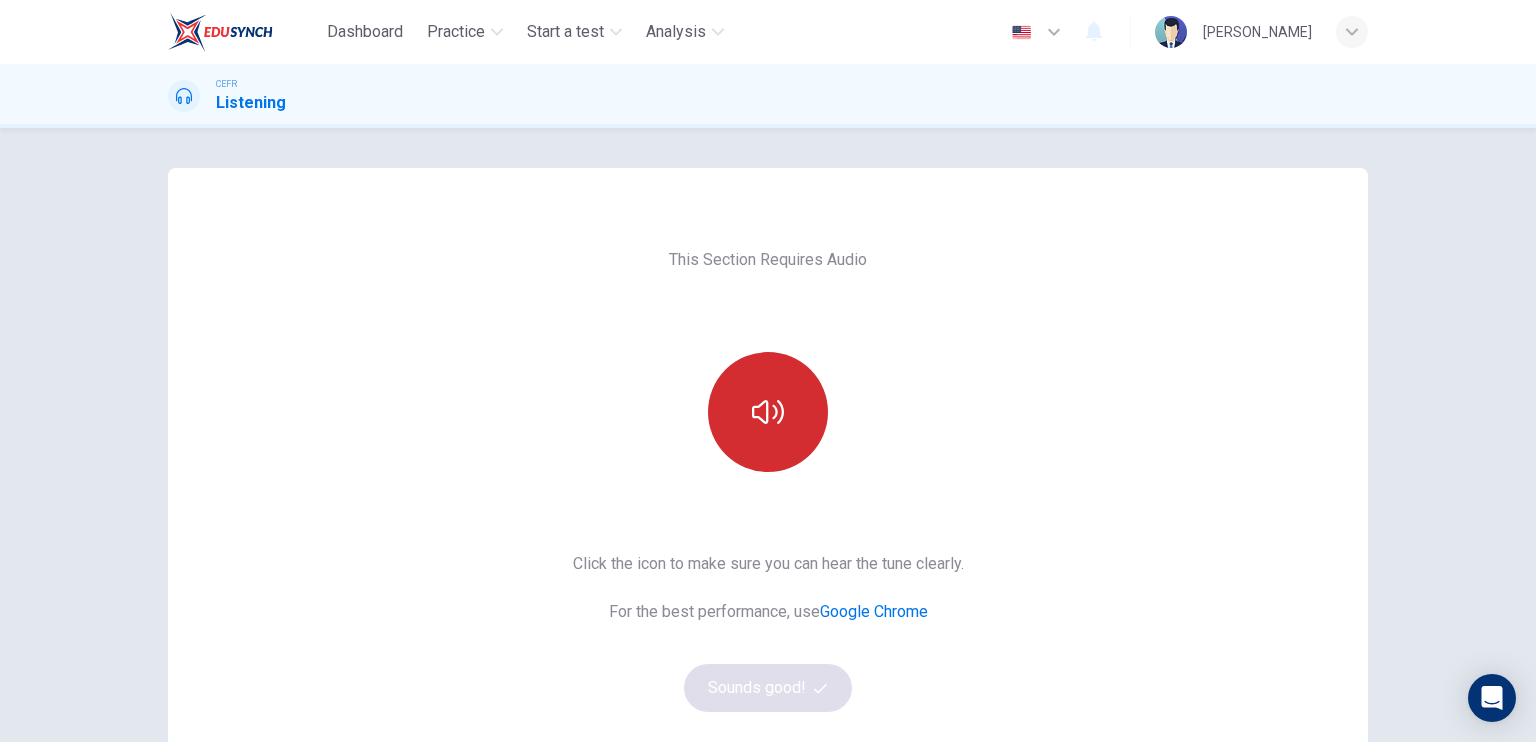 click at bounding box center (768, 412) 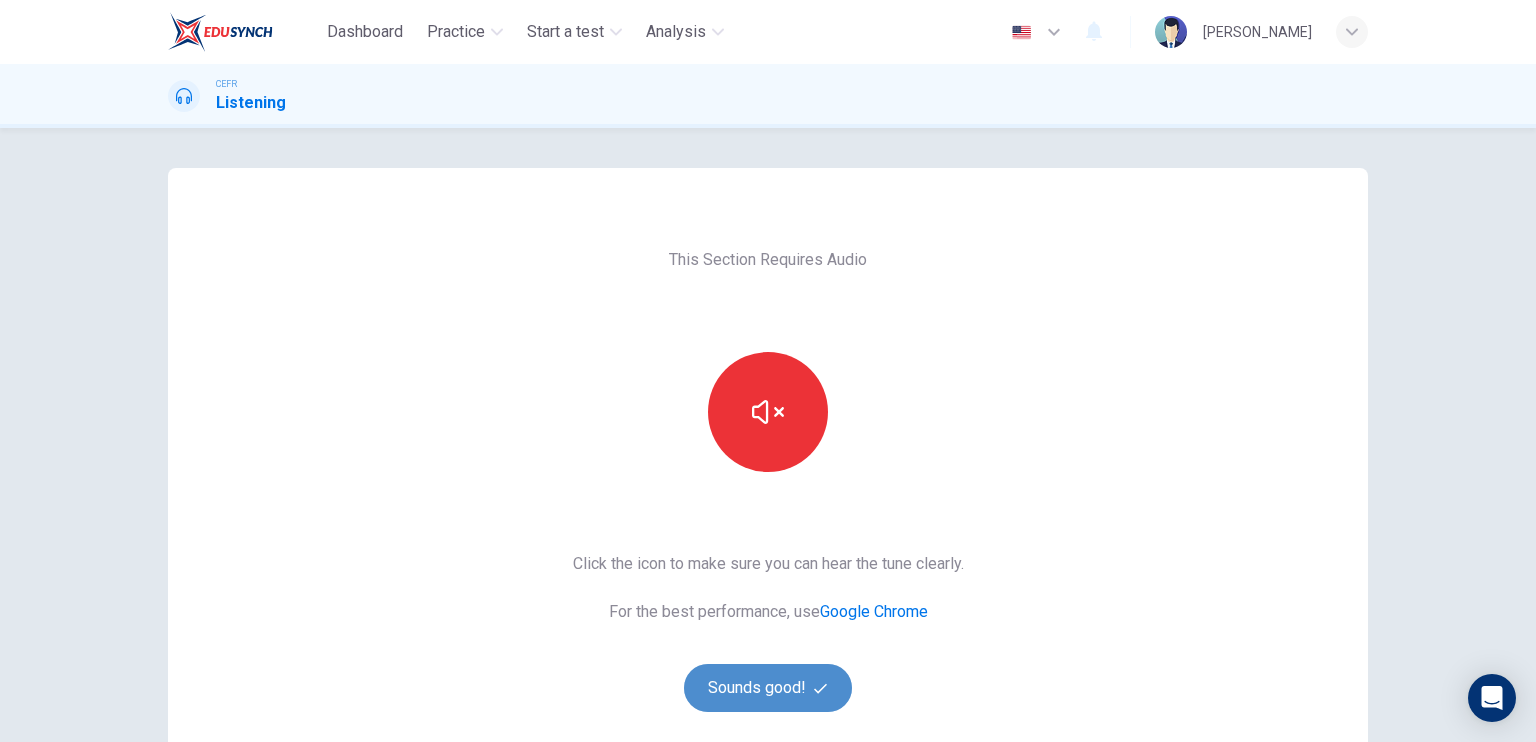 click on "Sounds good!" at bounding box center (768, 688) 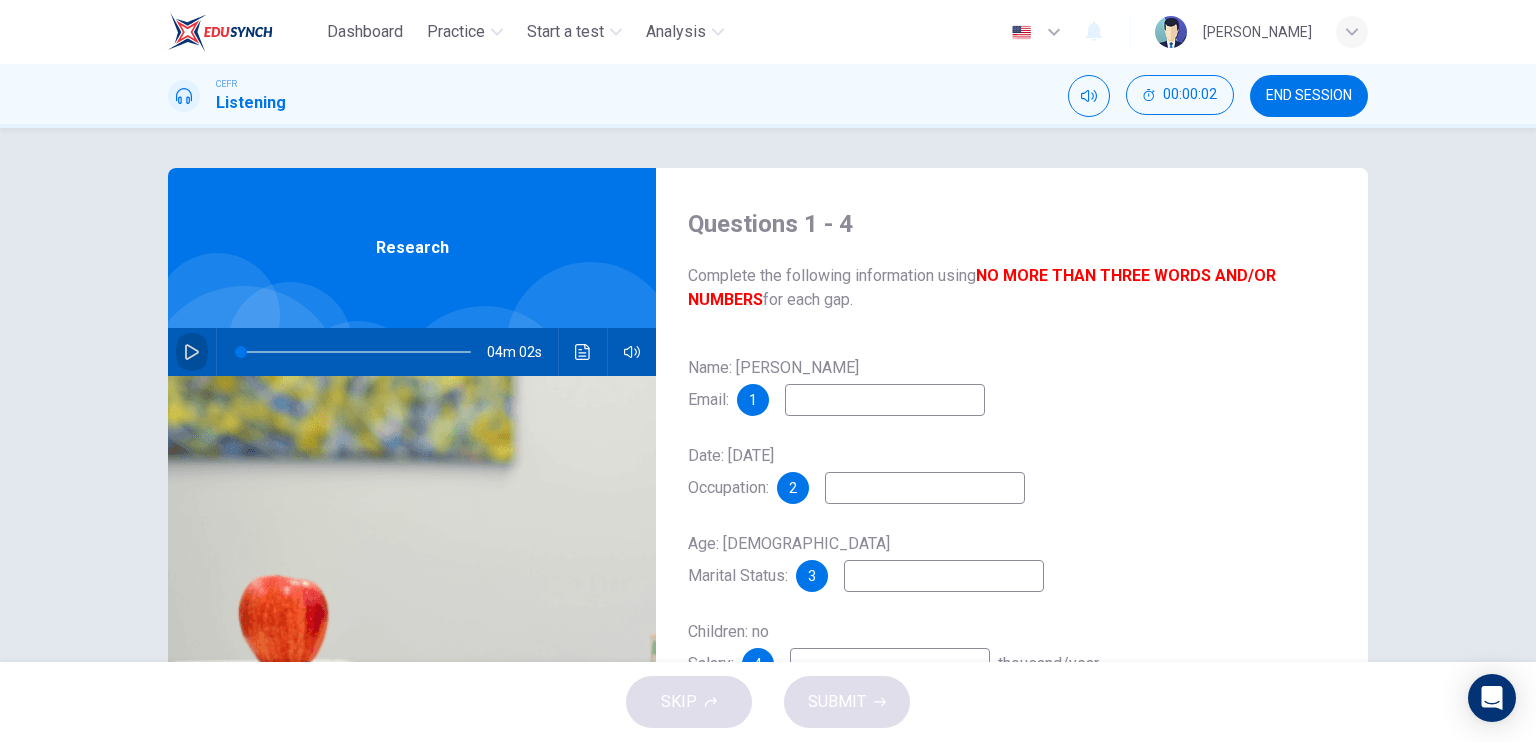 click 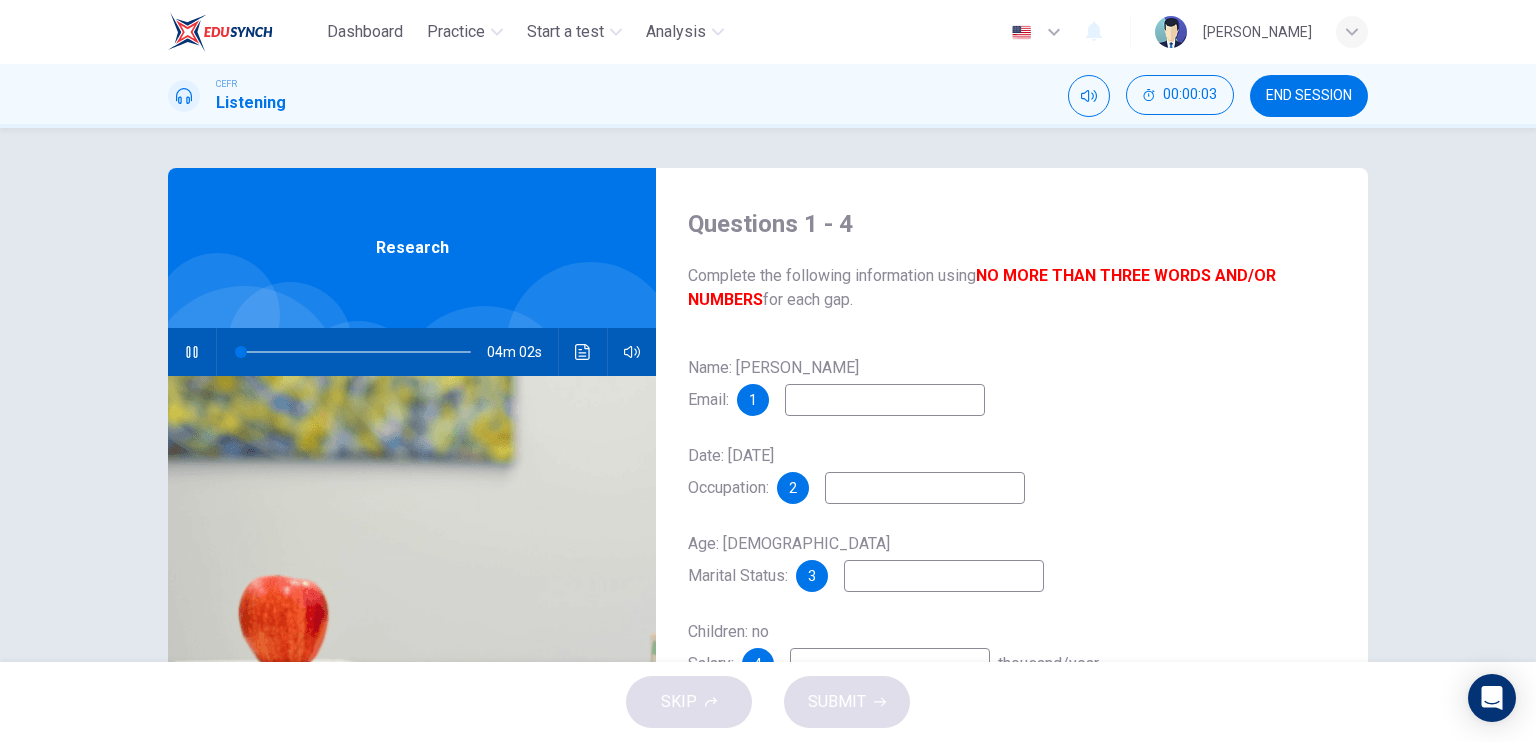 scroll, scrollTop: 100, scrollLeft: 0, axis: vertical 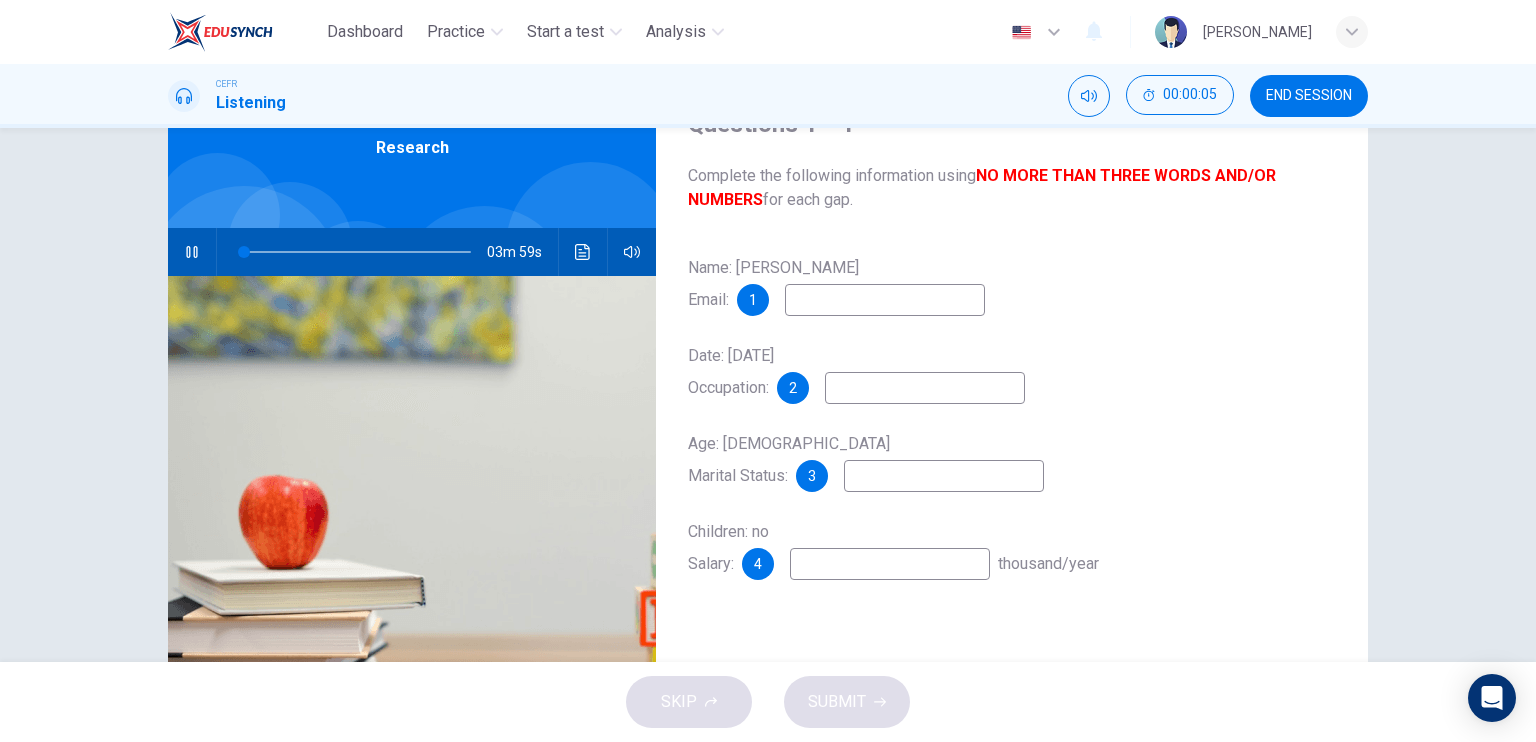 click at bounding box center (885, 300) 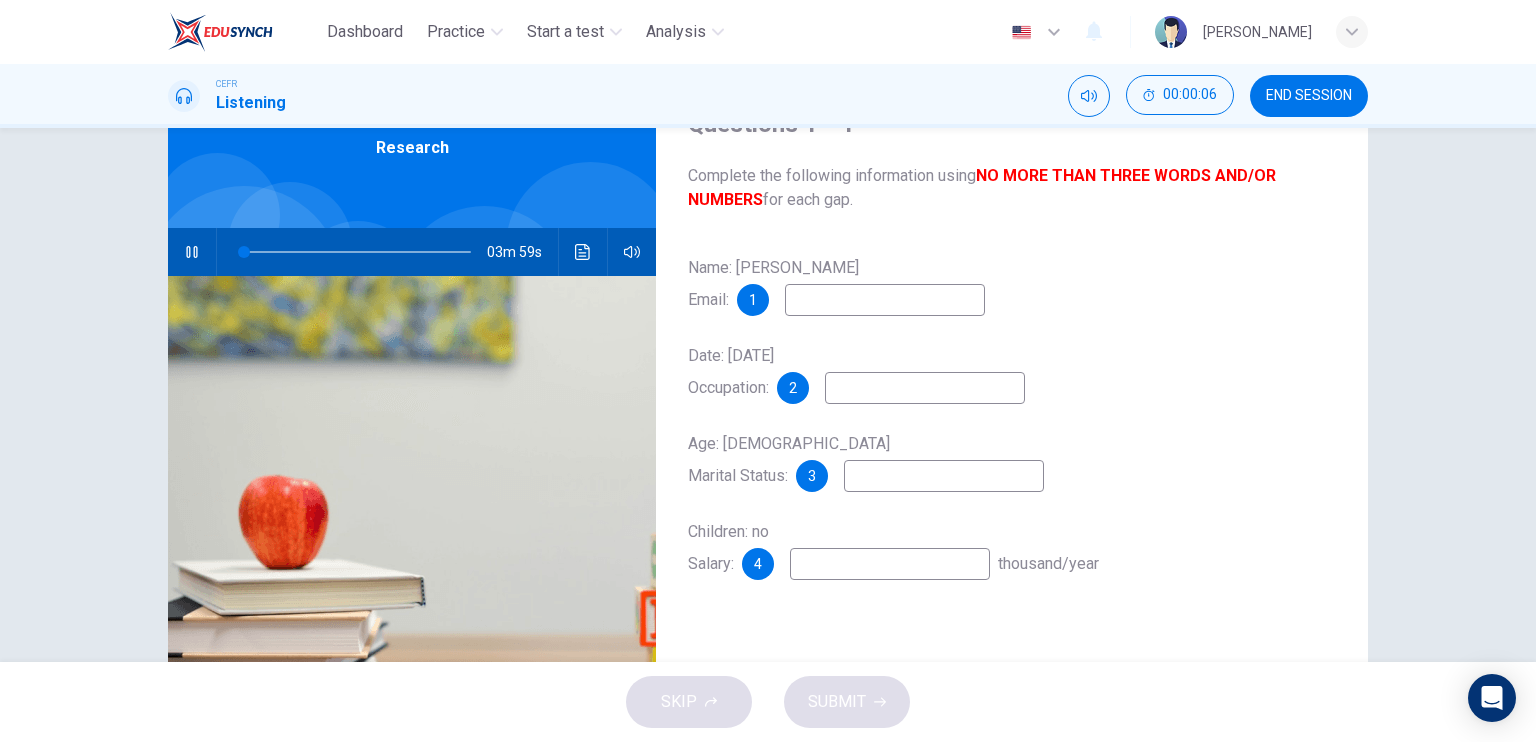 type on "2" 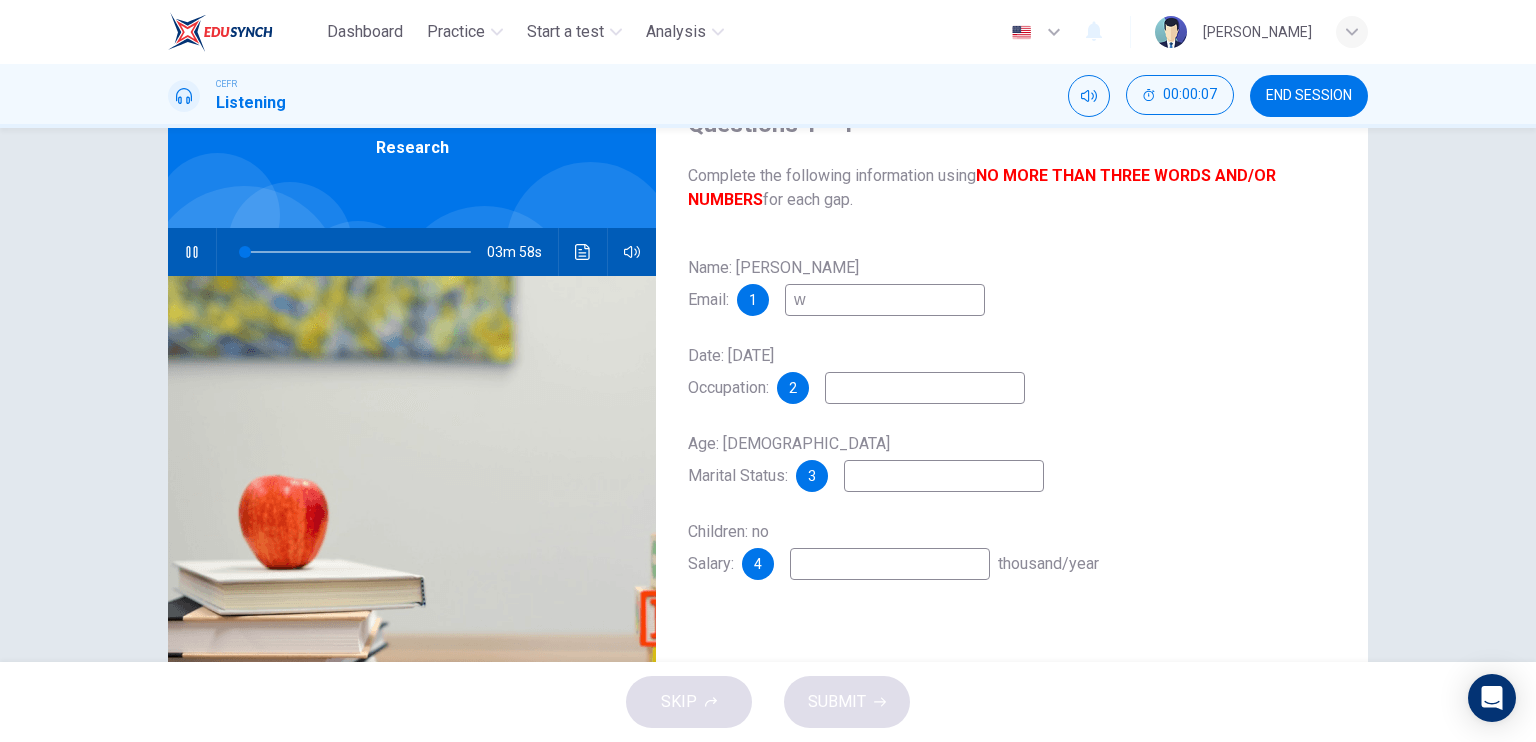 type on "wg" 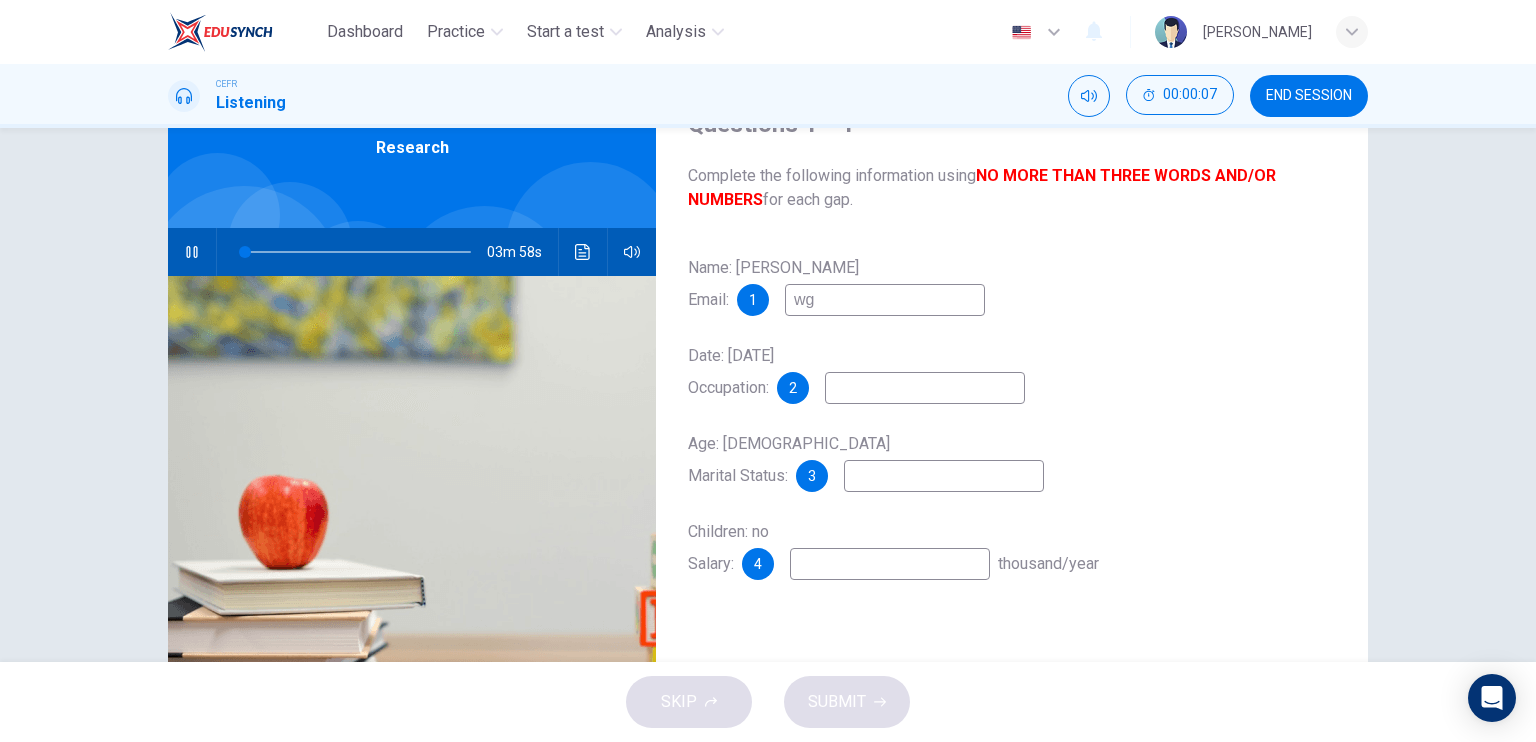 type on "2" 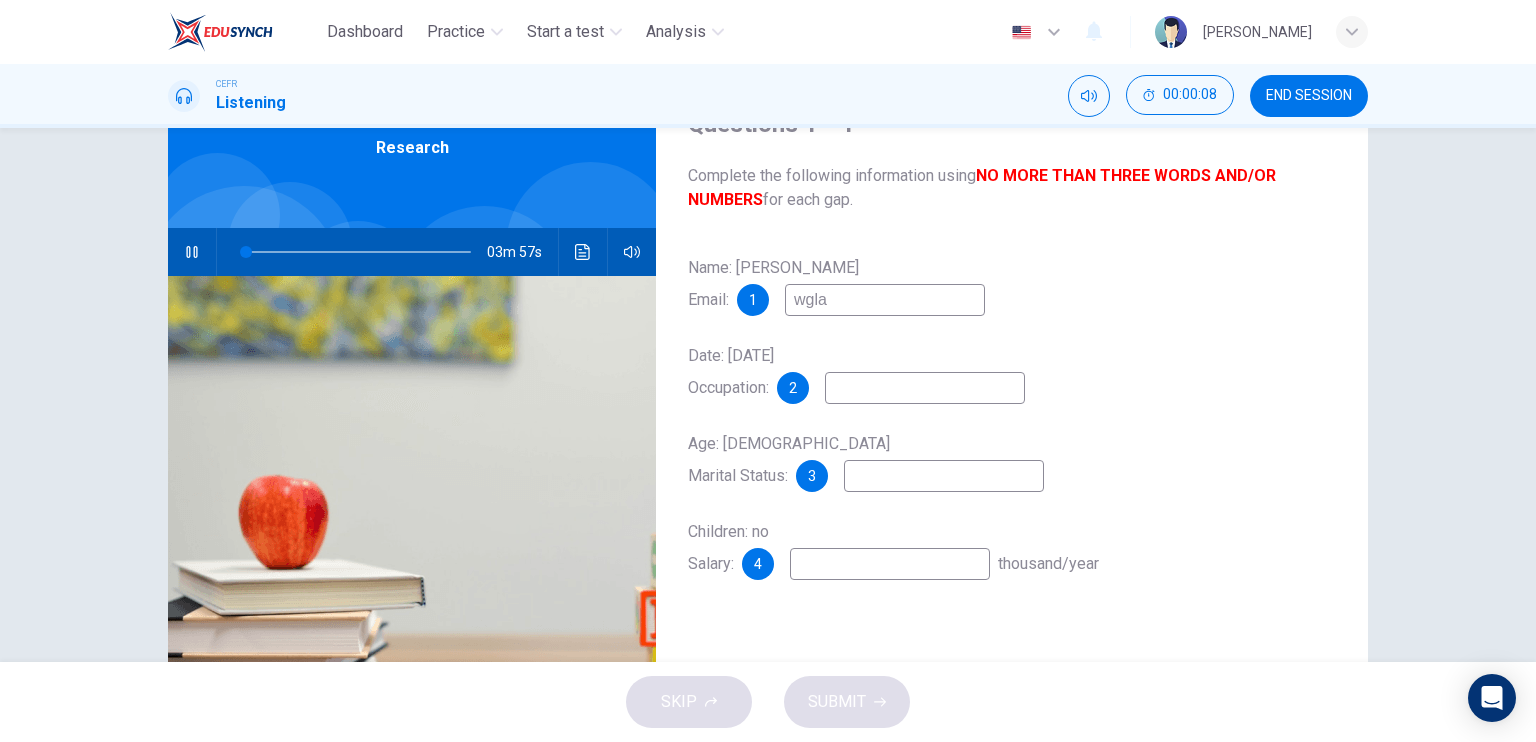 type on "wglas" 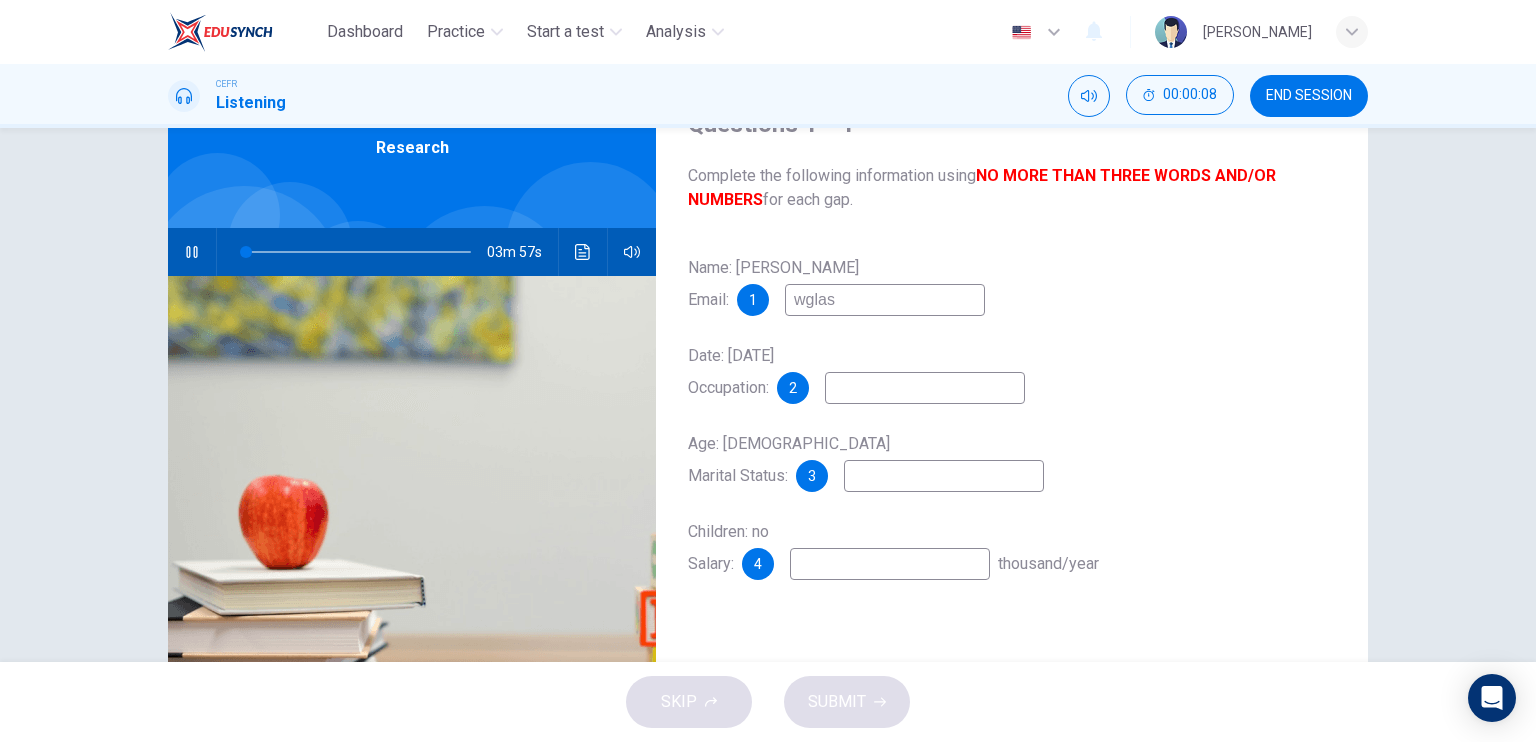 type on "2" 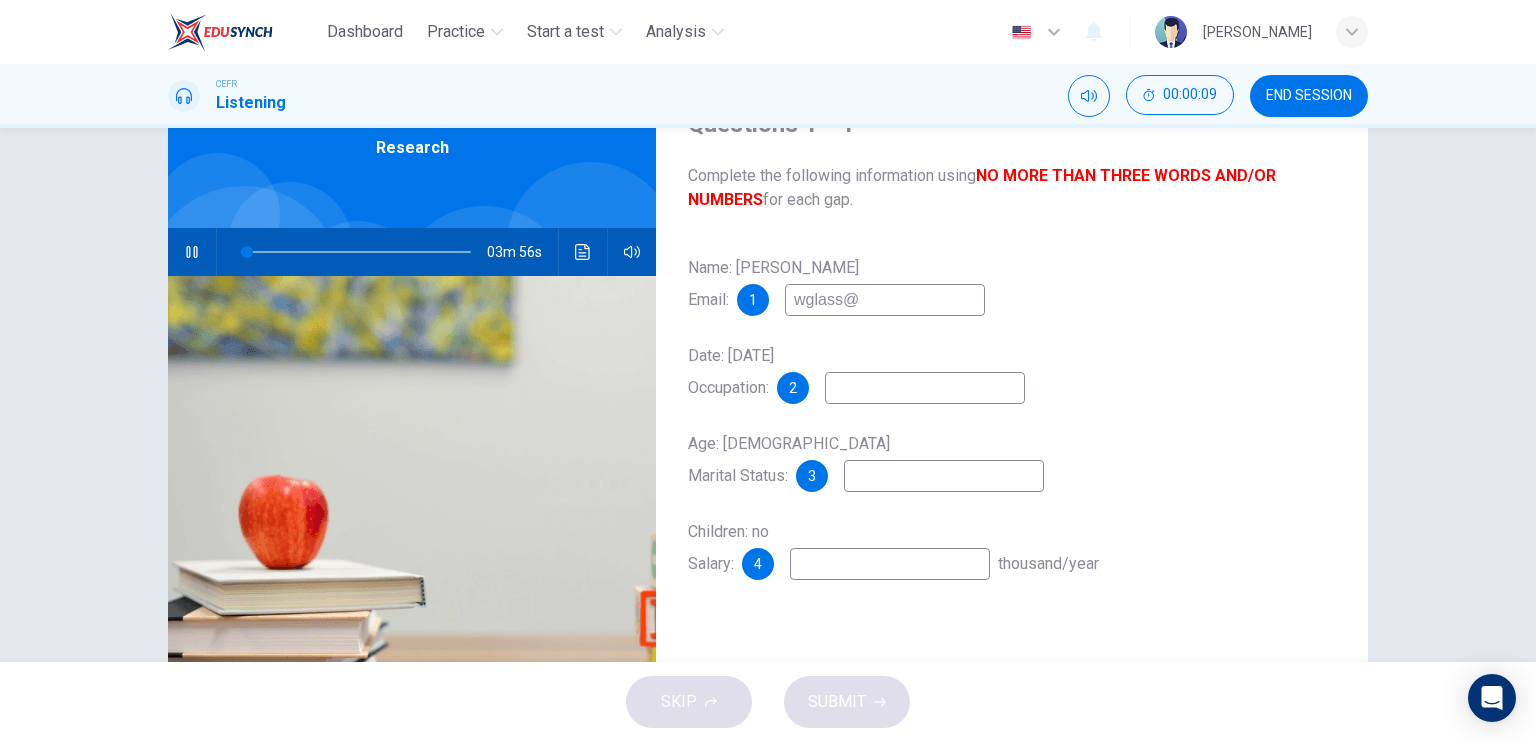 type on "wglass@e" 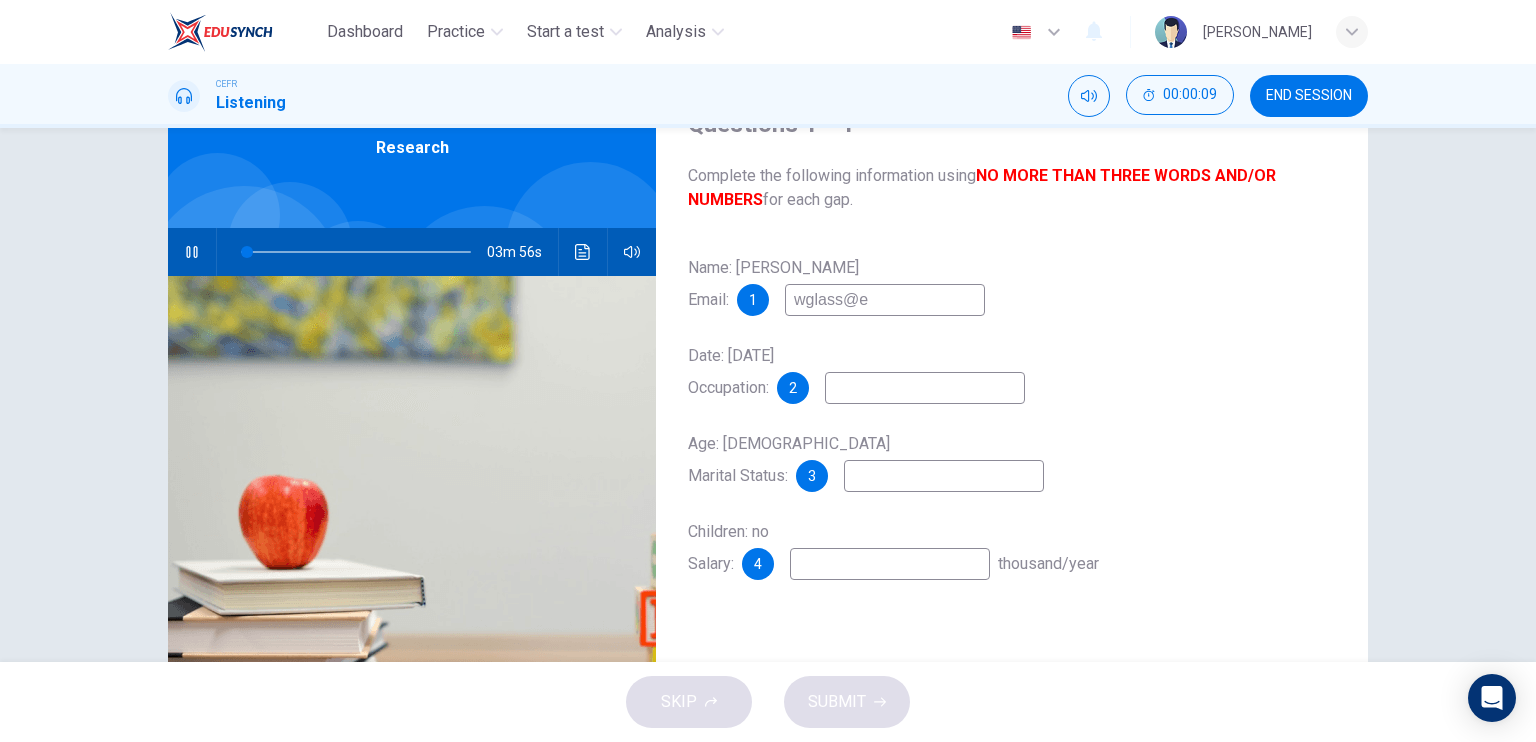 type on "3" 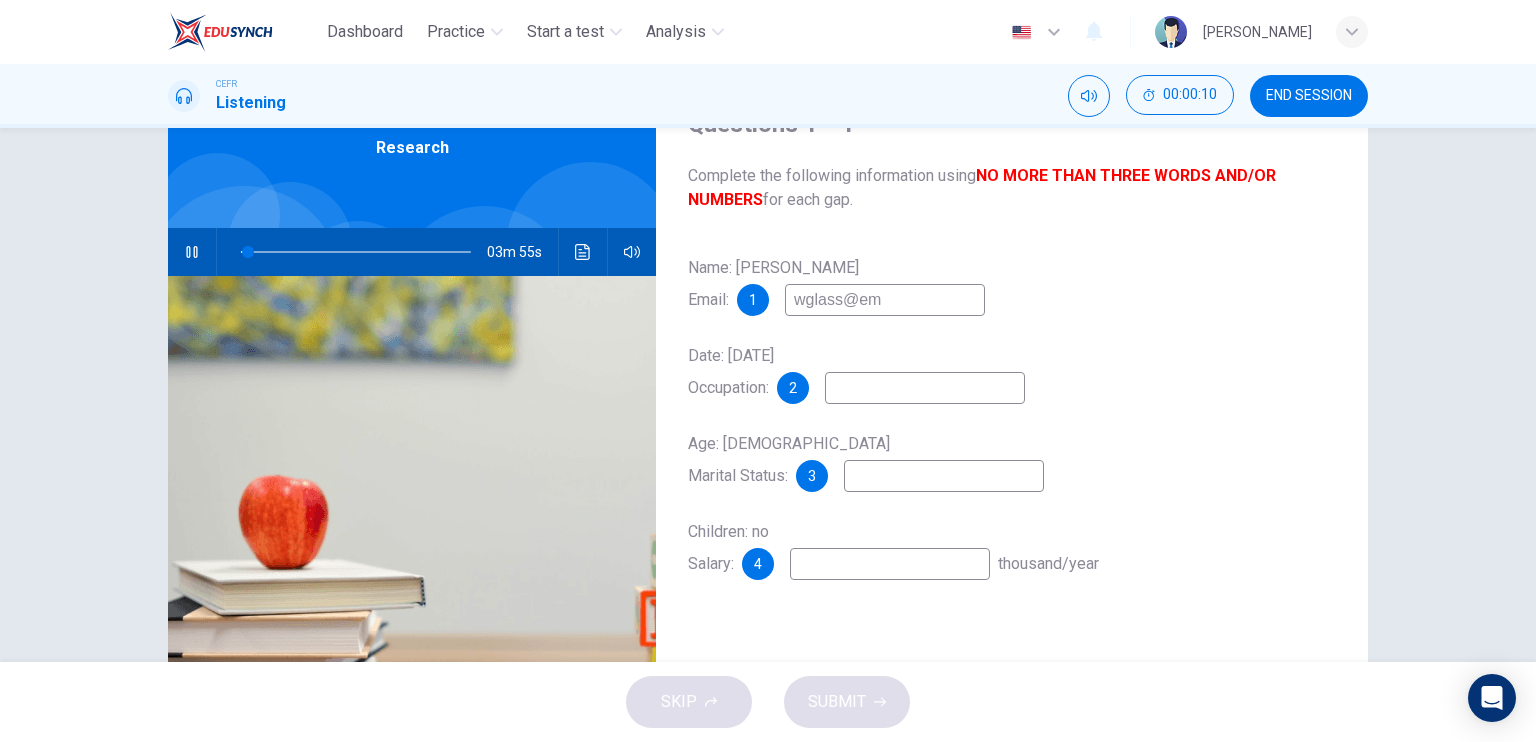 type on "wglass@ema" 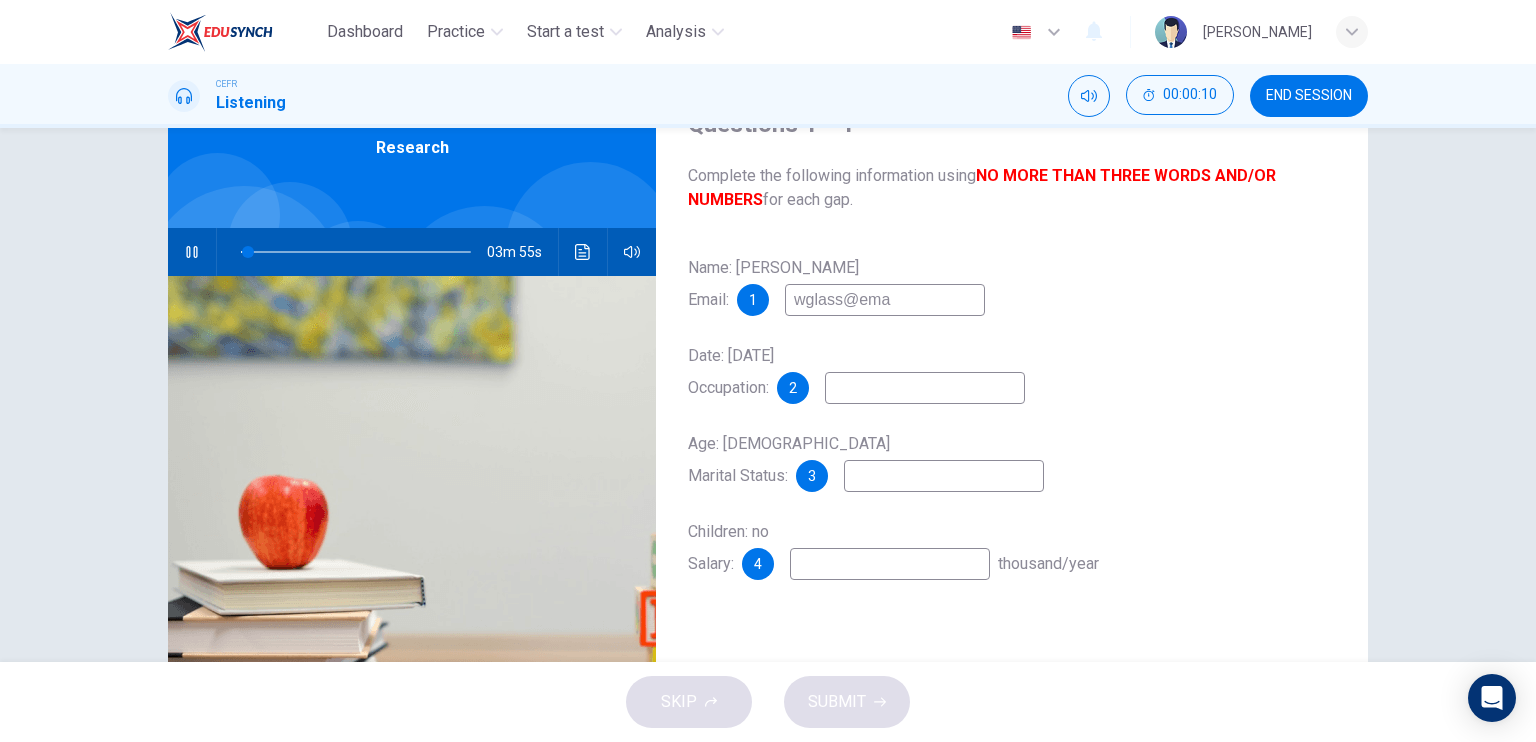 type on "3" 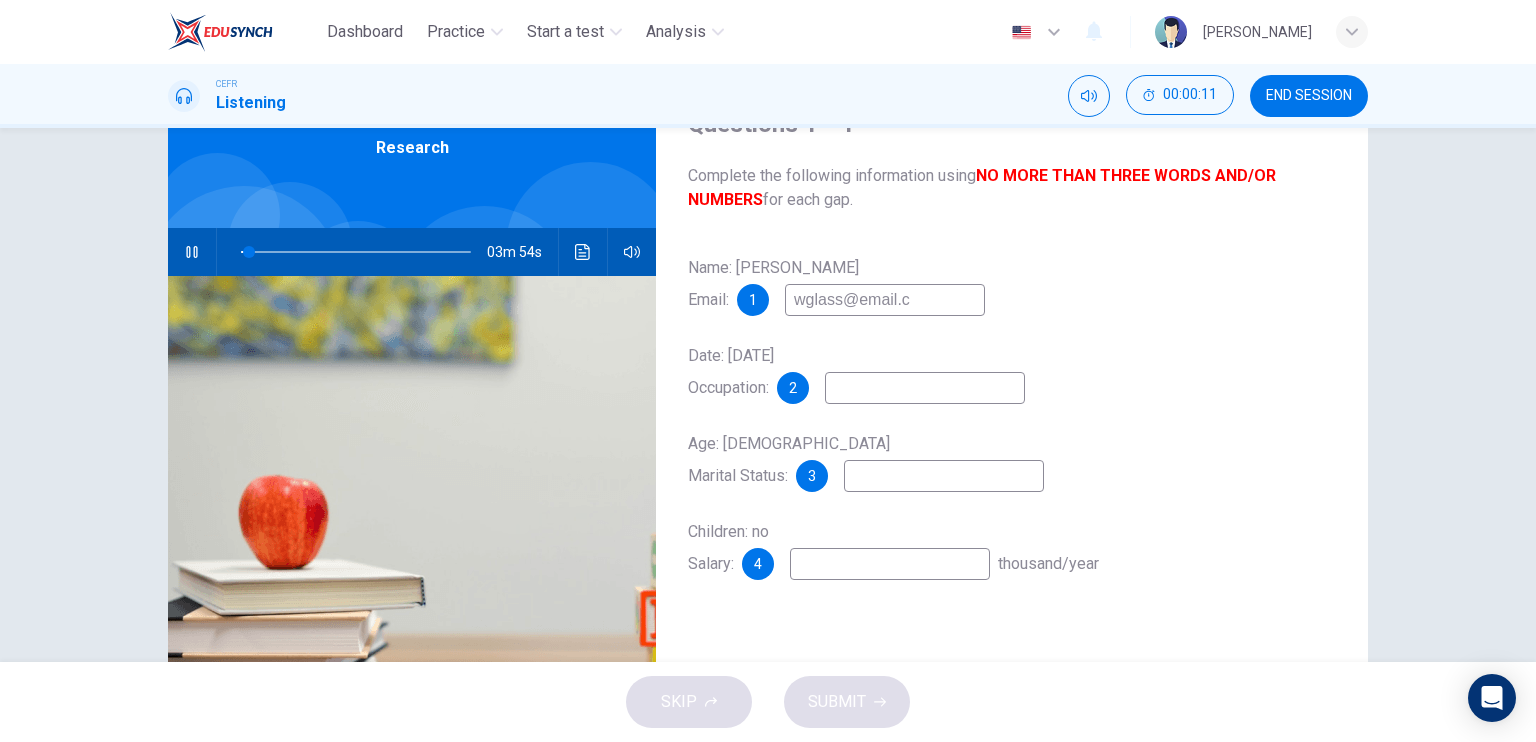 type on "[EMAIL_ADDRESS][DOMAIN_NAME]" 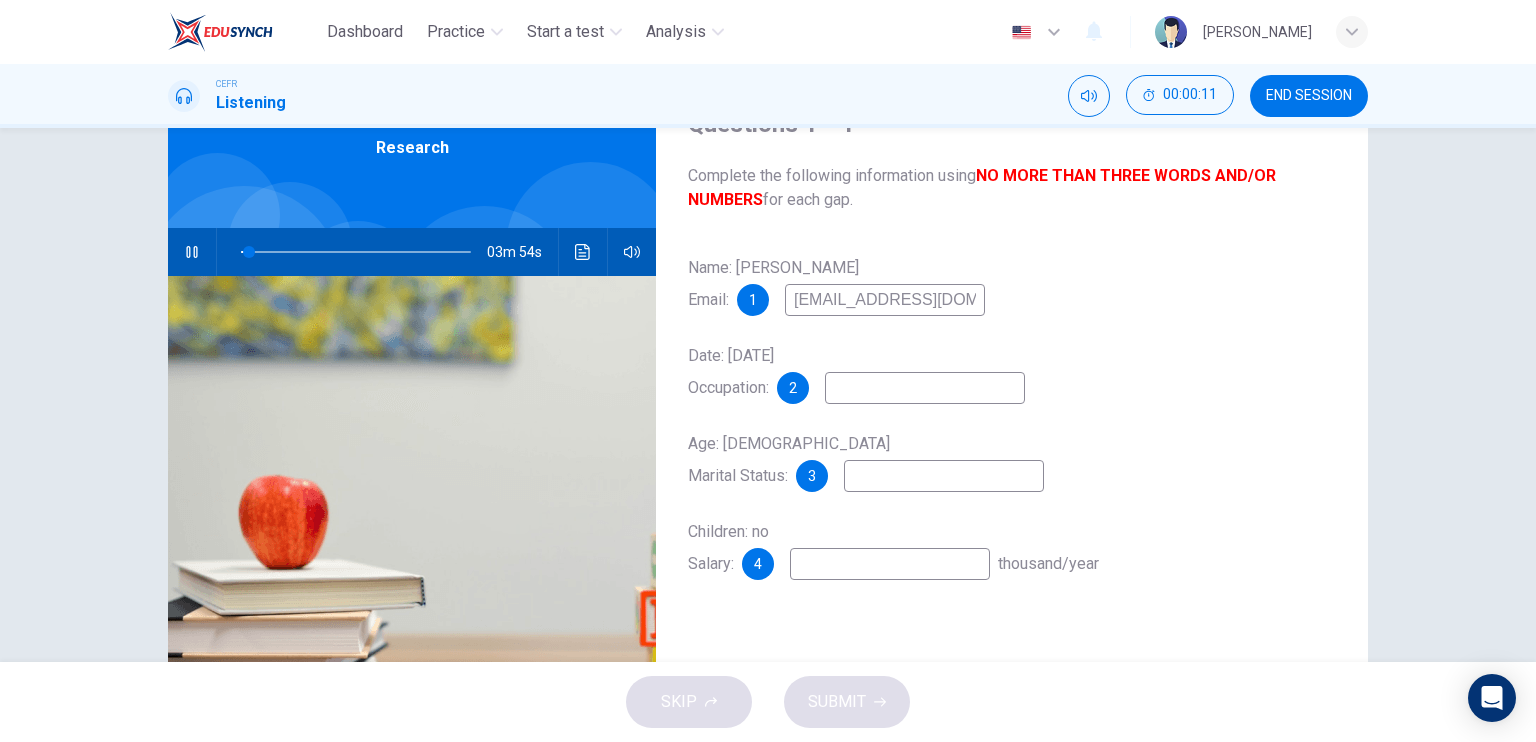 type on "4" 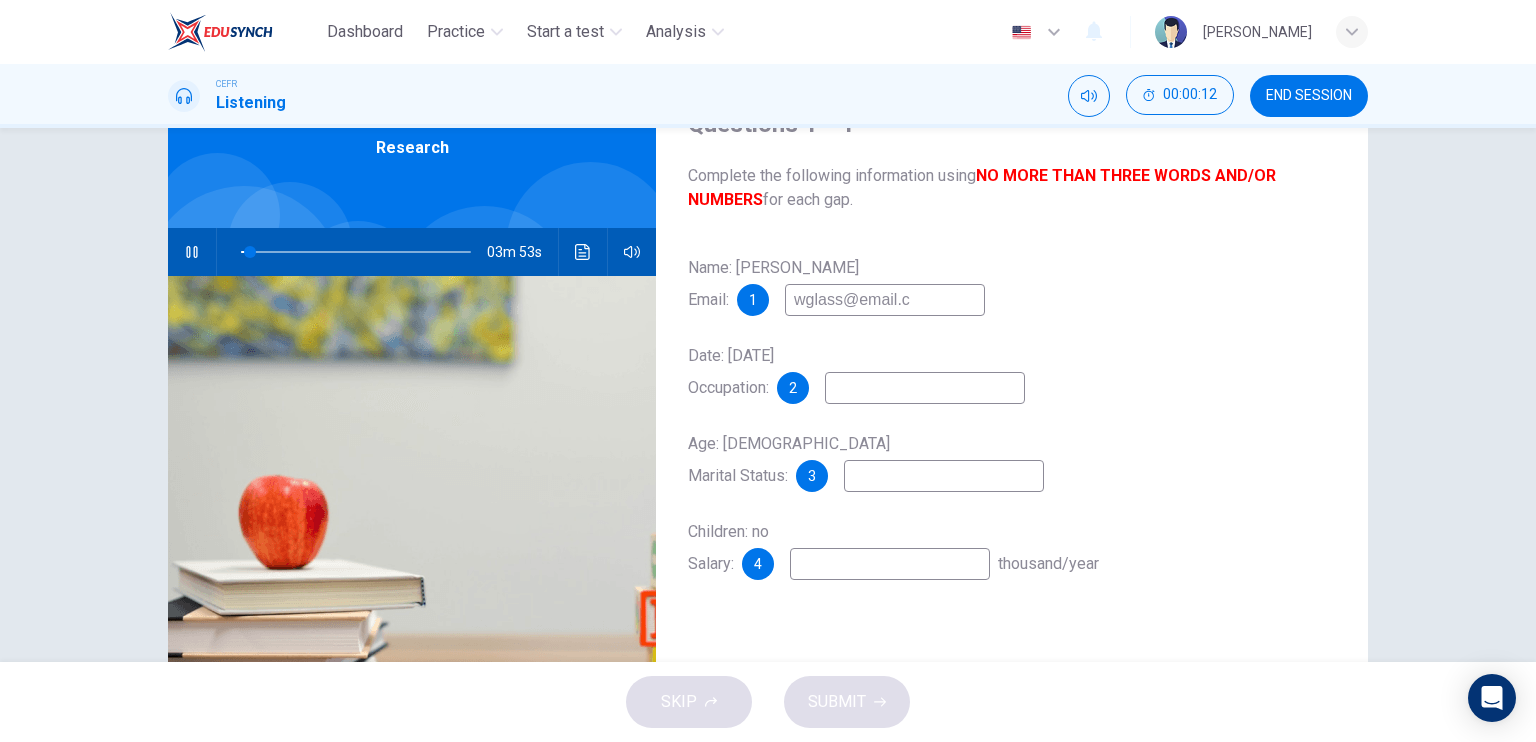 type on "[EMAIL_ADDRESS][DOMAIN_NAME]" 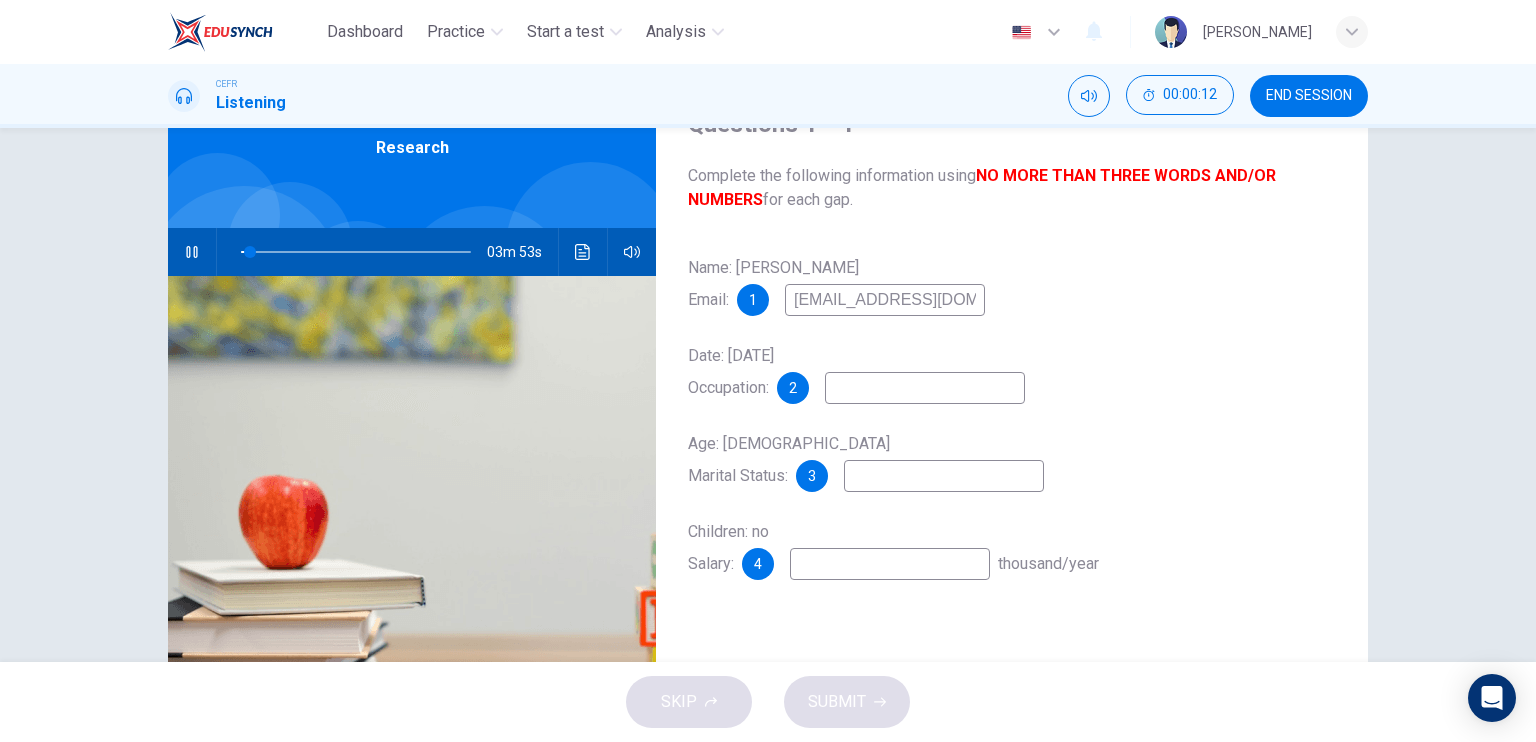 type on "4" 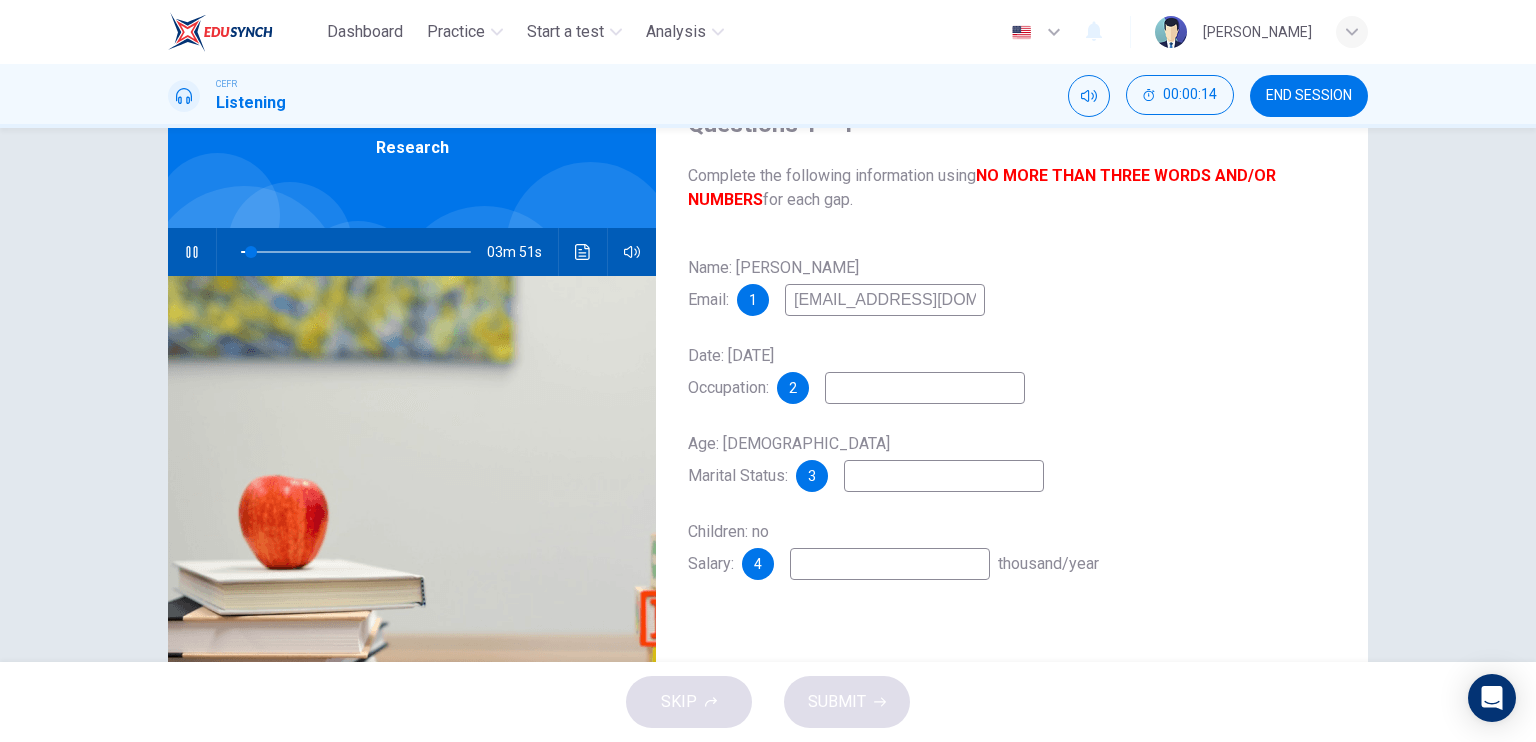 type on "5" 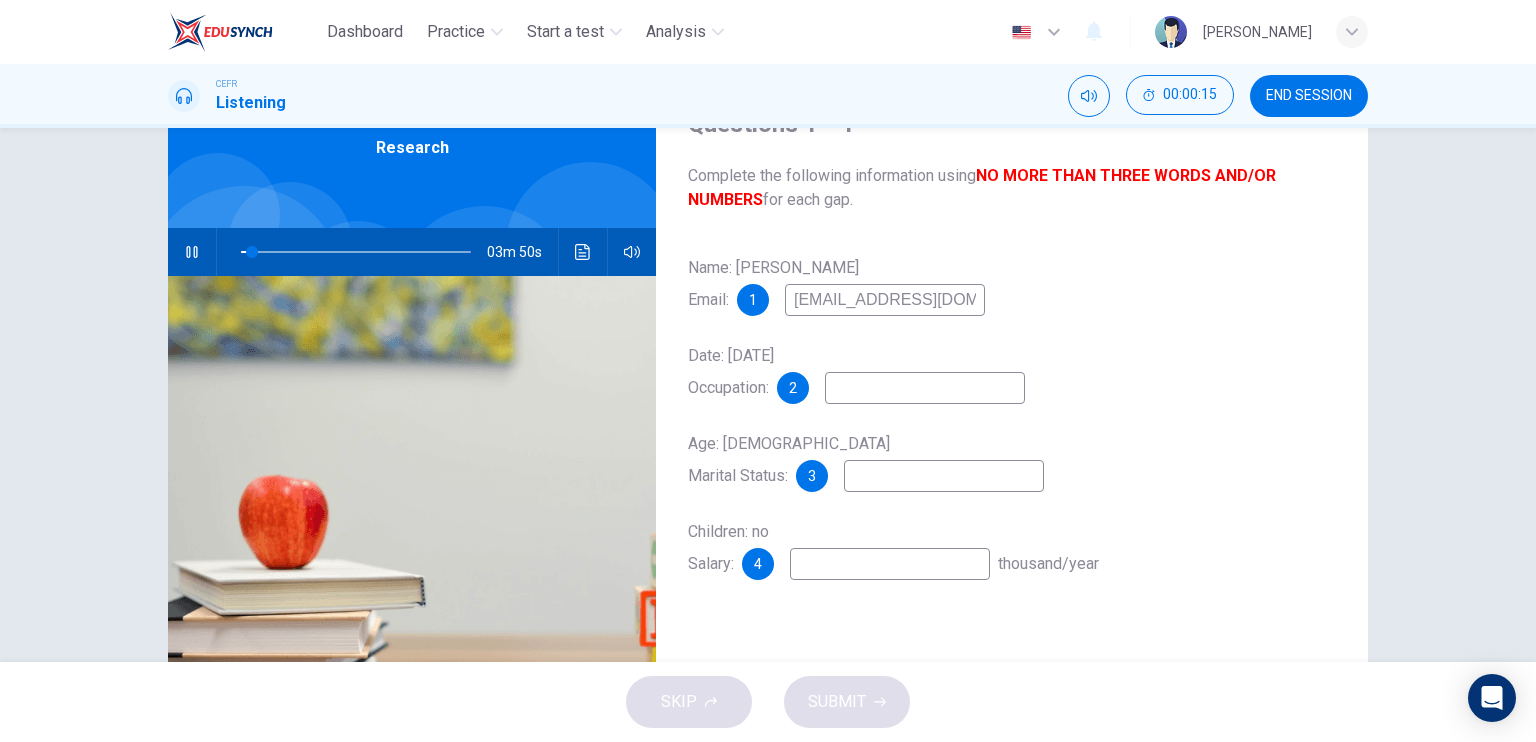 type on "[EMAIL_ADDRESS][DOMAIN_NAME]" 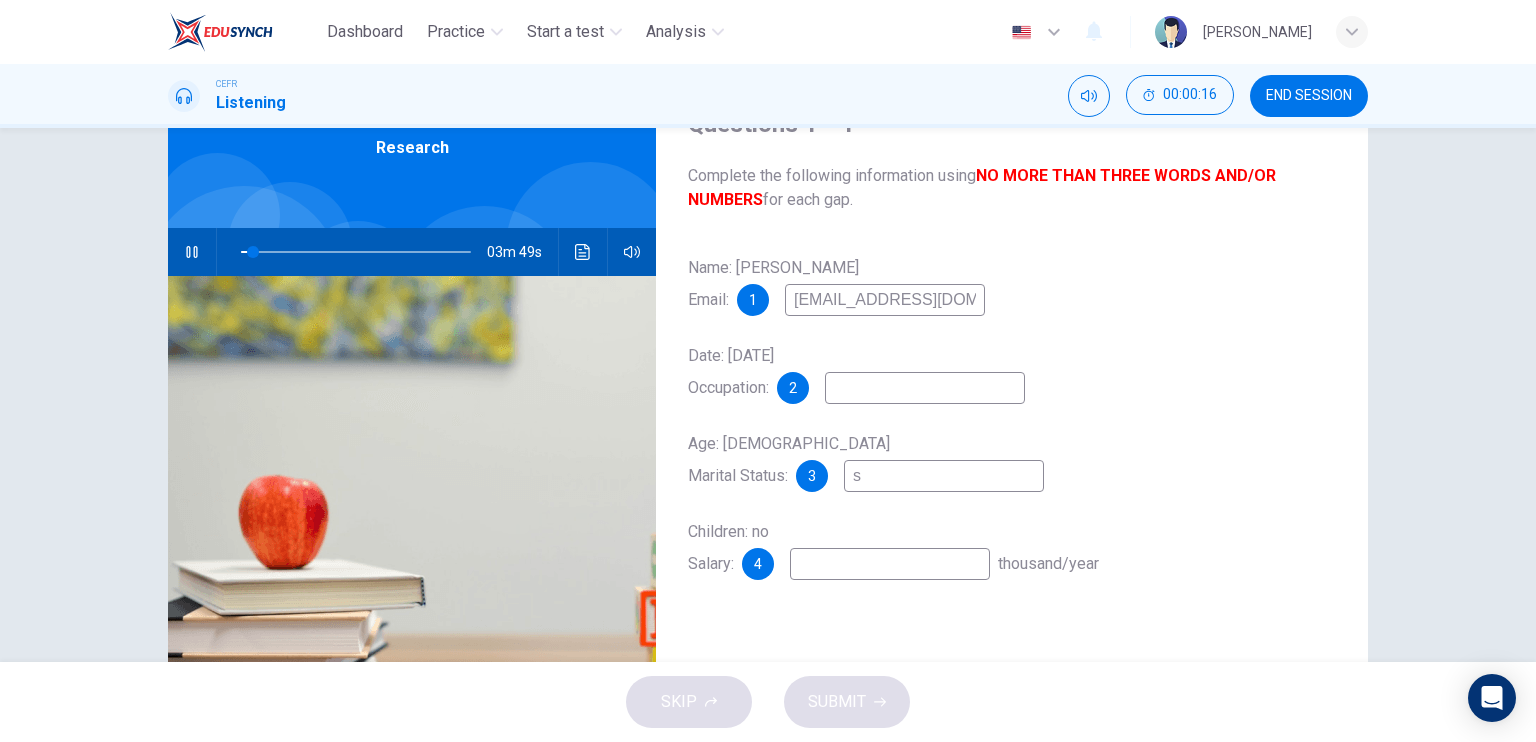 type on "si" 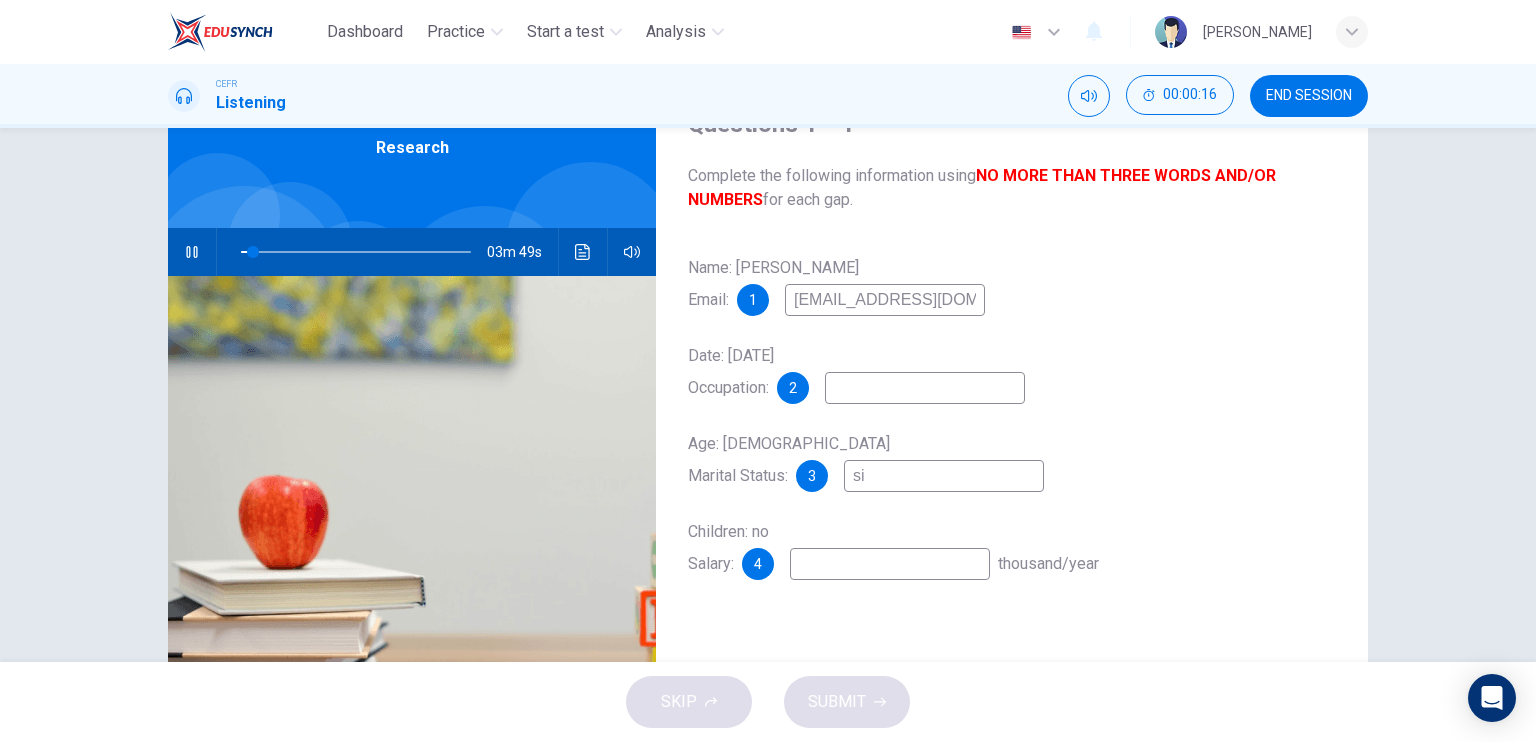 type on "6" 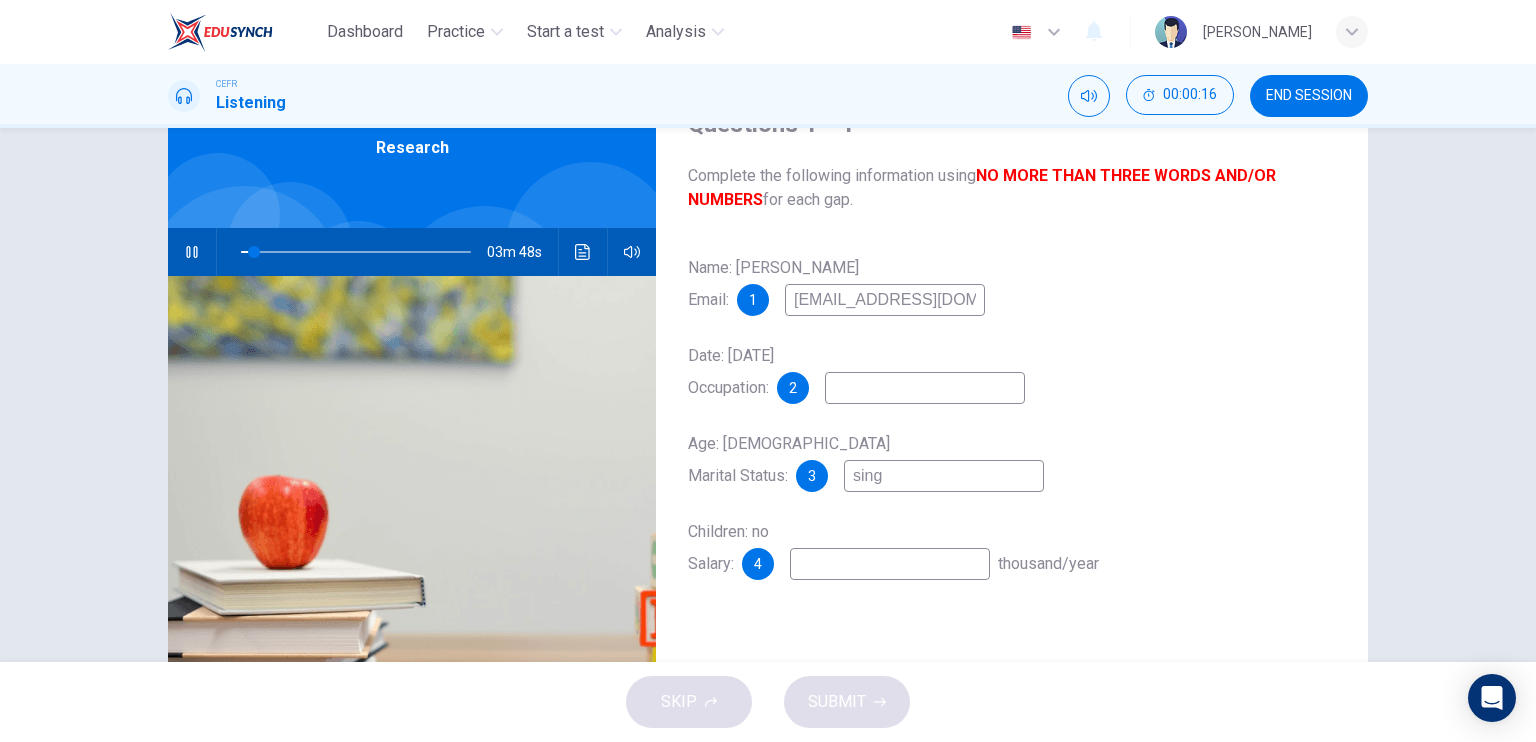 type on "singl" 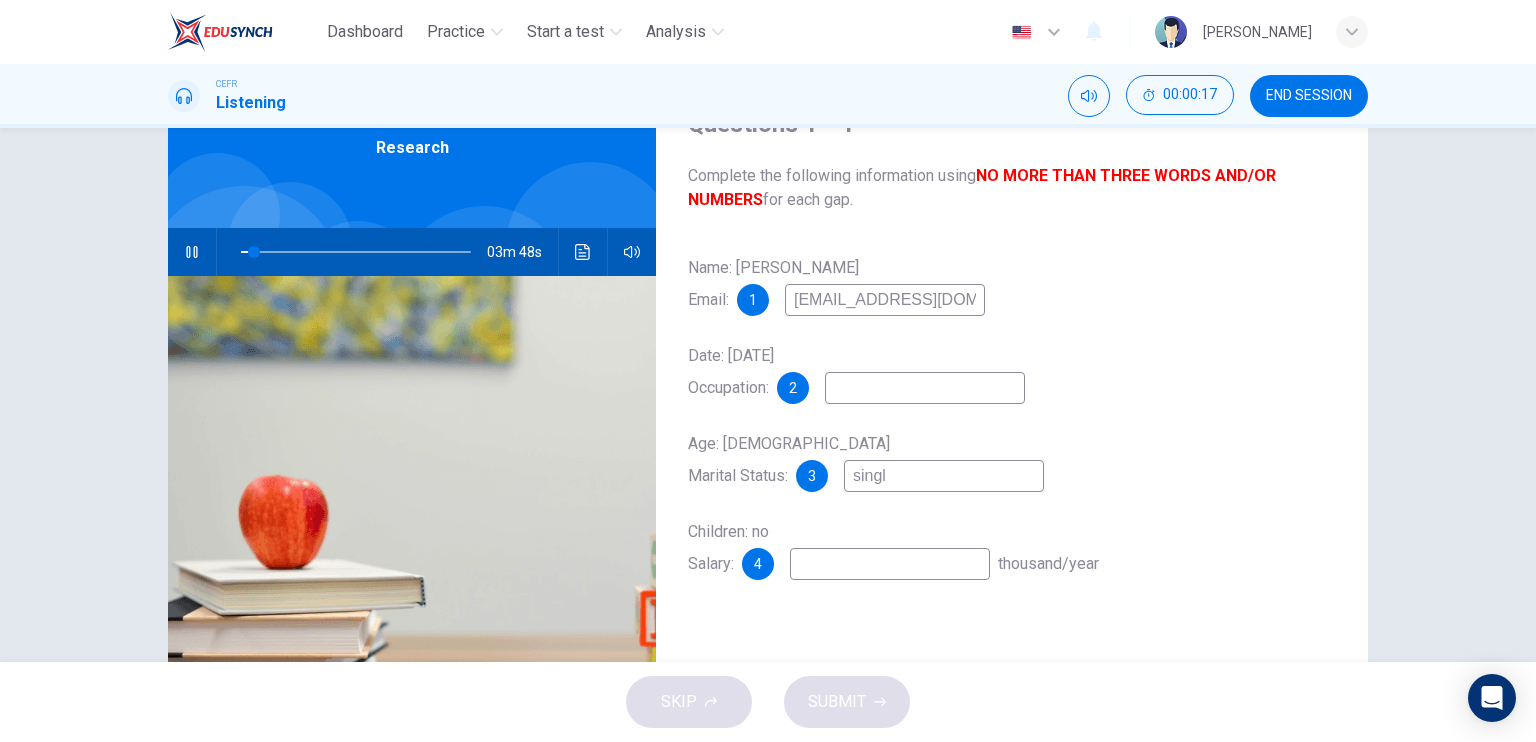 type on "6" 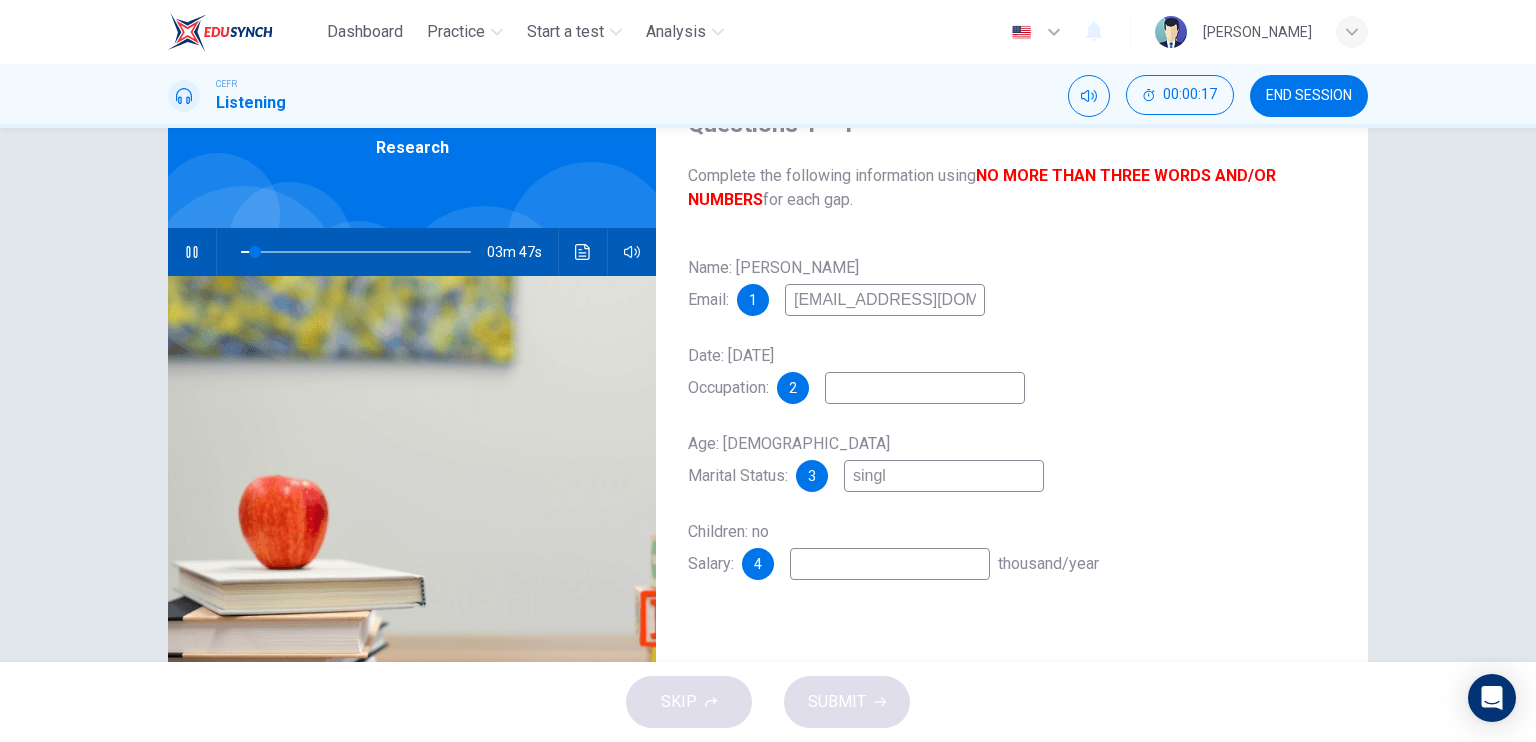 type on "single" 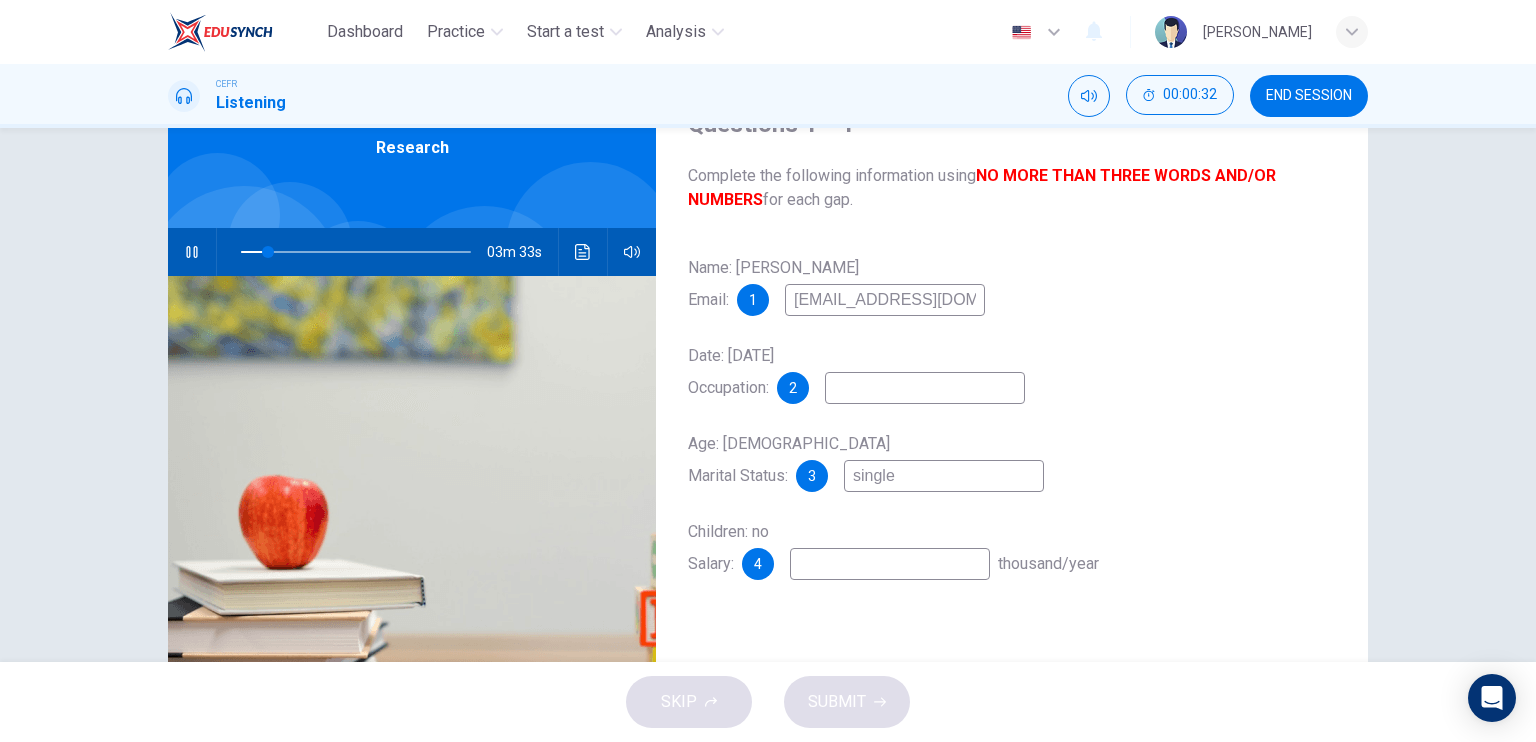 type on "12" 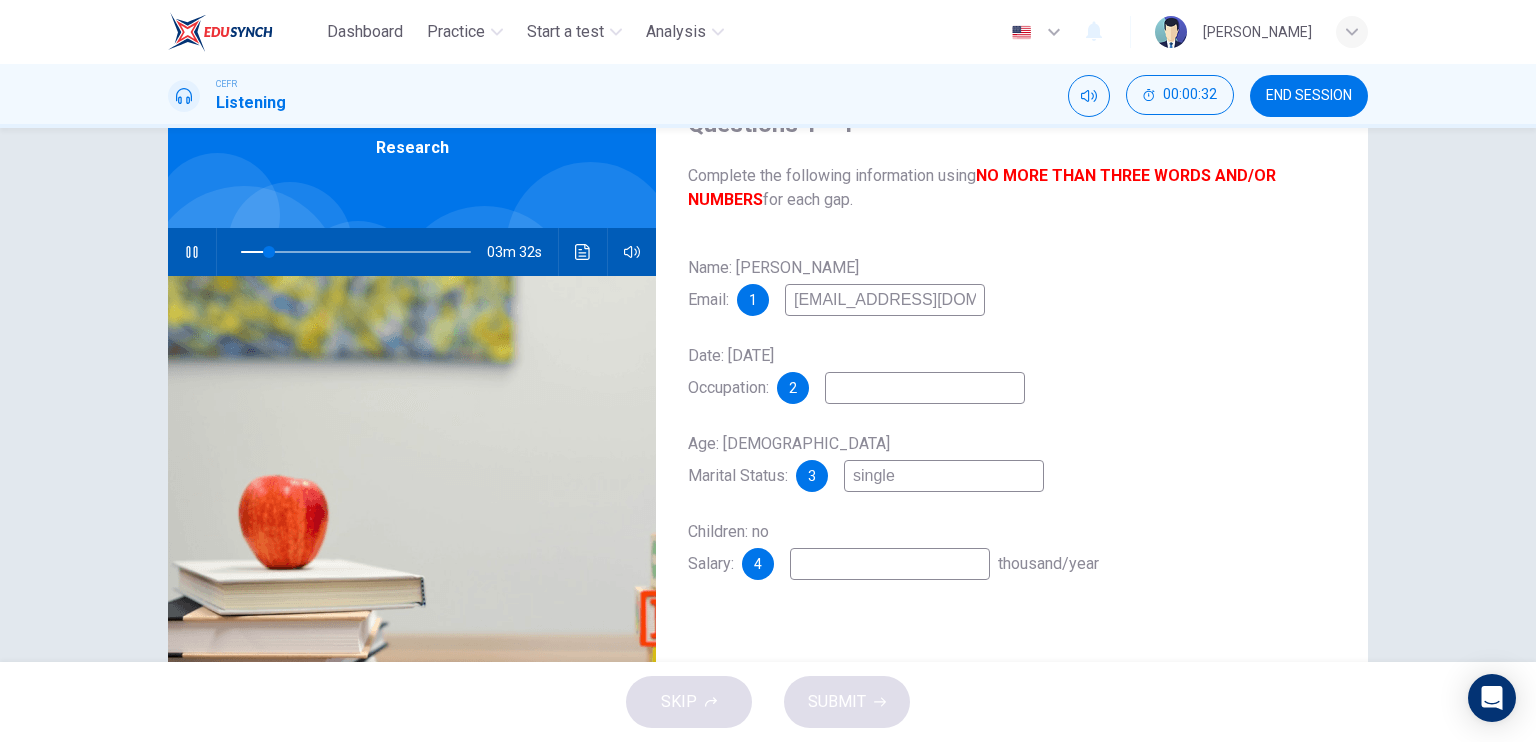 type on "single" 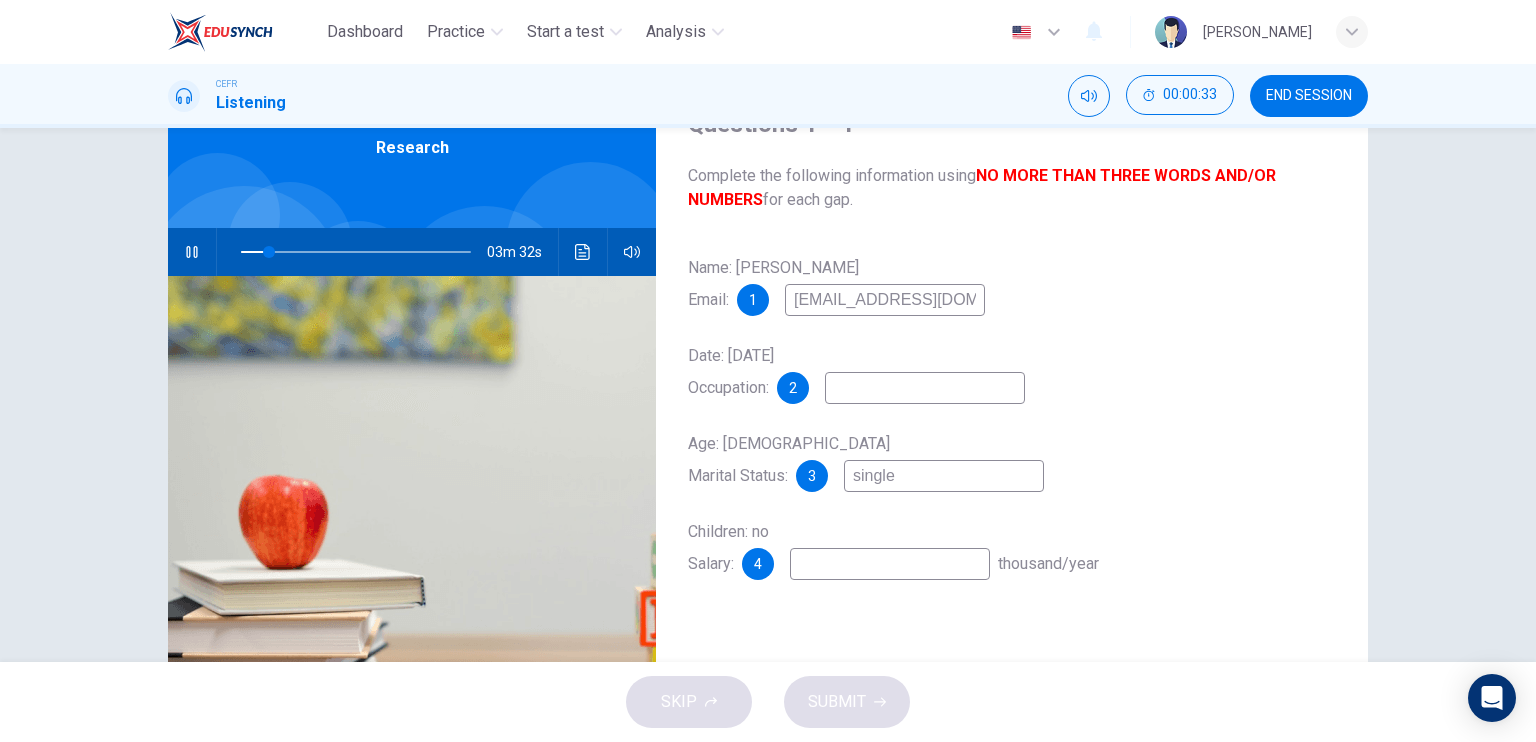 click at bounding box center [925, 388] 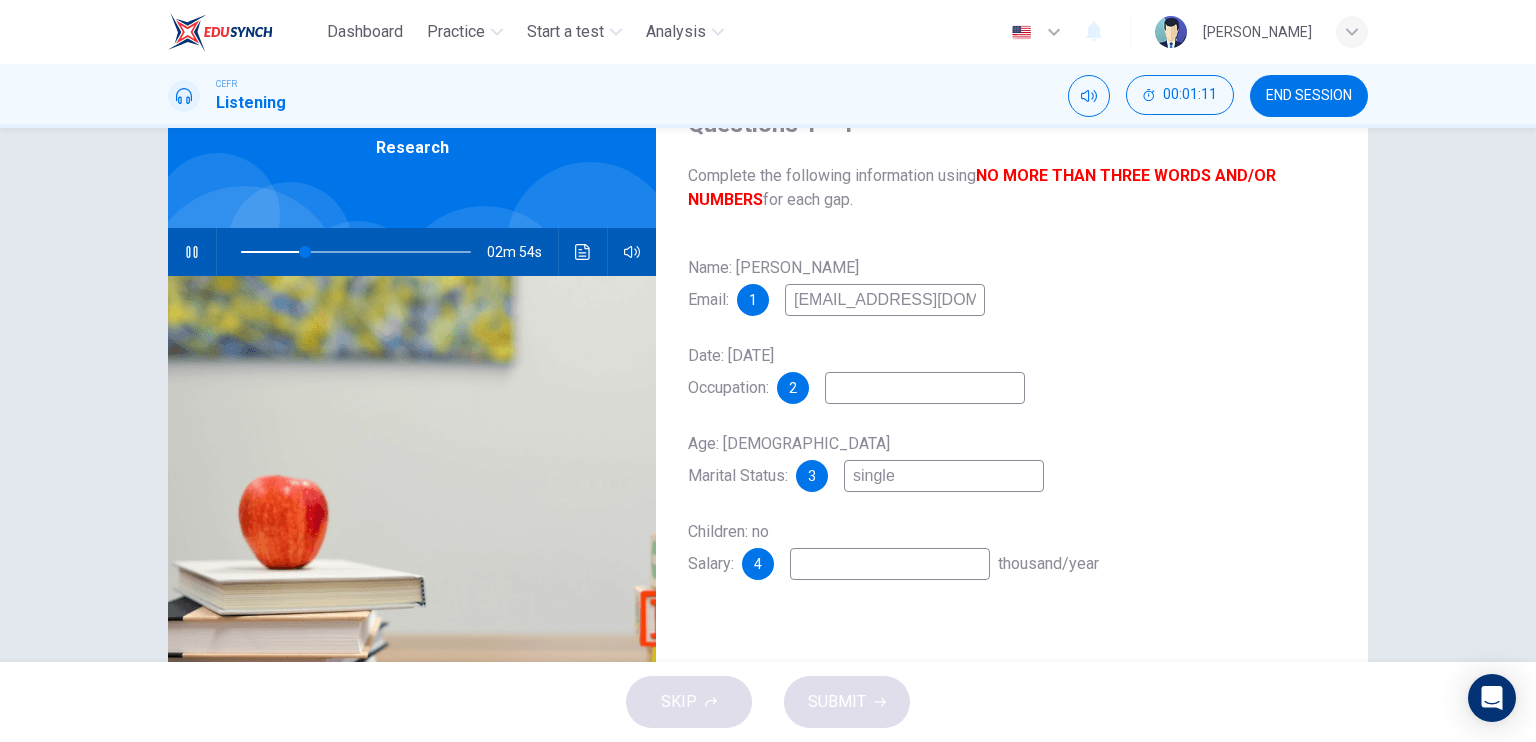 type on "28" 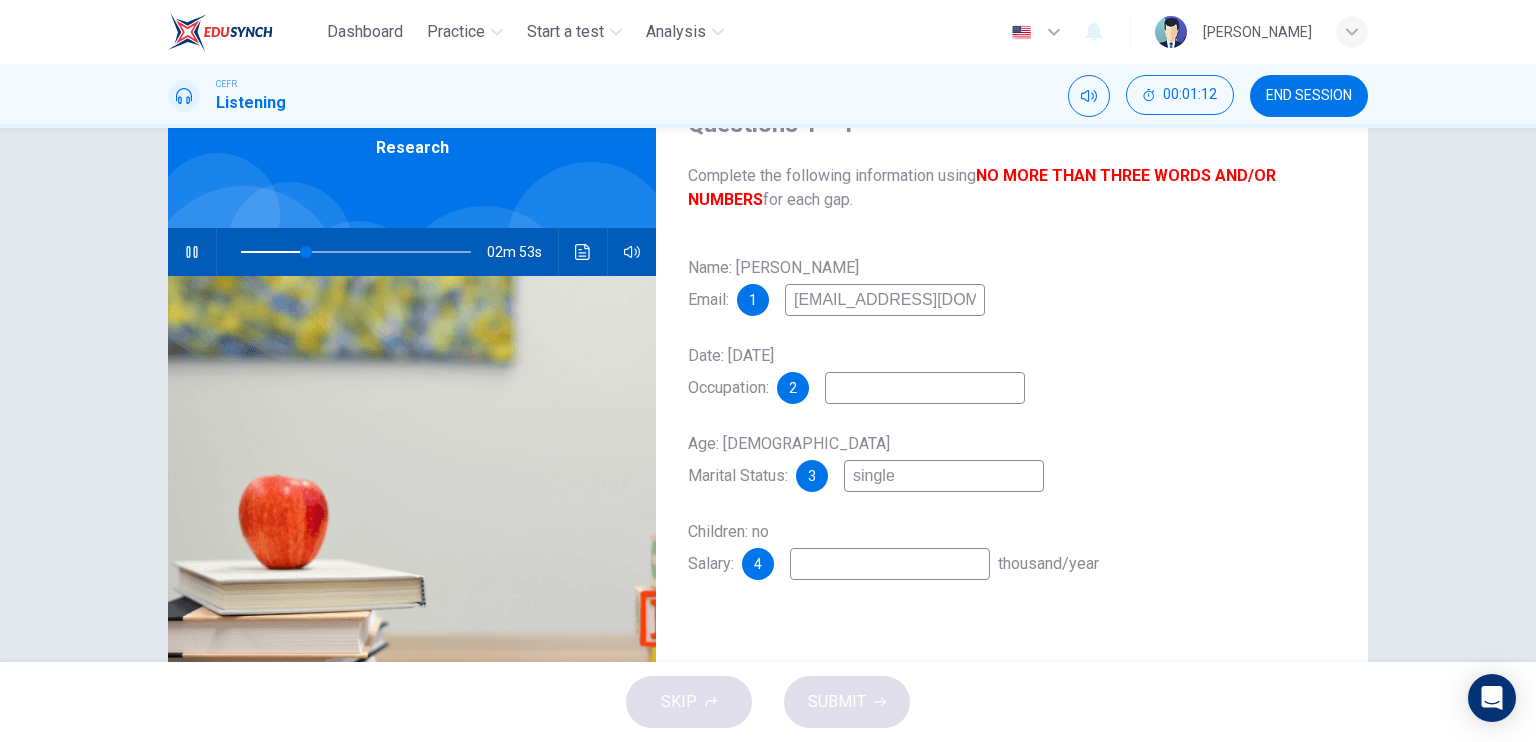 type on "C" 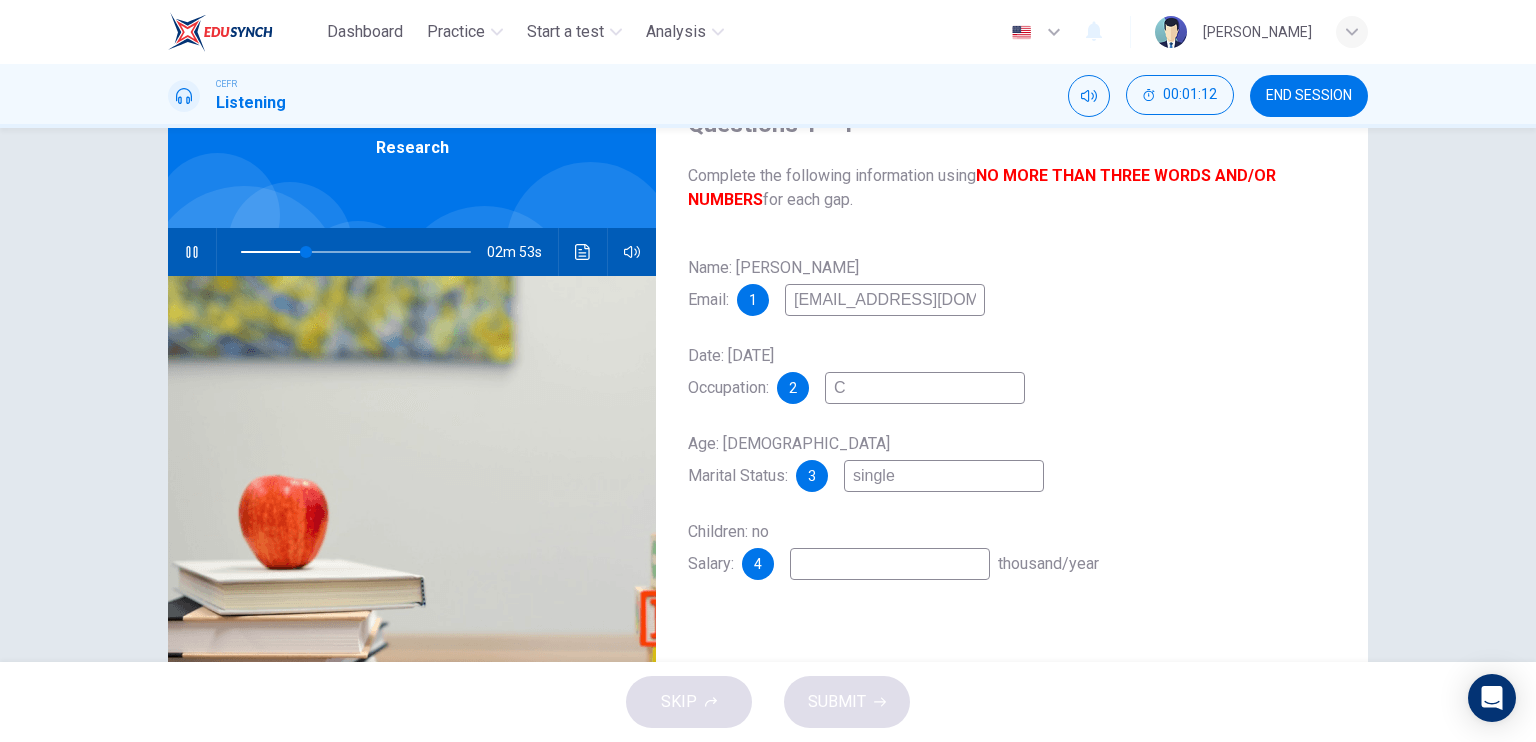 type on "29" 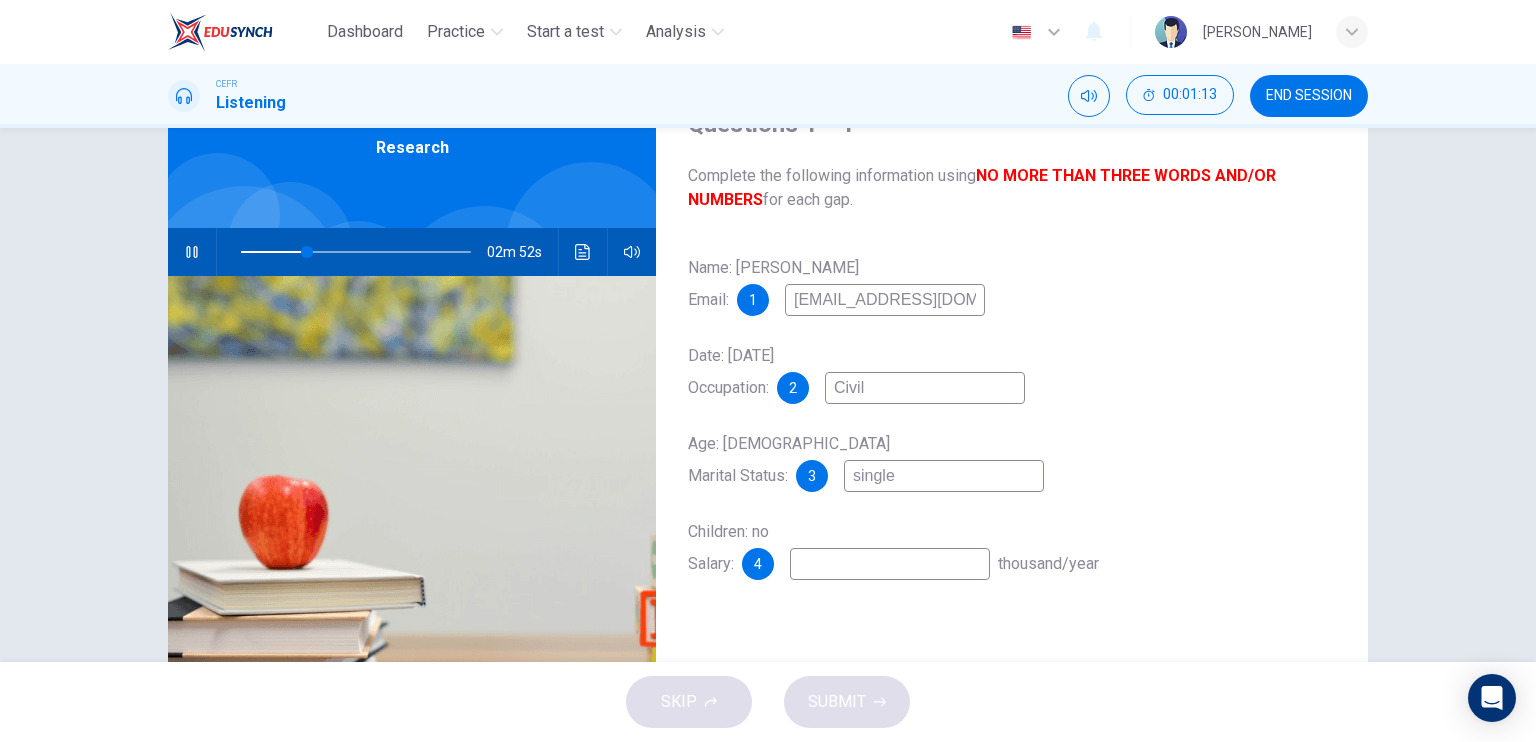 type on "Civil" 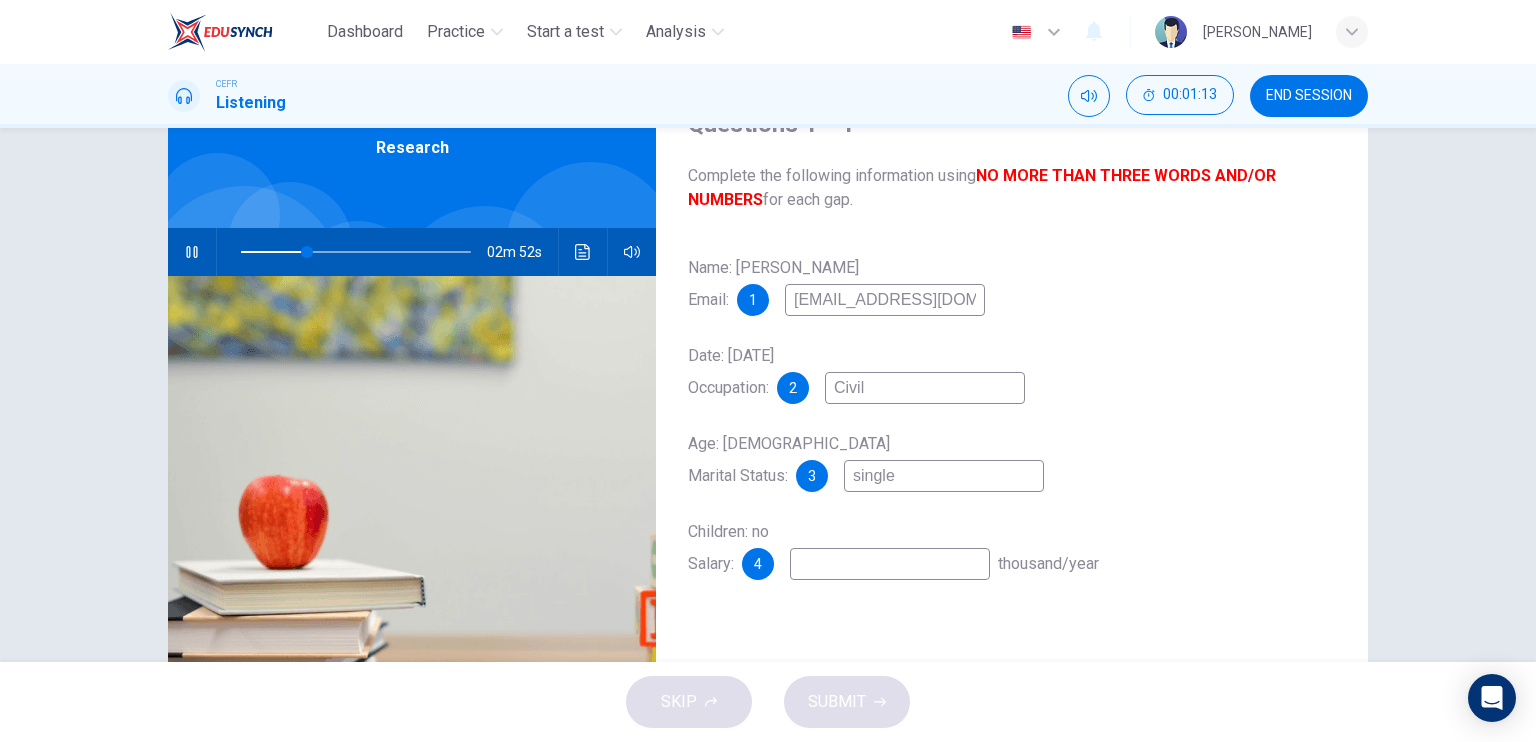 type on "29" 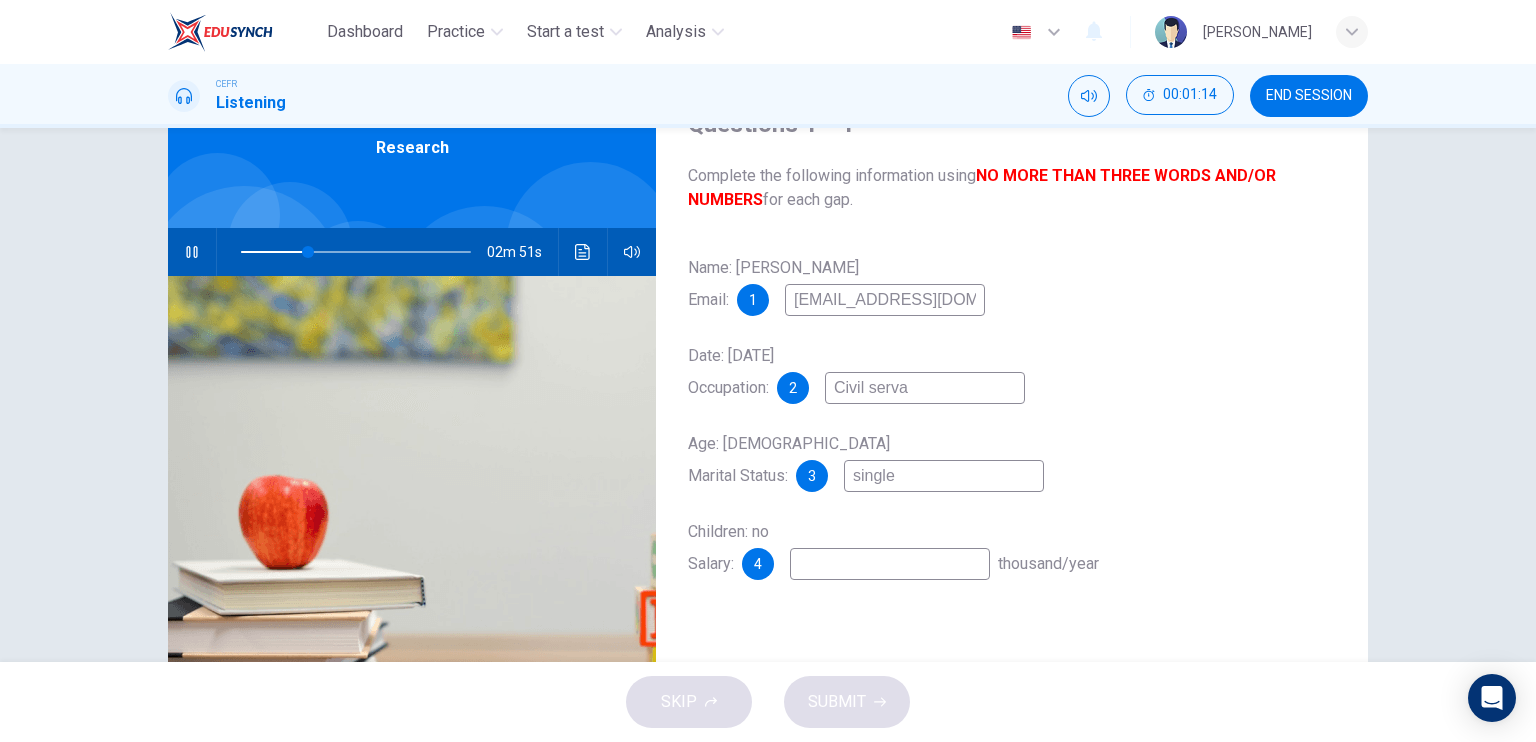 type on "Civil servan" 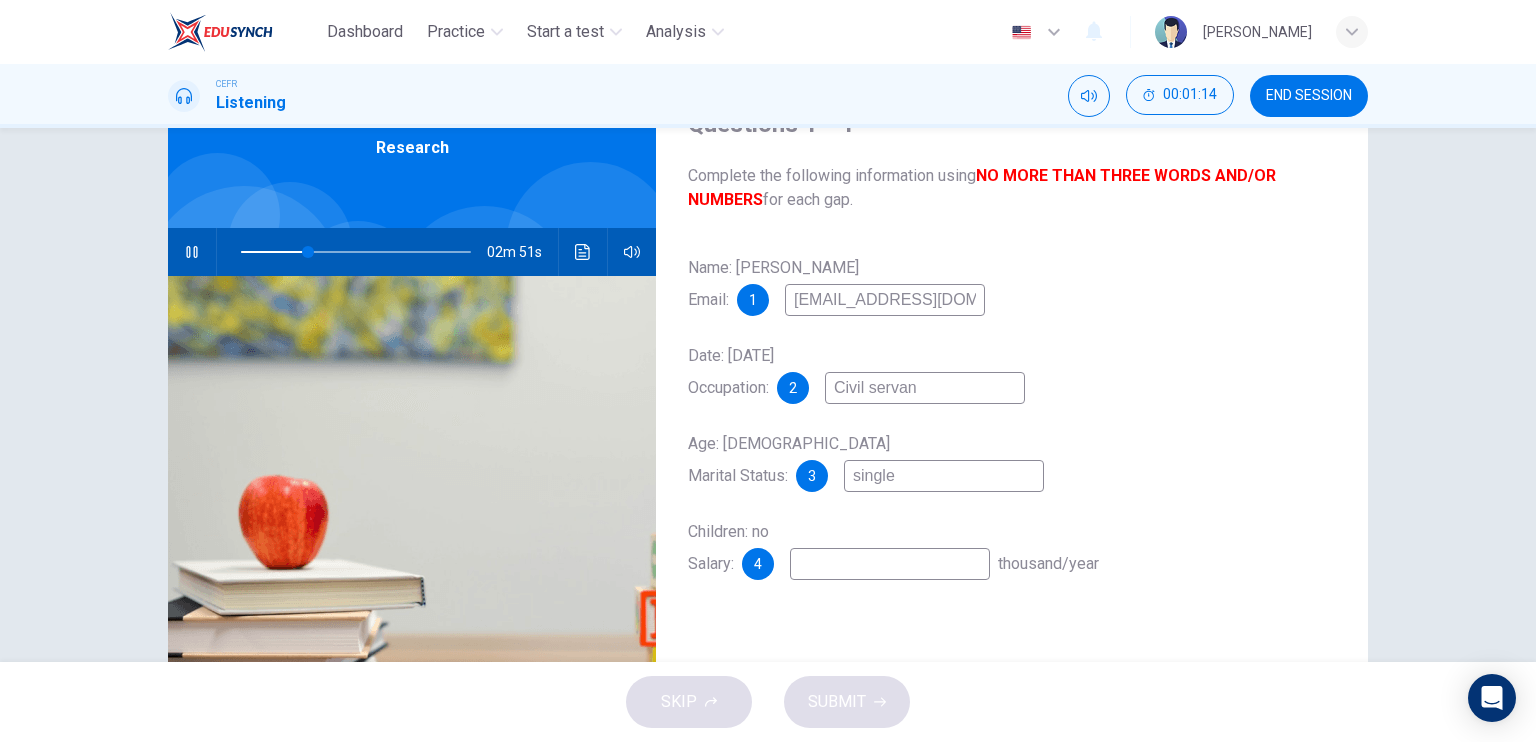 type on "30" 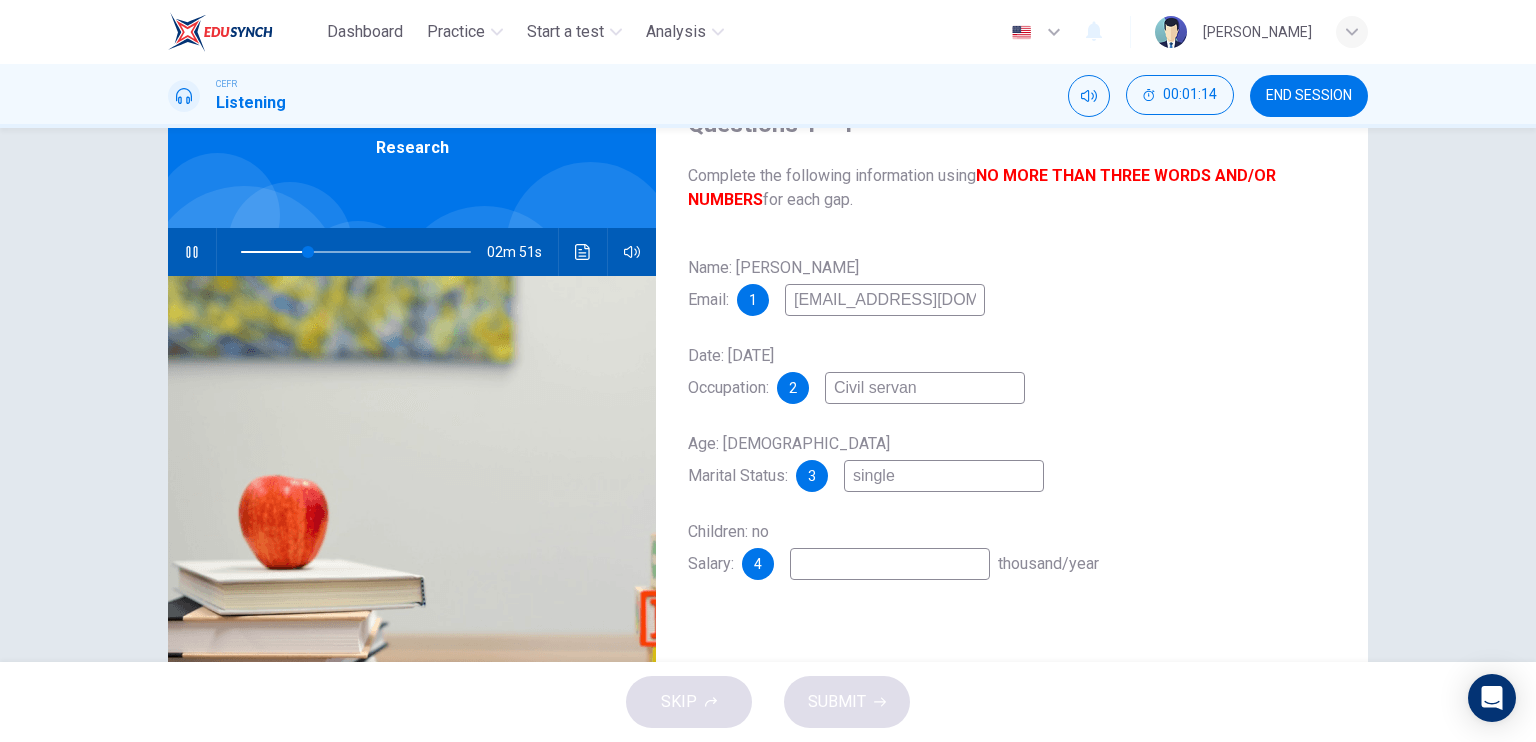 type on "Civil servant" 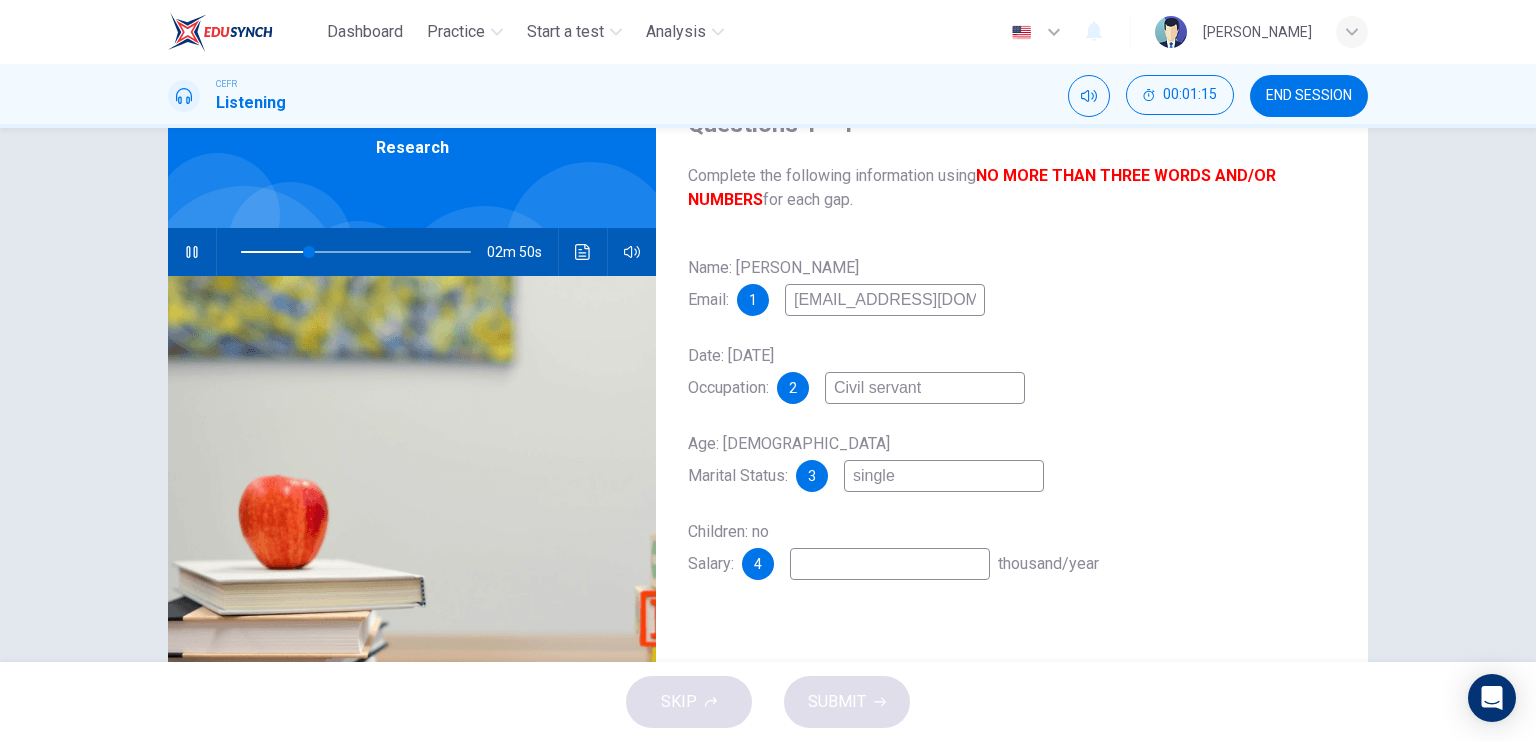 type on "30" 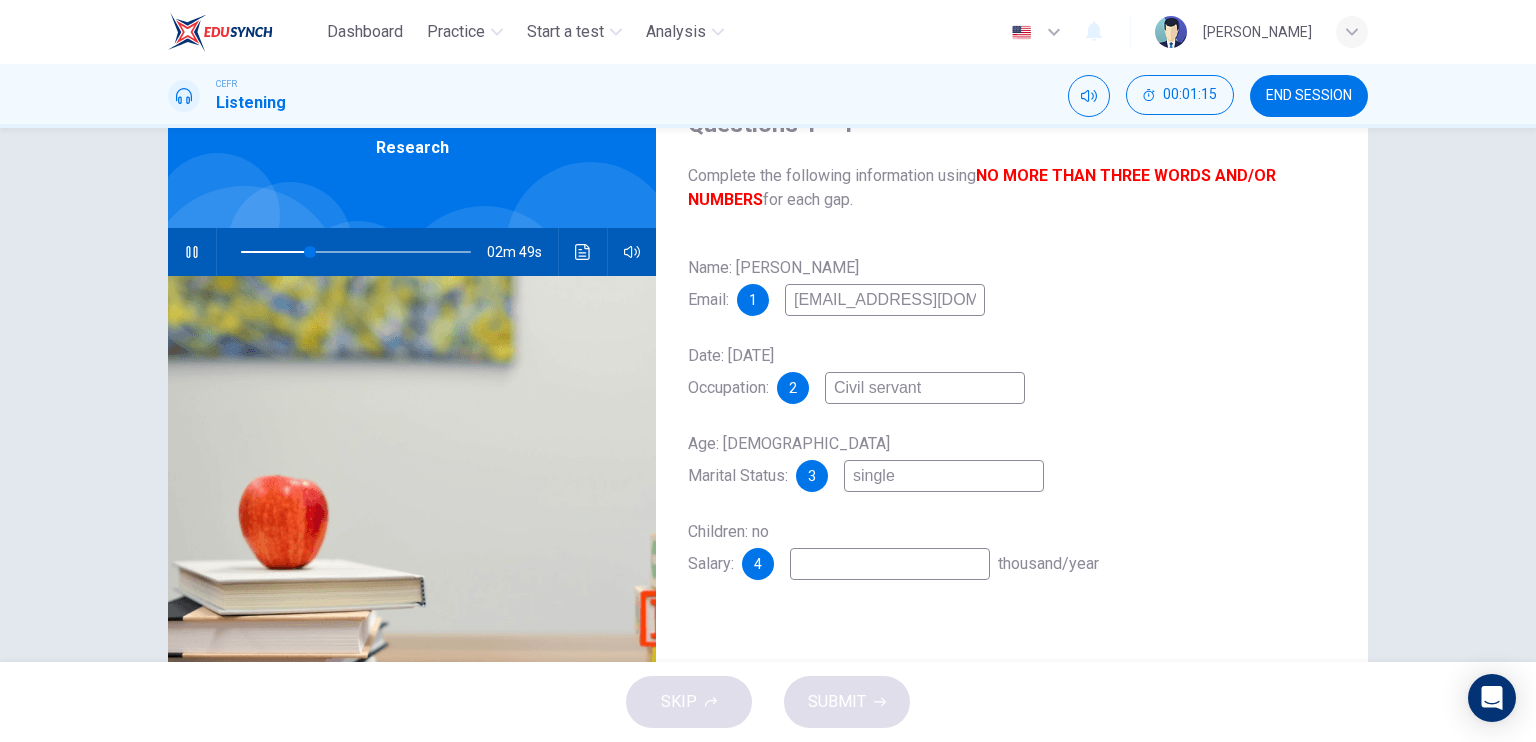 type on "Civil servant" 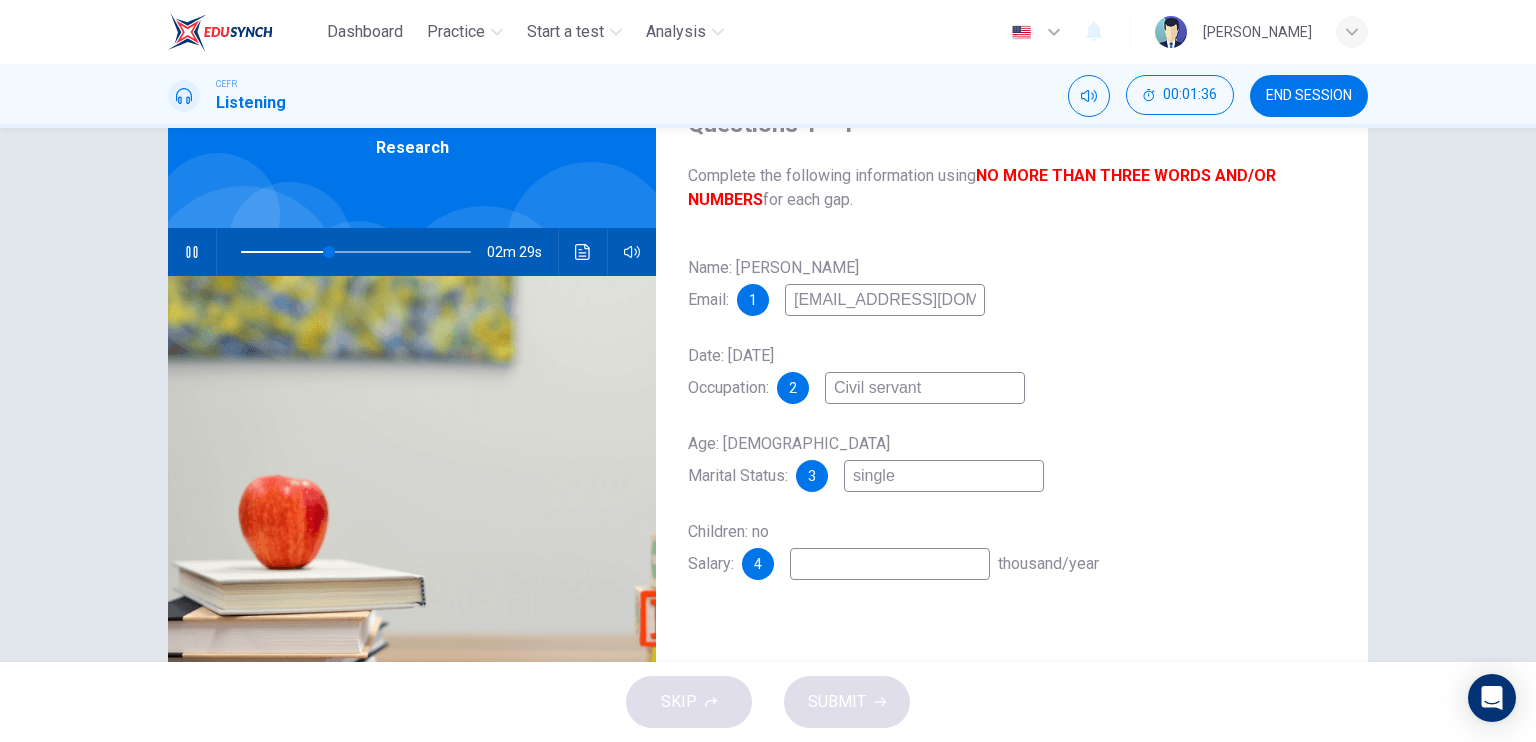 type on "39" 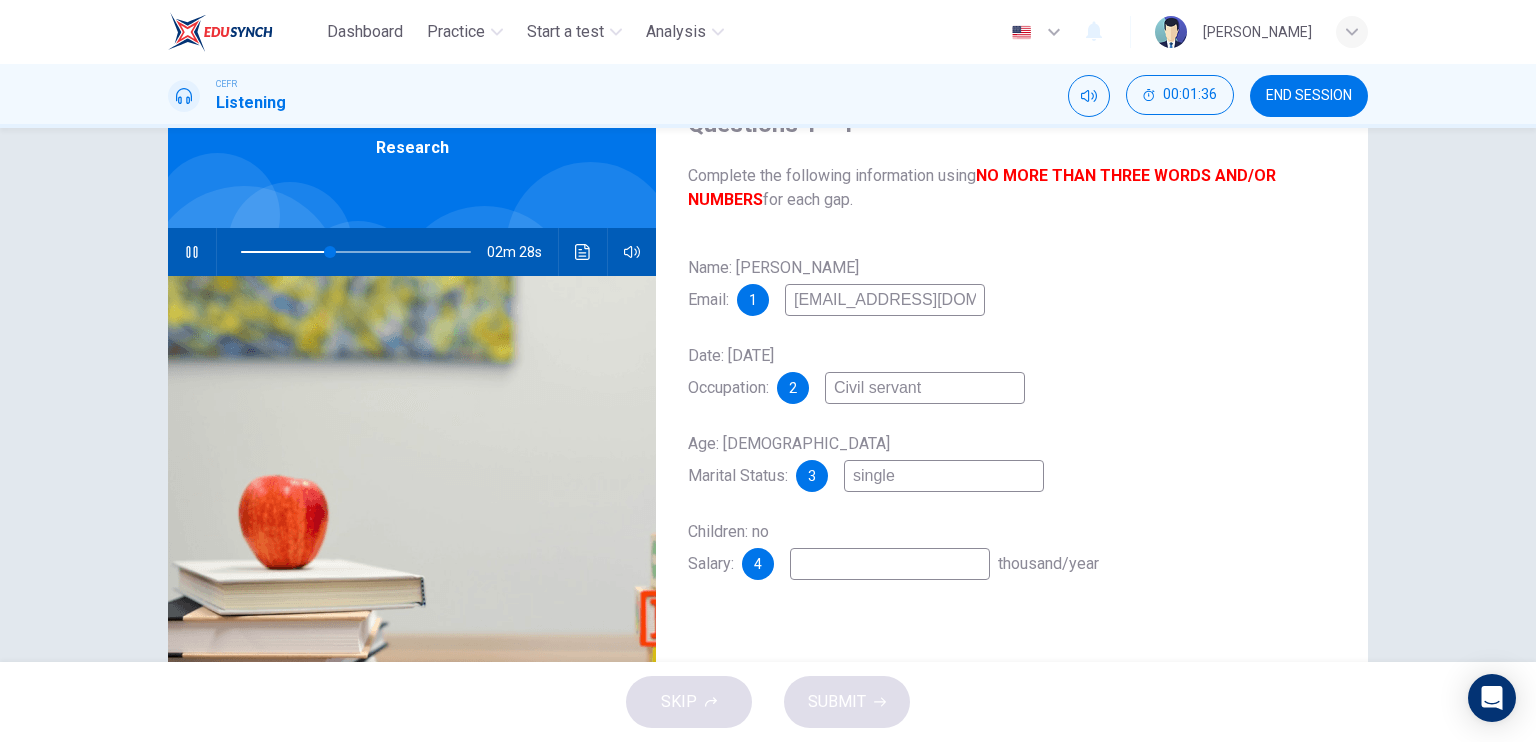type on "2" 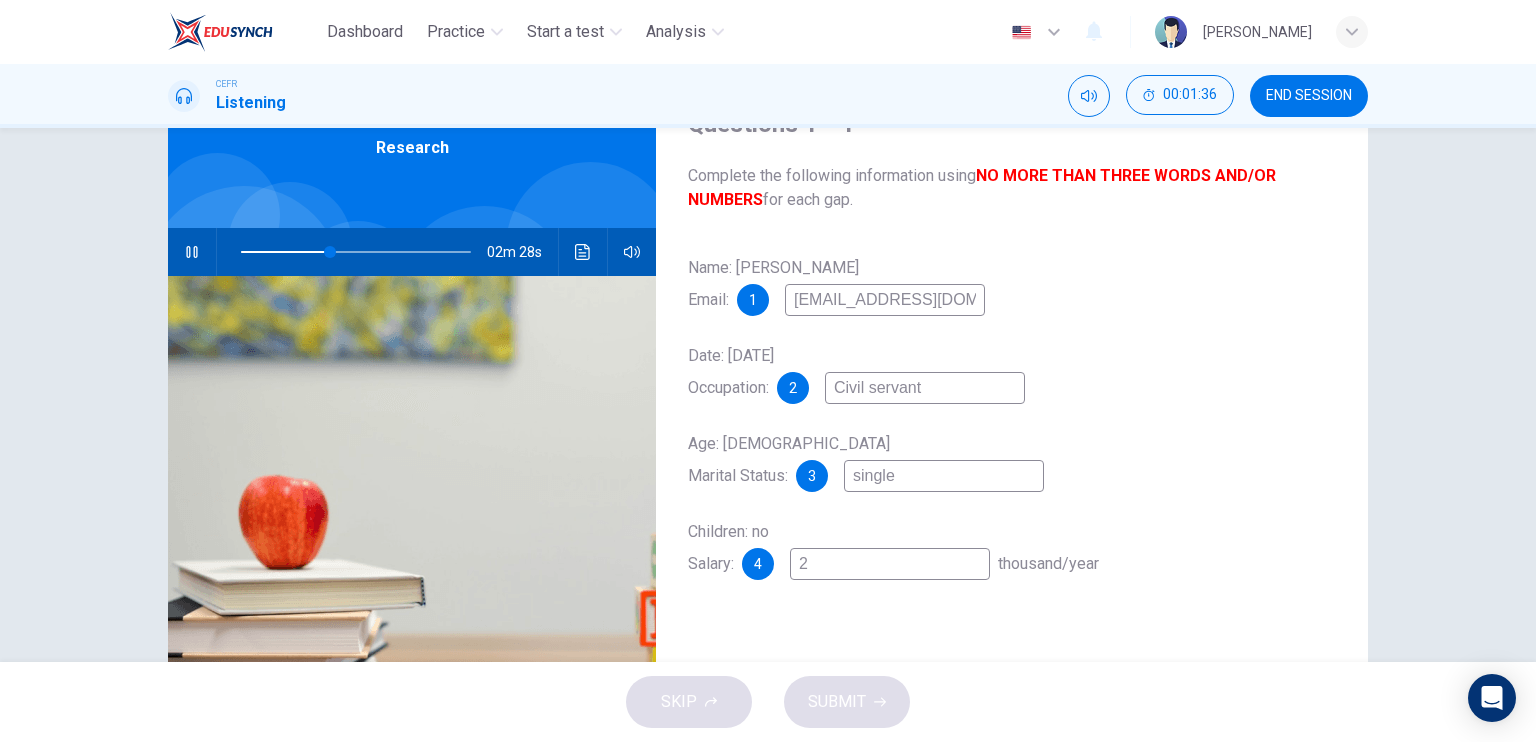 type on "39" 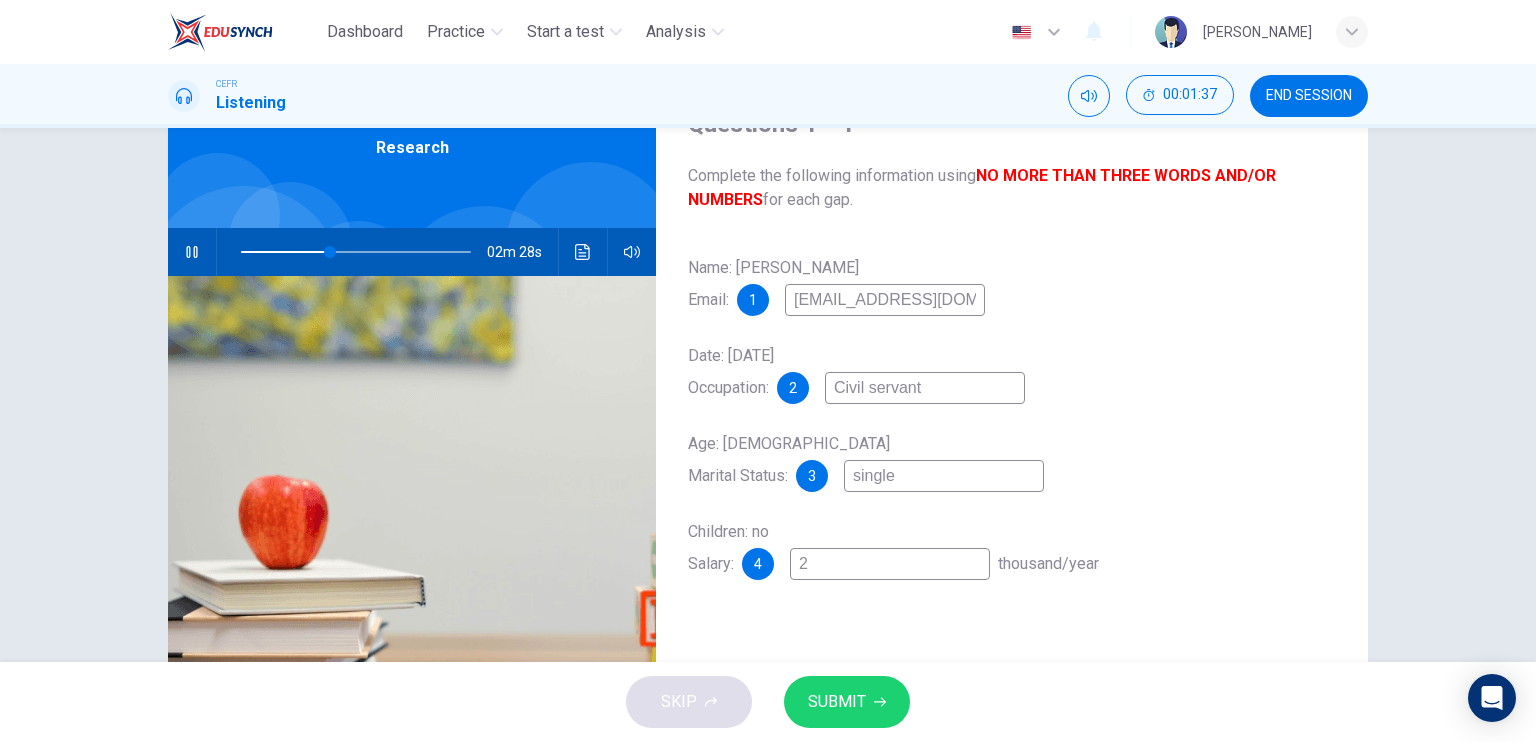 type on "24" 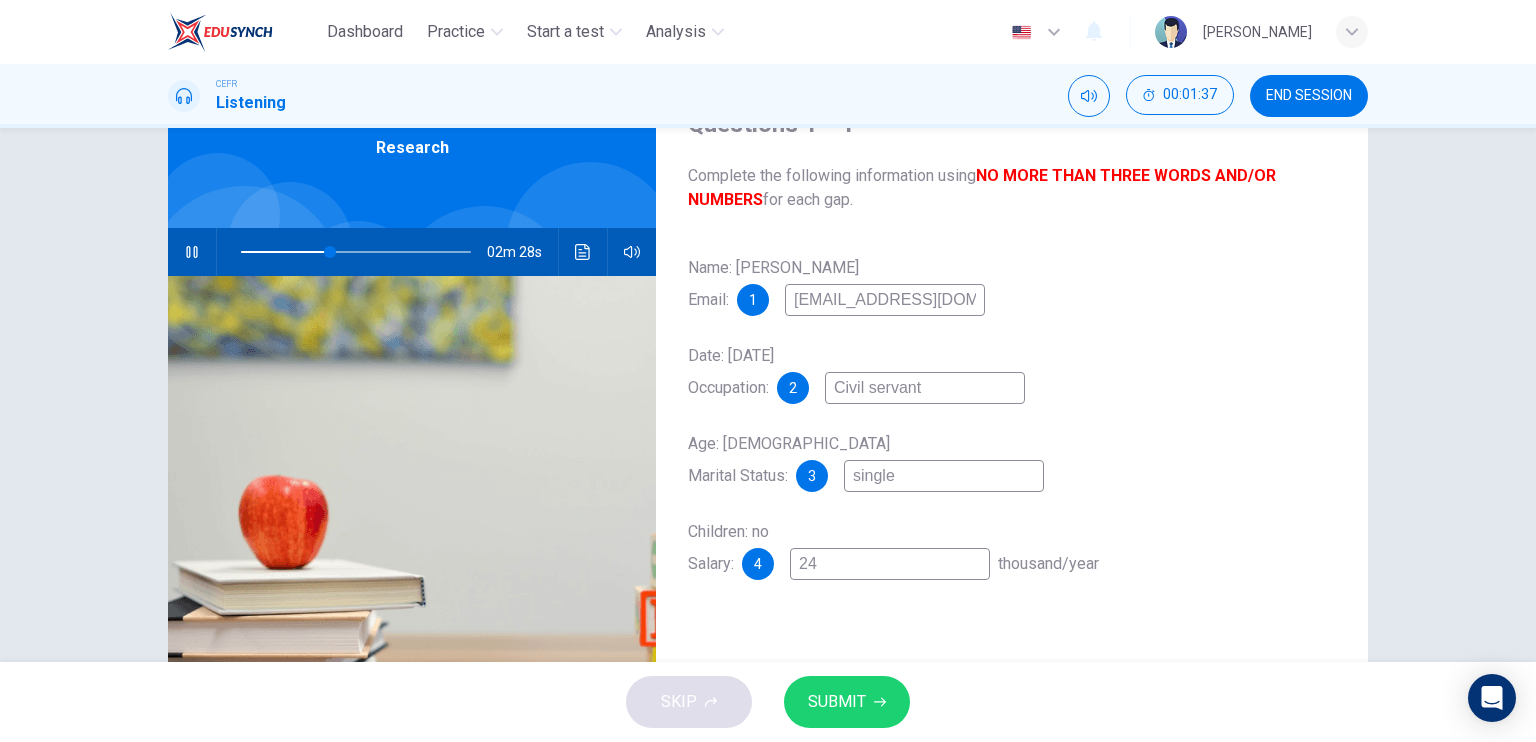 type on "39" 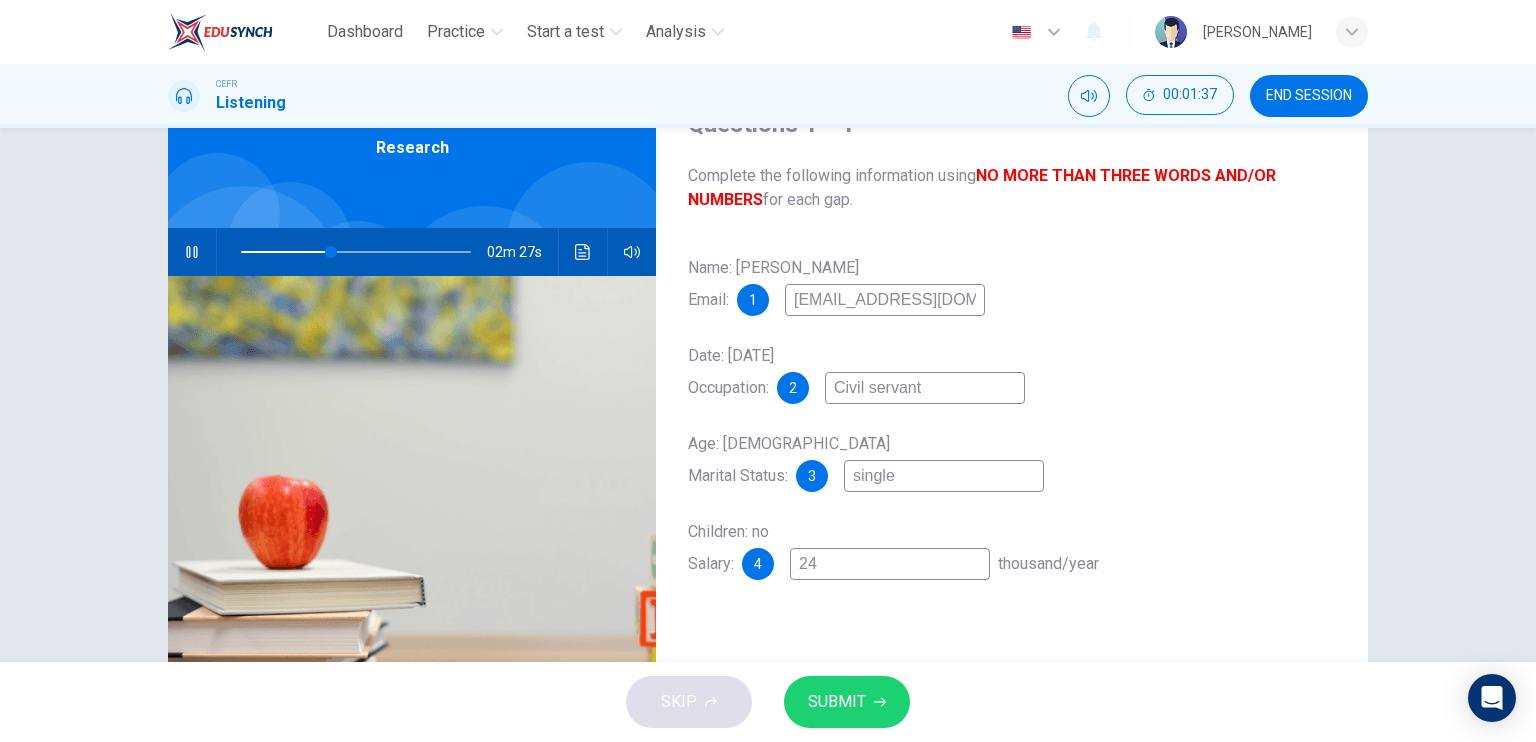 type on "24-" 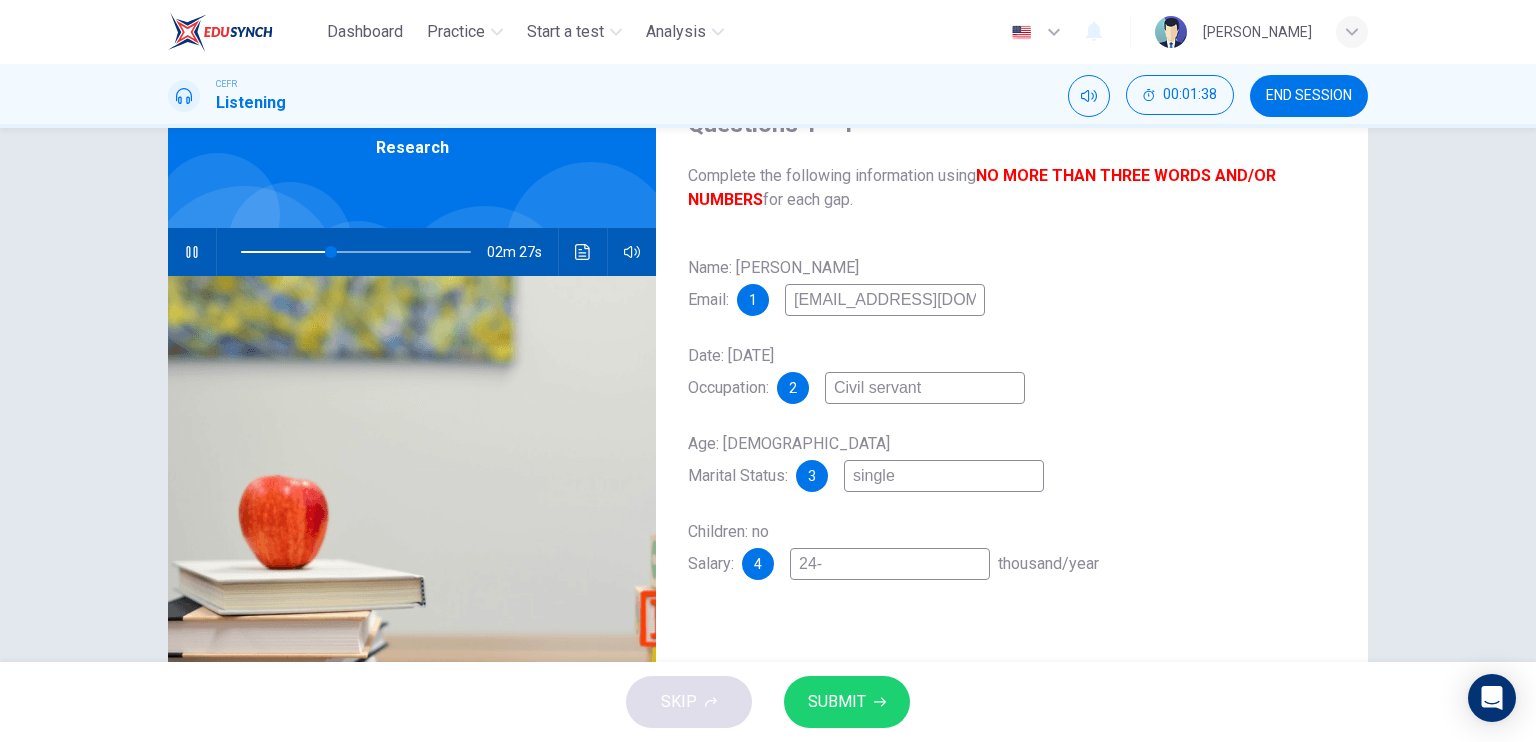 type on "40" 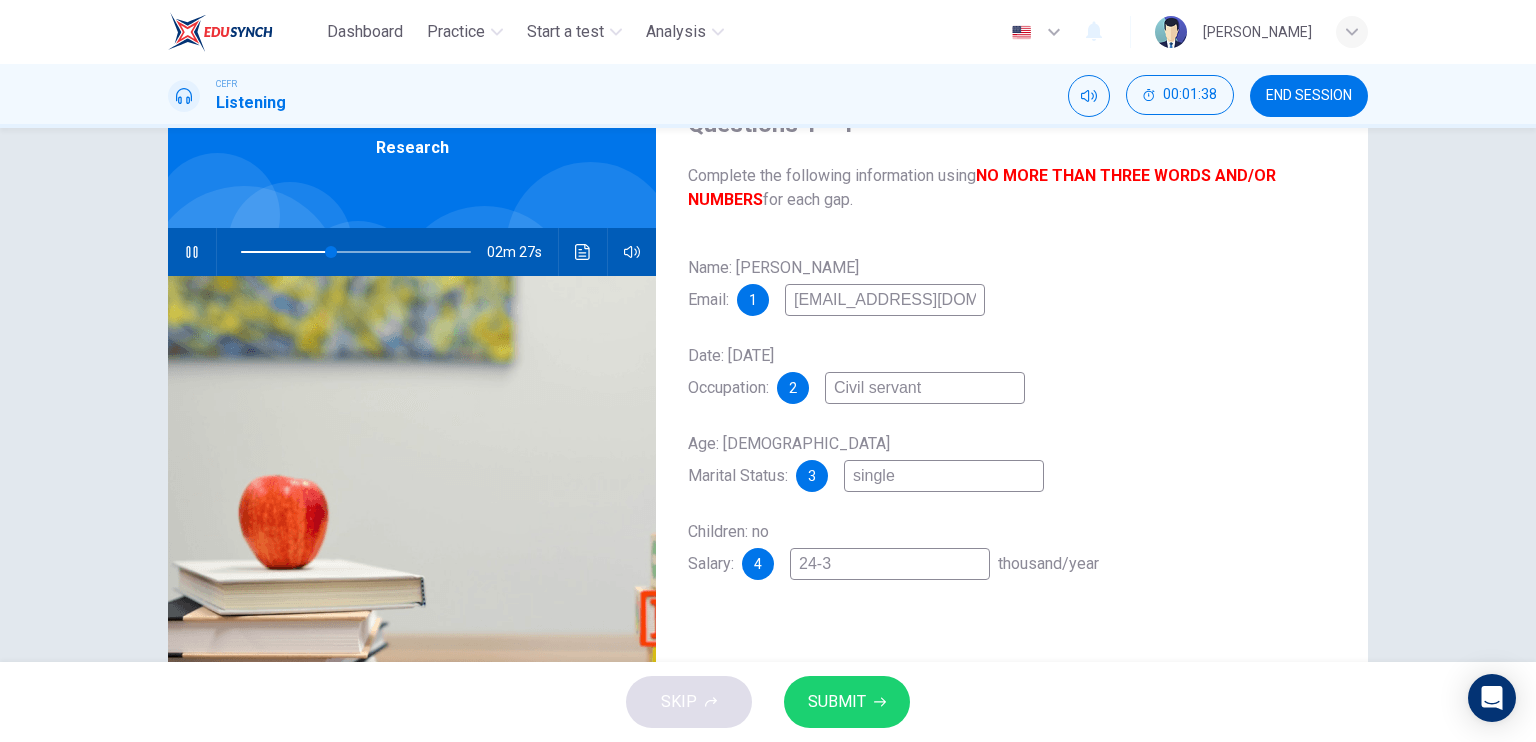 type on "40" 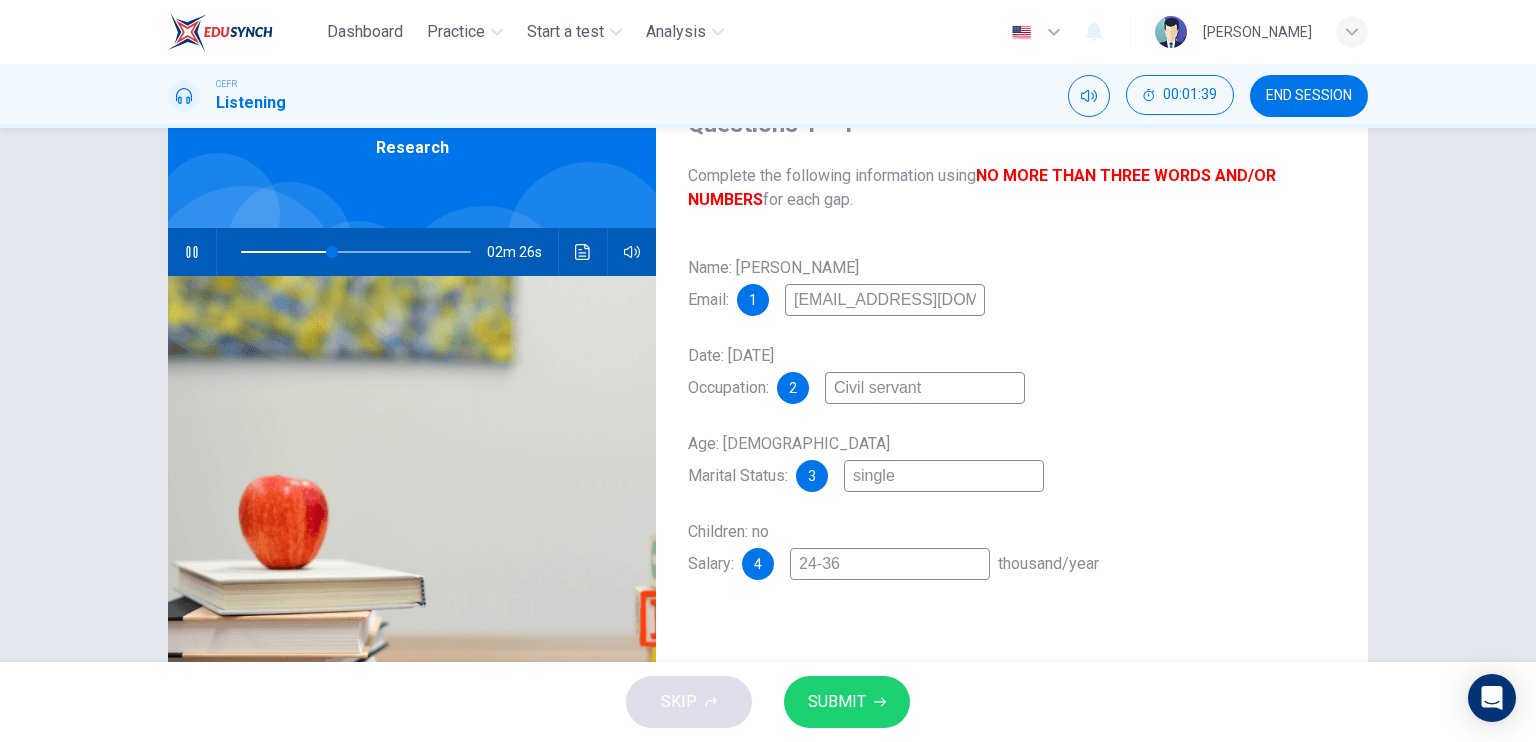 type on "40" 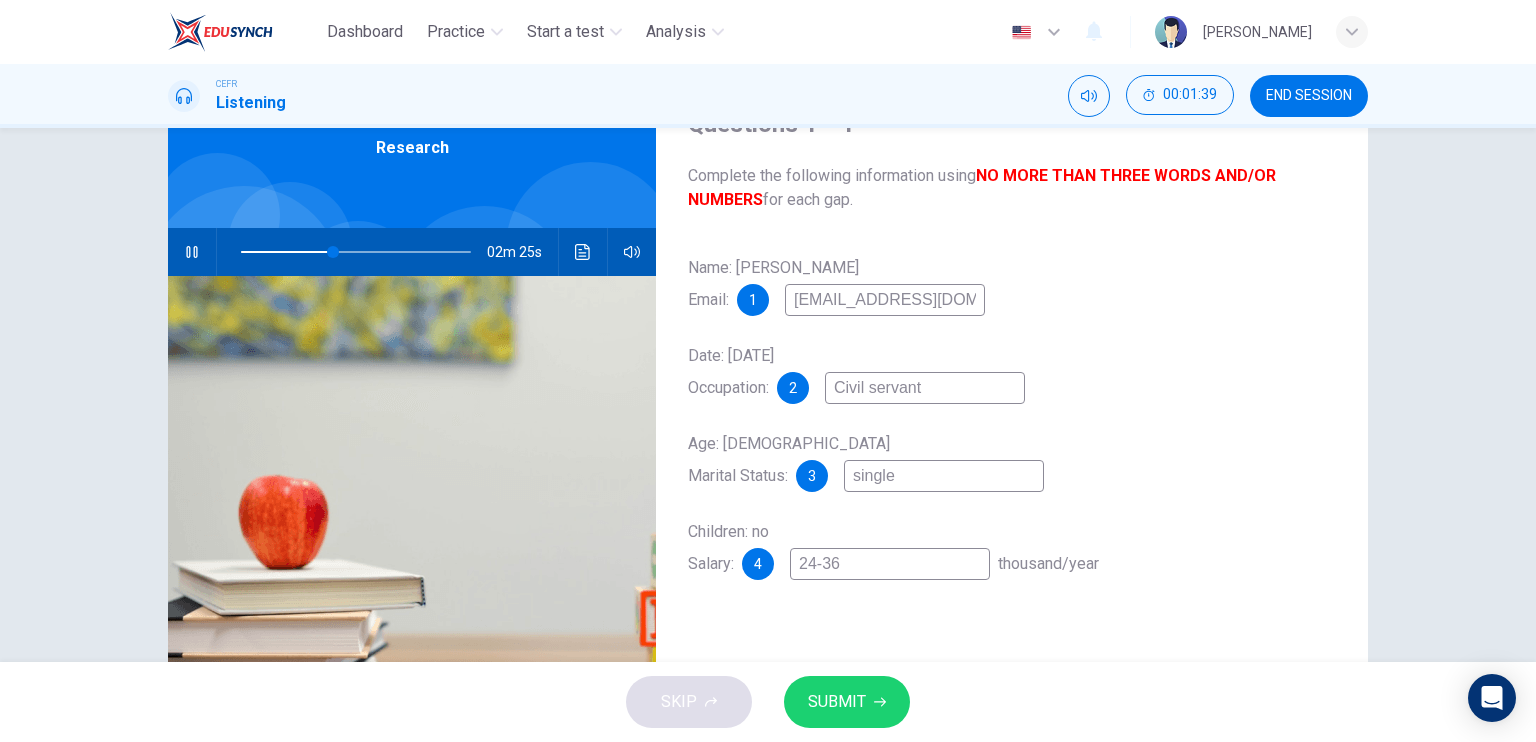 type on "24-36" 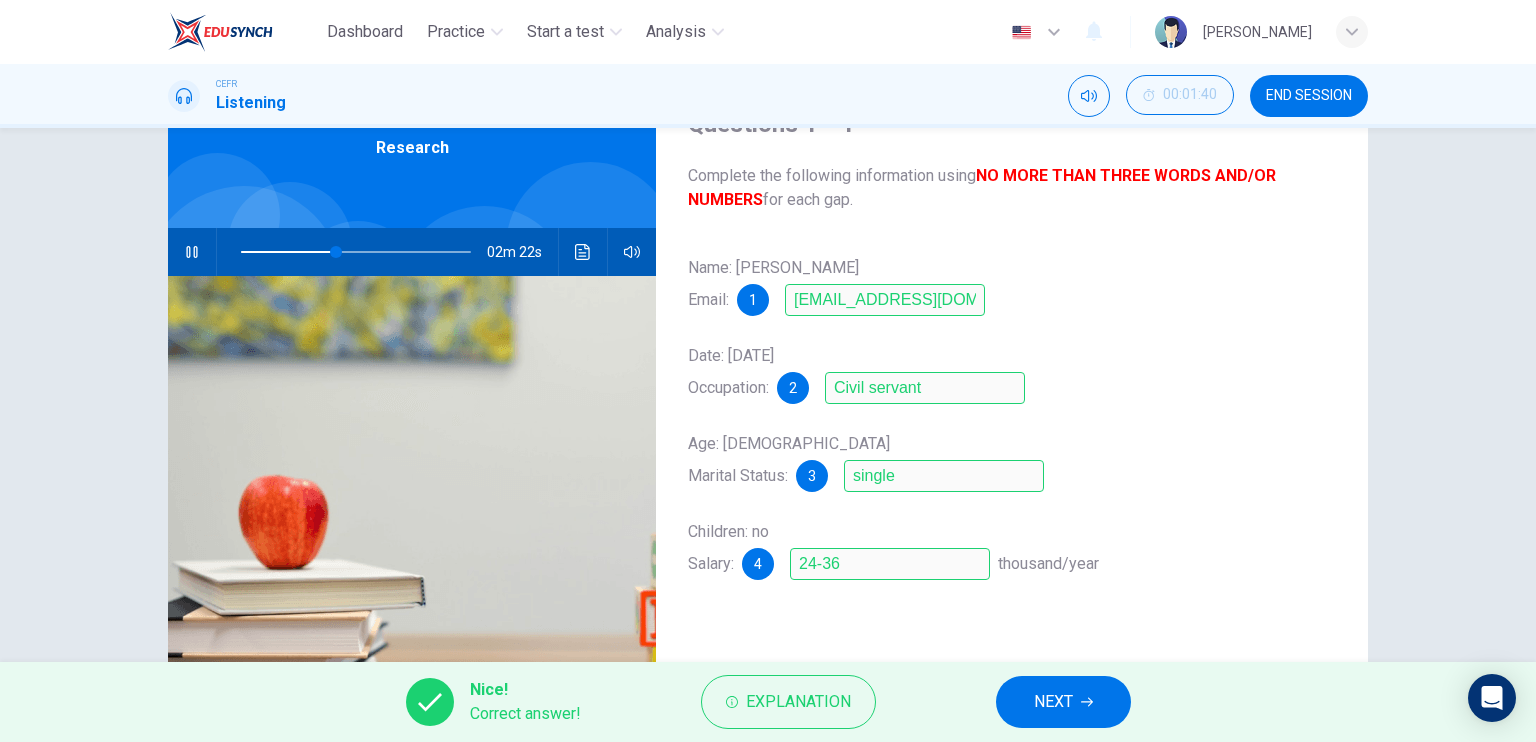 click on "NEXT" at bounding box center [1063, 702] 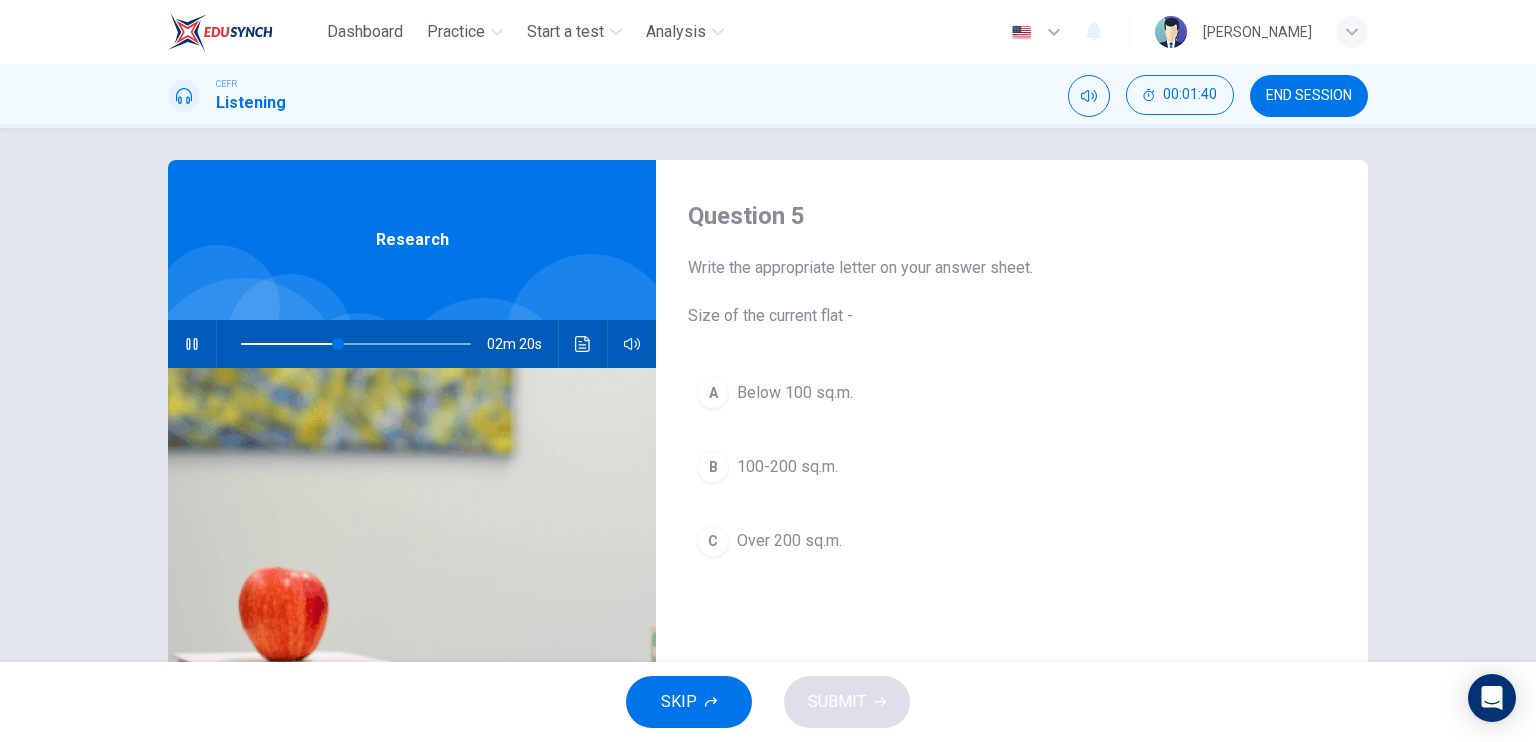 scroll, scrollTop: 4, scrollLeft: 0, axis: vertical 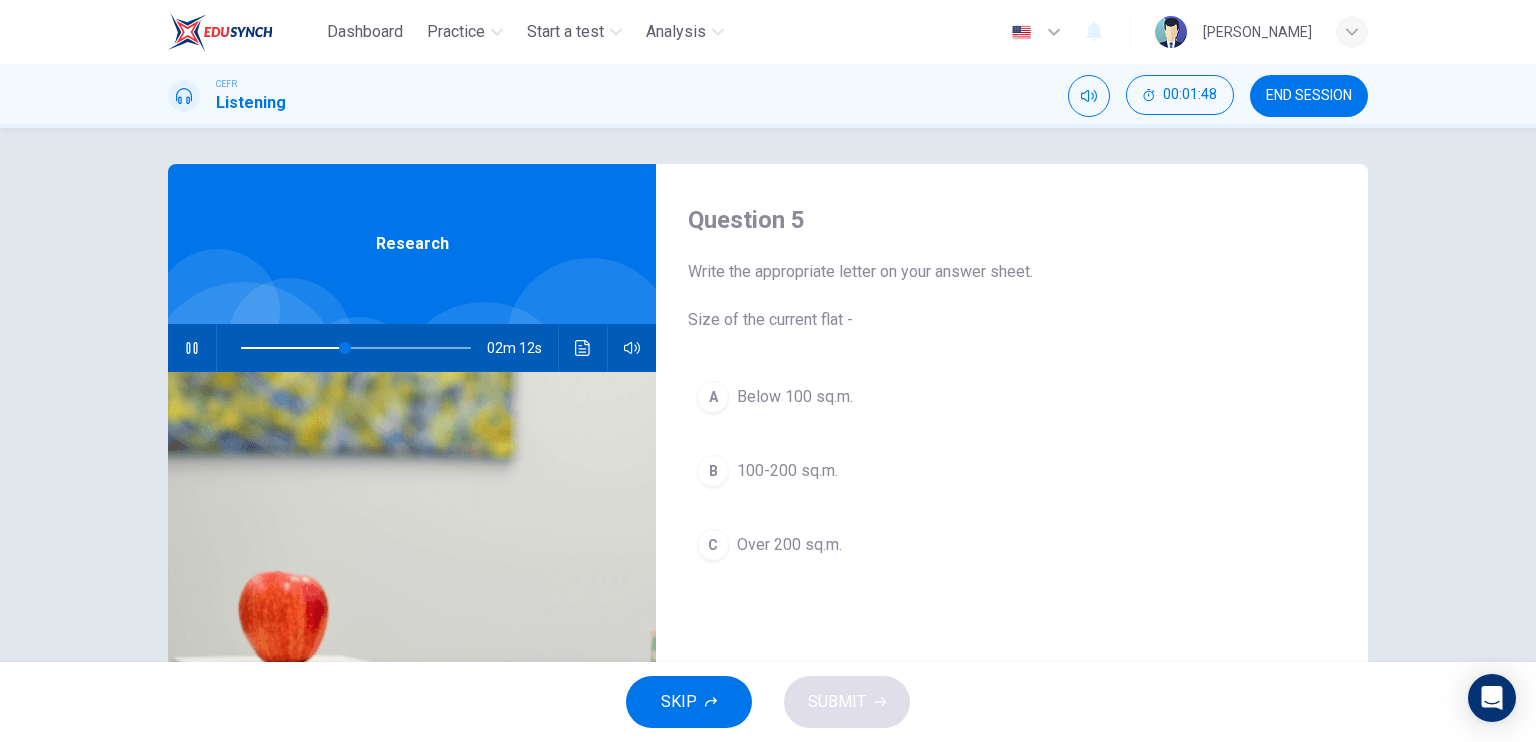 click on "A Below 100 sq.m." at bounding box center [1012, 397] 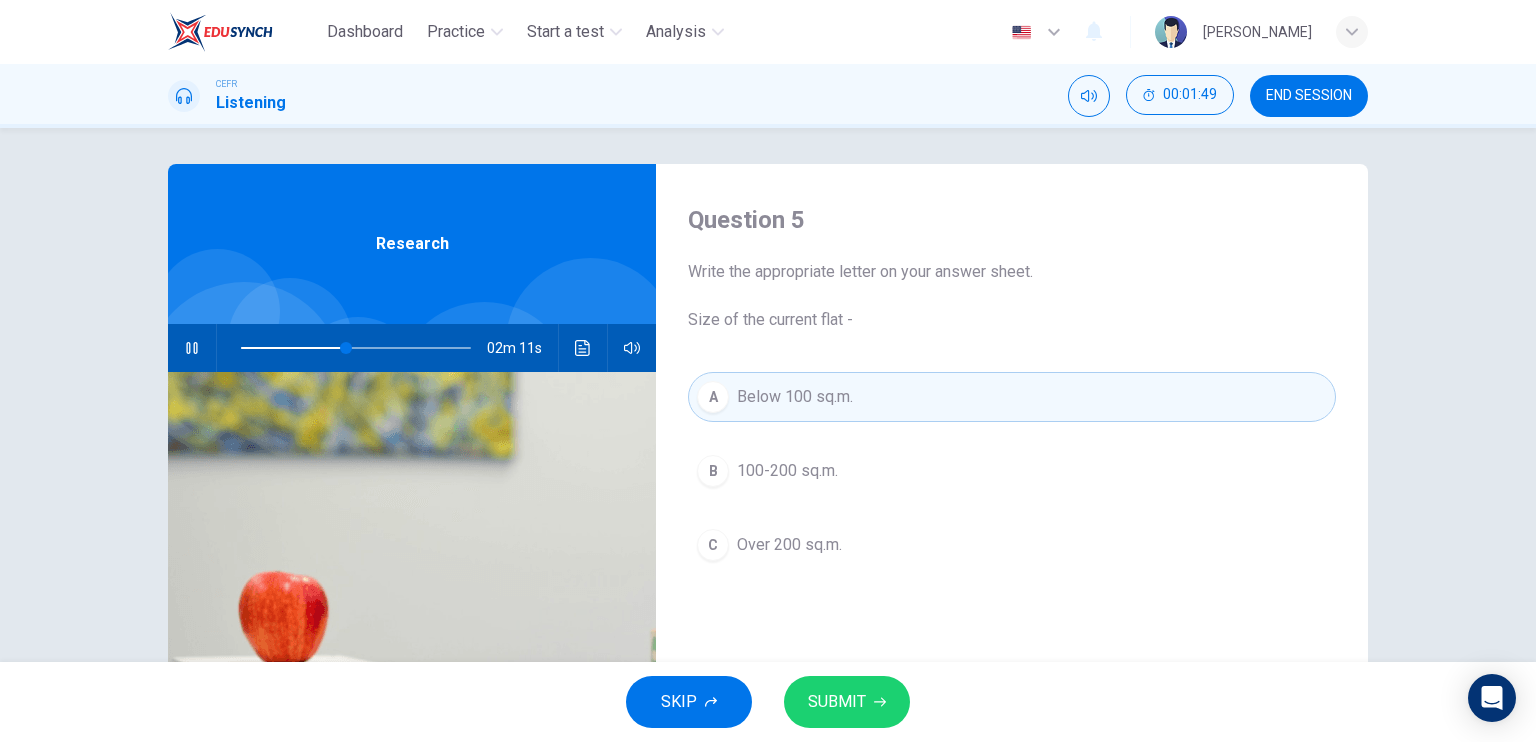 click on "SUBMIT" at bounding box center [837, 702] 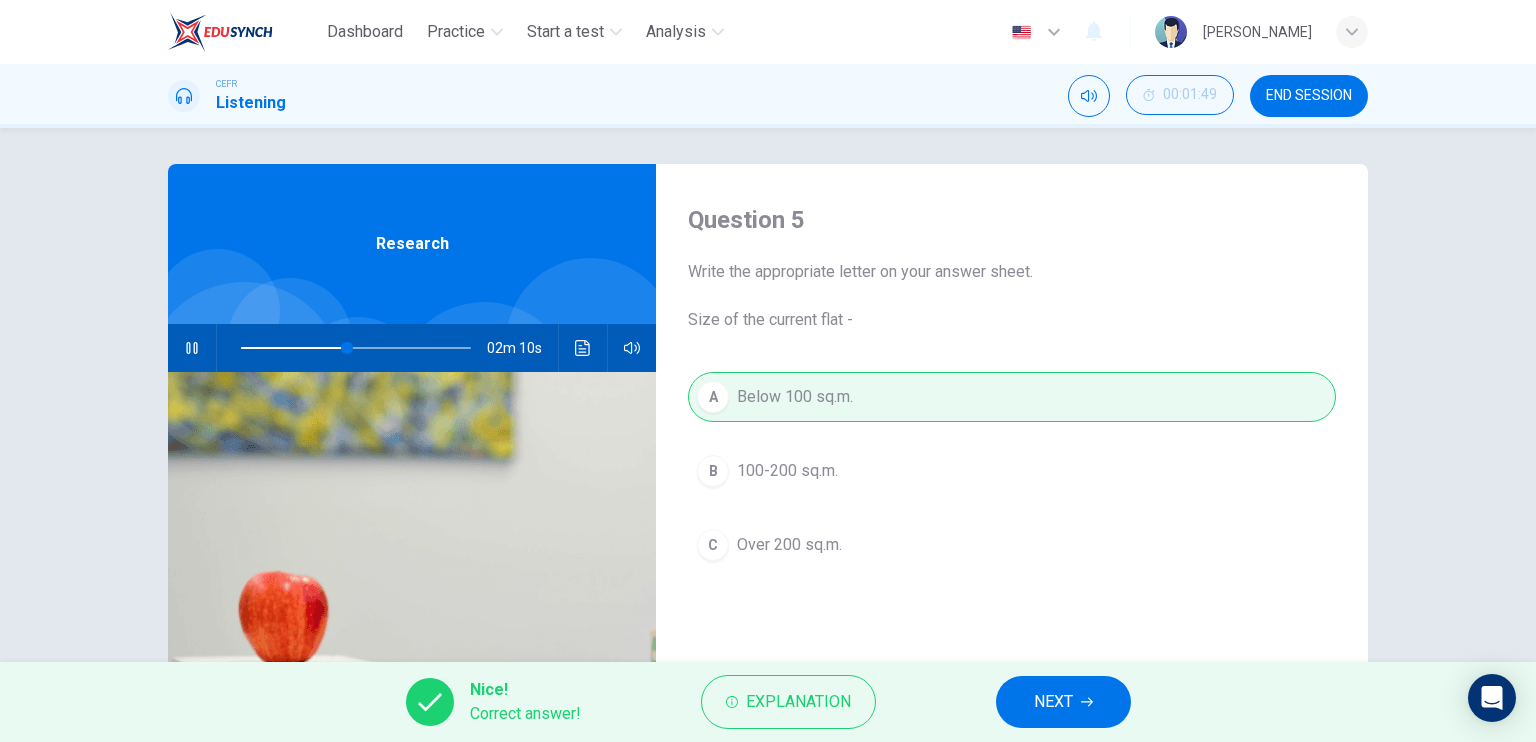 click on "NEXT" at bounding box center (1053, 702) 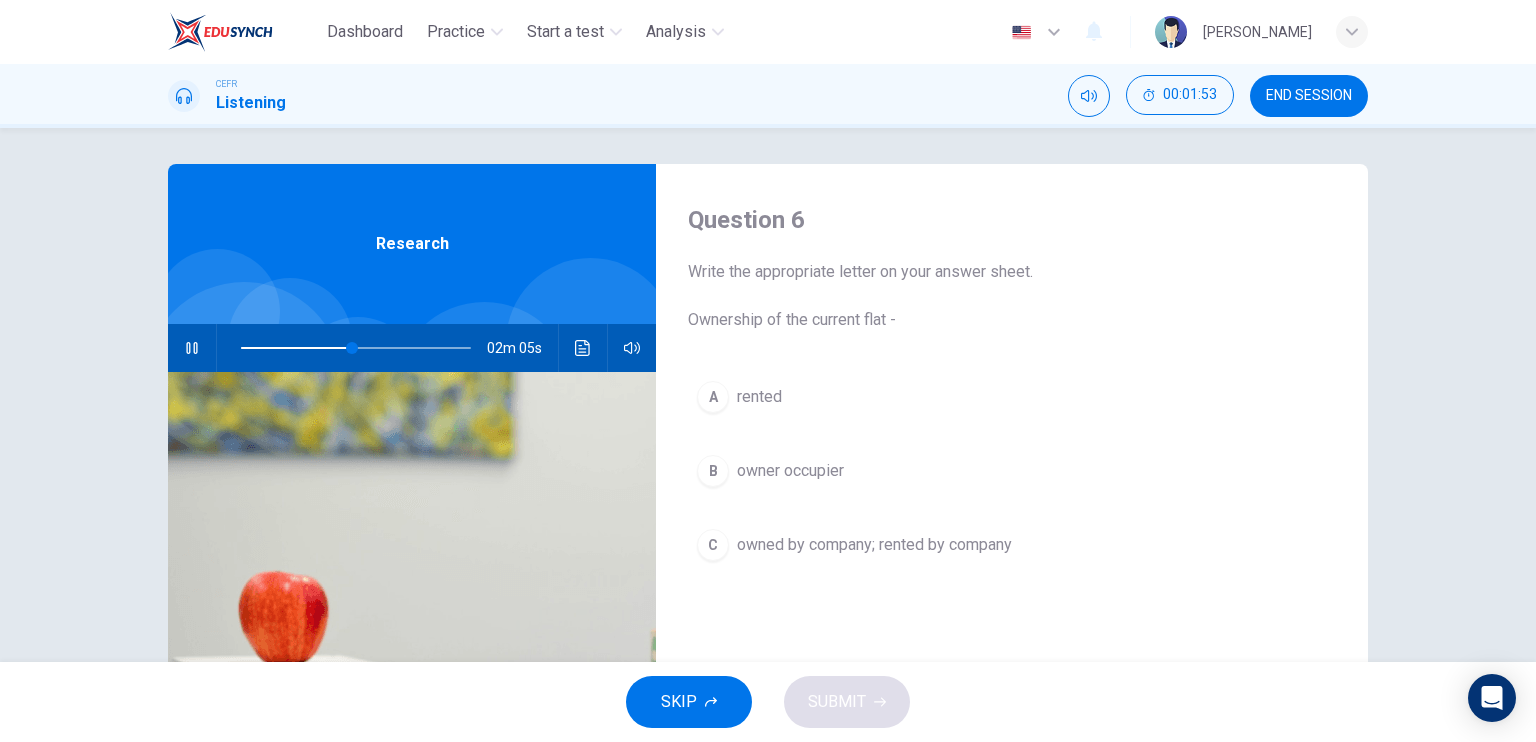click on "B owner occupier" at bounding box center [1012, 471] 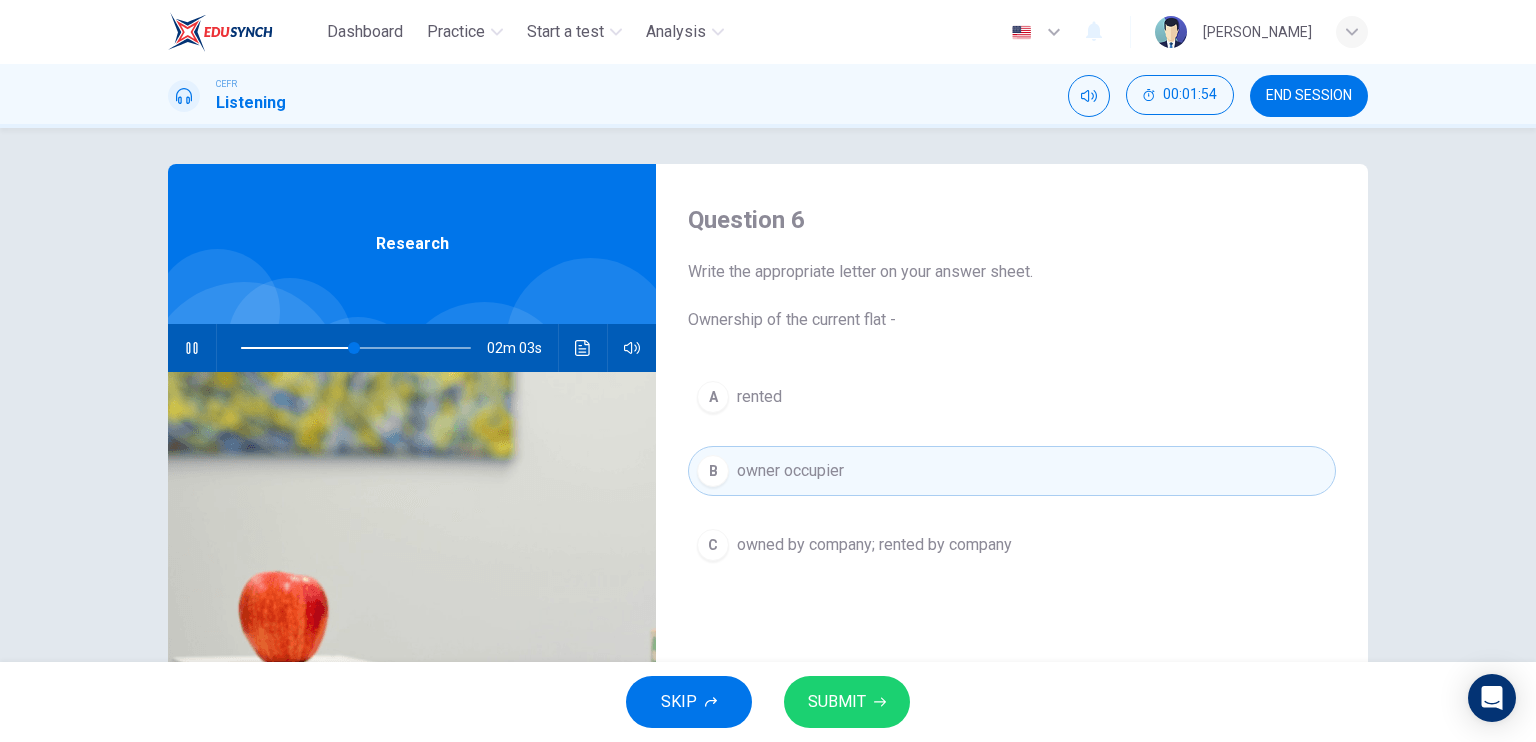 click on "SUBMIT" at bounding box center (847, 702) 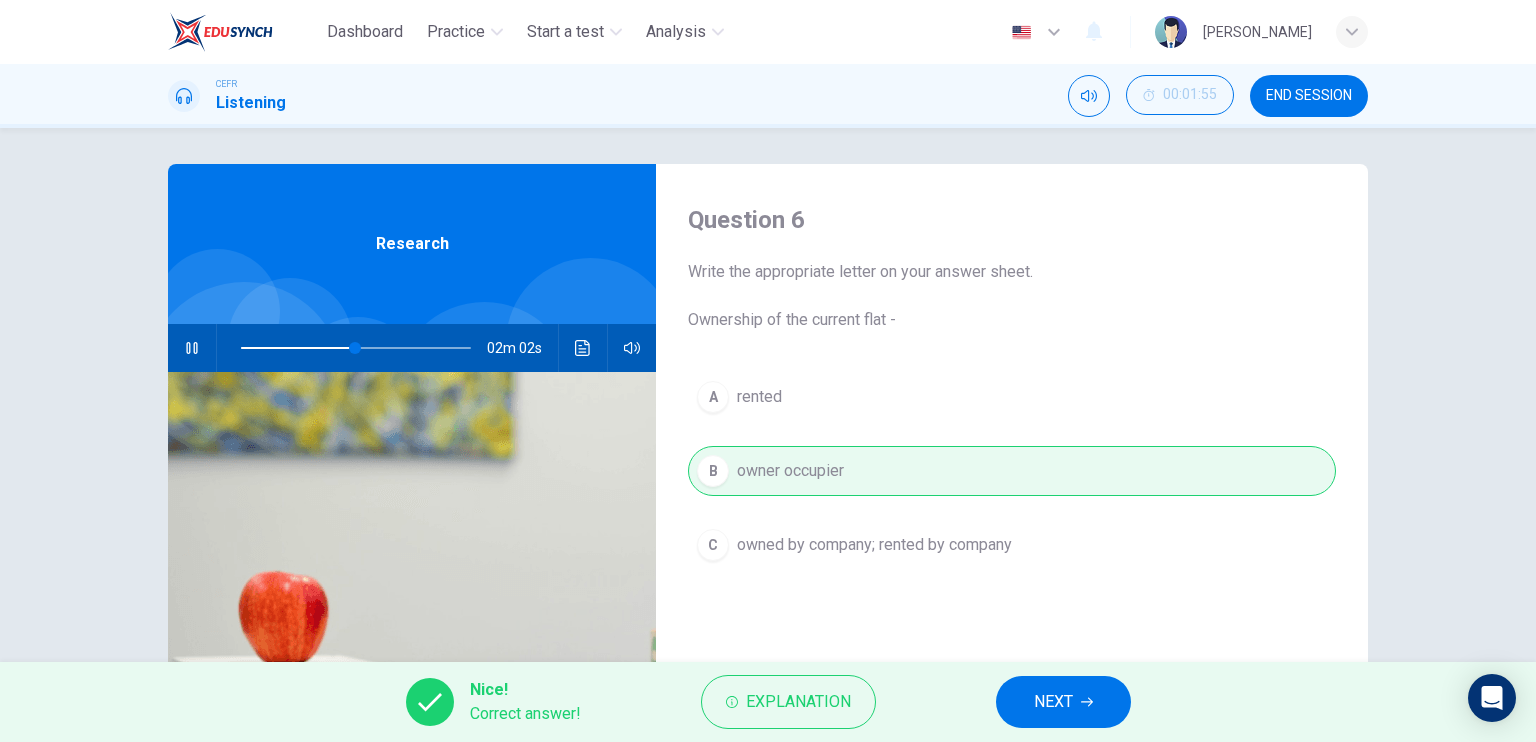 click on "NEXT" at bounding box center (1063, 702) 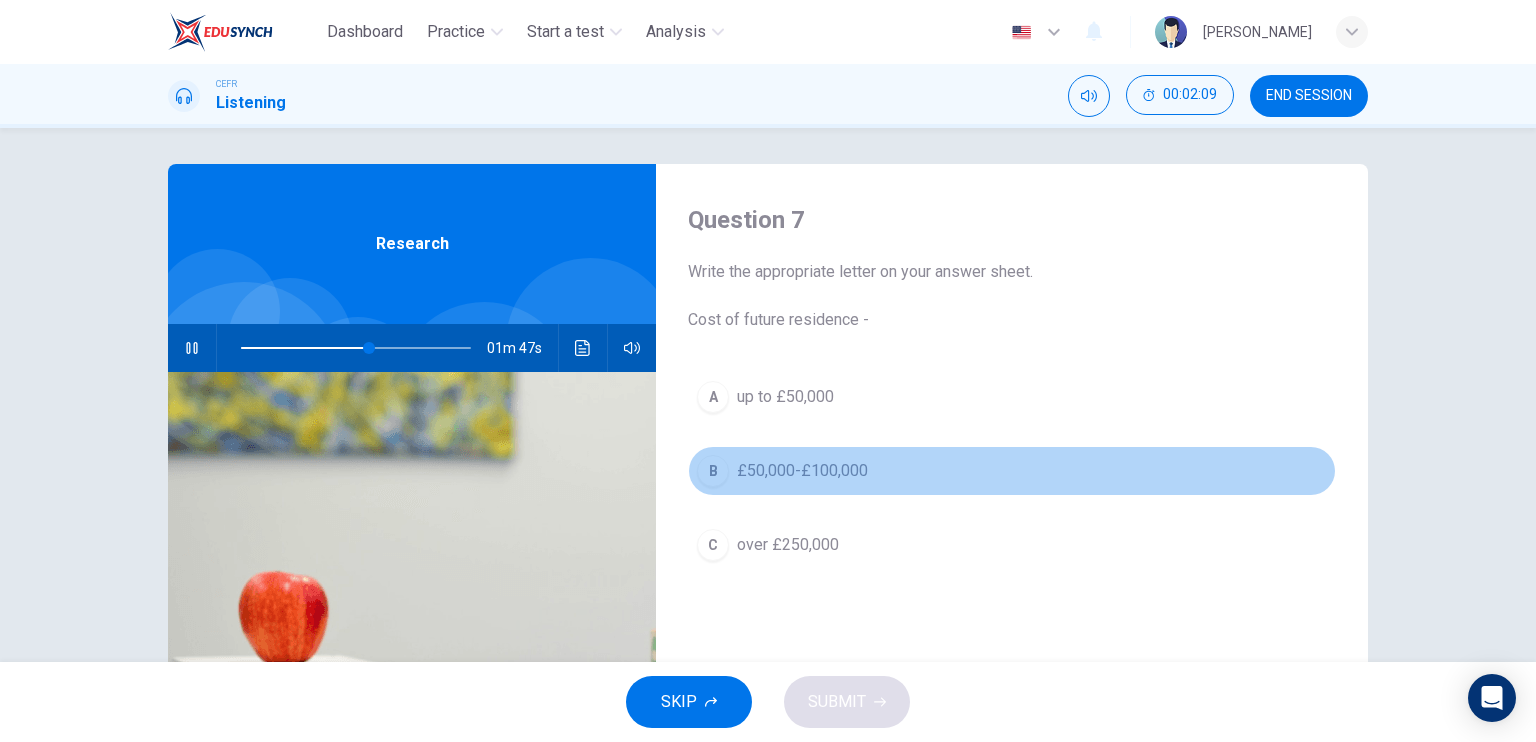 click on "£50,000-£100,000" at bounding box center [802, 471] 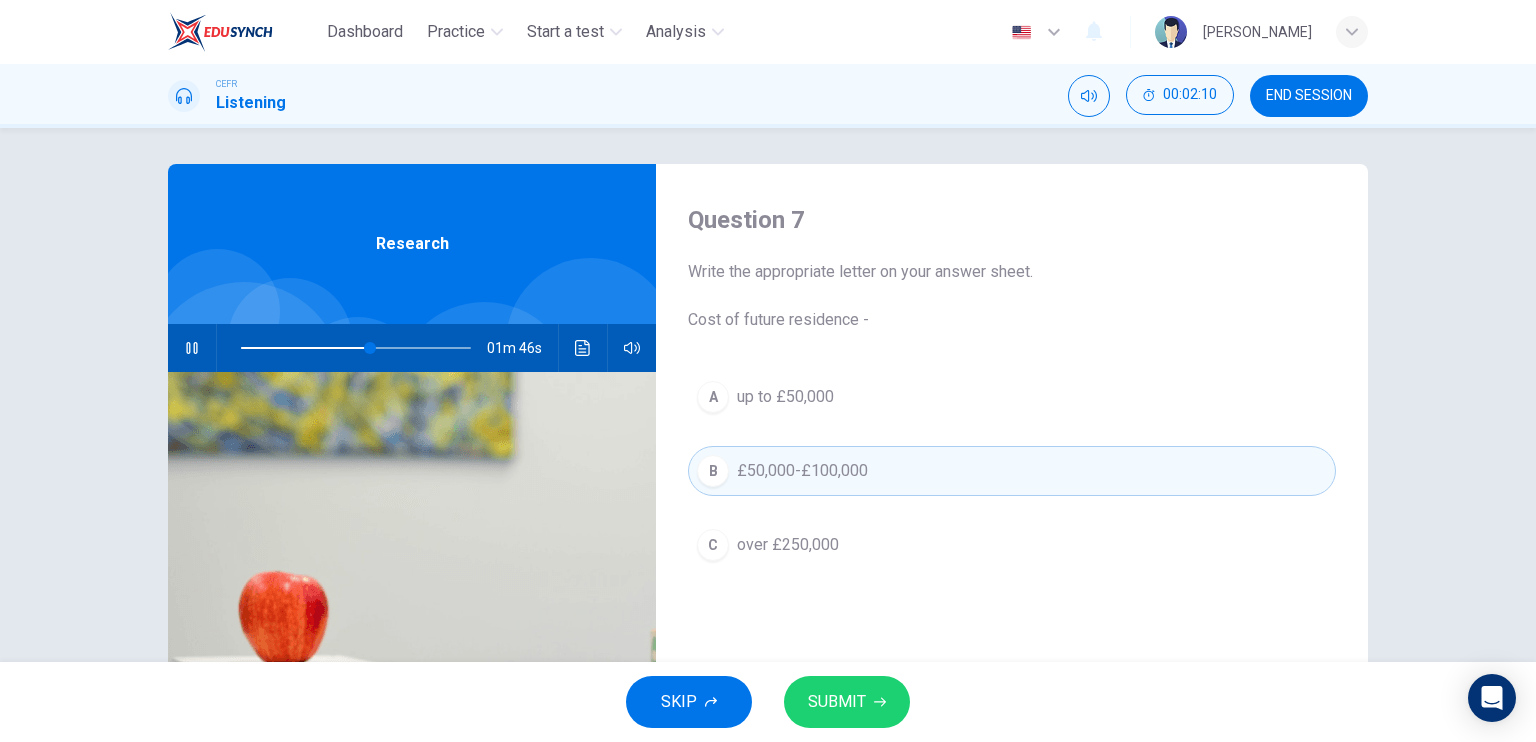 click on "SUBMIT" at bounding box center [837, 702] 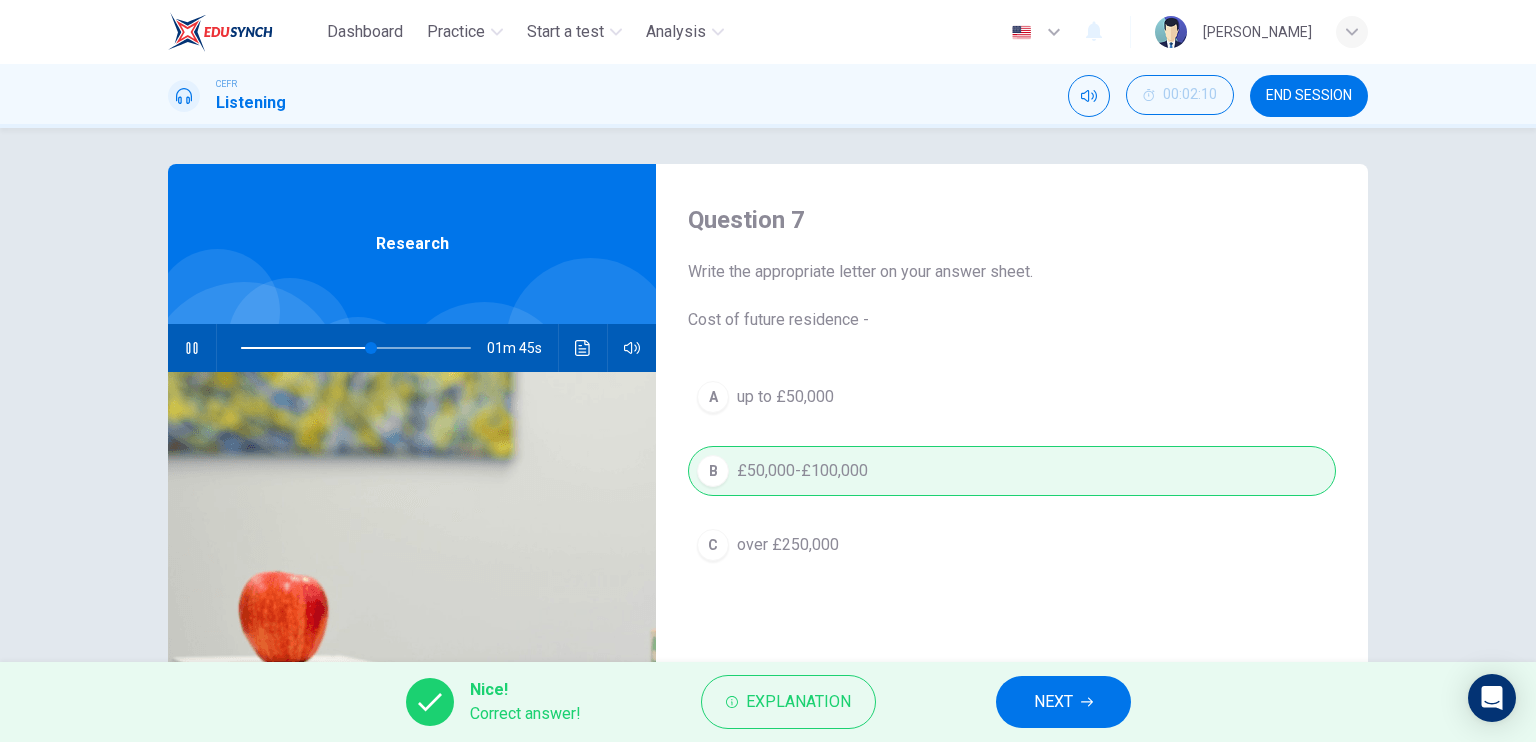 click on "NEXT" at bounding box center [1063, 702] 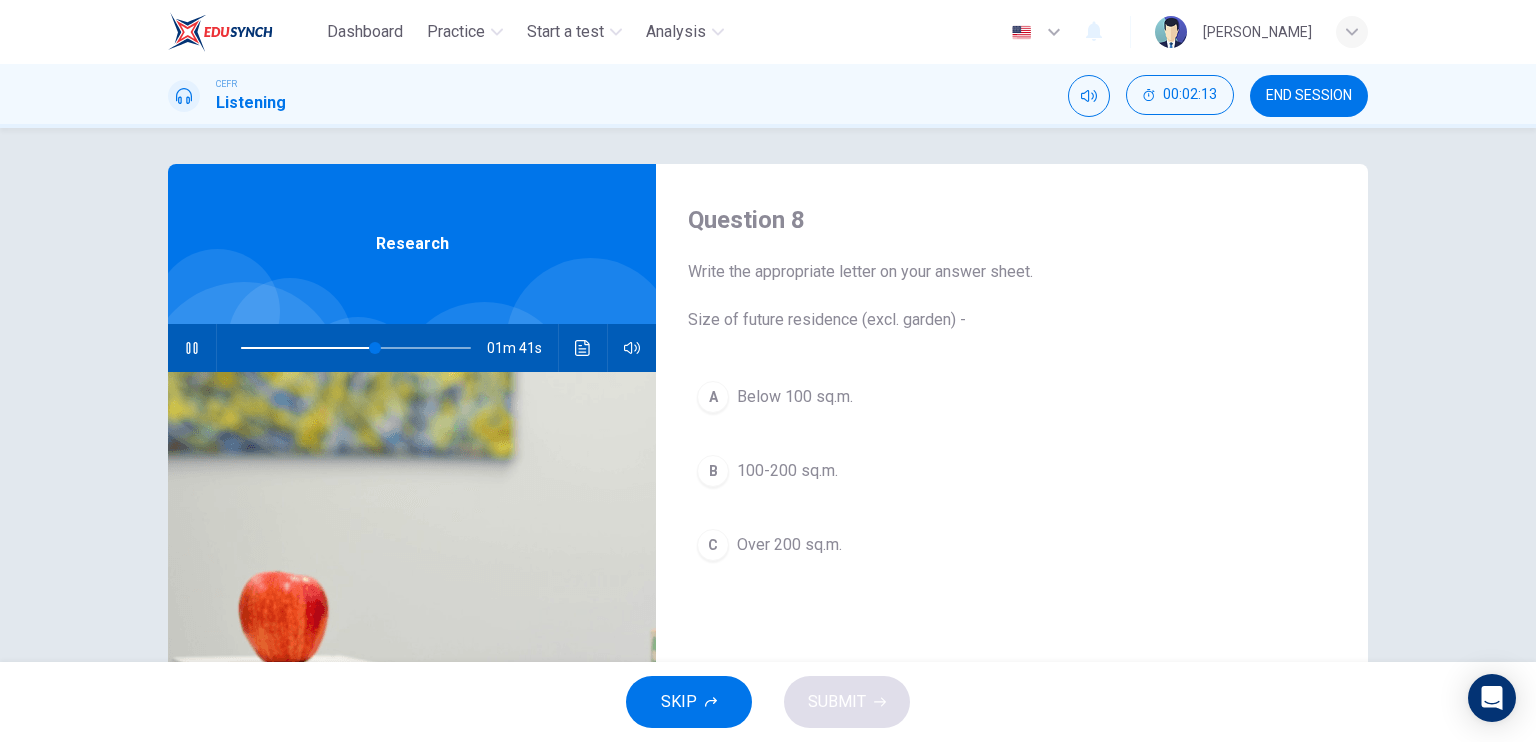 click on "B 100-200 sq.m." at bounding box center [1012, 471] 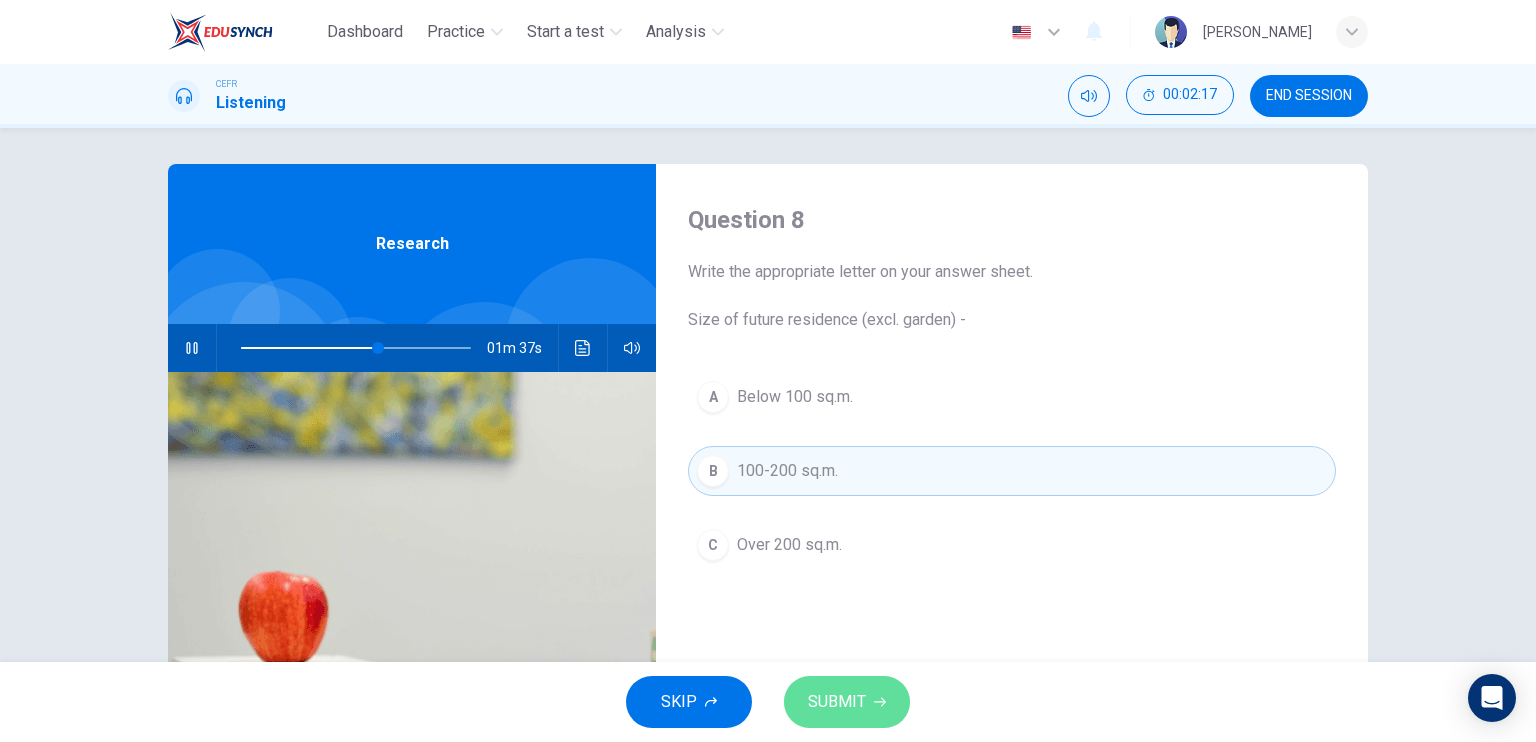 click on "SUBMIT" at bounding box center [837, 702] 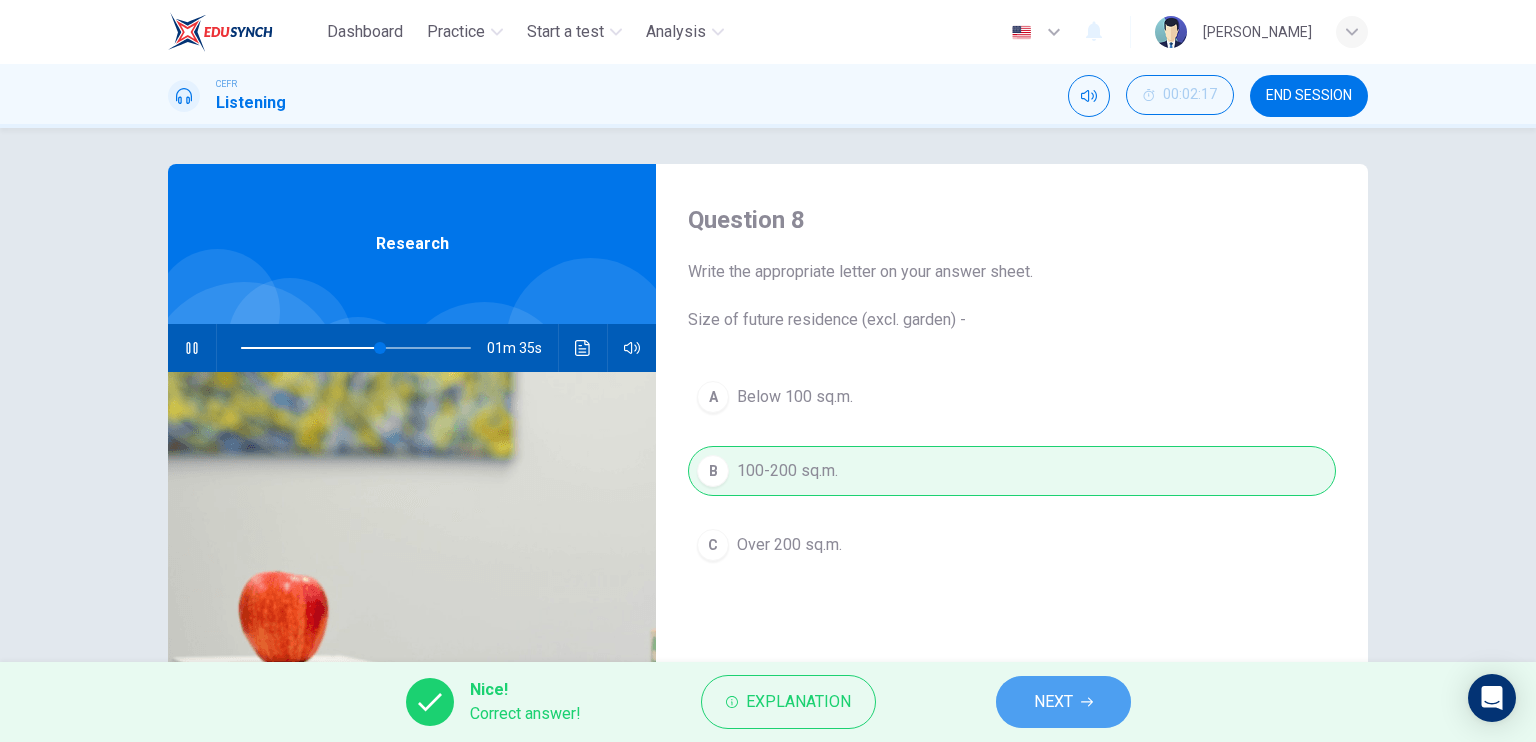 click on "NEXT" at bounding box center [1063, 702] 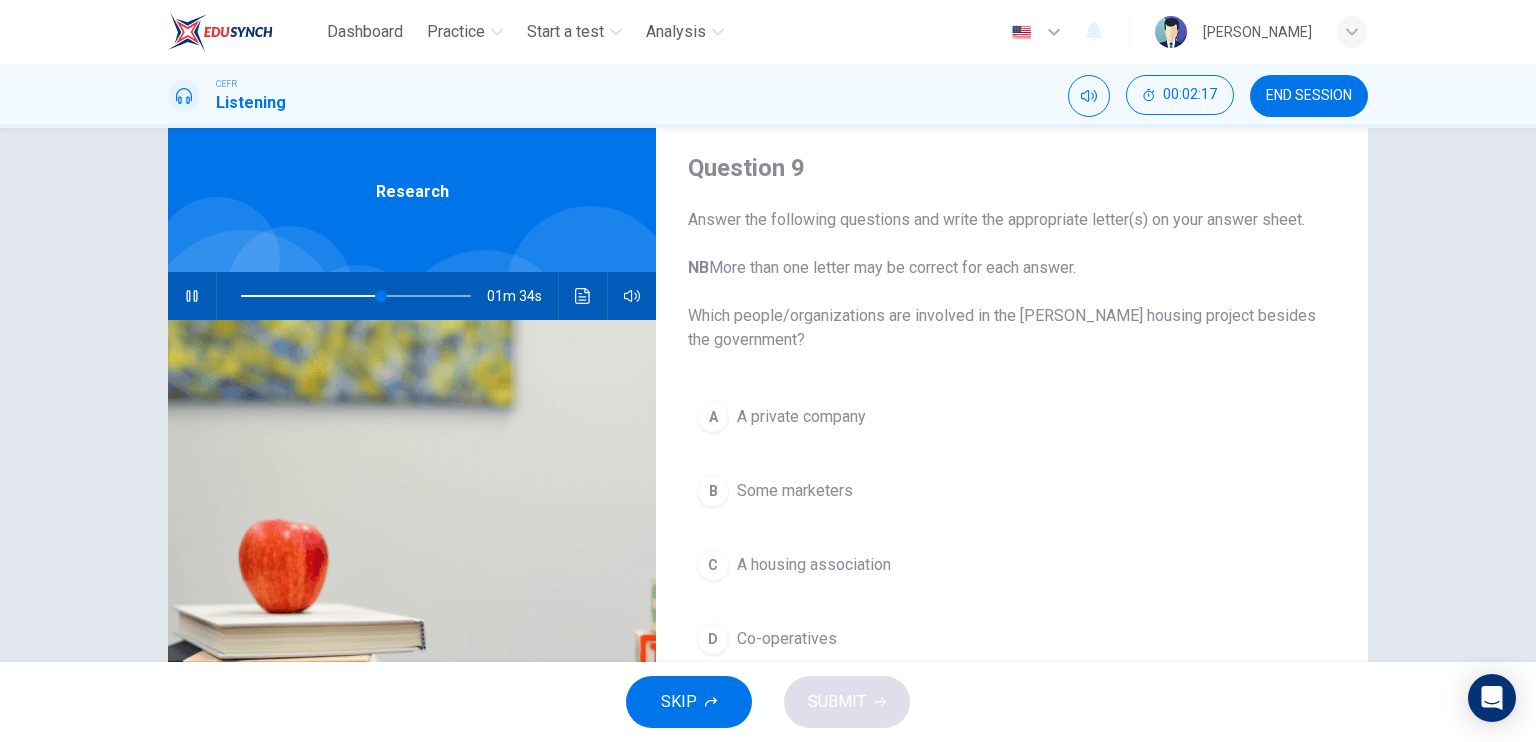scroll, scrollTop: 104, scrollLeft: 0, axis: vertical 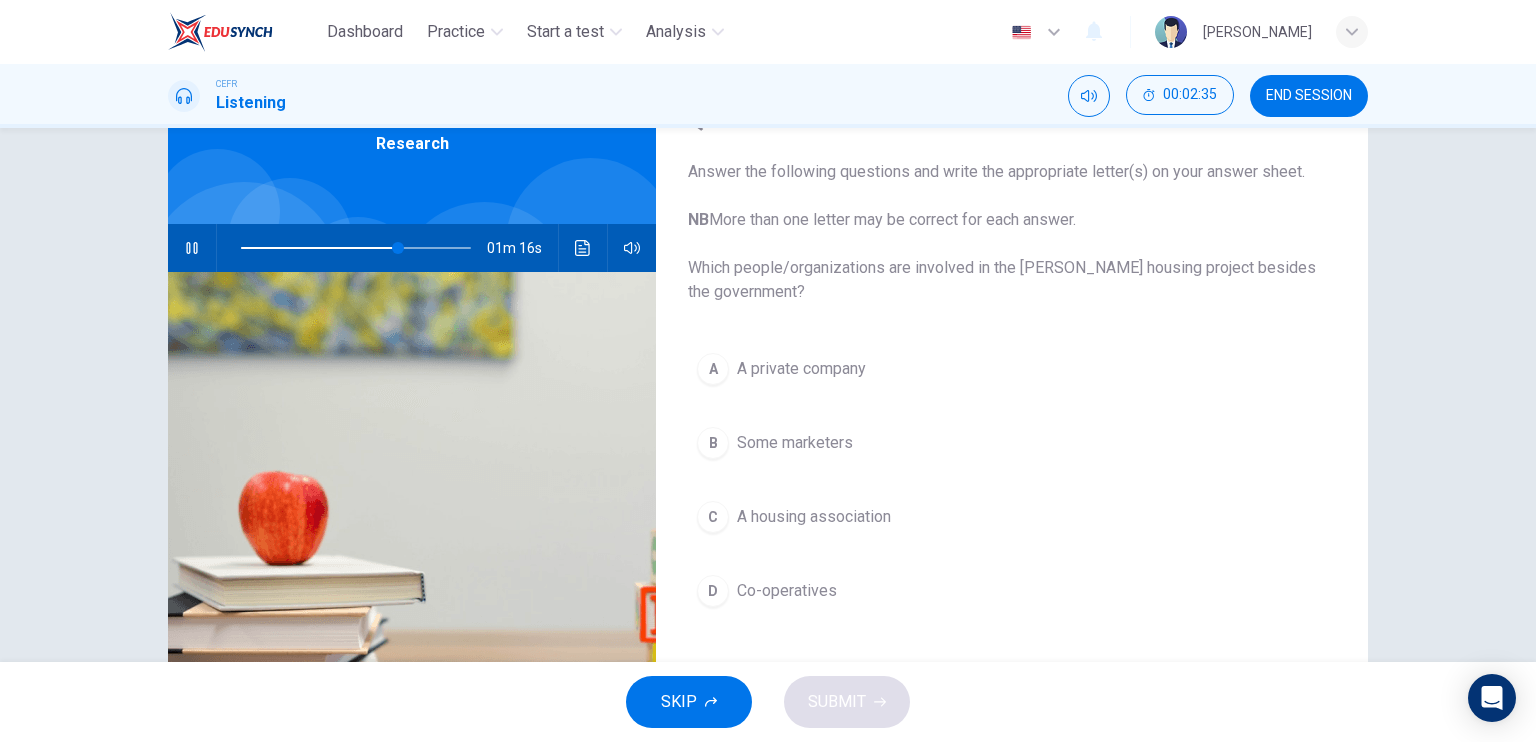 click on "A A private company" at bounding box center (1012, 369) 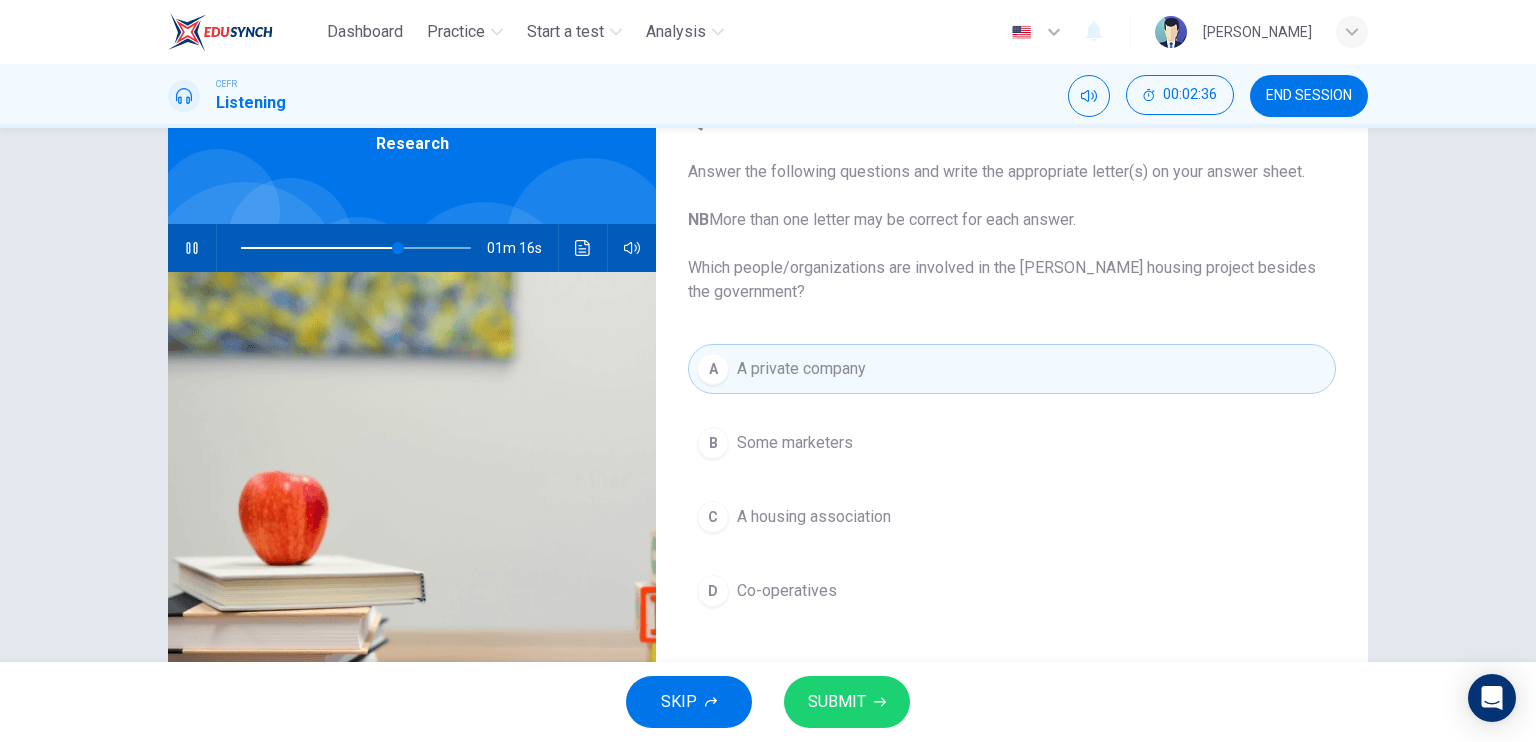 click on "SUBMIT" at bounding box center (847, 702) 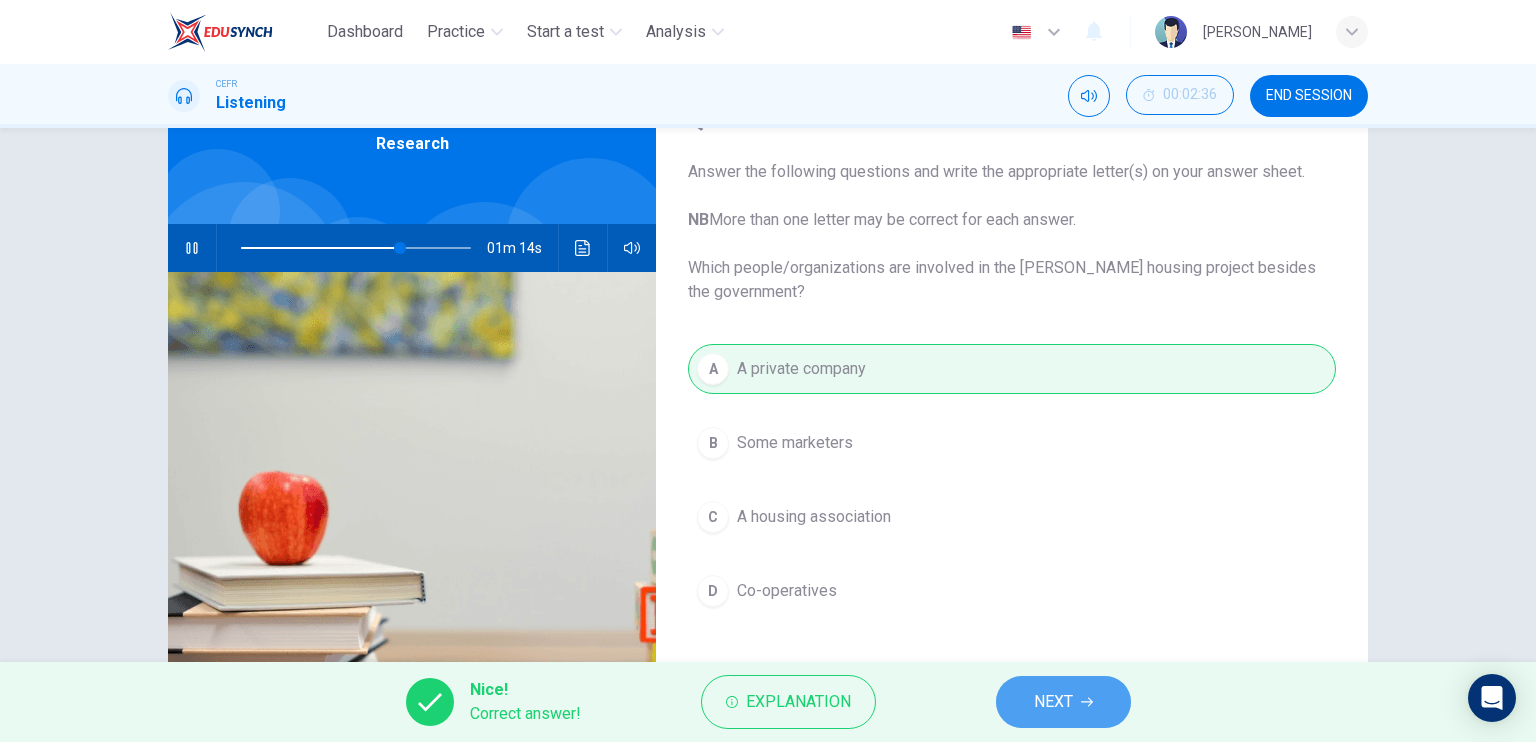 click on "NEXT" at bounding box center (1063, 702) 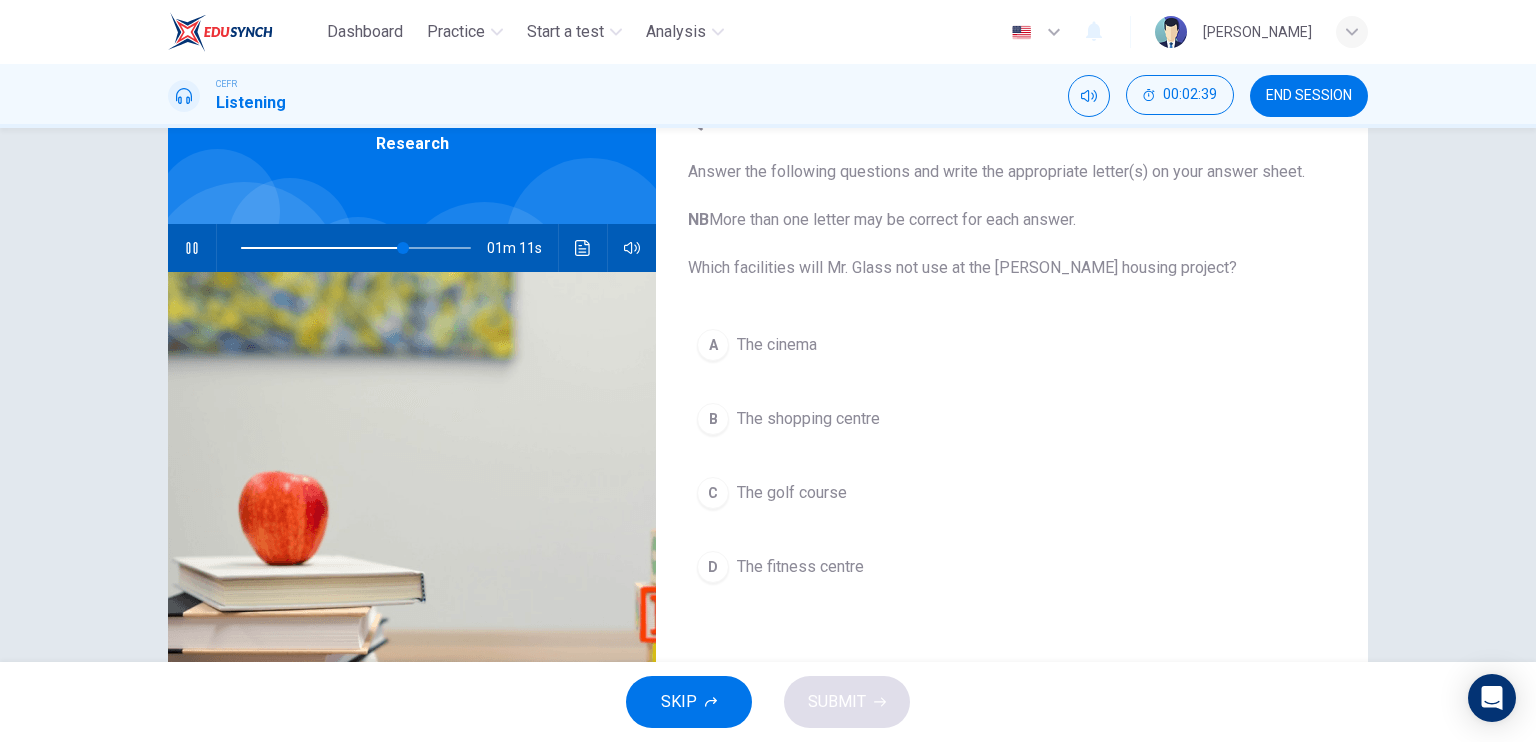 click on "The golf course" at bounding box center [792, 493] 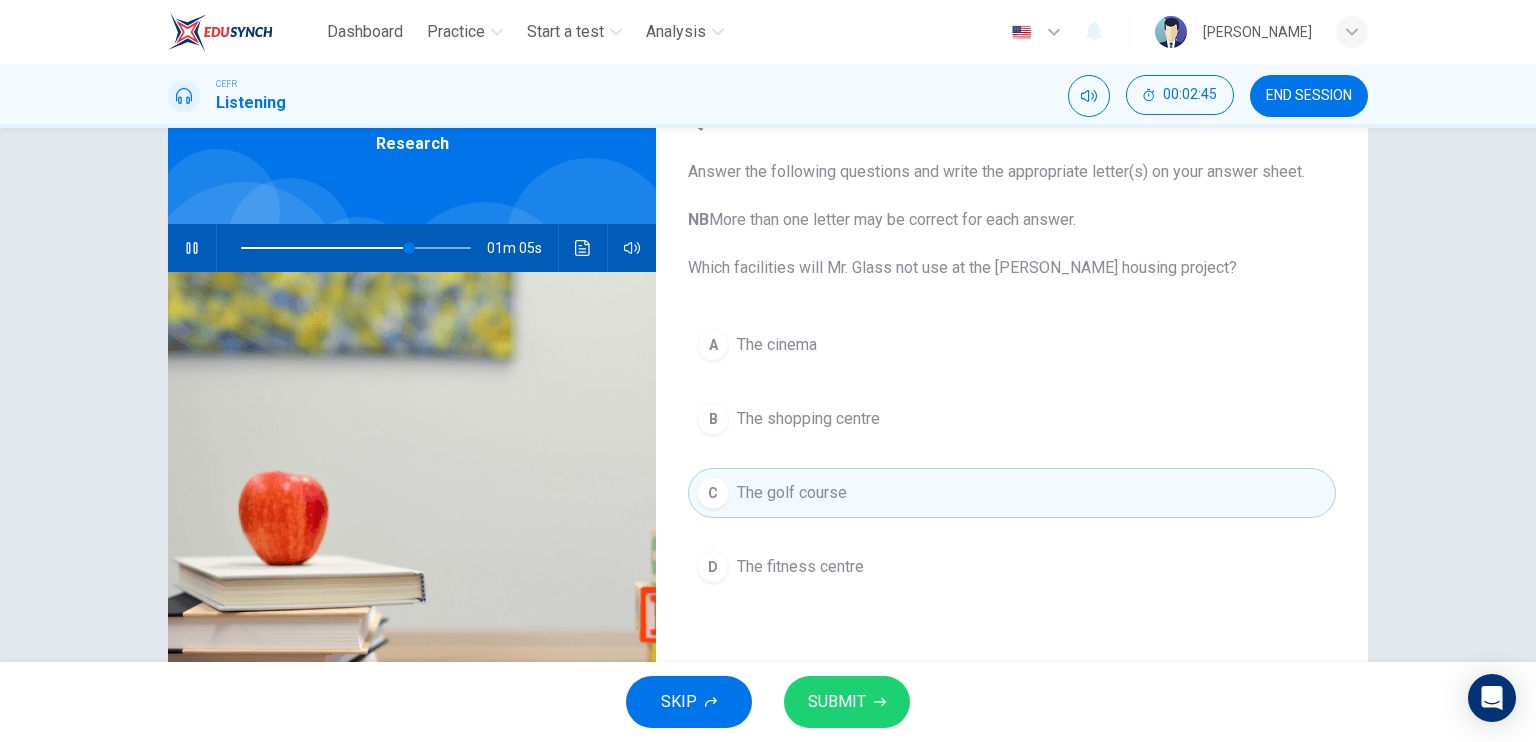 type on "73" 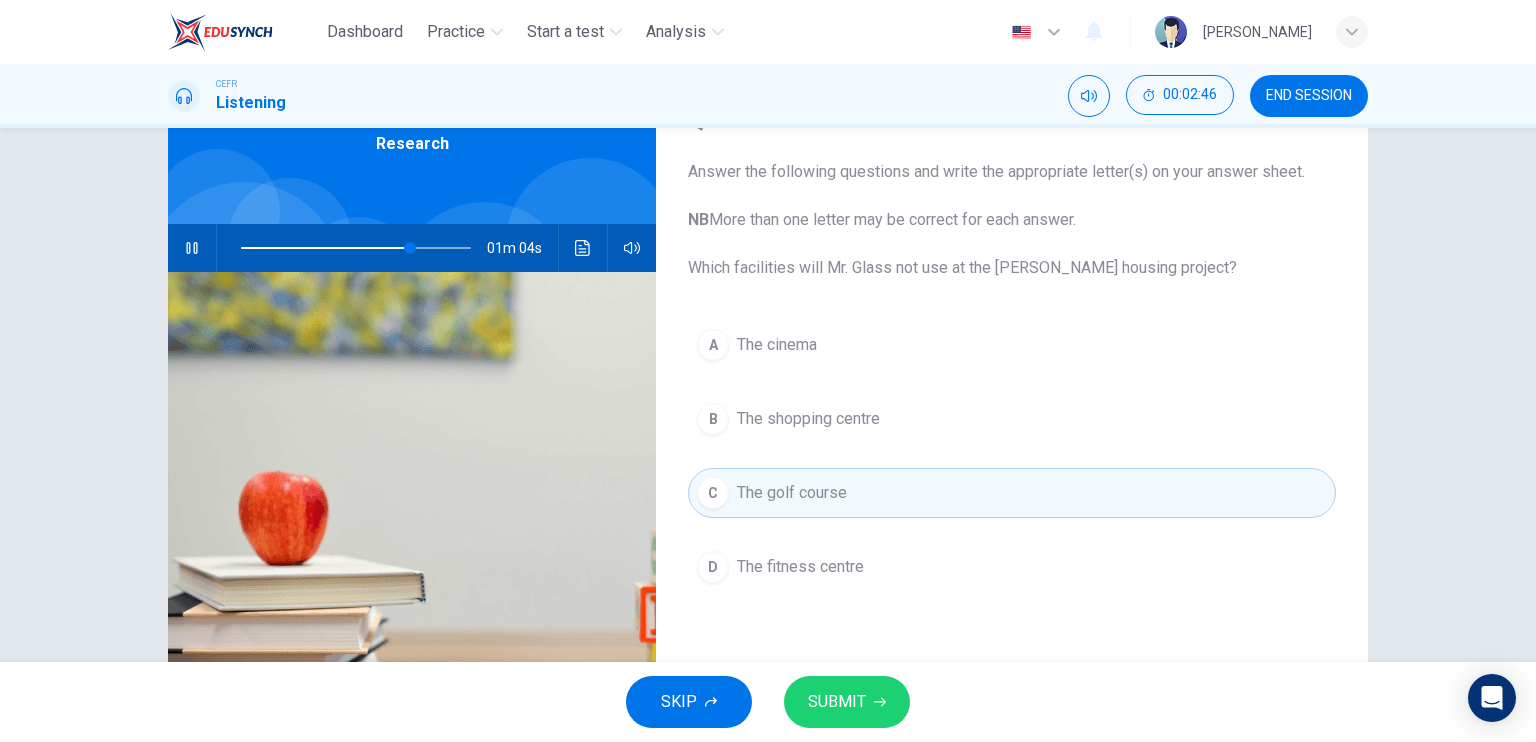 type 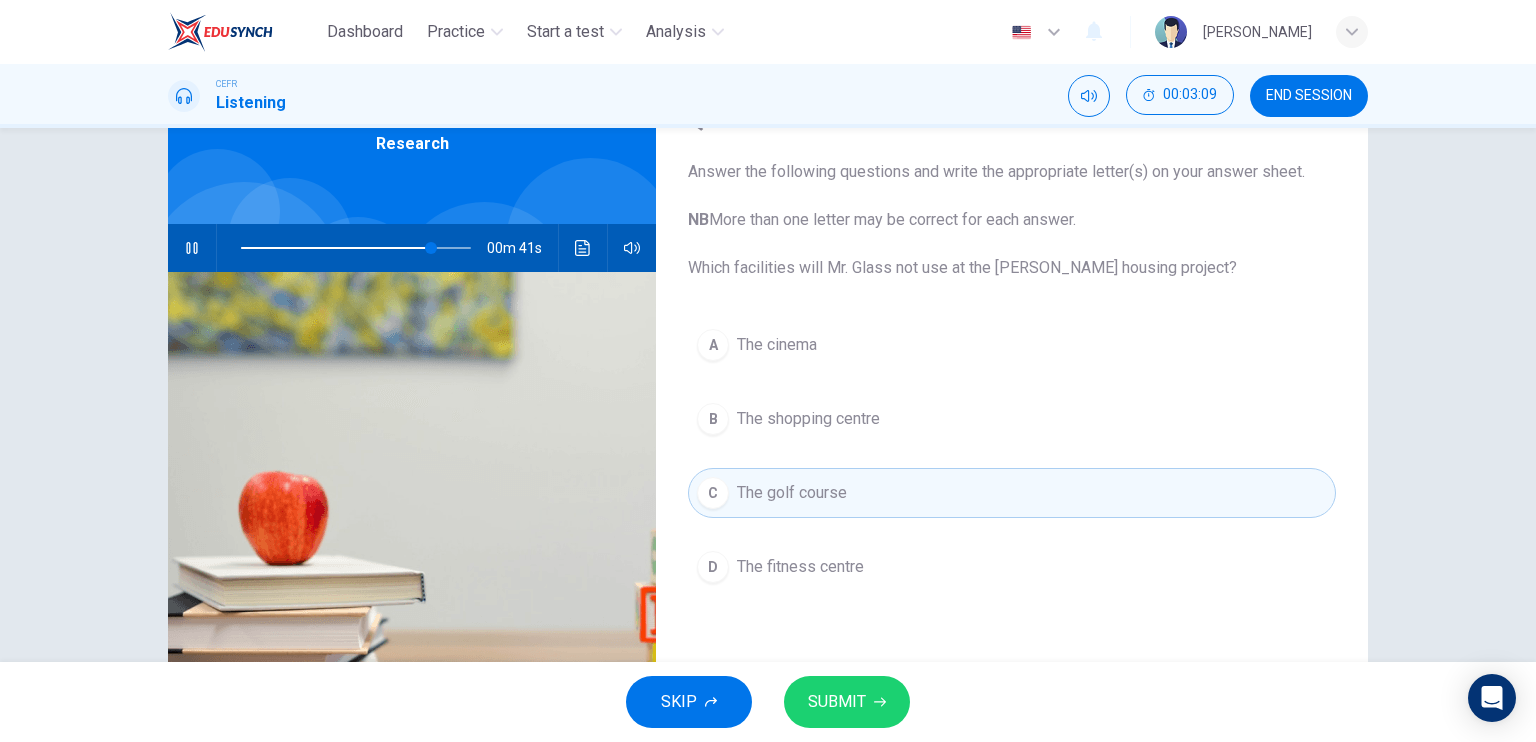 click on "SUBMIT" at bounding box center (847, 702) 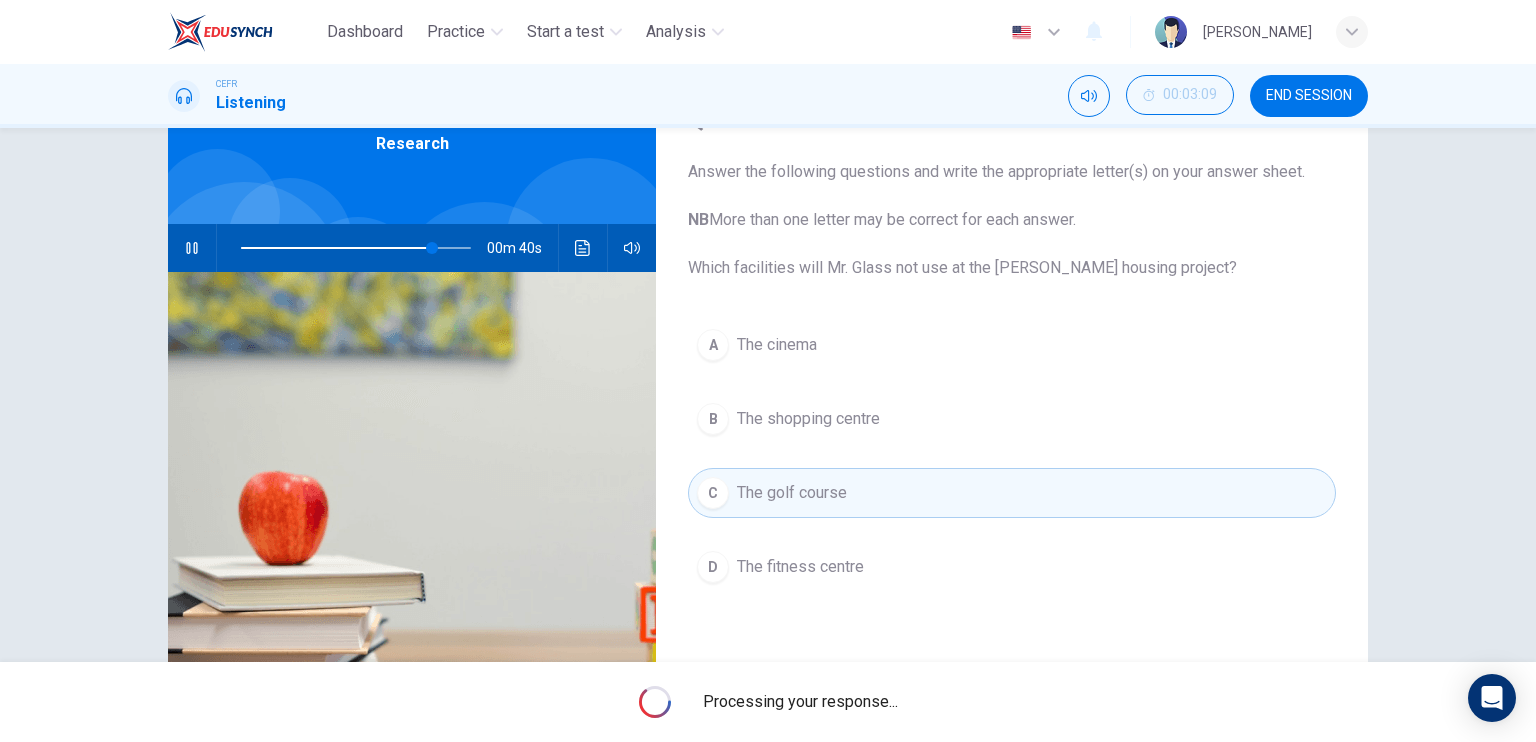type on "83" 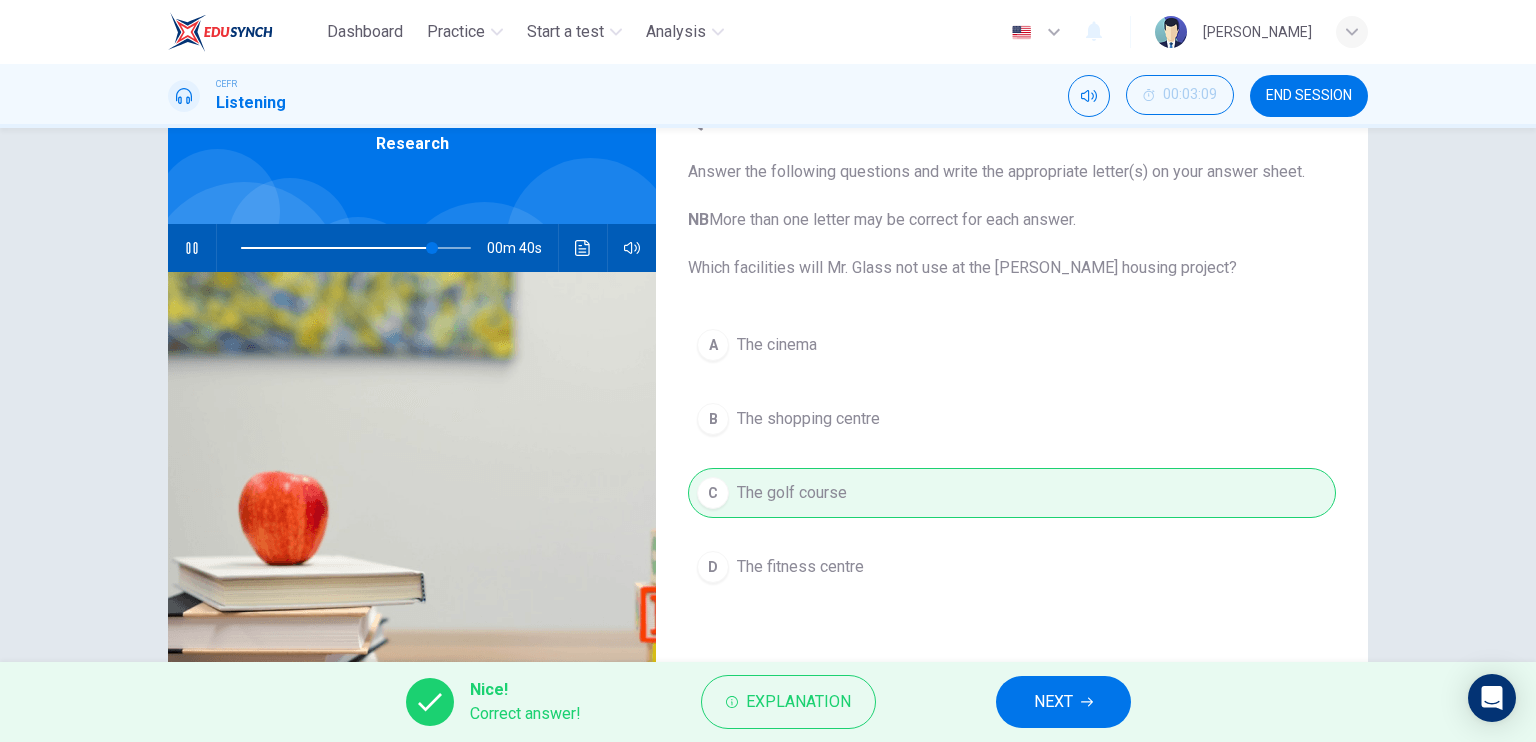 click on "NEXT" at bounding box center [1053, 702] 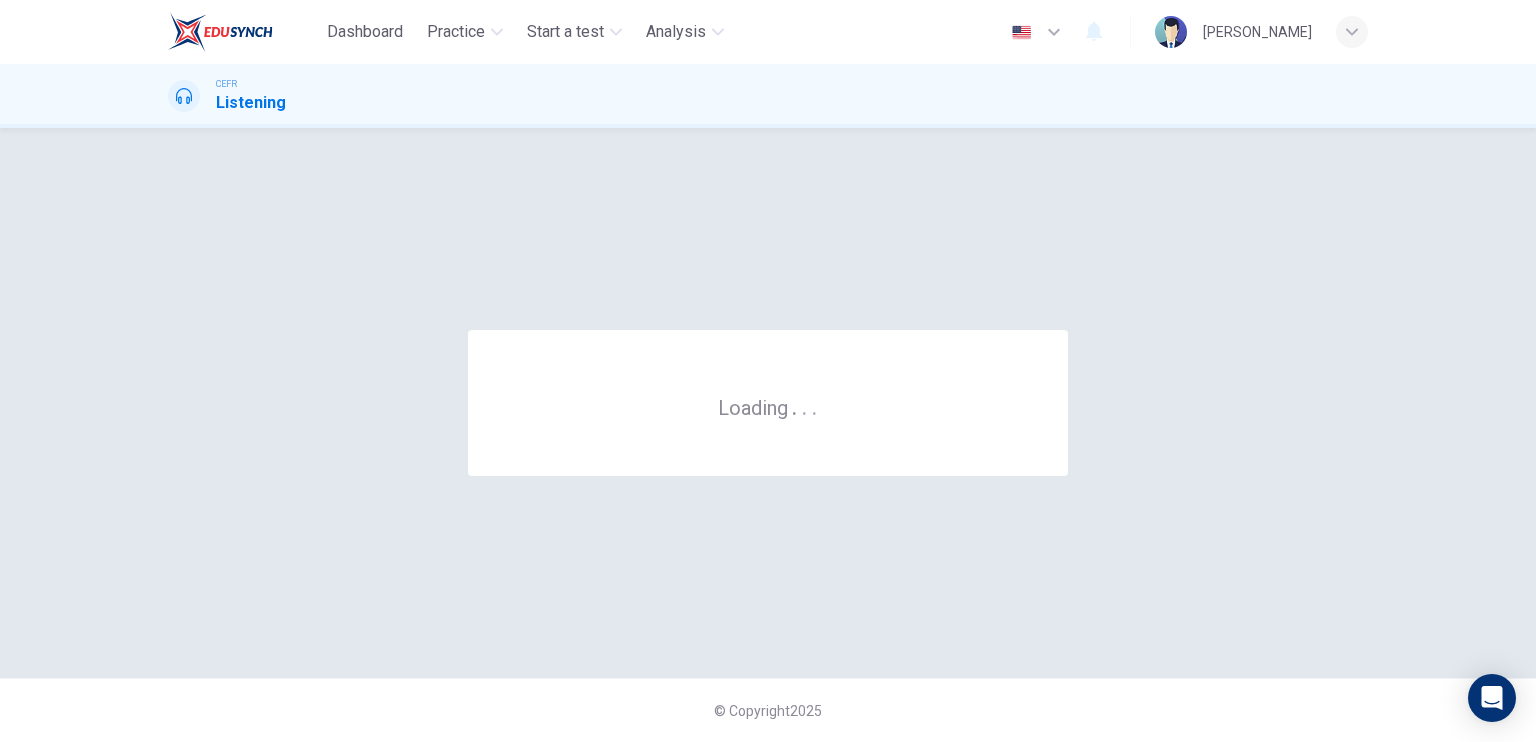 scroll, scrollTop: 0, scrollLeft: 0, axis: both 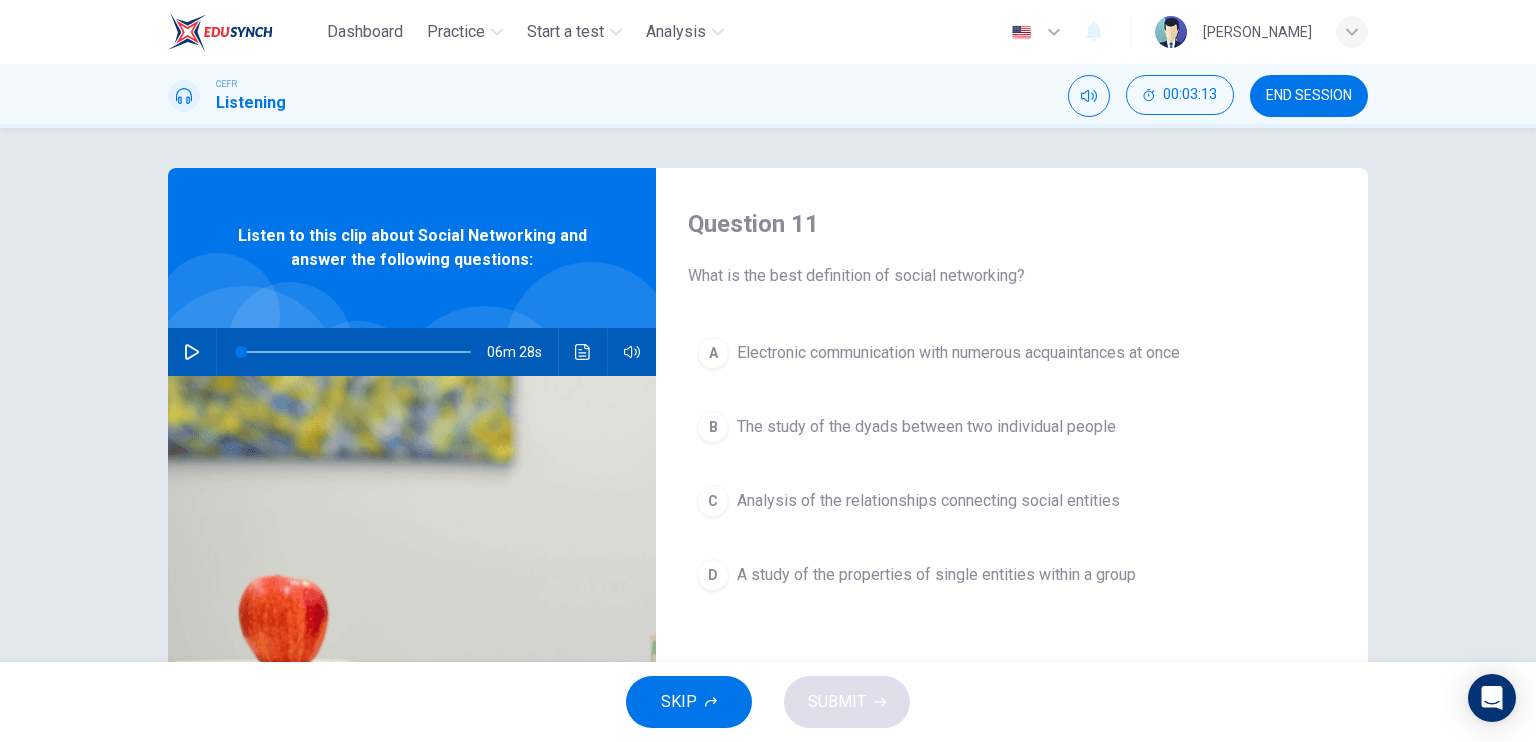 click on "END SESSION" at bounding box center [1309, 96] 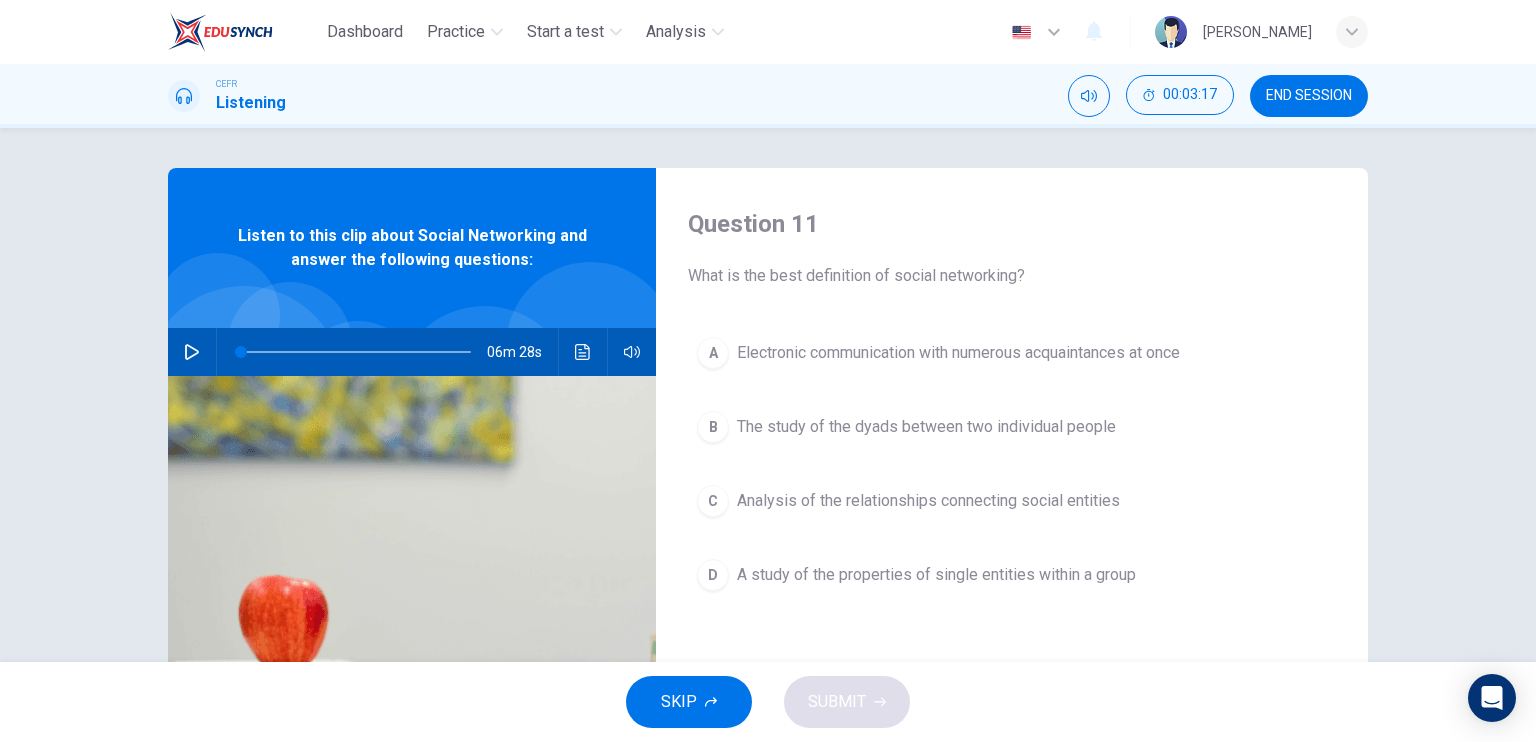 click 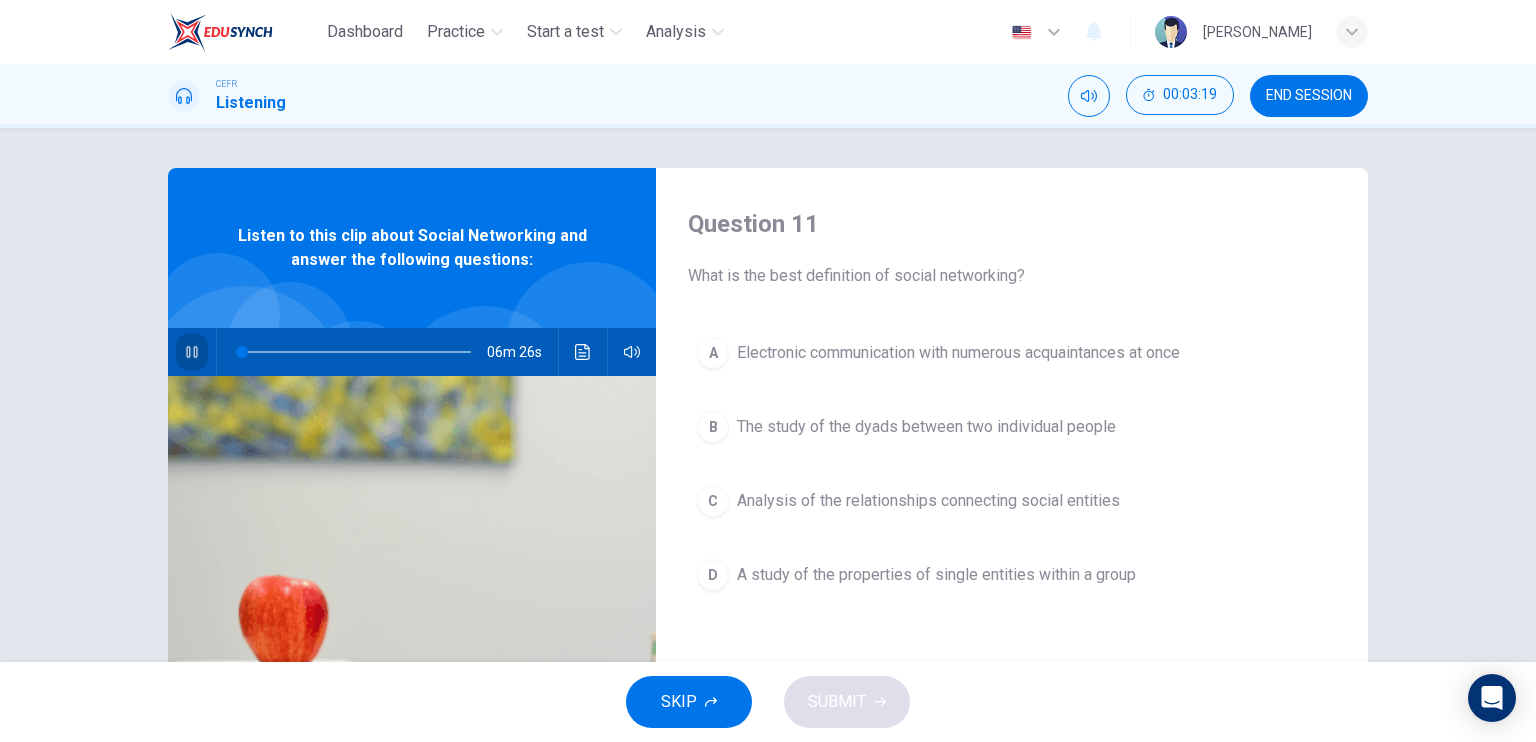 click 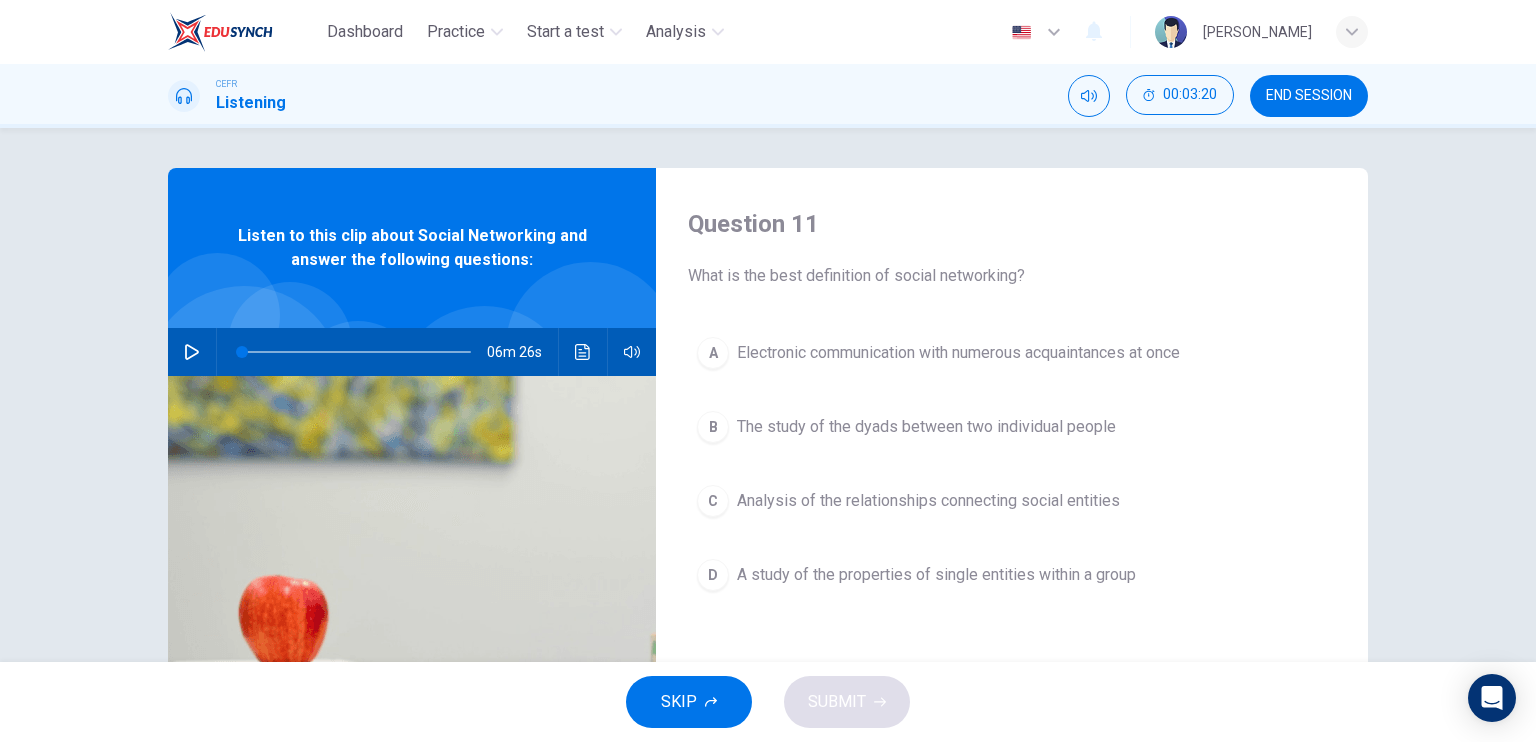 click on "END SESSION" at bounding box center (1309, 96) 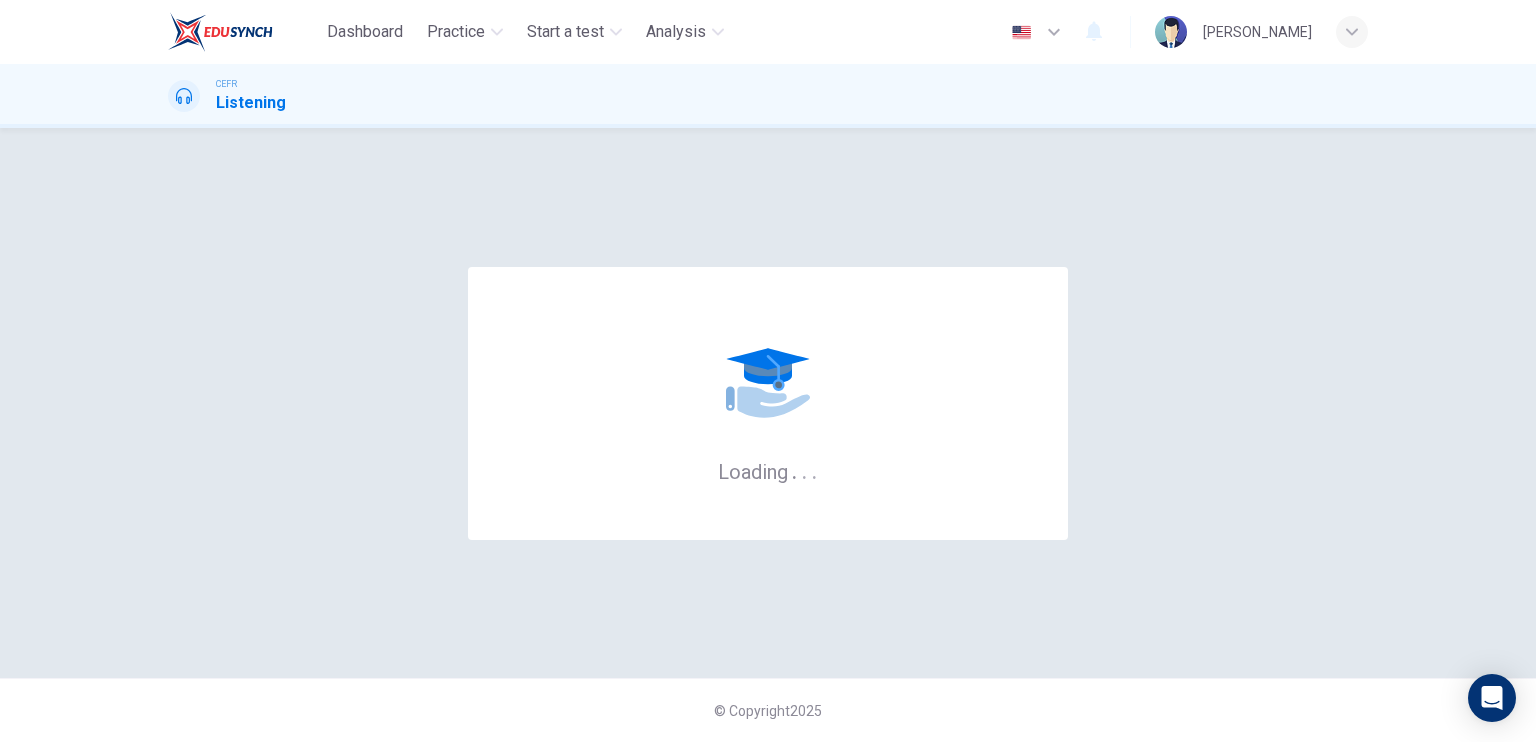 scroll, scrollTop: 0, scrollLeft: 0, axis: both 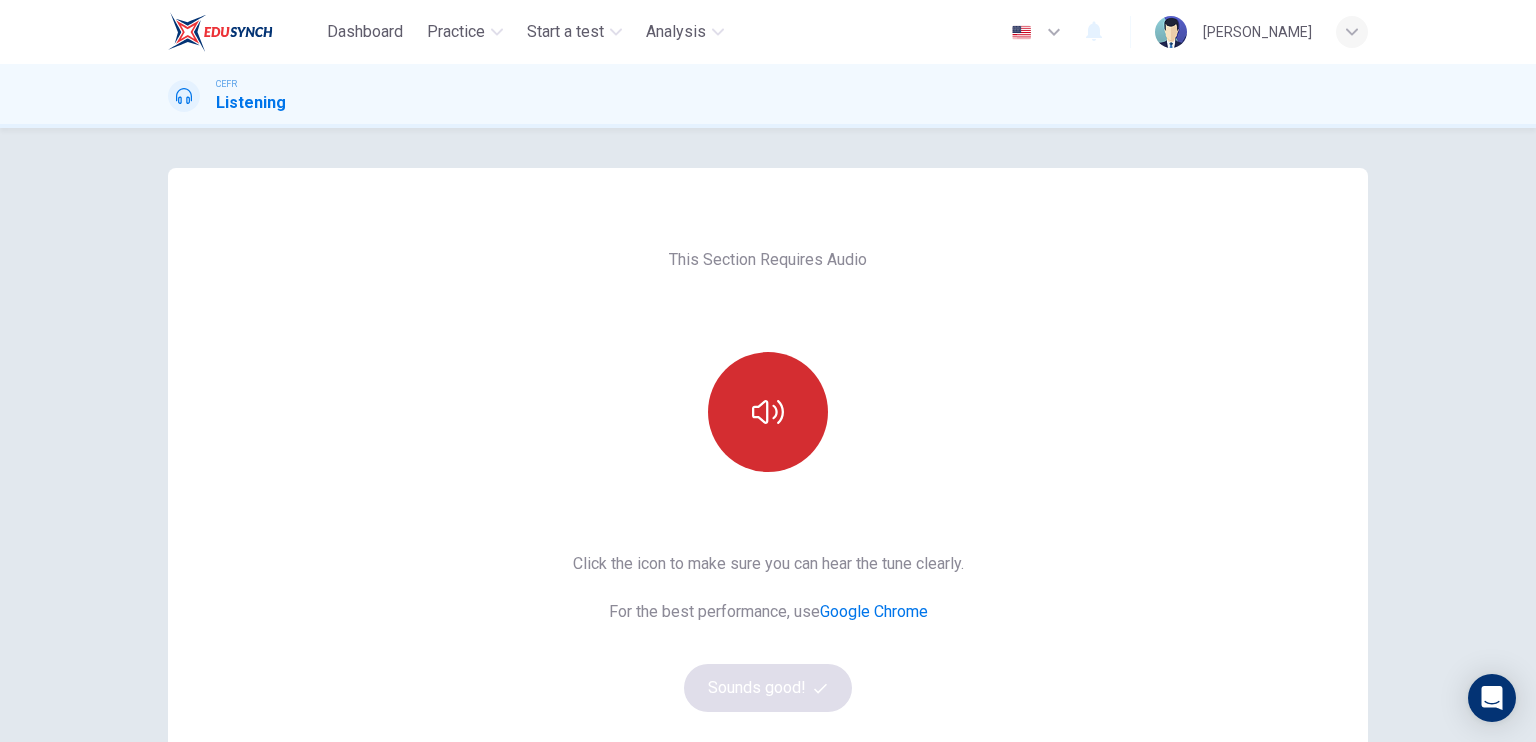 click at bounding box center (768, 412) 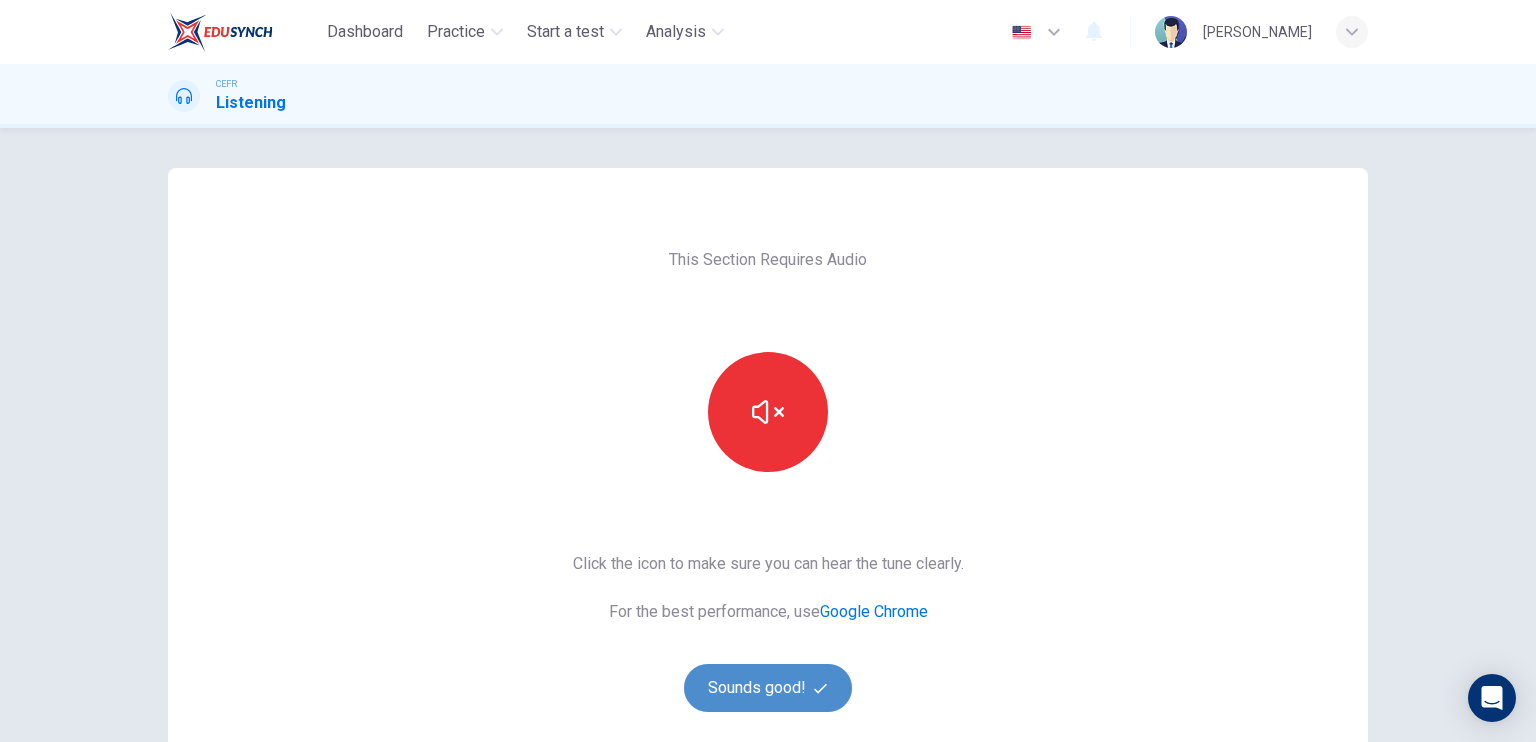 click on "Sounds good!" at bounding box center (768, 688) 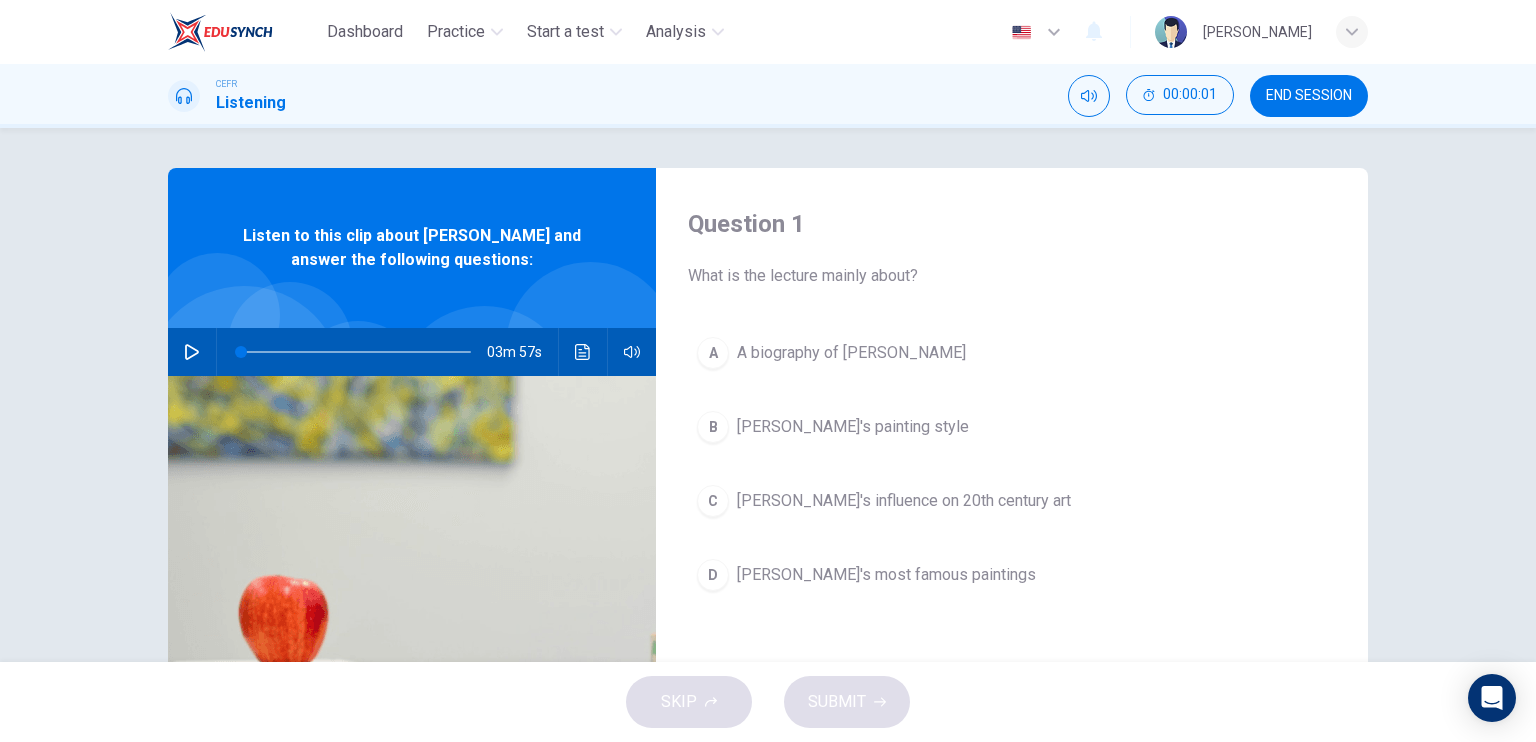 click 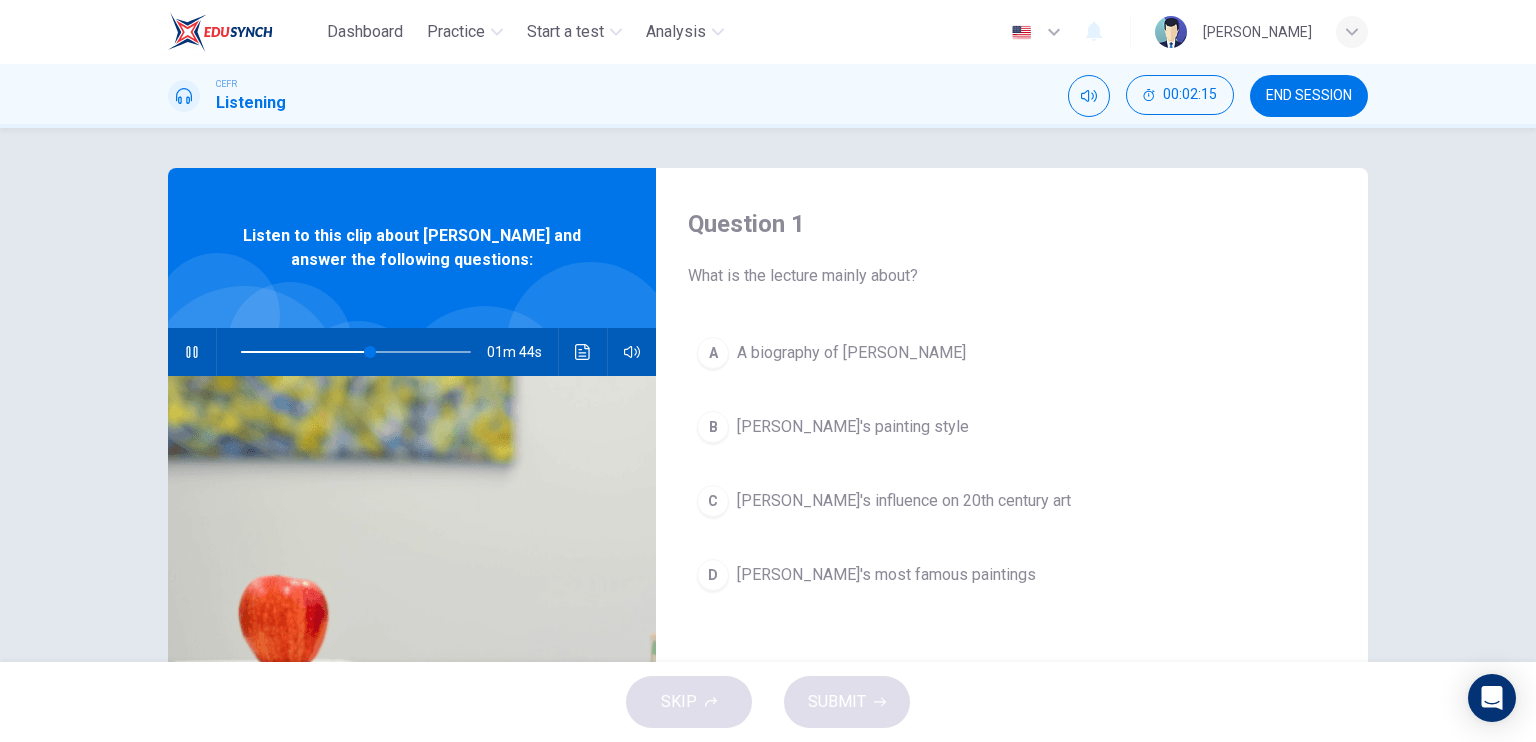 click on "A biography of Van Gogh" at bounding box center [851, 353] 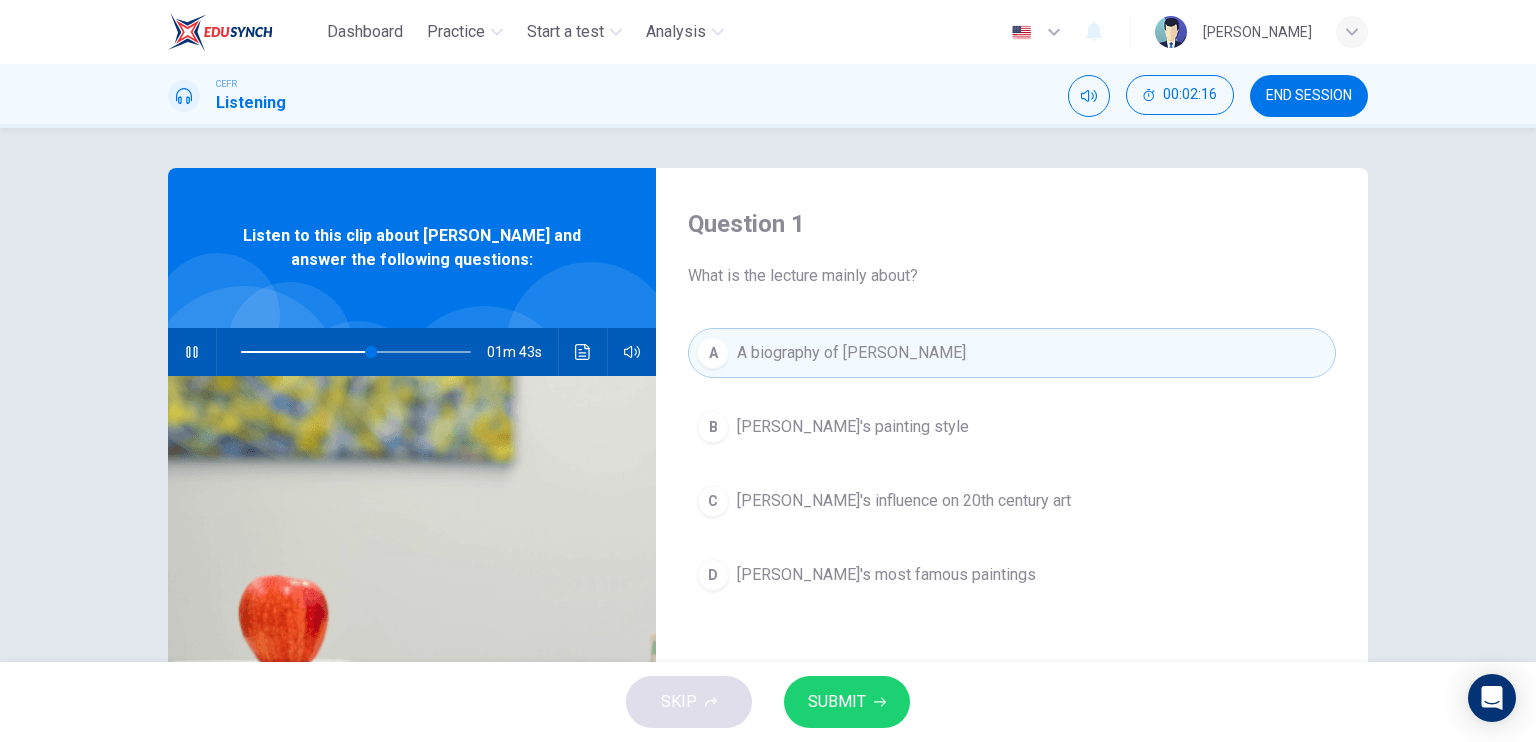 click on "SUBMIT" at bounding box center [847, 702] 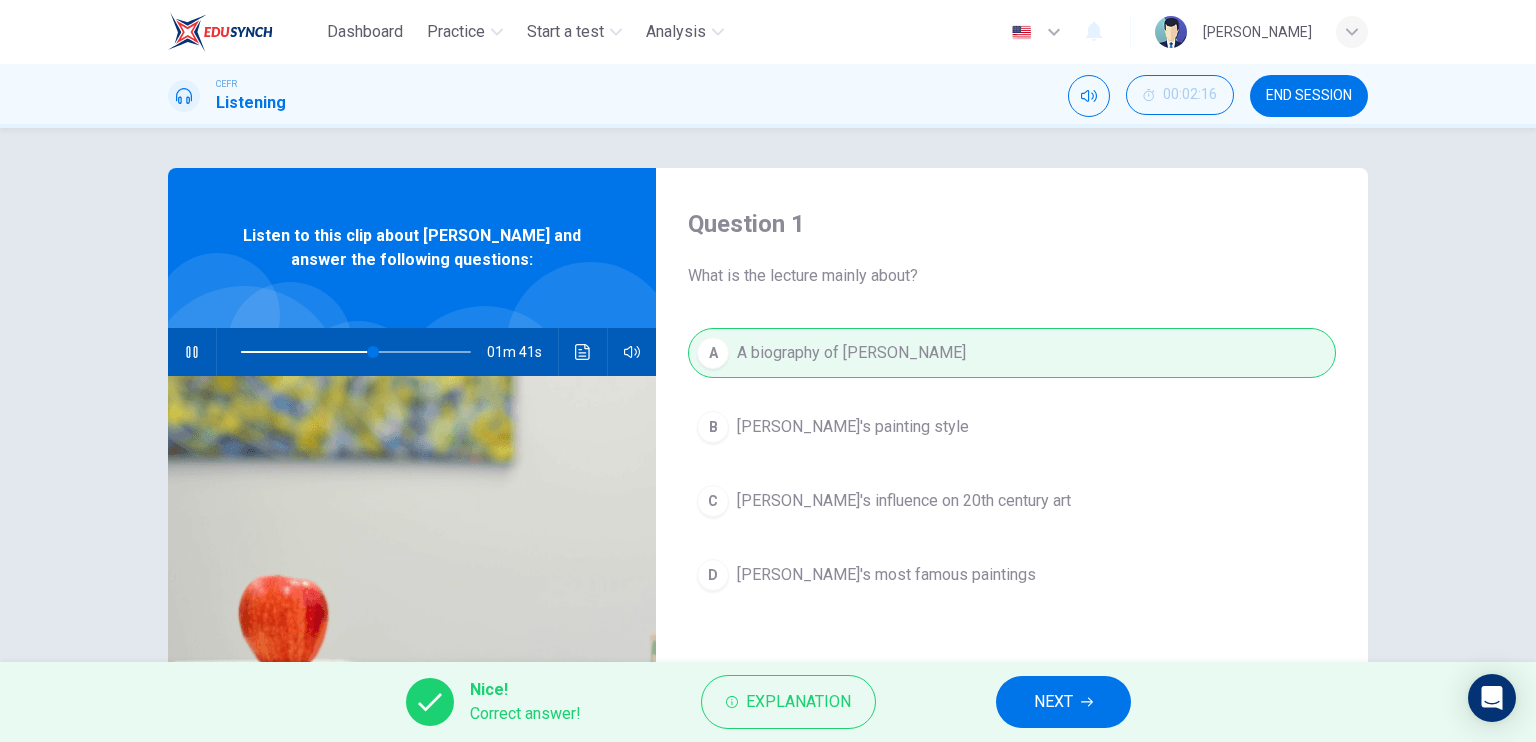 click on "NEXT" at bounding box center [1053, 702] 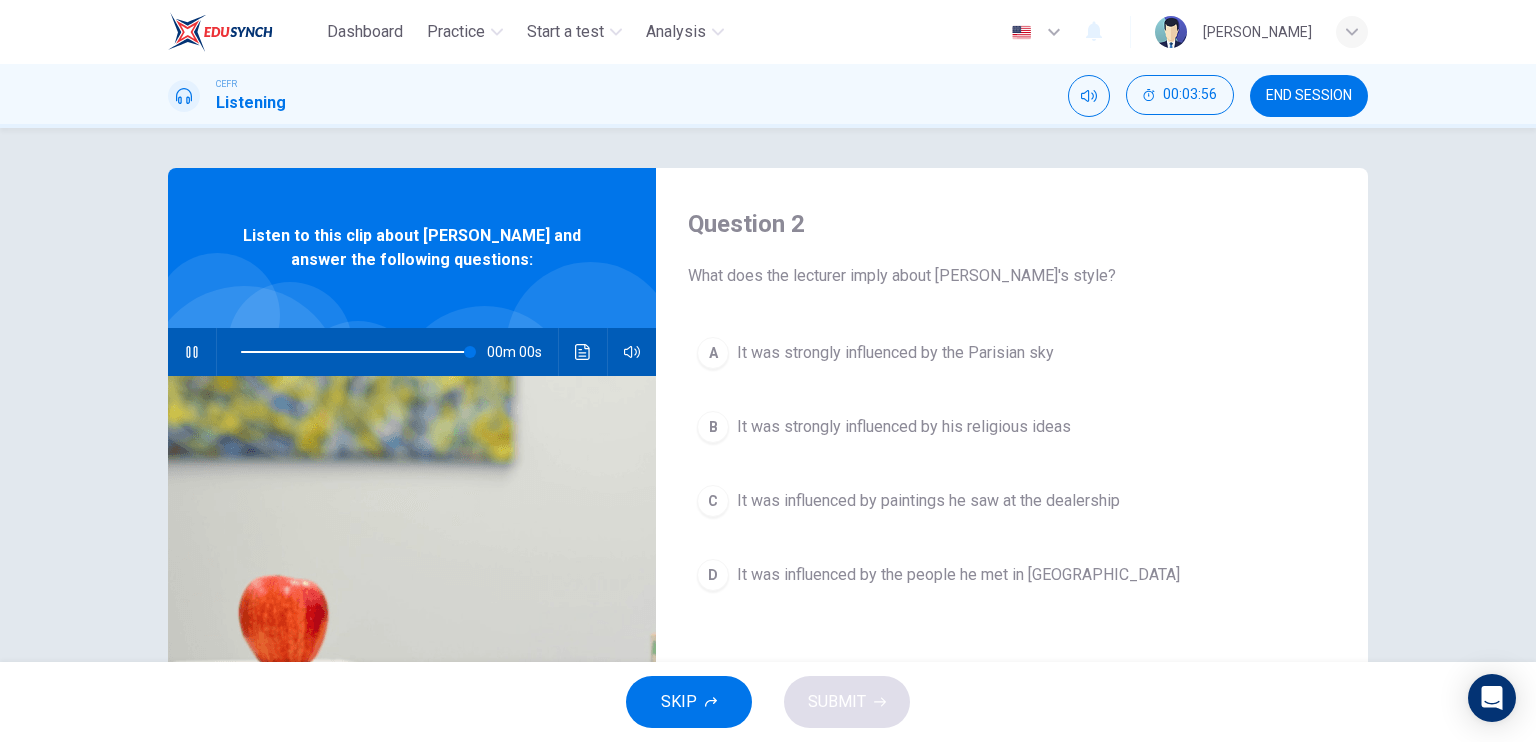 type on "0" 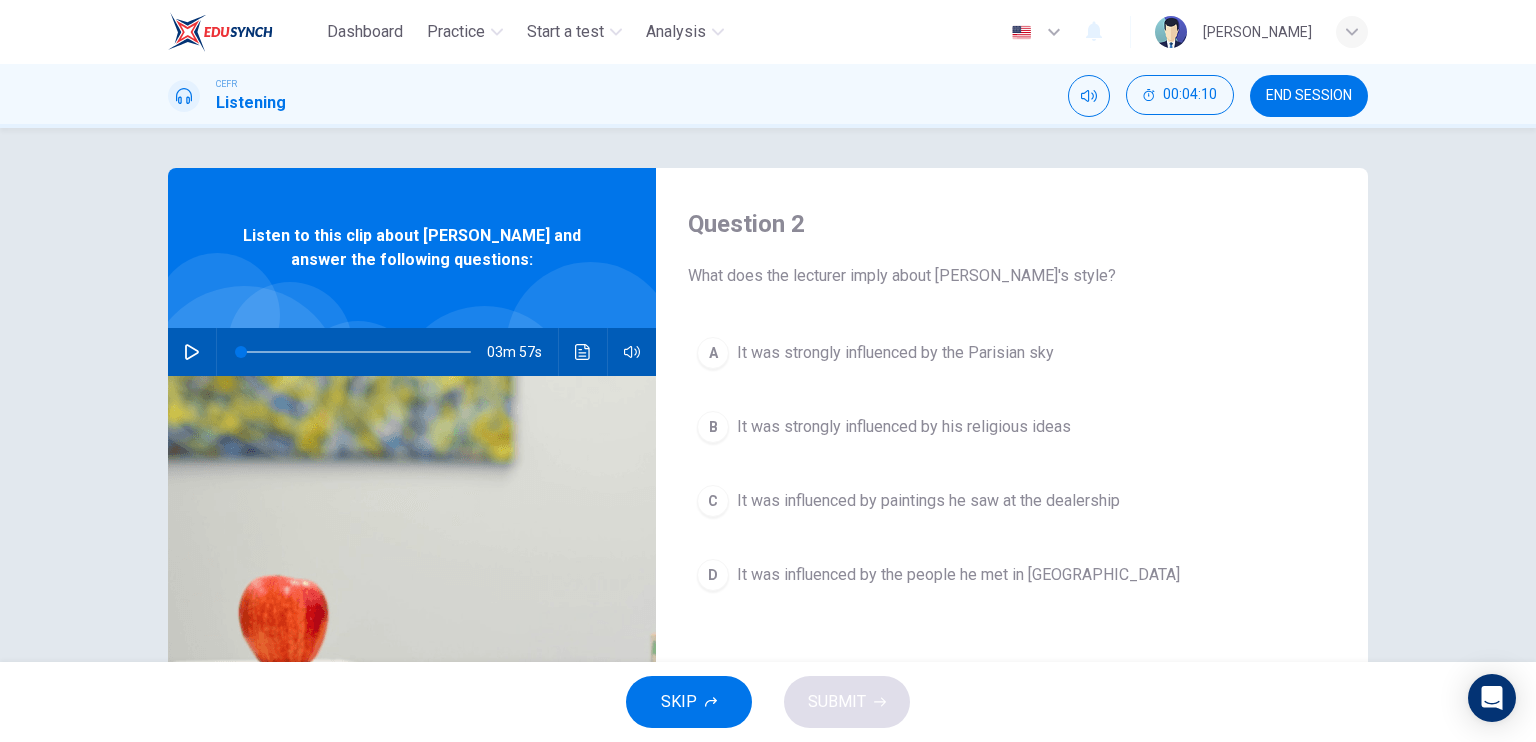 click on "It was strongly influenced by the Parisian sky" at bounding box center (895, 353) 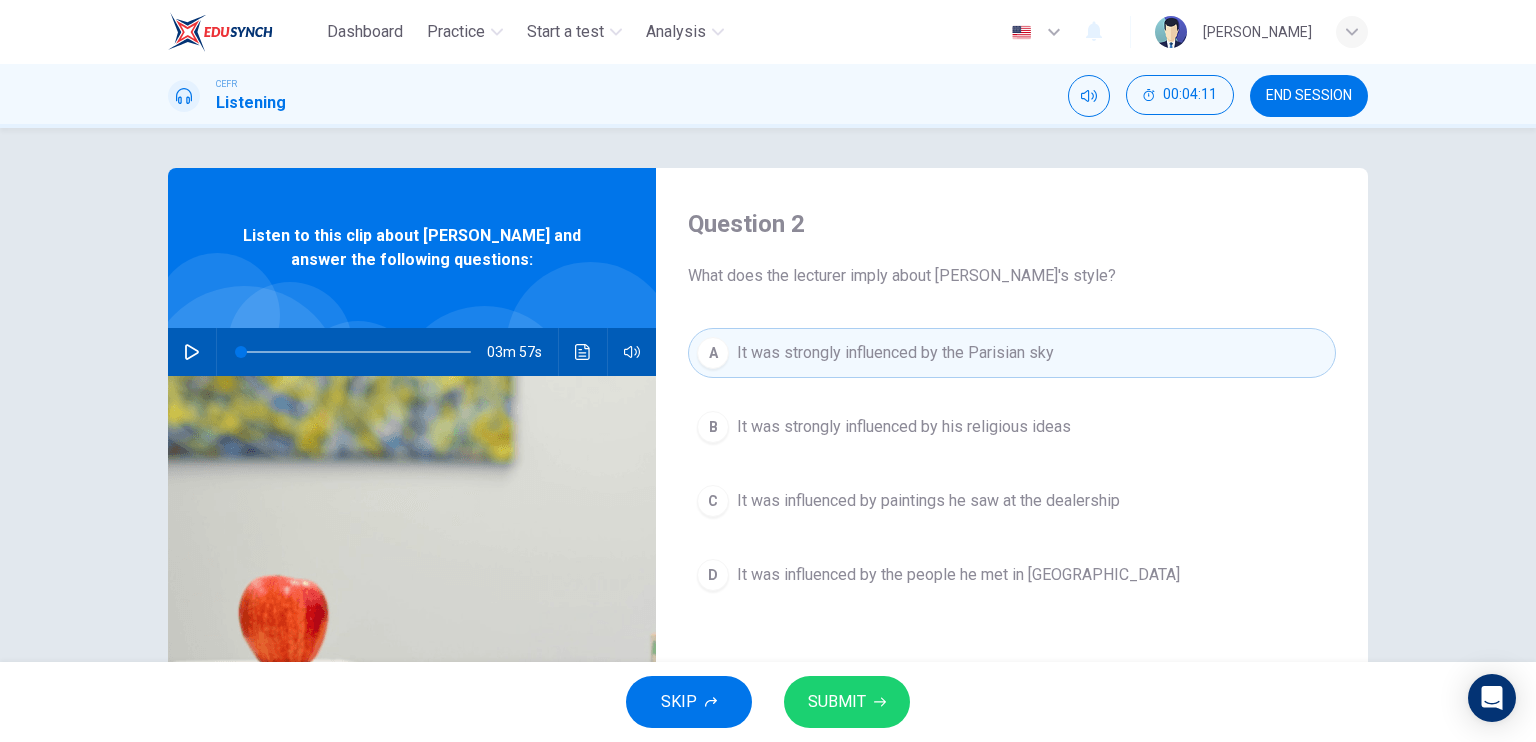 click on "SUBMIT" at bounding box center [837, 702] 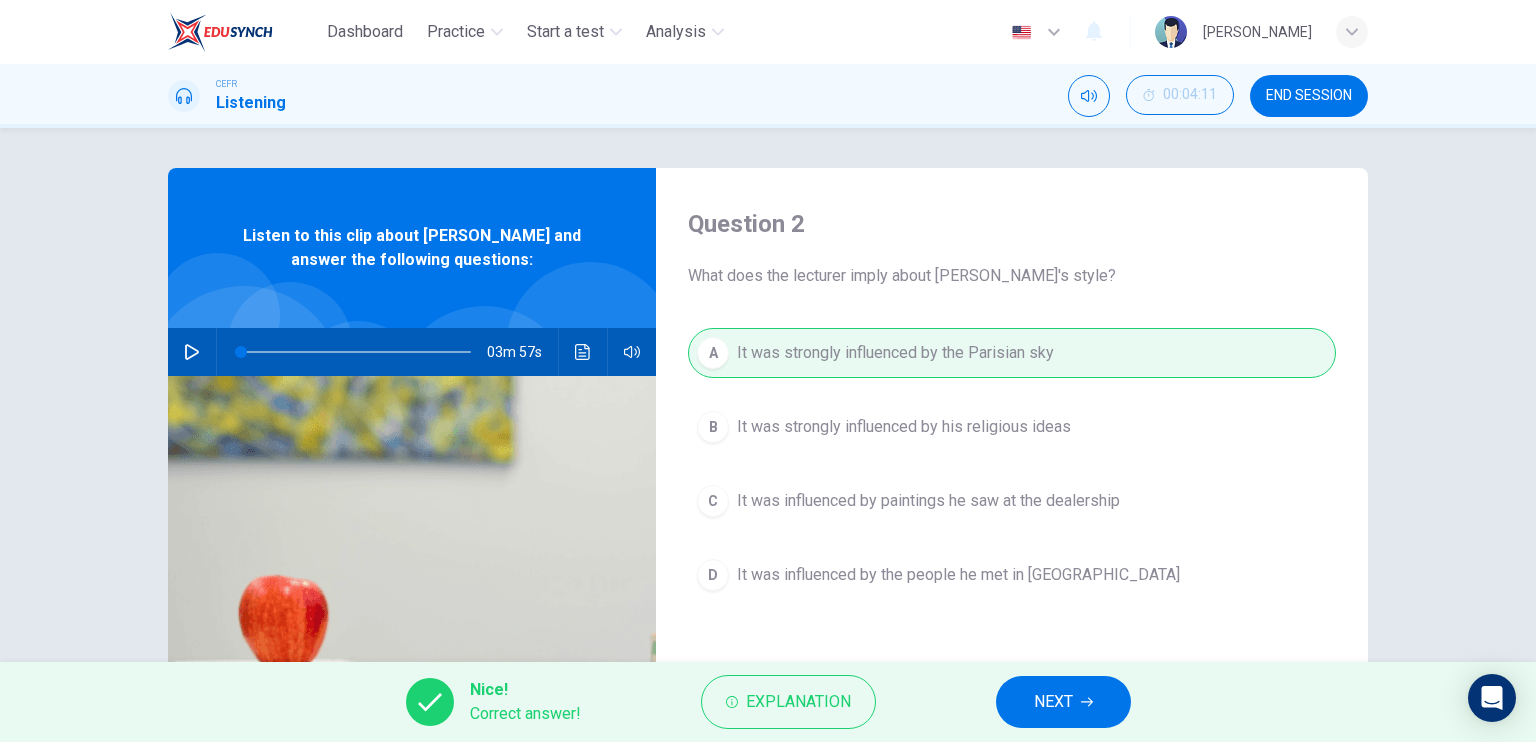 click on "NEXT" at bounding box center (1063, 702) 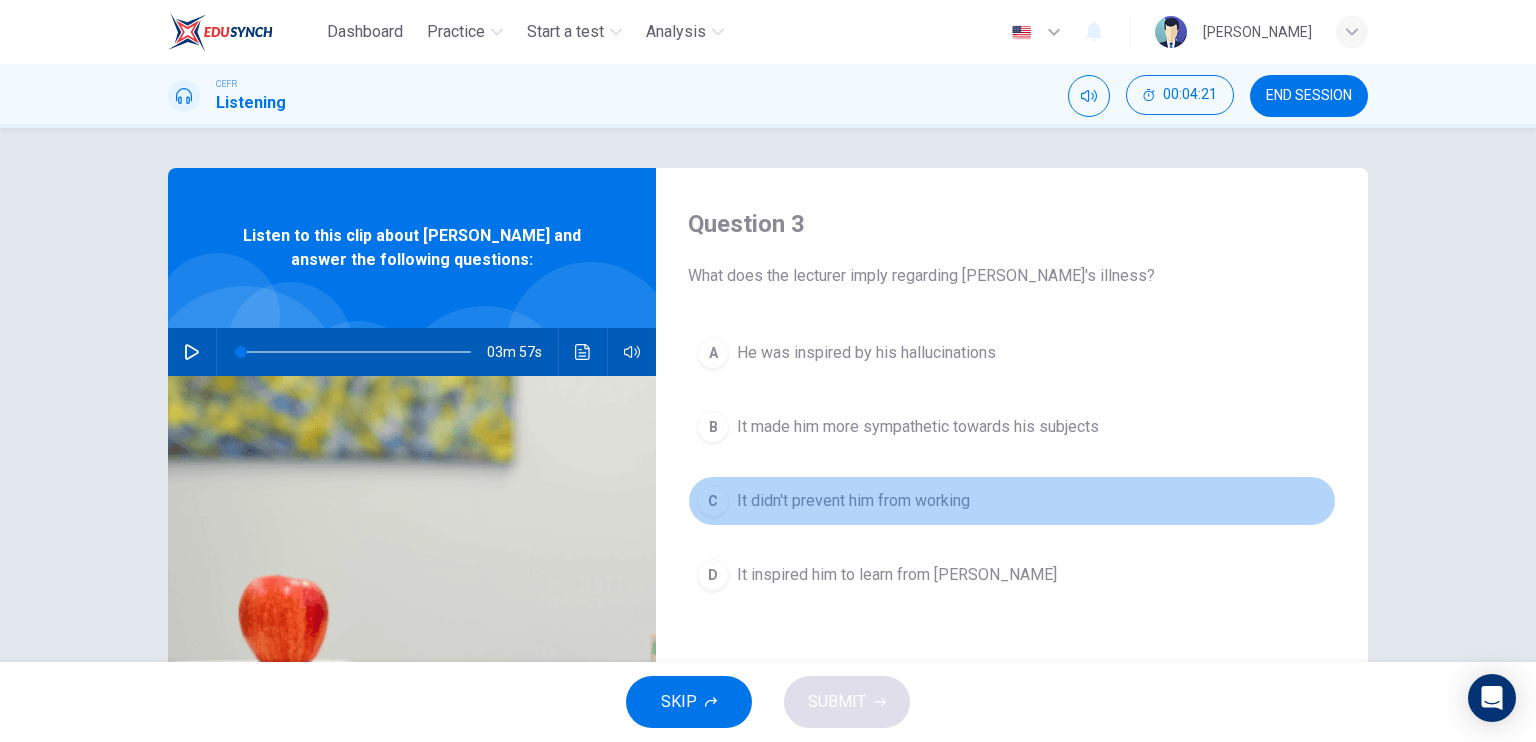 click on "It didn't prevent him from working" at bounding box center (853, 501) 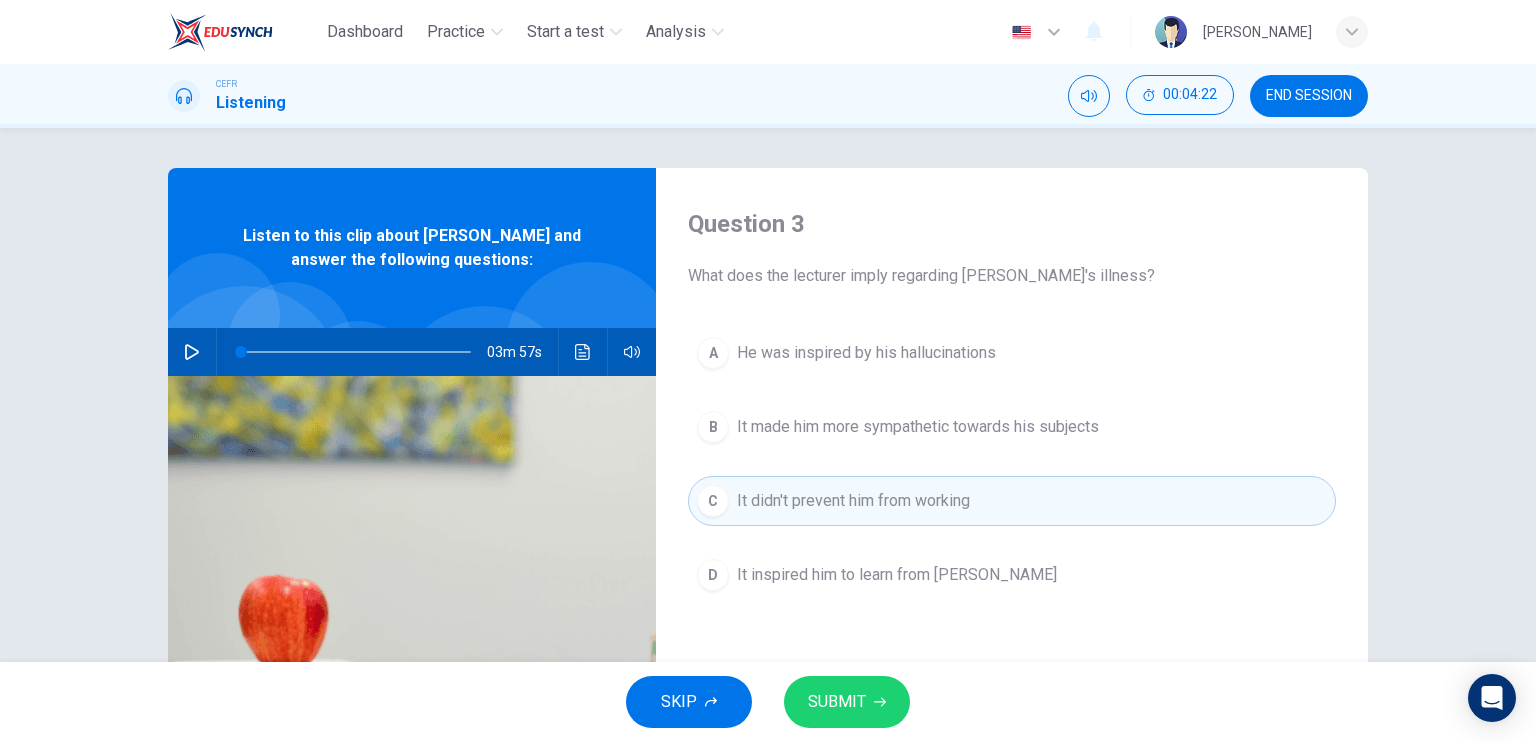 click on "SUBMIT" at bounding box center [837, 702] 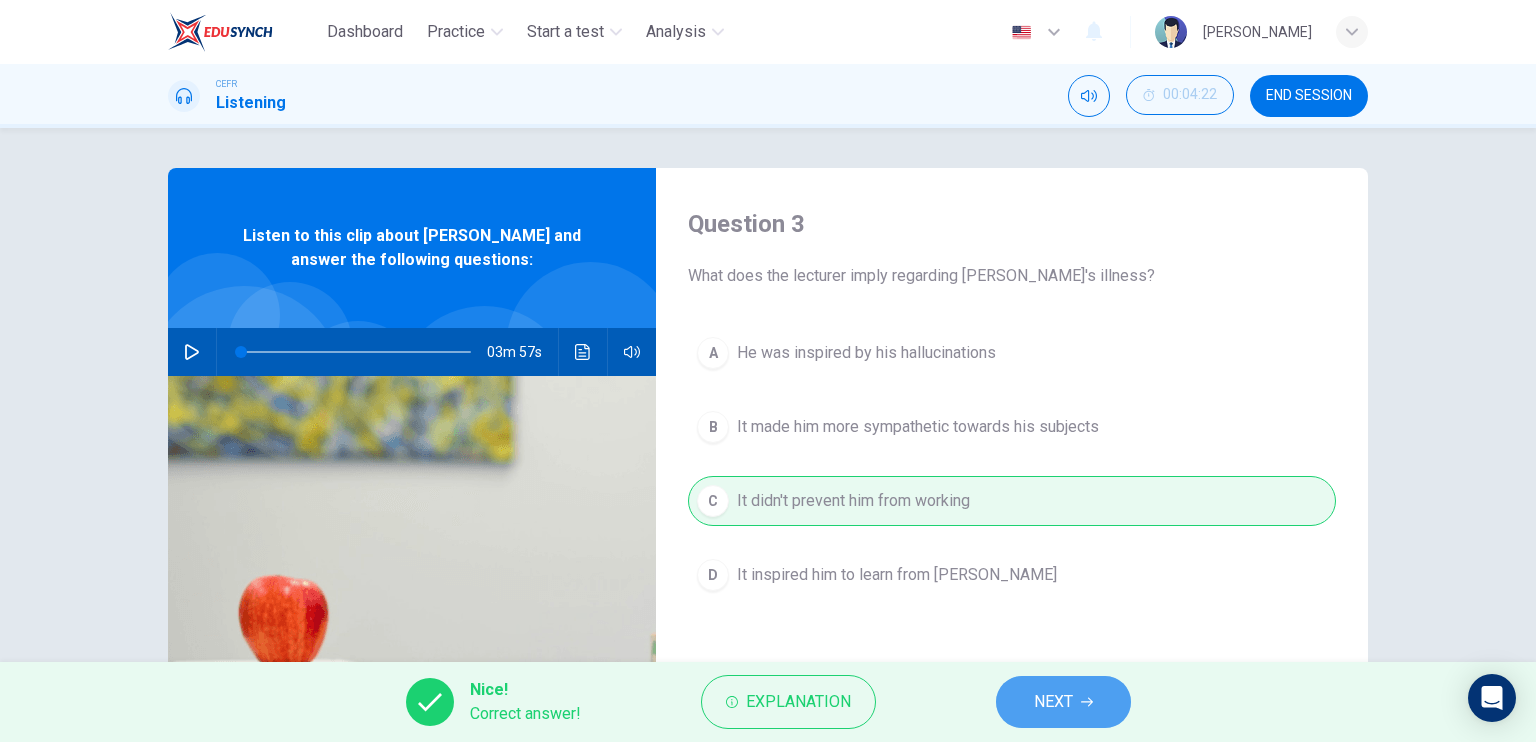 click on "NEXT" at bounding box center [1053, 702] 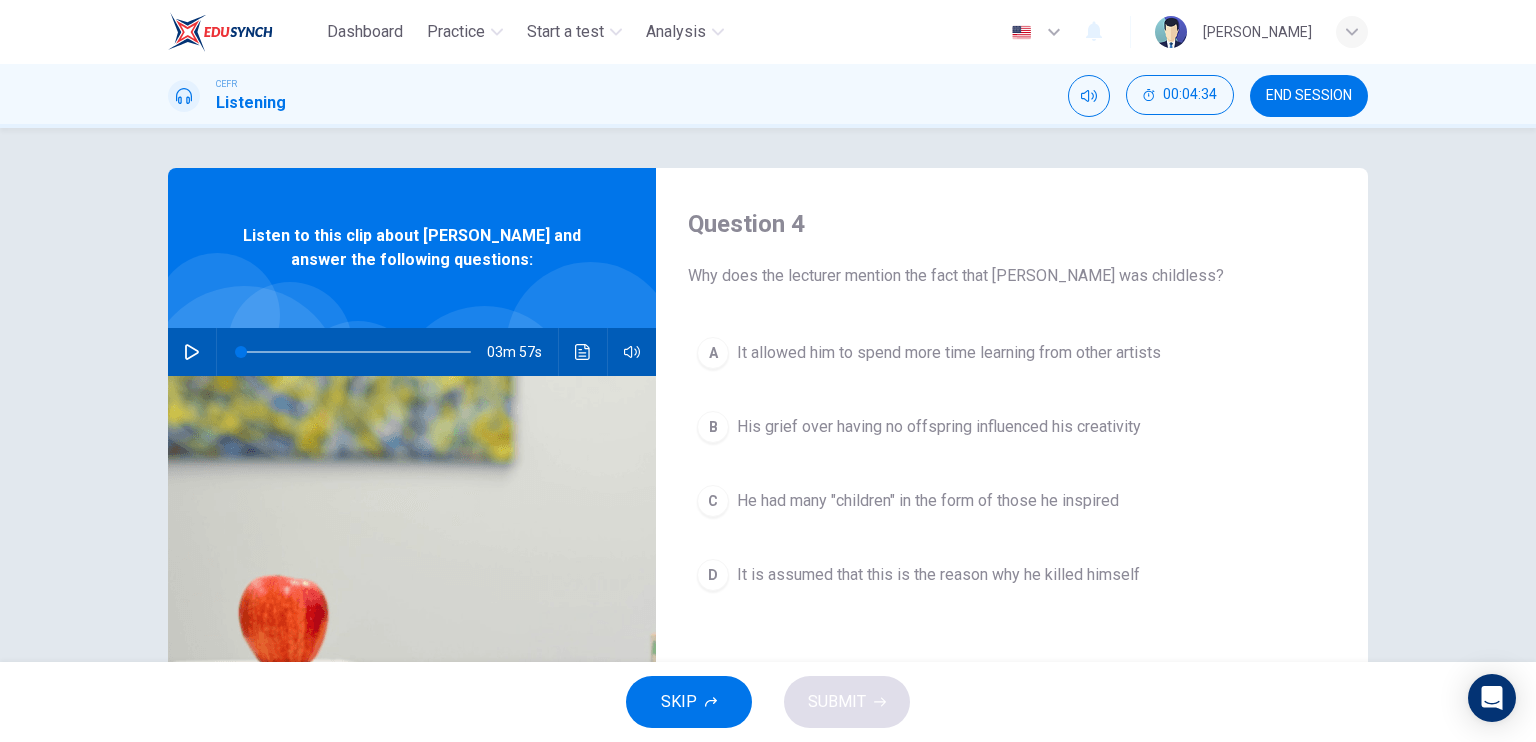 click on "He had many "children" in the form of those he inspired" at bounding box center [928, 501] 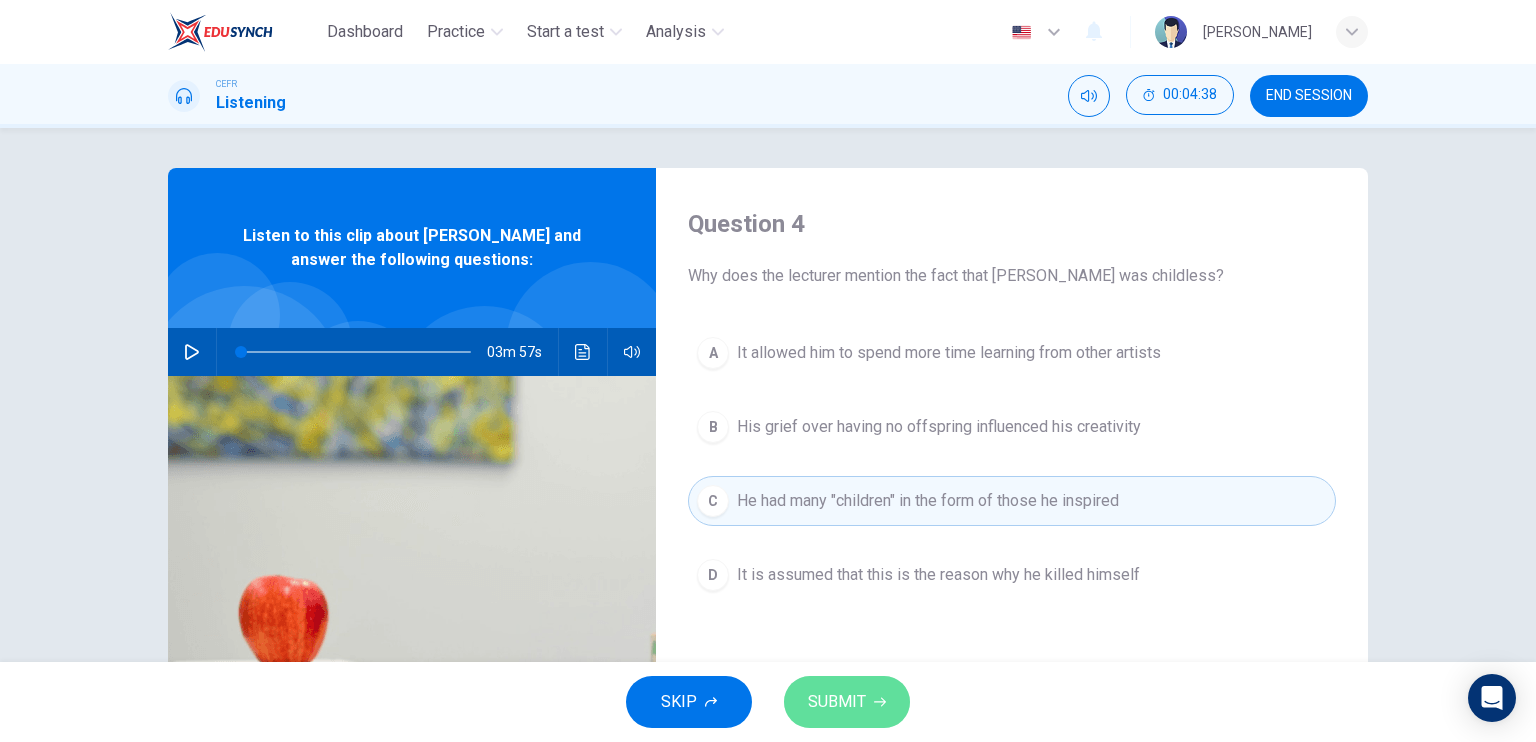 click on "SUBMIT" at bounding box center [837, 702] 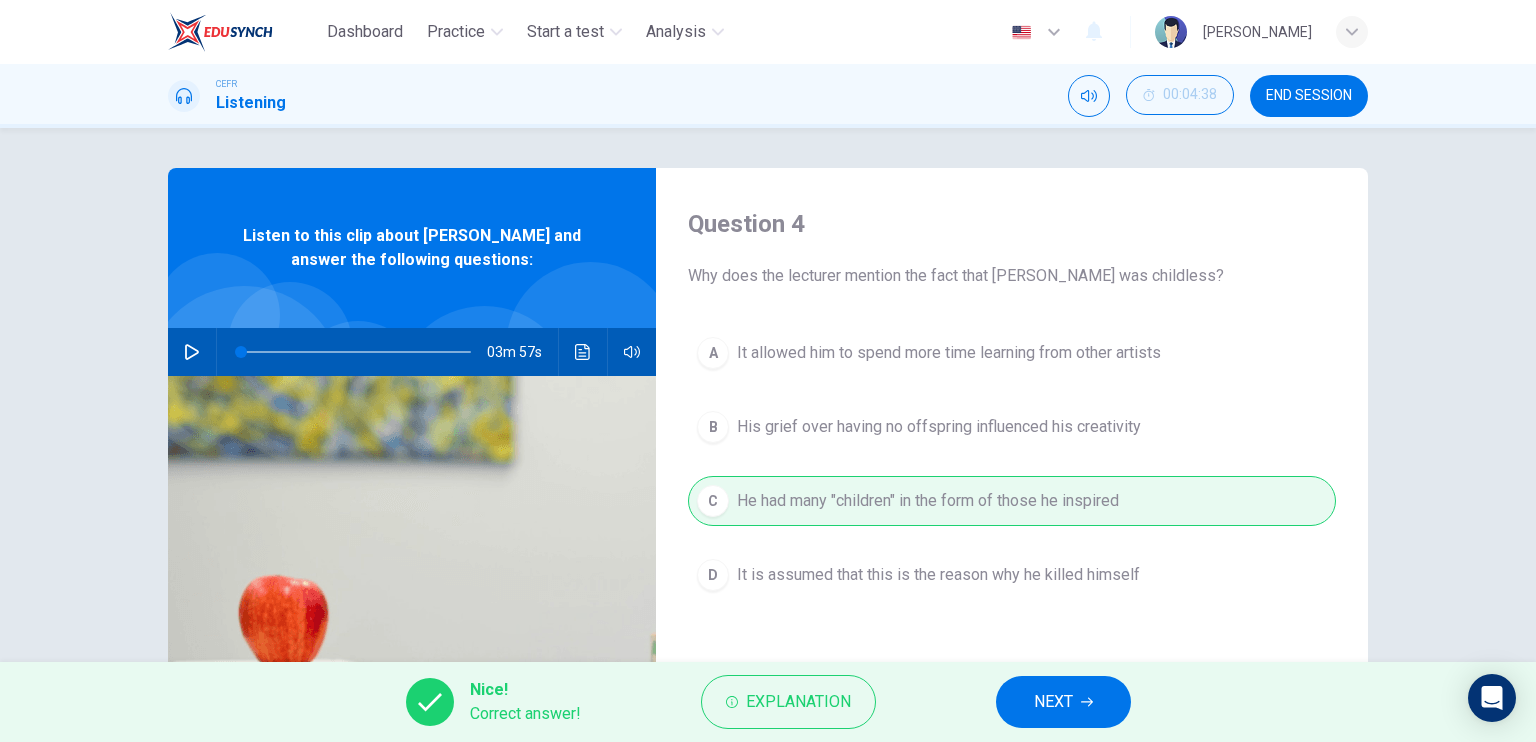 click on "NEXT" at bounding box center (1053, 702) 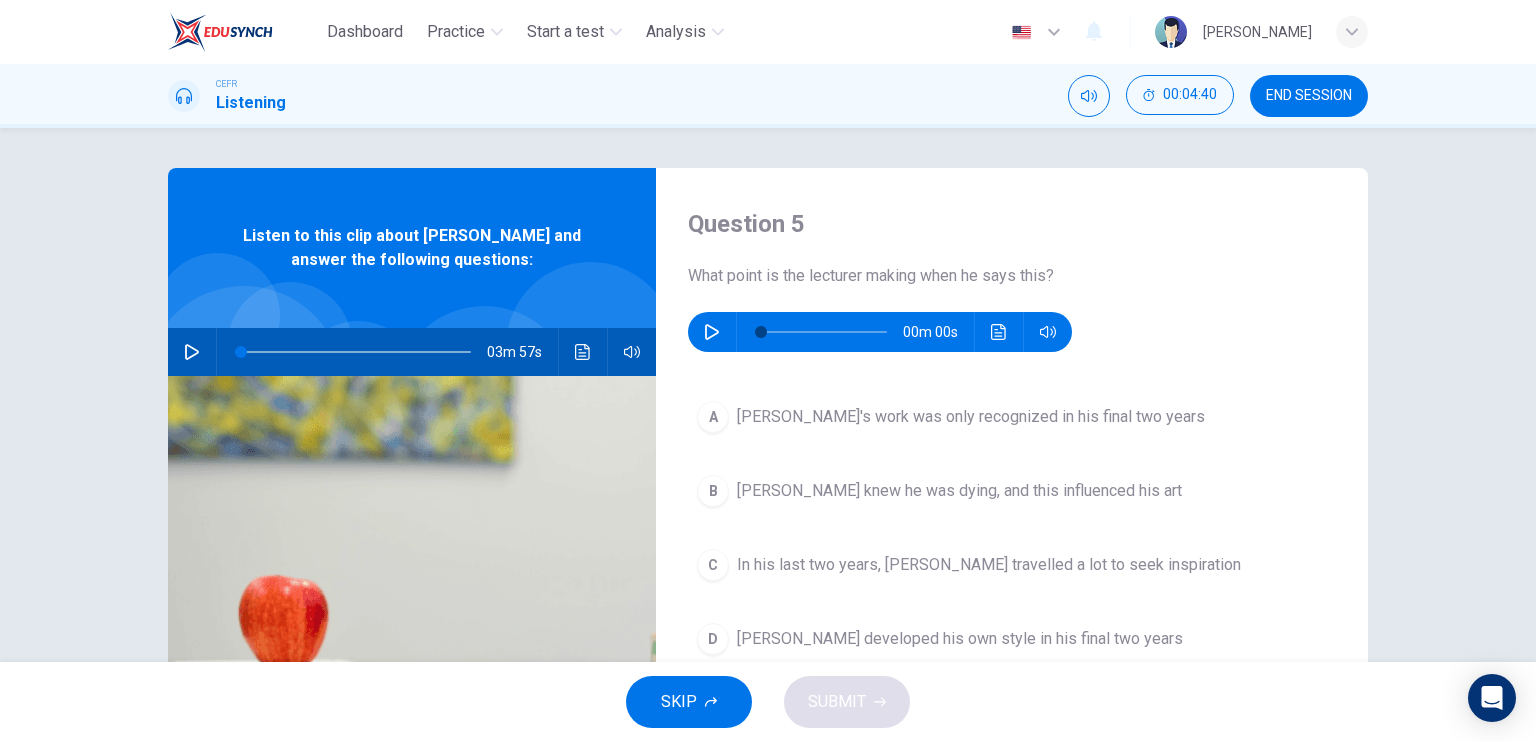 click 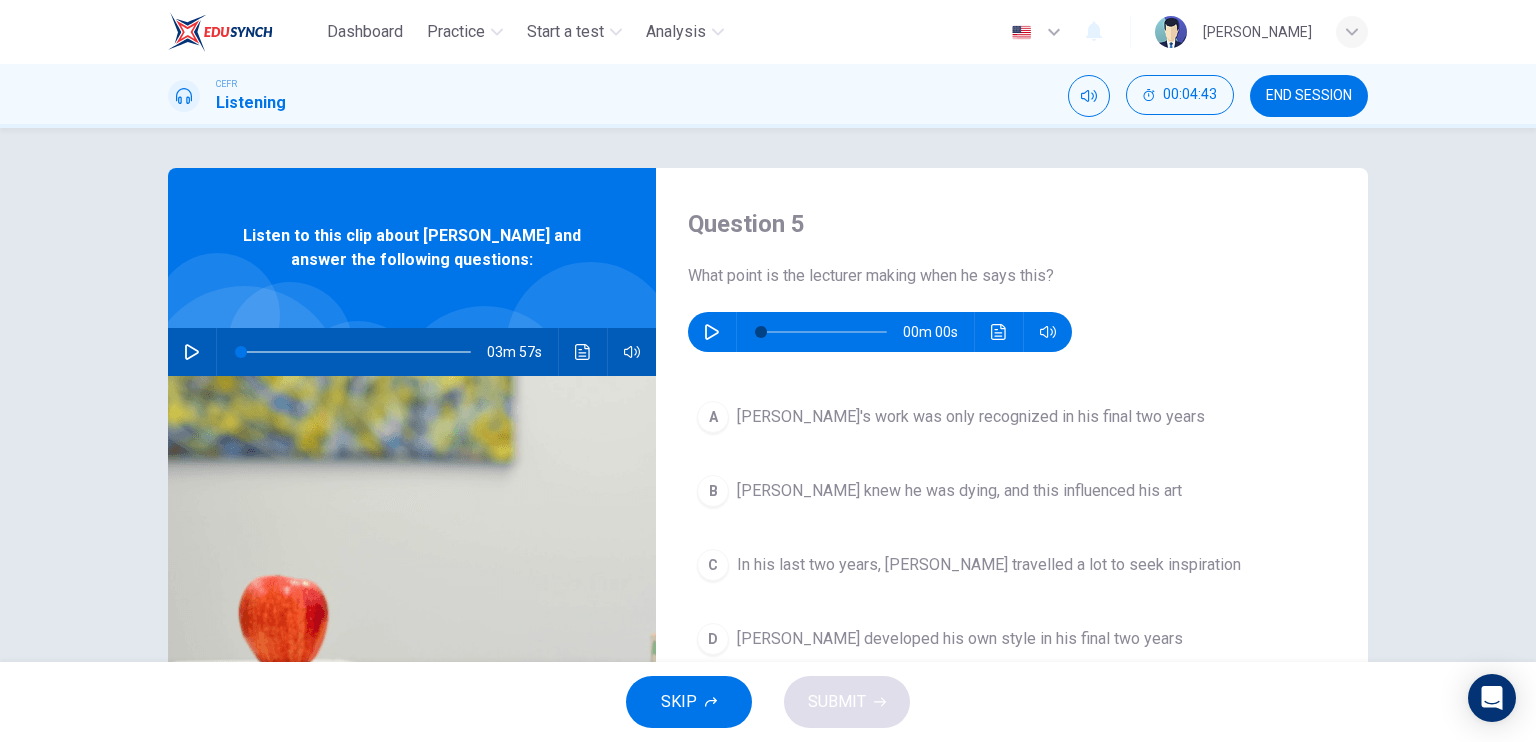 click 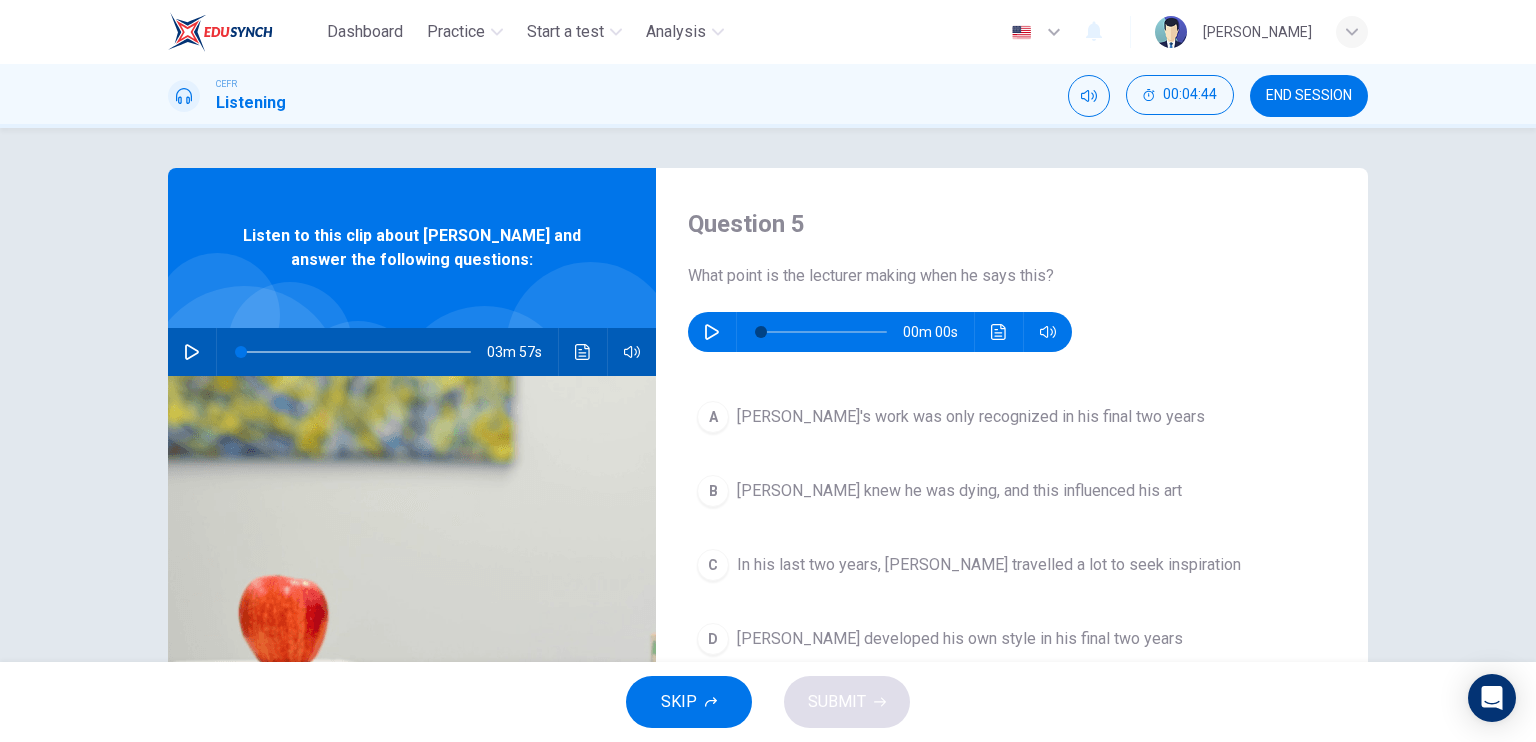 click 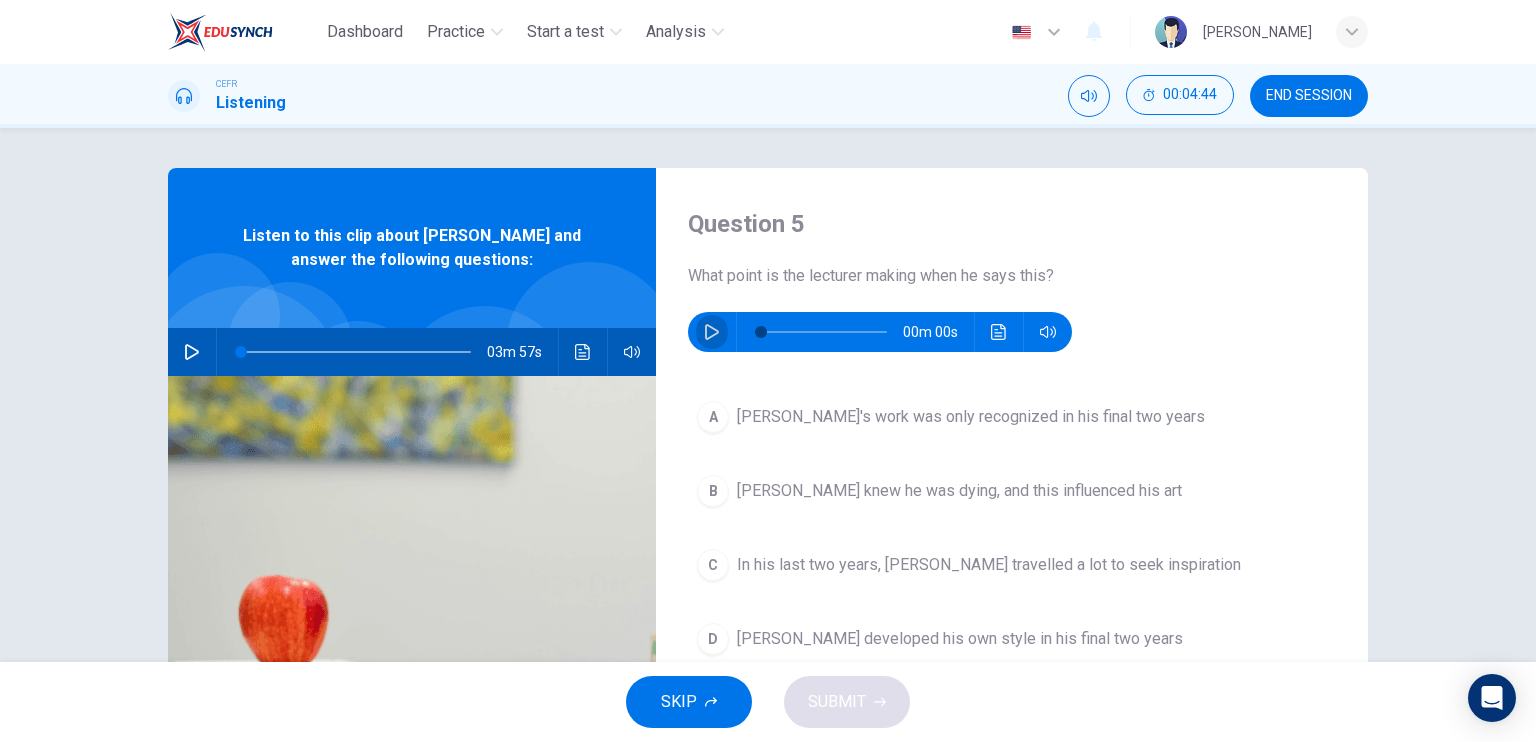 click 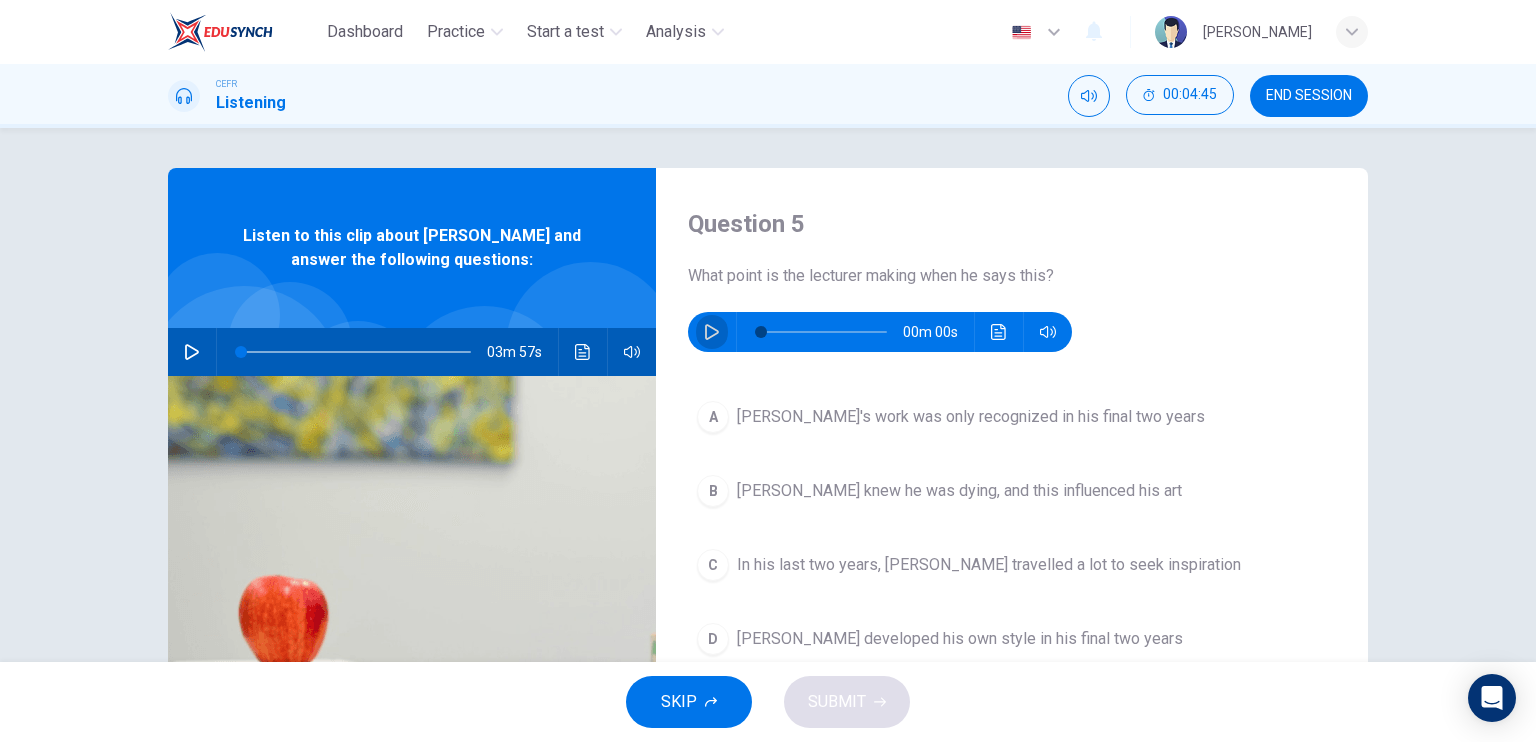 click 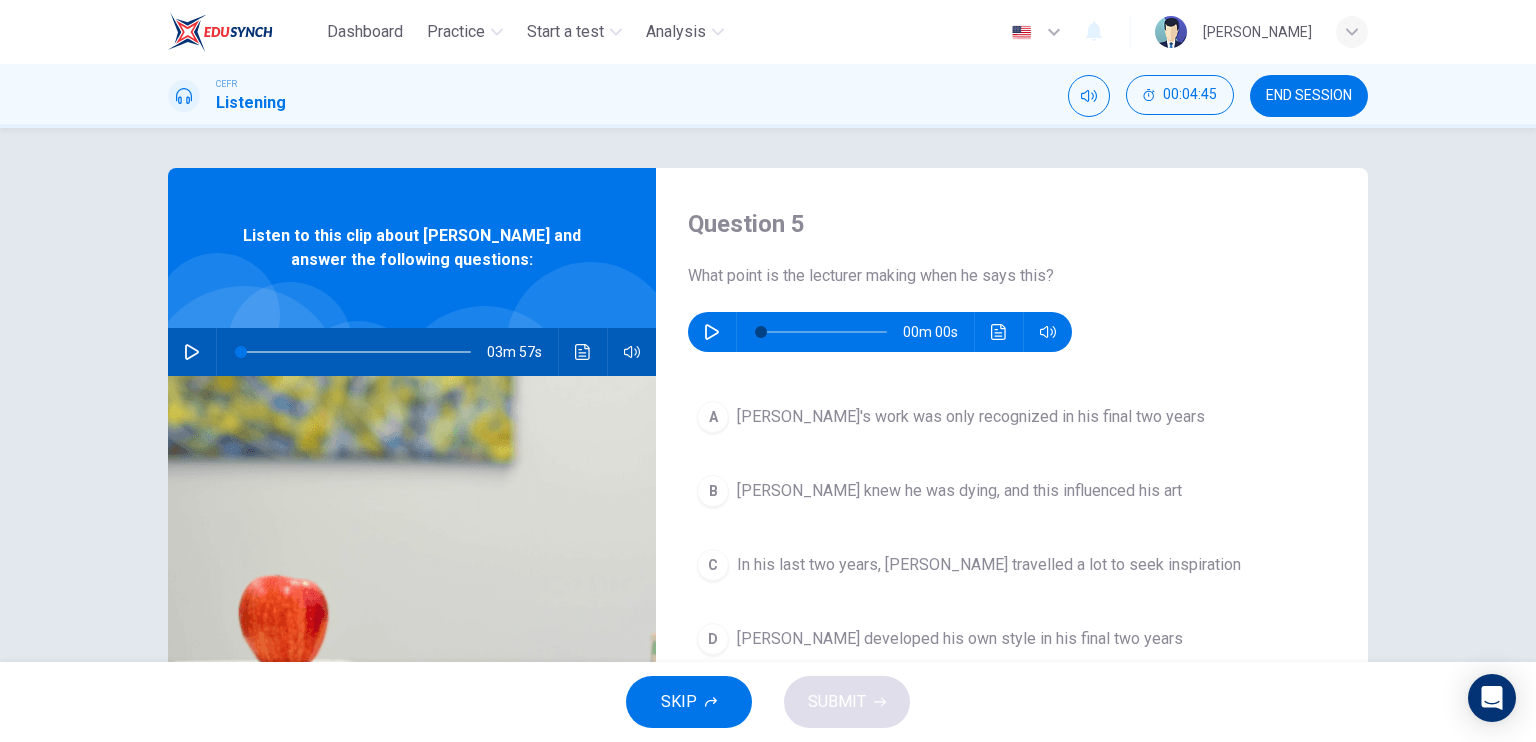 click 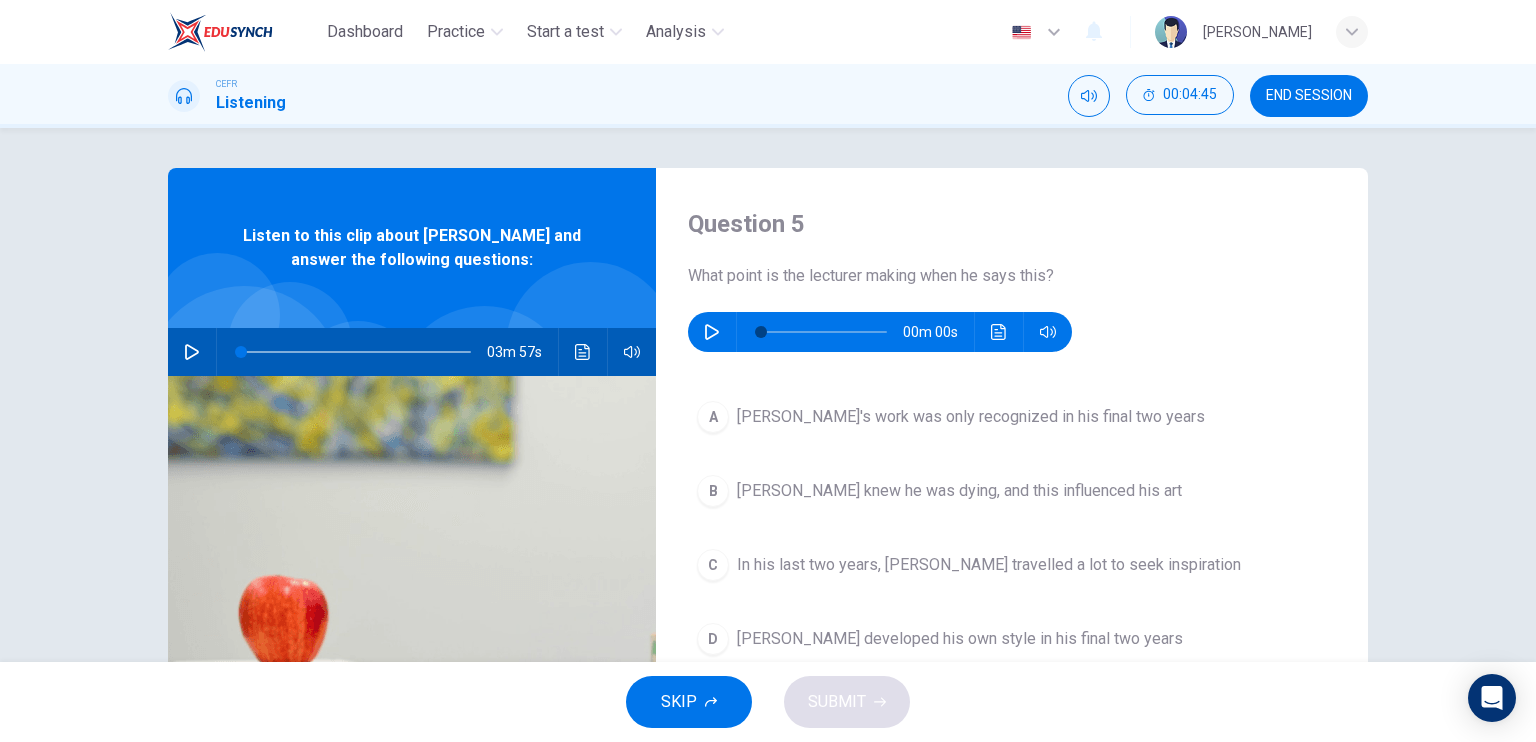 click 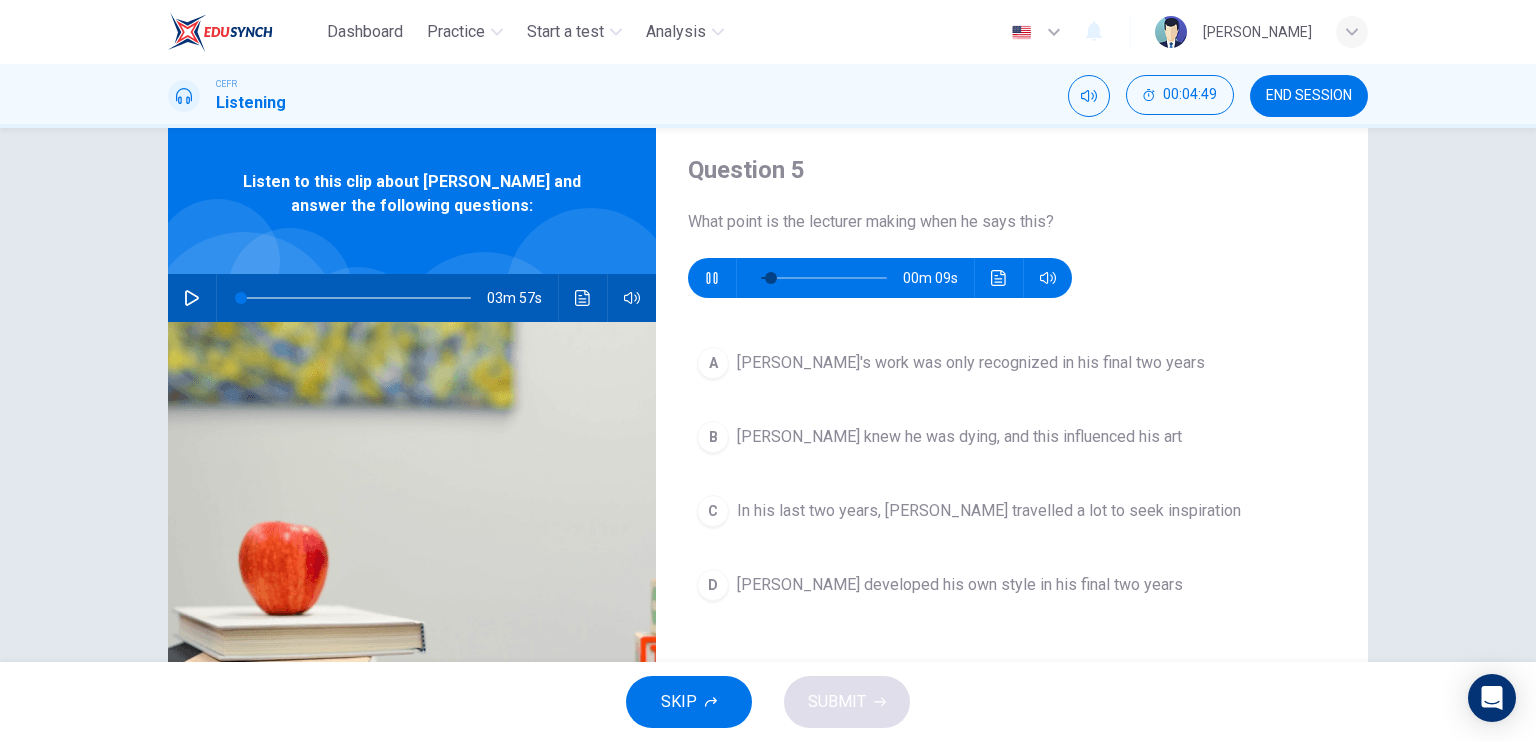 scroll, scrollTop: 100, scrollLeft: 0, axis: vertical 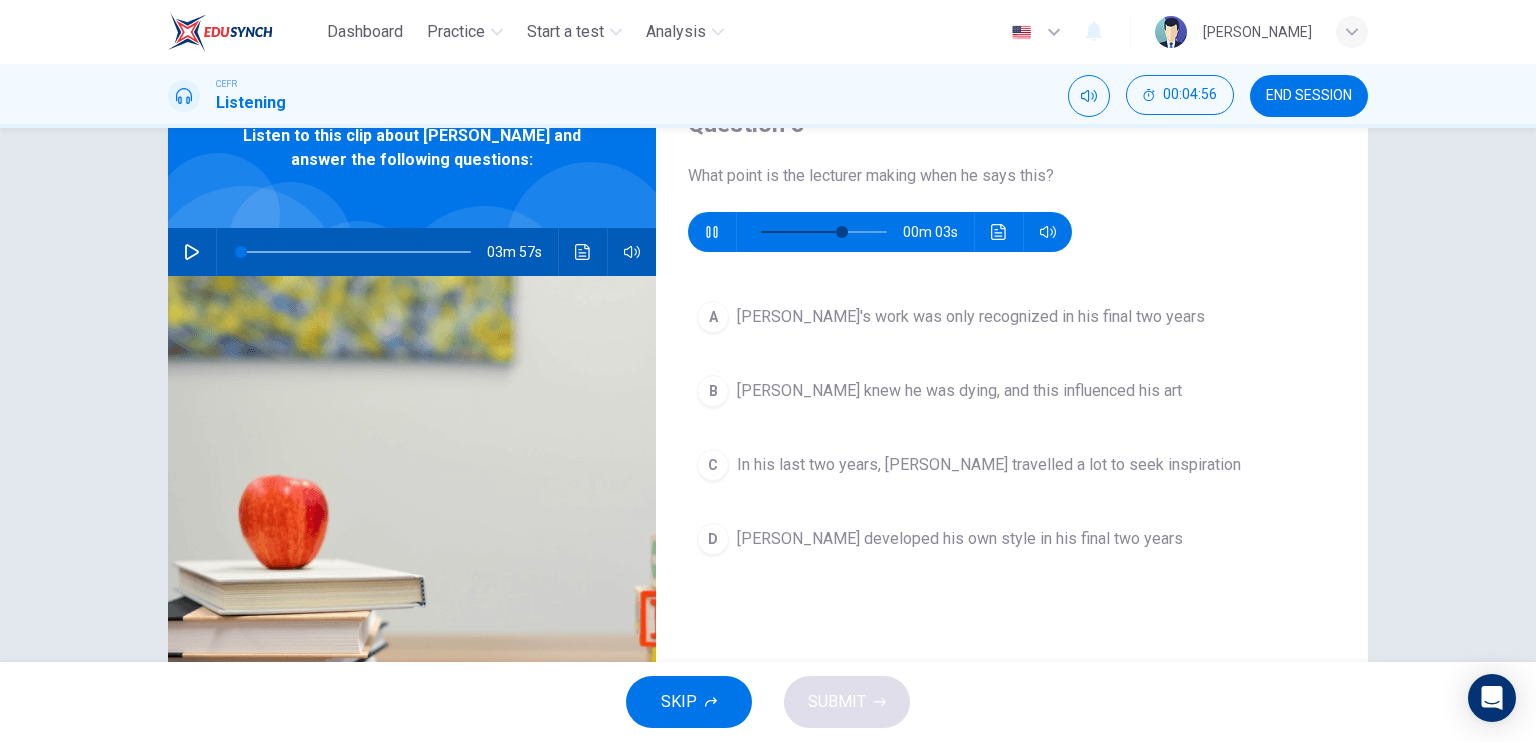 click on "D Van Gogh developed his own style in his final two years" at bounding box center (1012, 539) 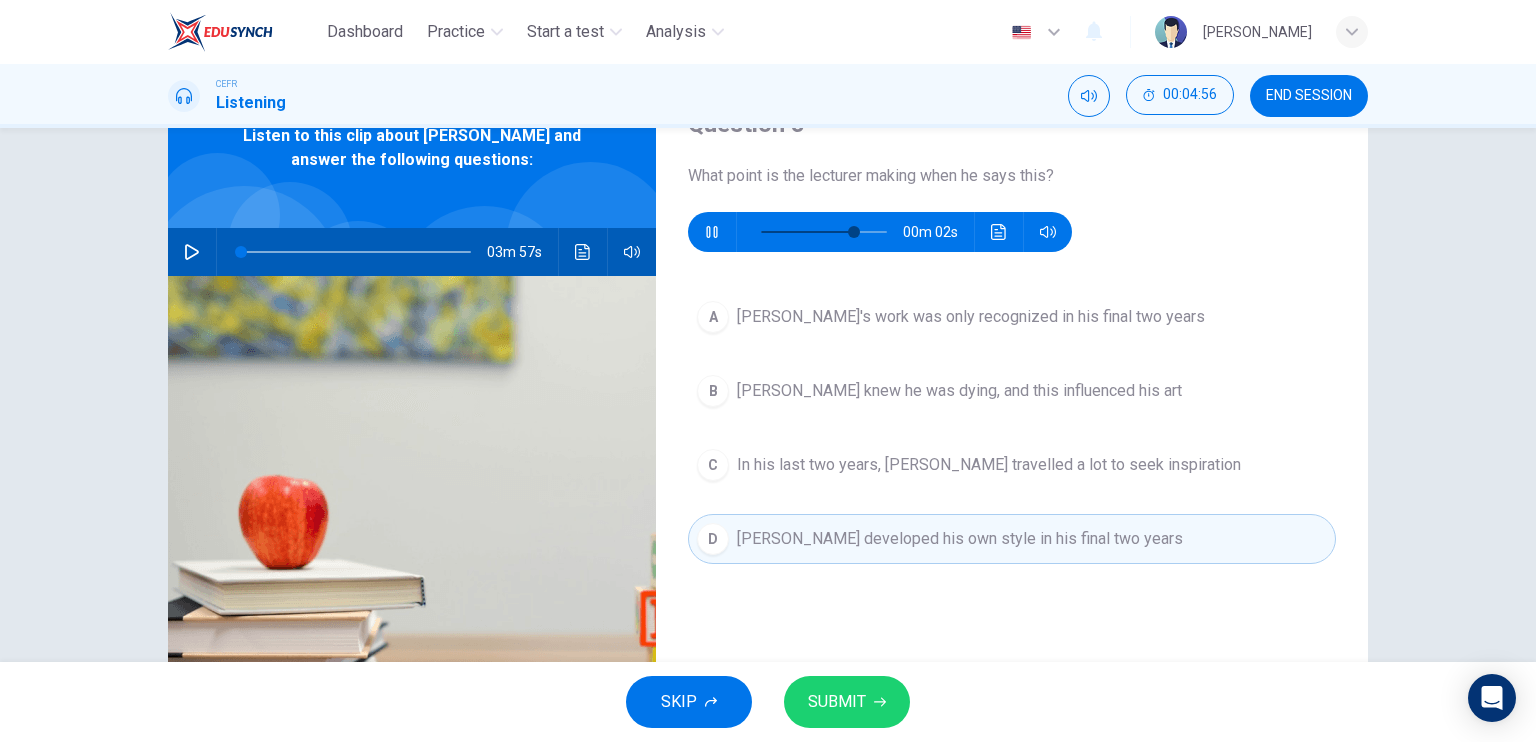 click on "SUBMIT" at bounding box center (847, 702) 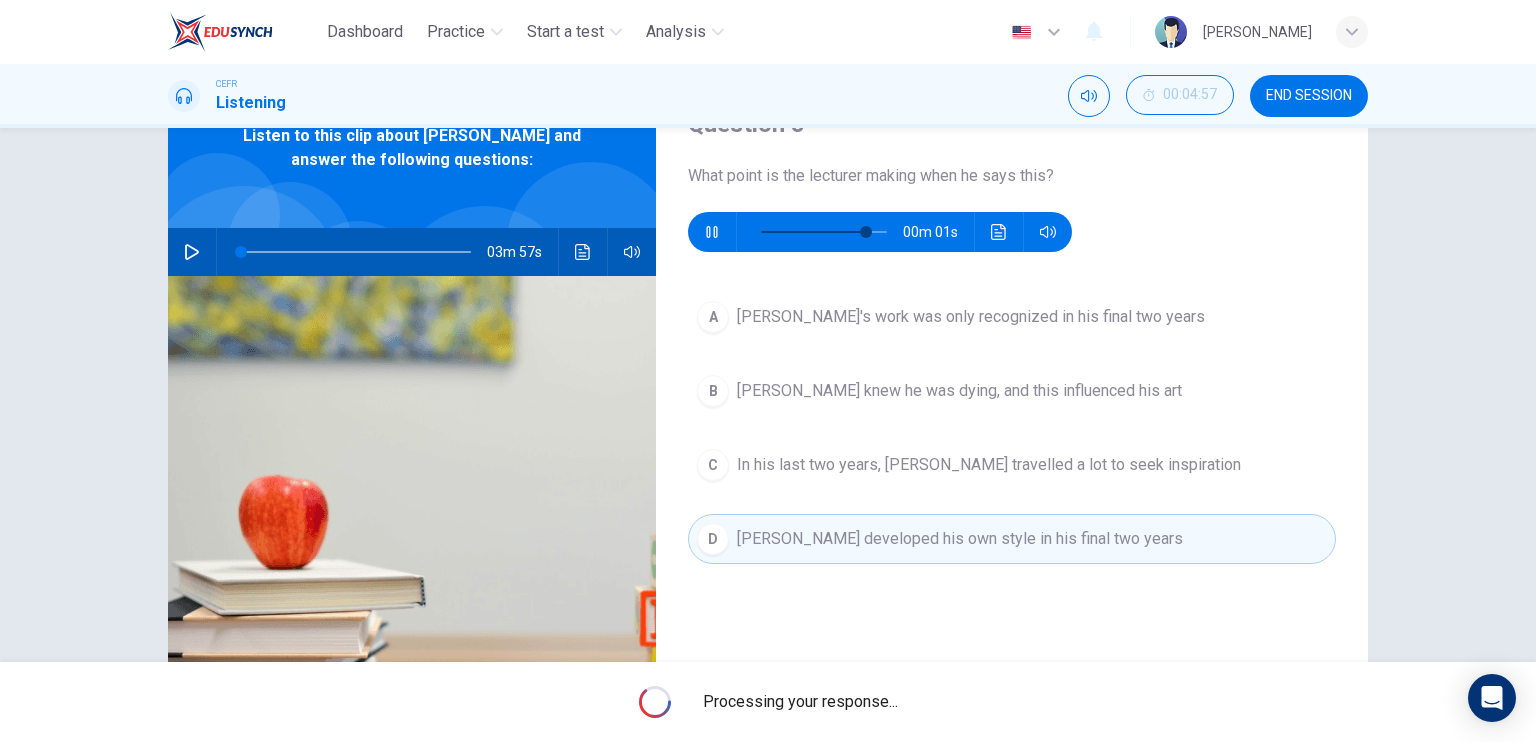 type on "83" 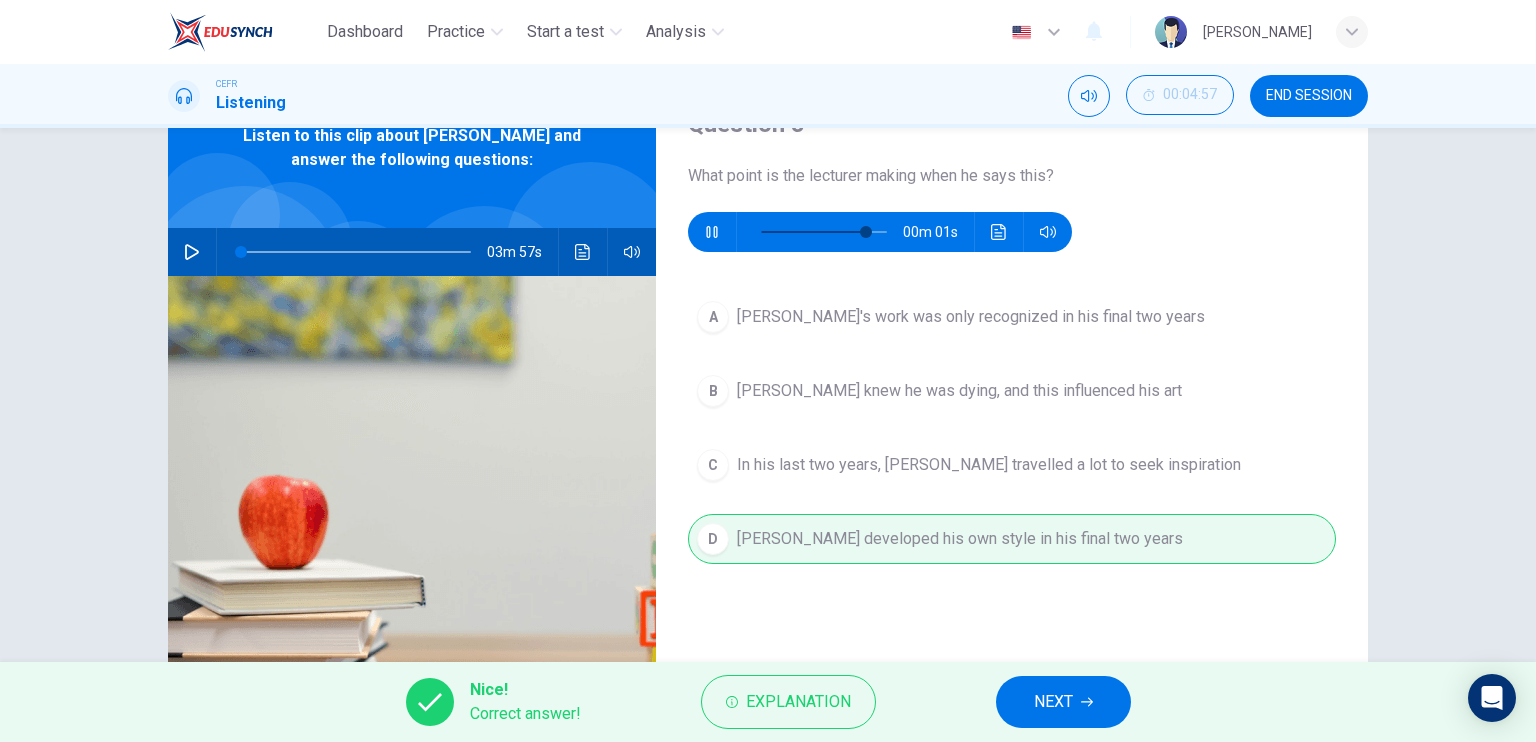 click on "NEXT" at bounding box center (1053, 702) 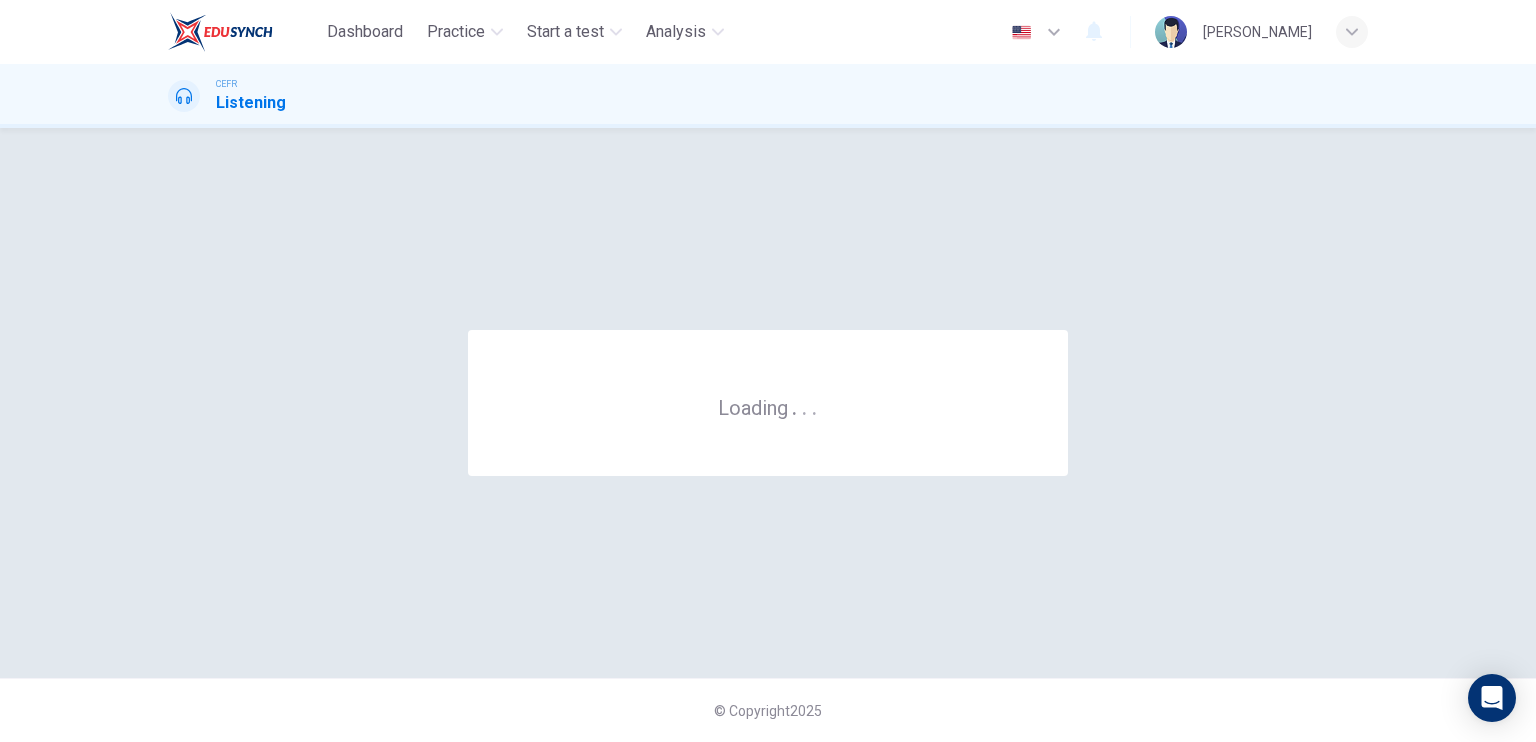 scroll, scrollTop: 0, scrollLeft: 0, axis: both 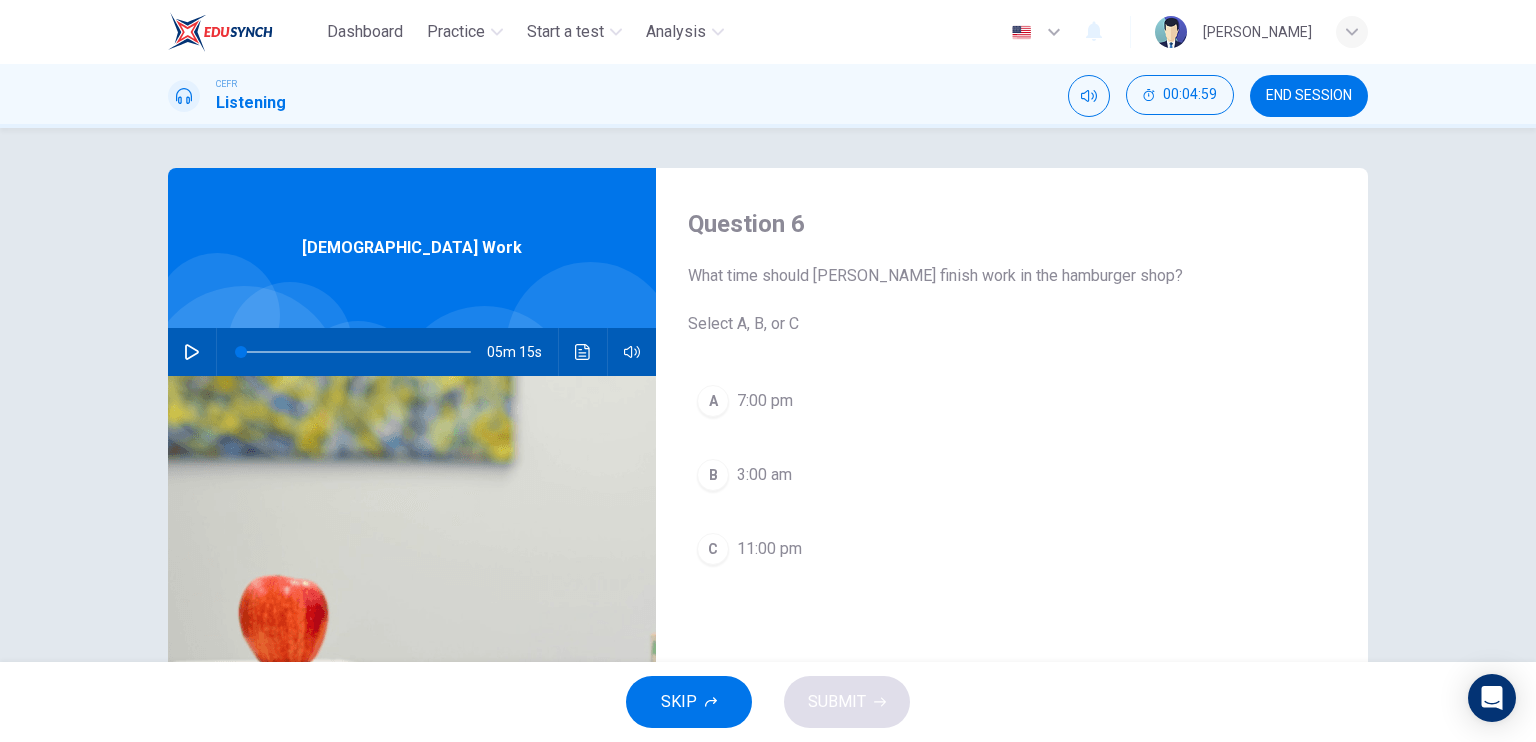 click 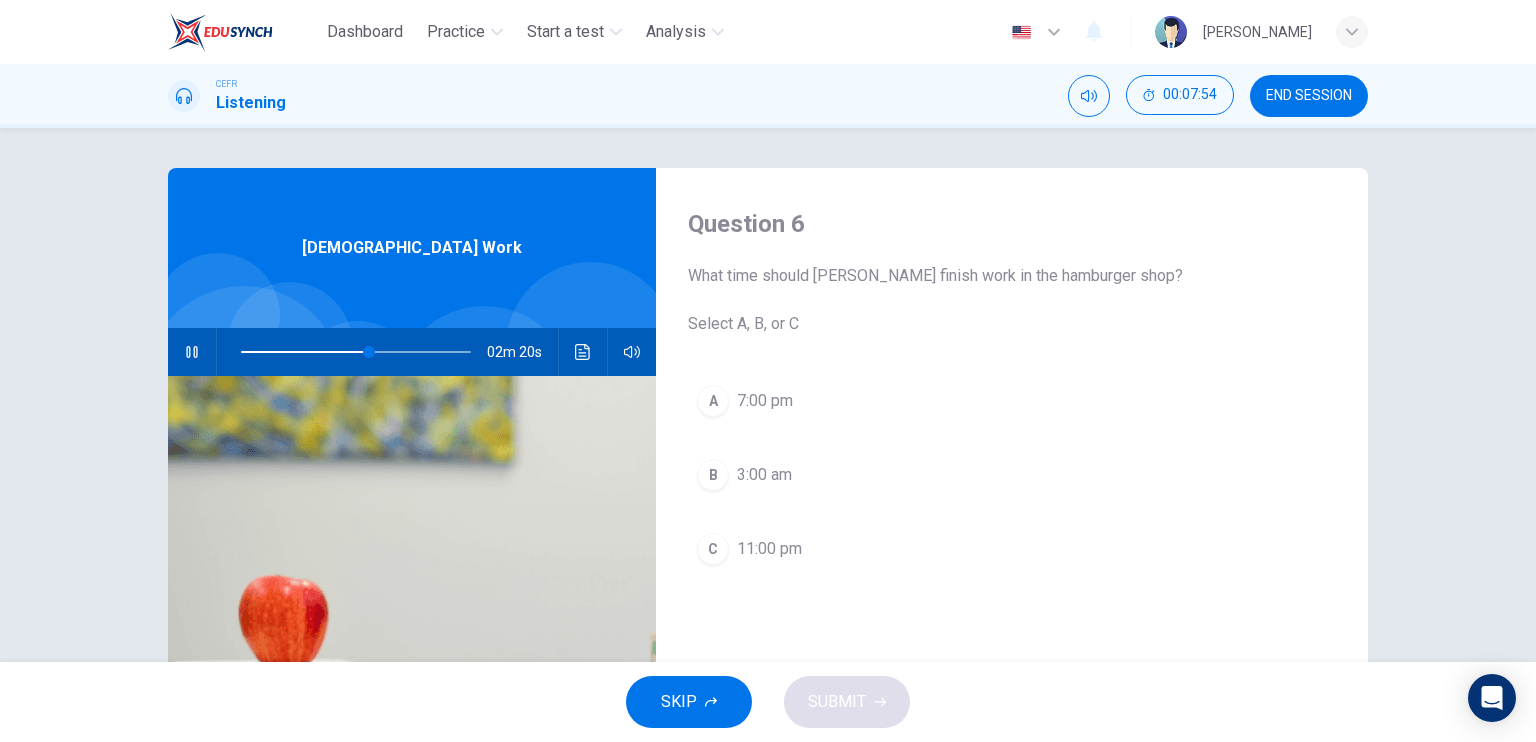 click on "A 7:00 pm
B 3:00 am C 11:00 pm" at bounding box center (1012, 495) 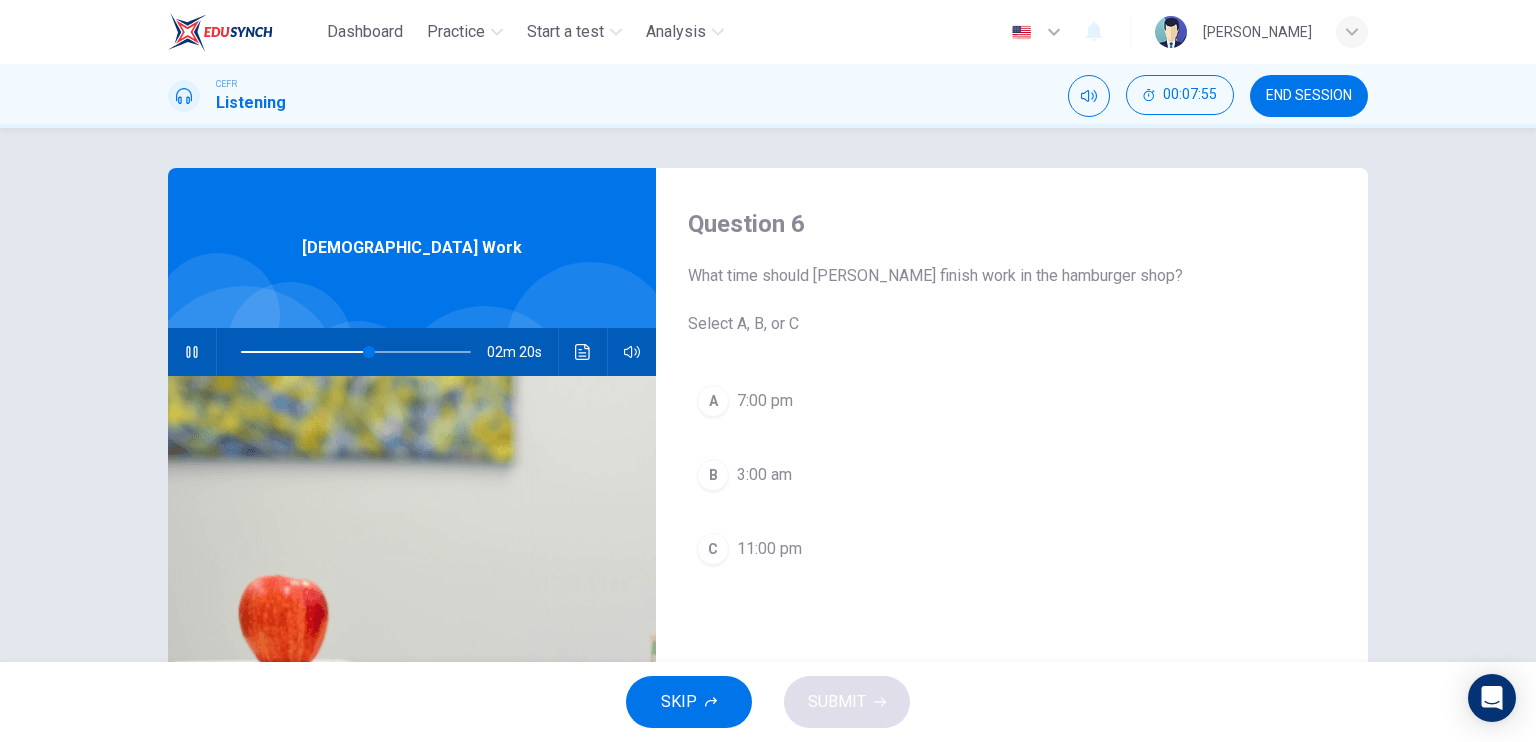 click on "C 11:00 pm" at bounding box center [1012, 549] 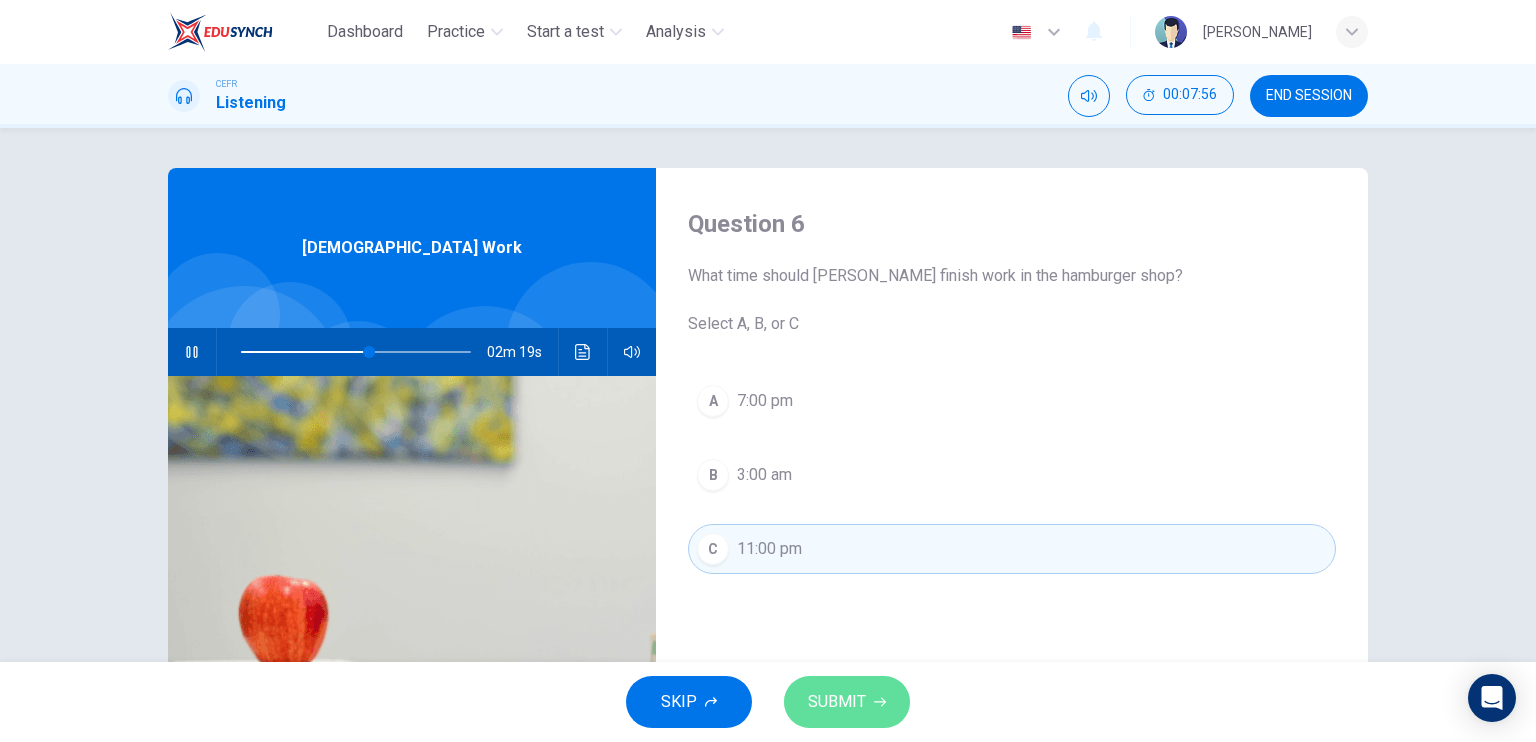 click on "SUBMIT" at bounding box center [847, 702] 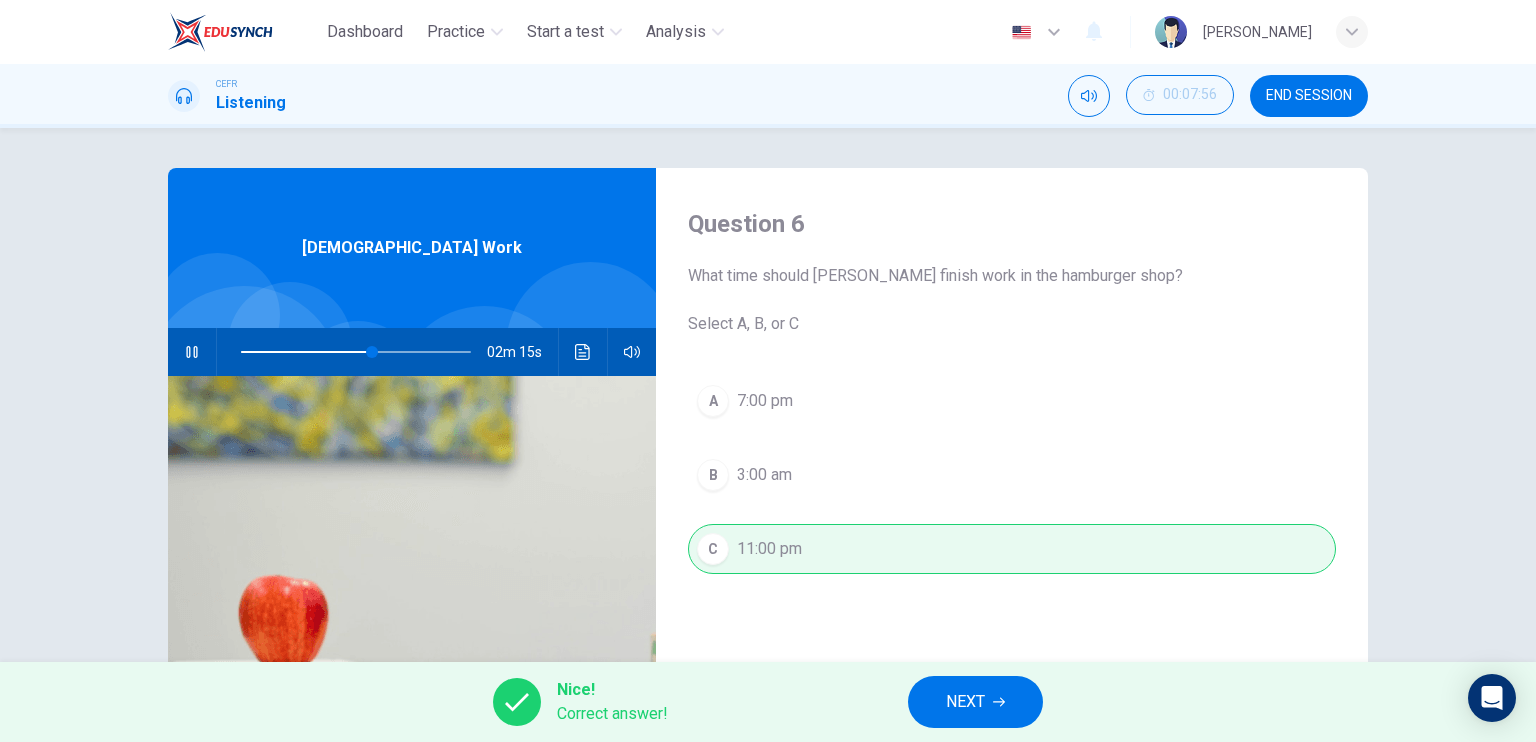 click on "NEXT" at bounding box center [975, 702] 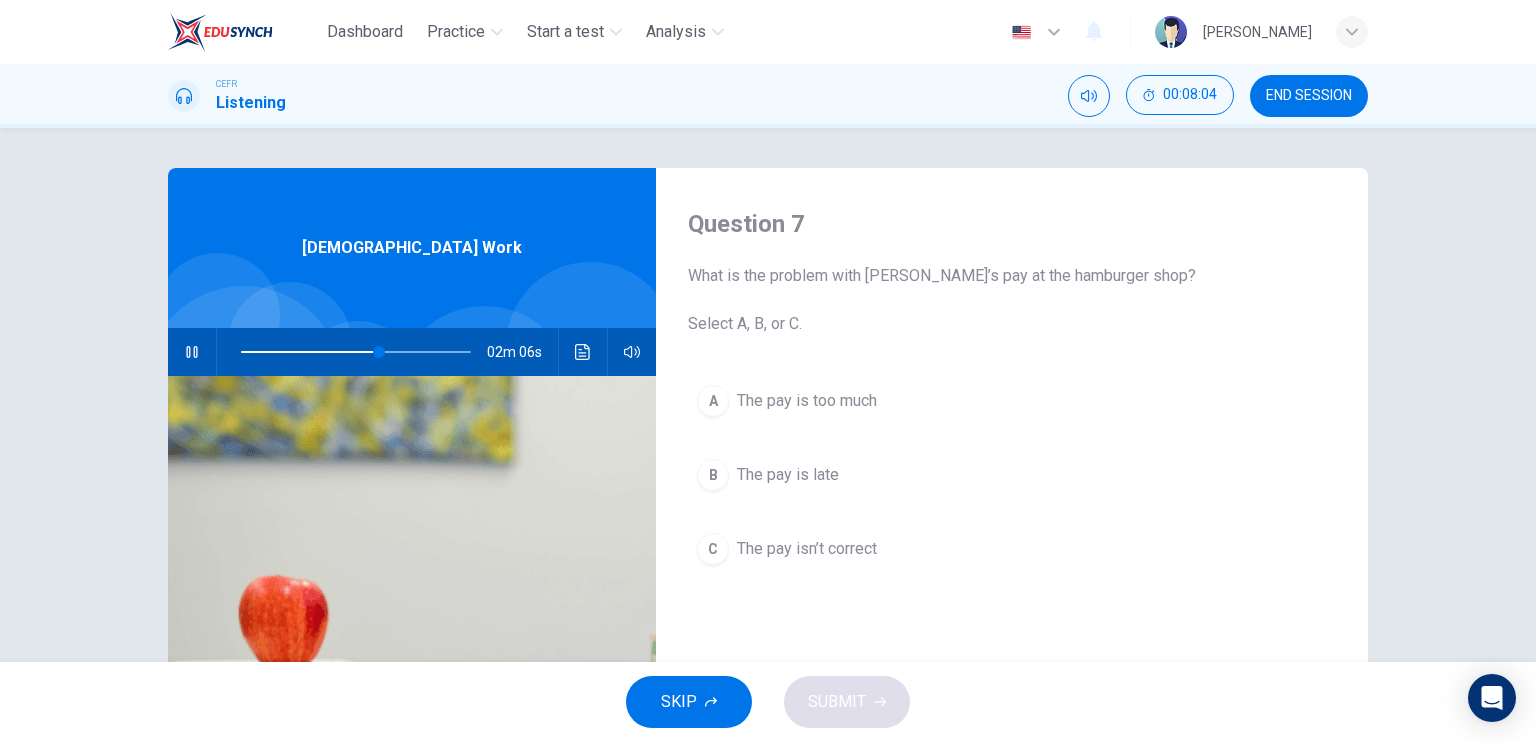click on "The pay is late" at bounding box center [788, 475] 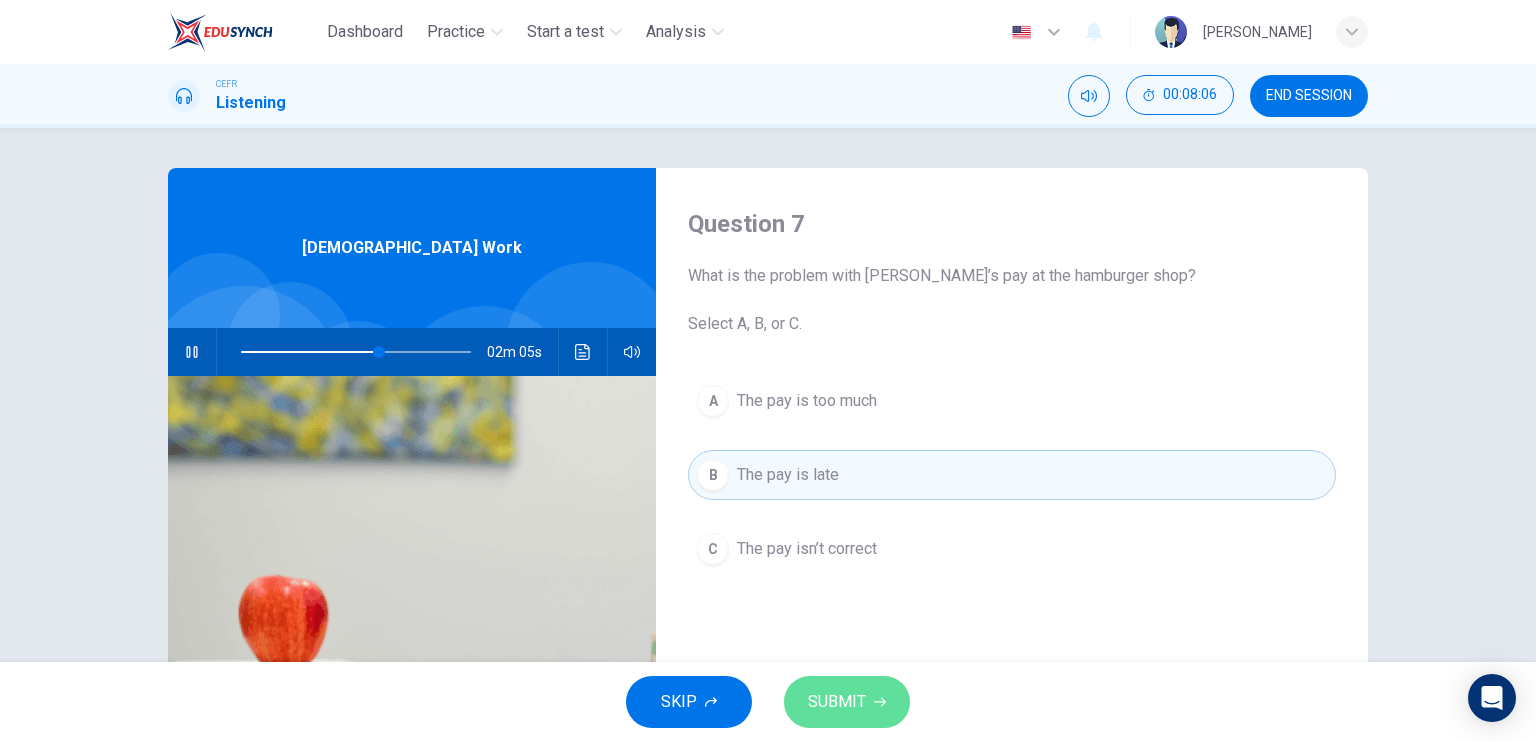 click on "SUBMIT" at bounding box center [837, 702] 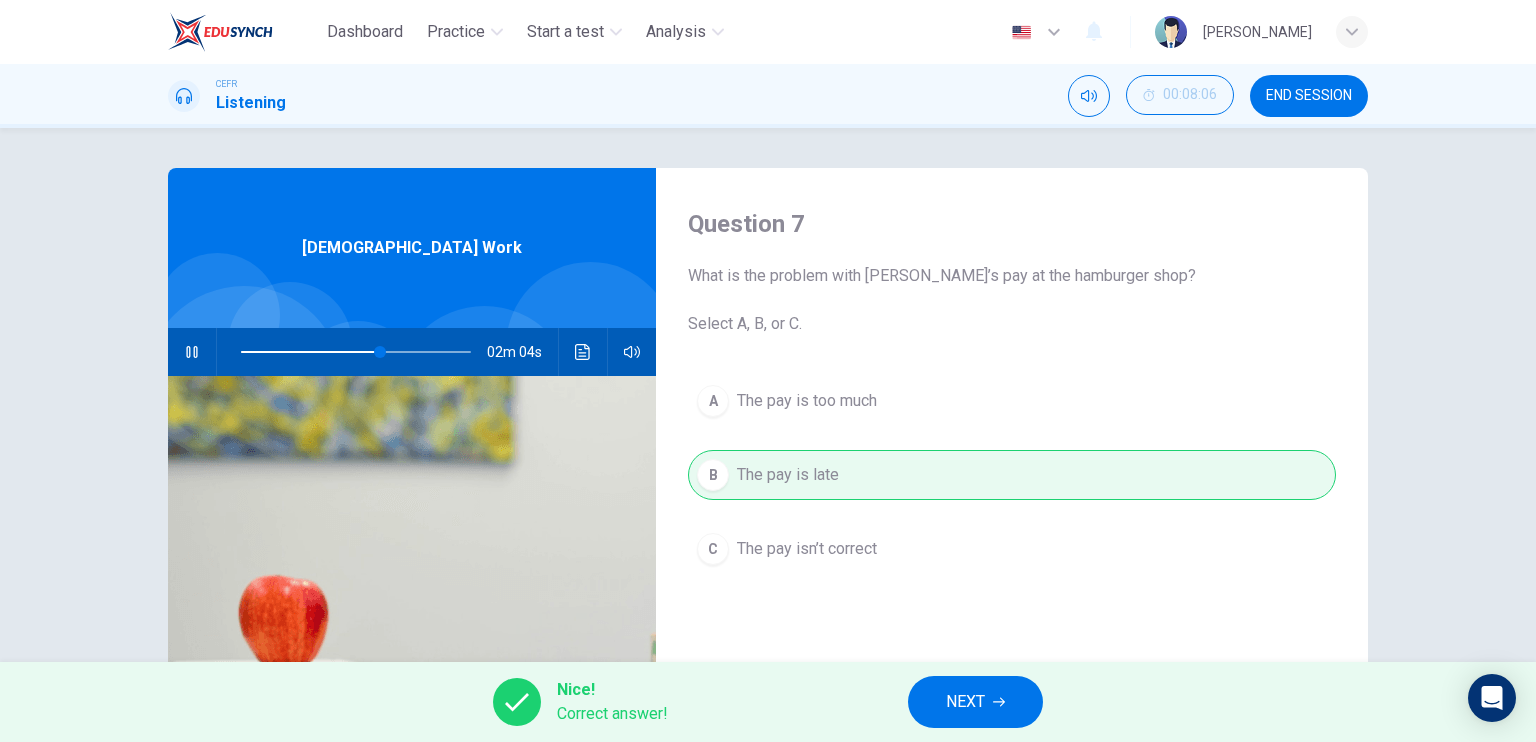 click on "NEXT" at bounding box center (965, 702) 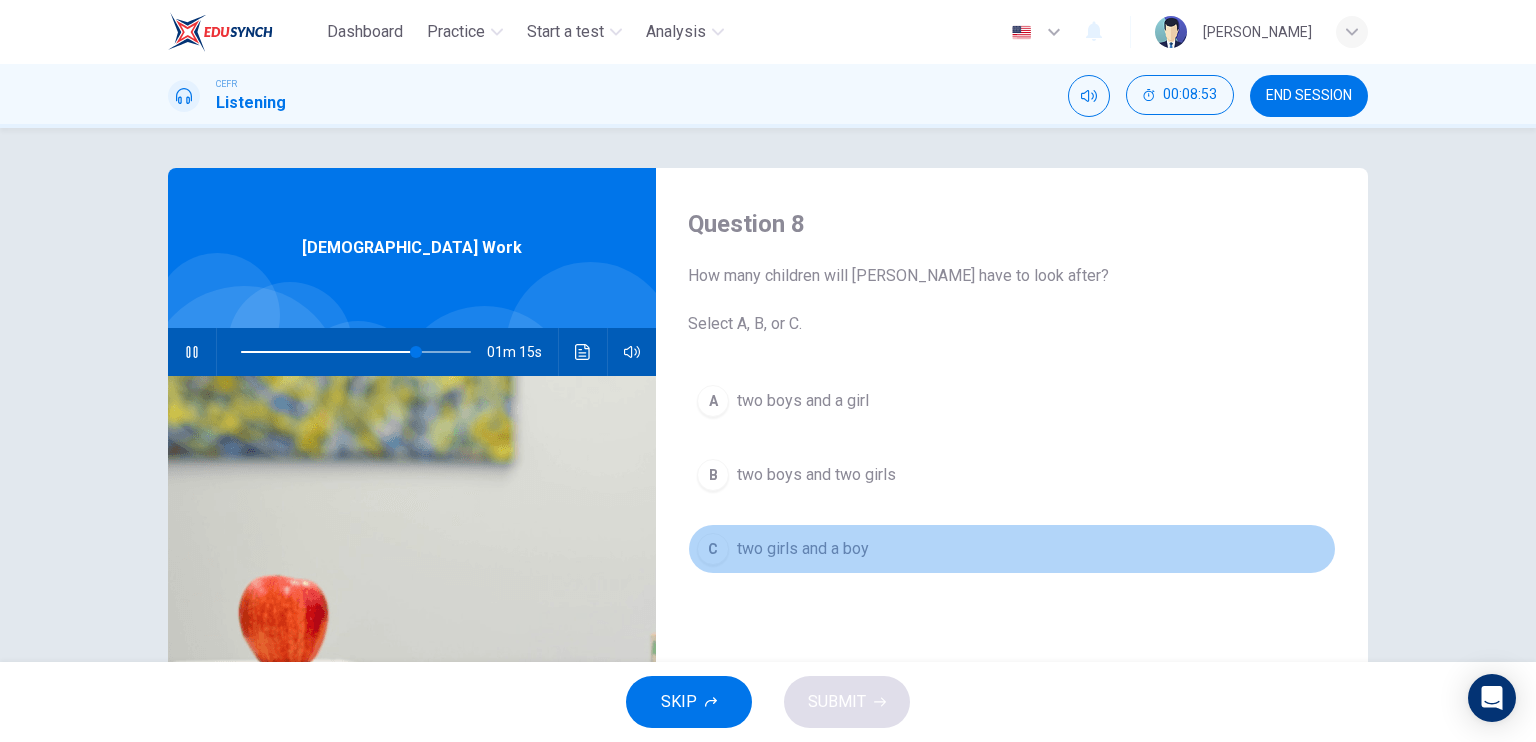 click on "two girls and a boy" at bounding box center (803, 549) 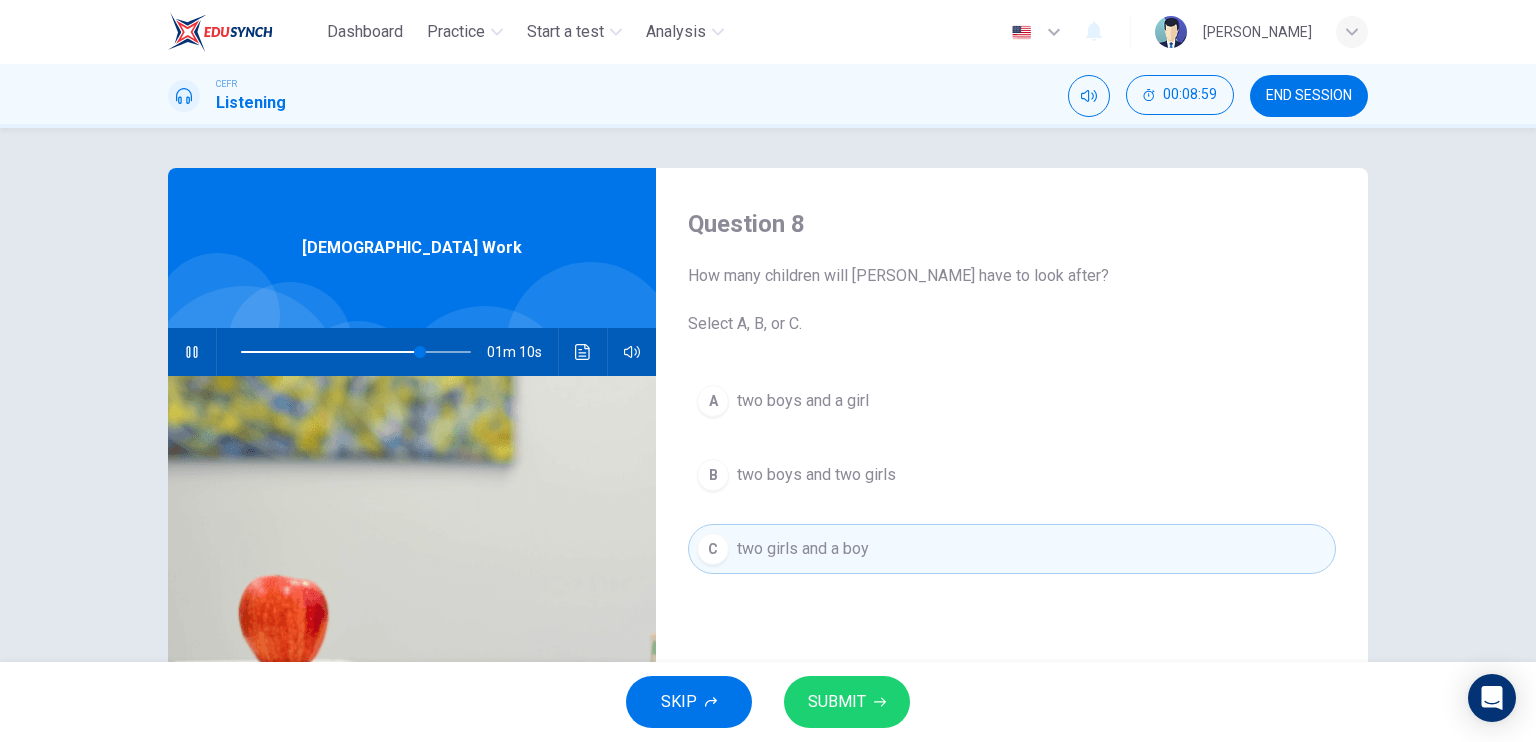 click 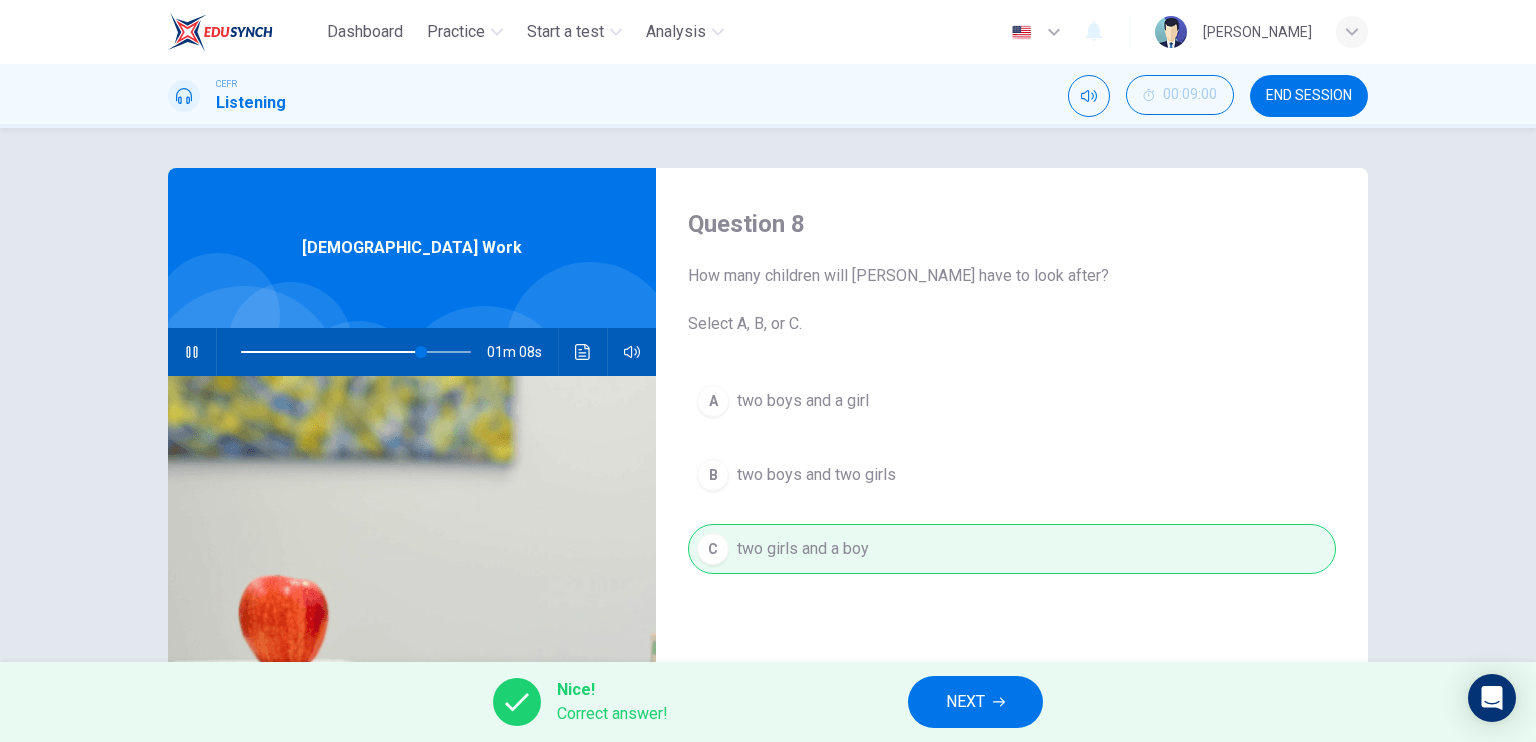 type on "78" 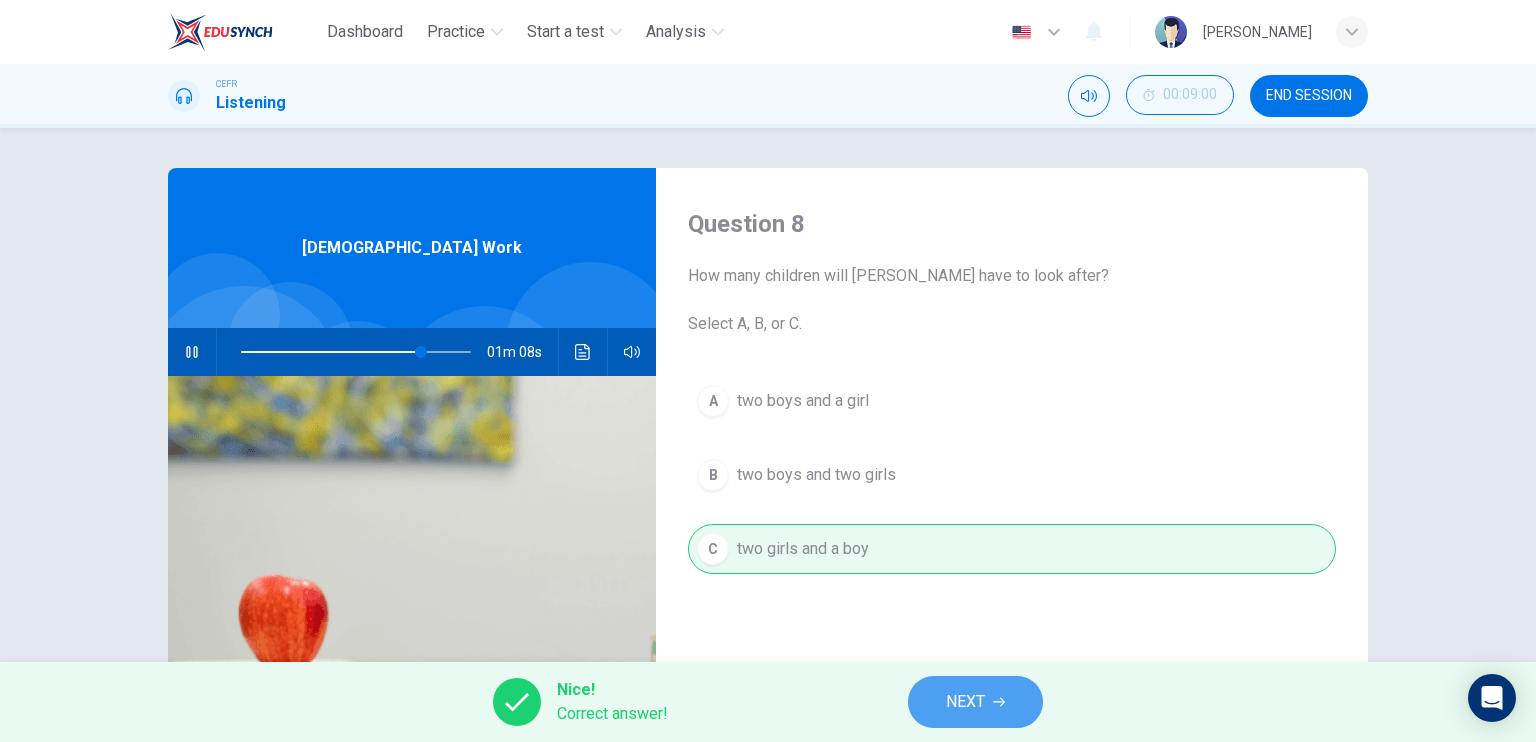 click on "NEXT" at bounding box center [975, 702] 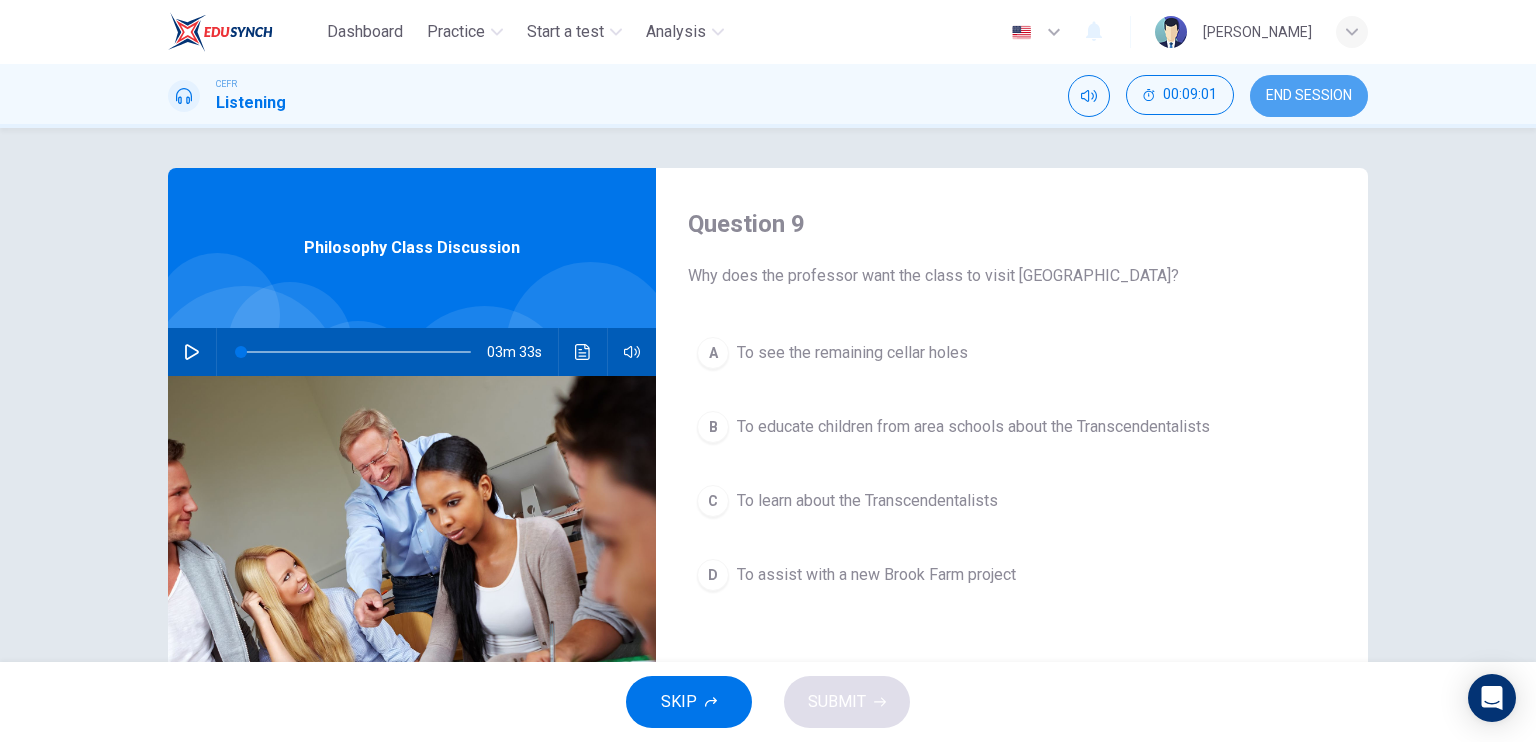click on "END SESSION" at bounding box center (1309, 96) 